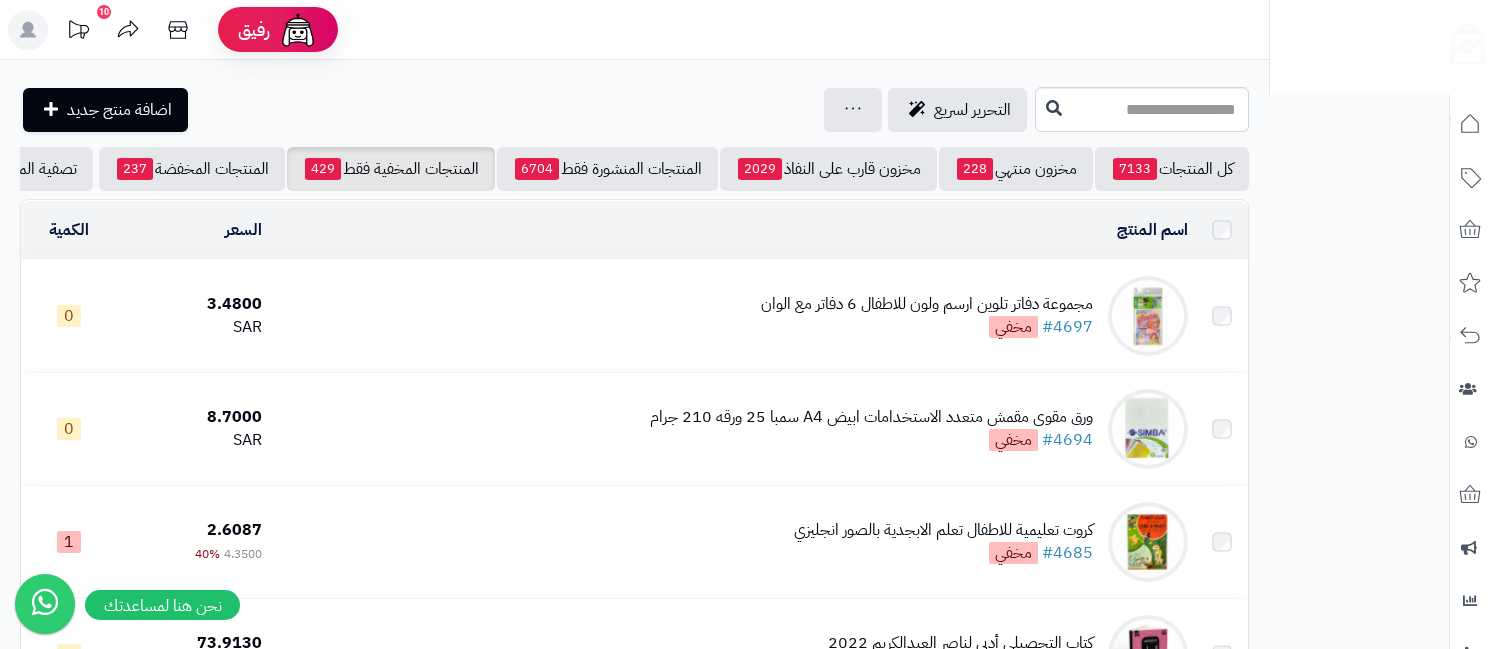 scroll, scrollTop: 0, scrollLeft: 0, axis: both 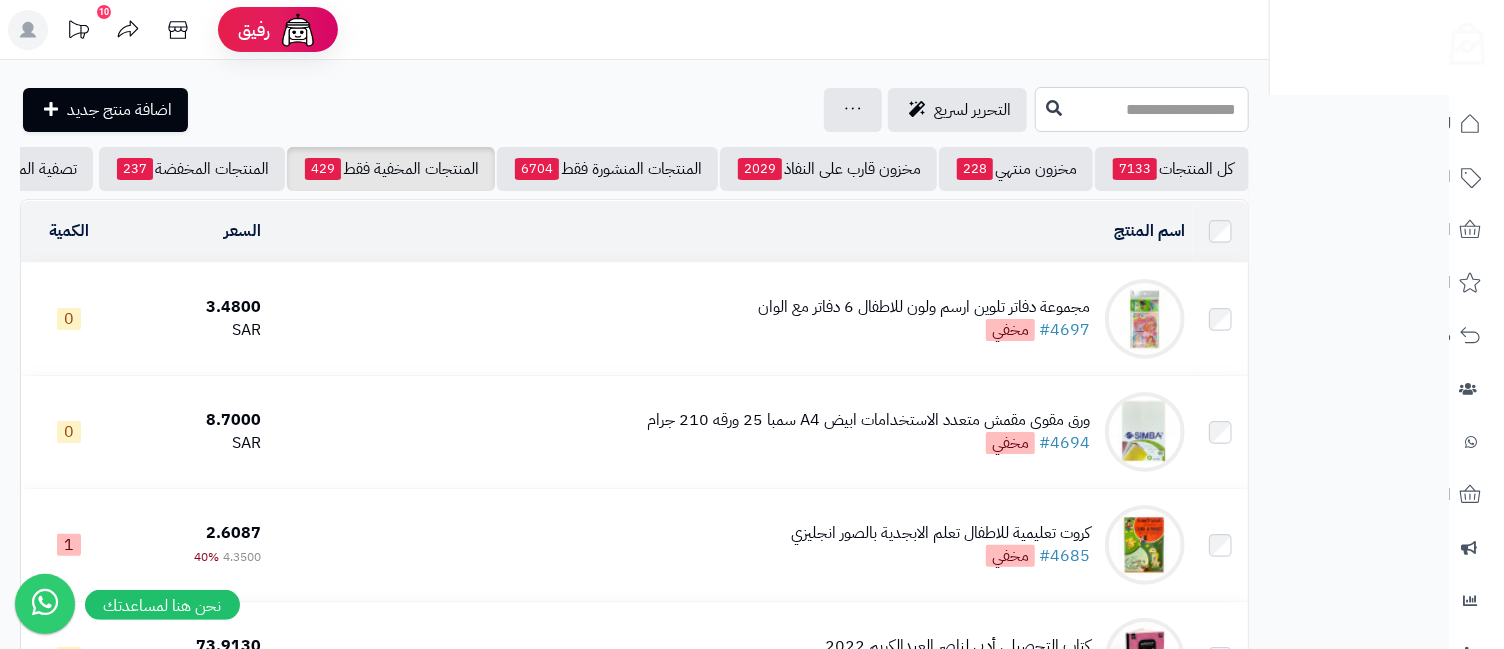 click at bounding box center [1142, 109] 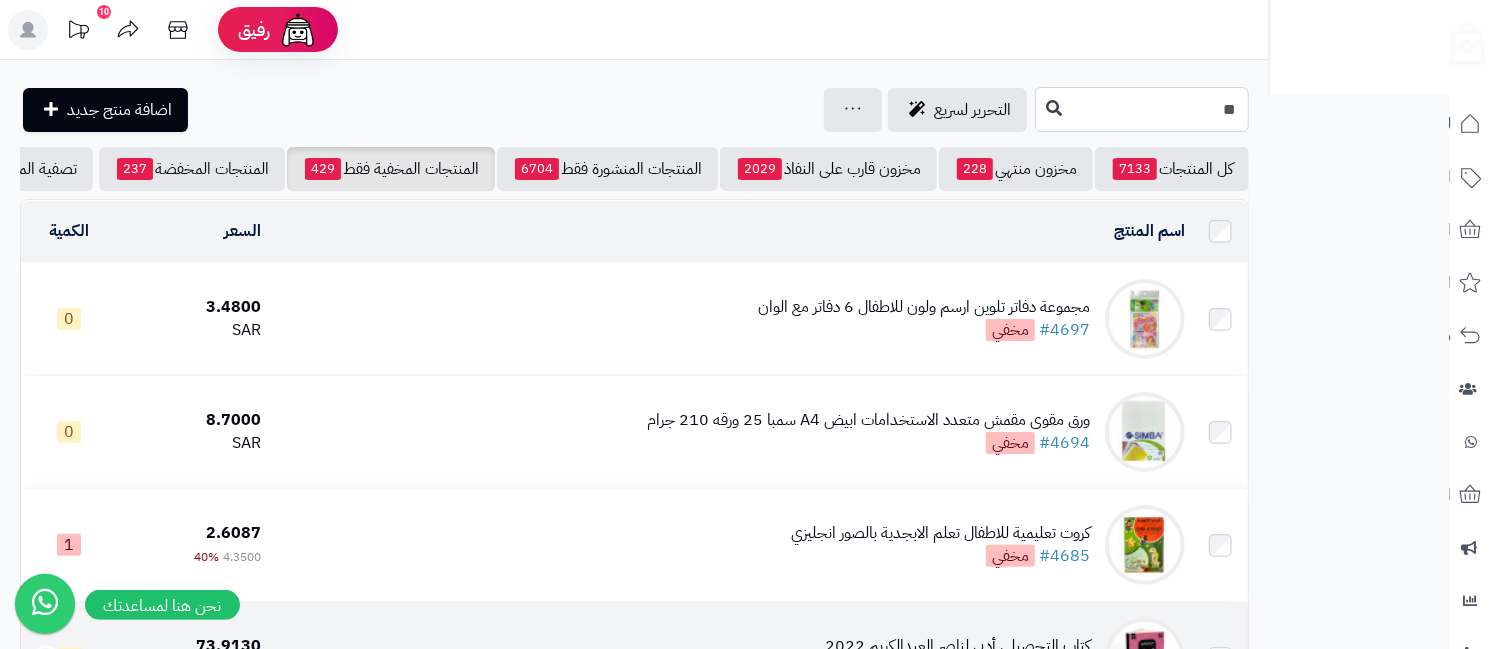 type on "**" 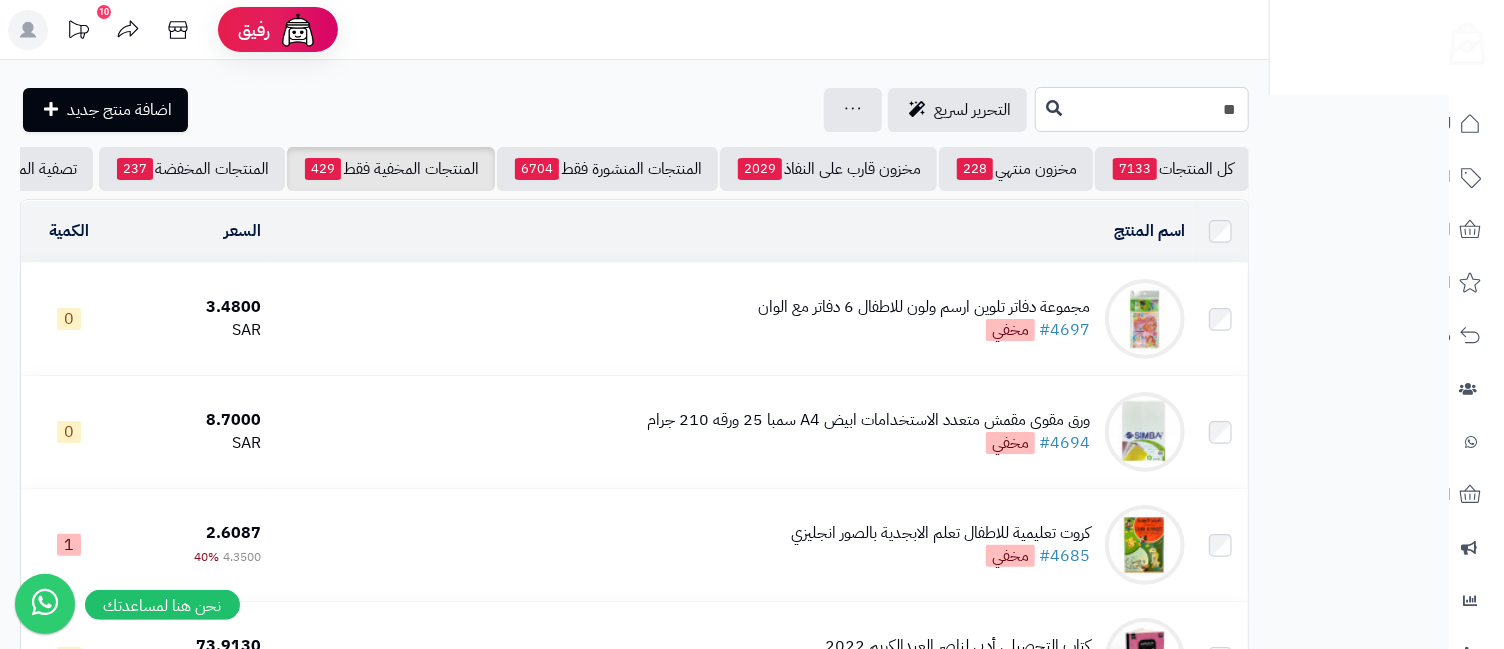 click on "**" at bounding box center (1142, 109) 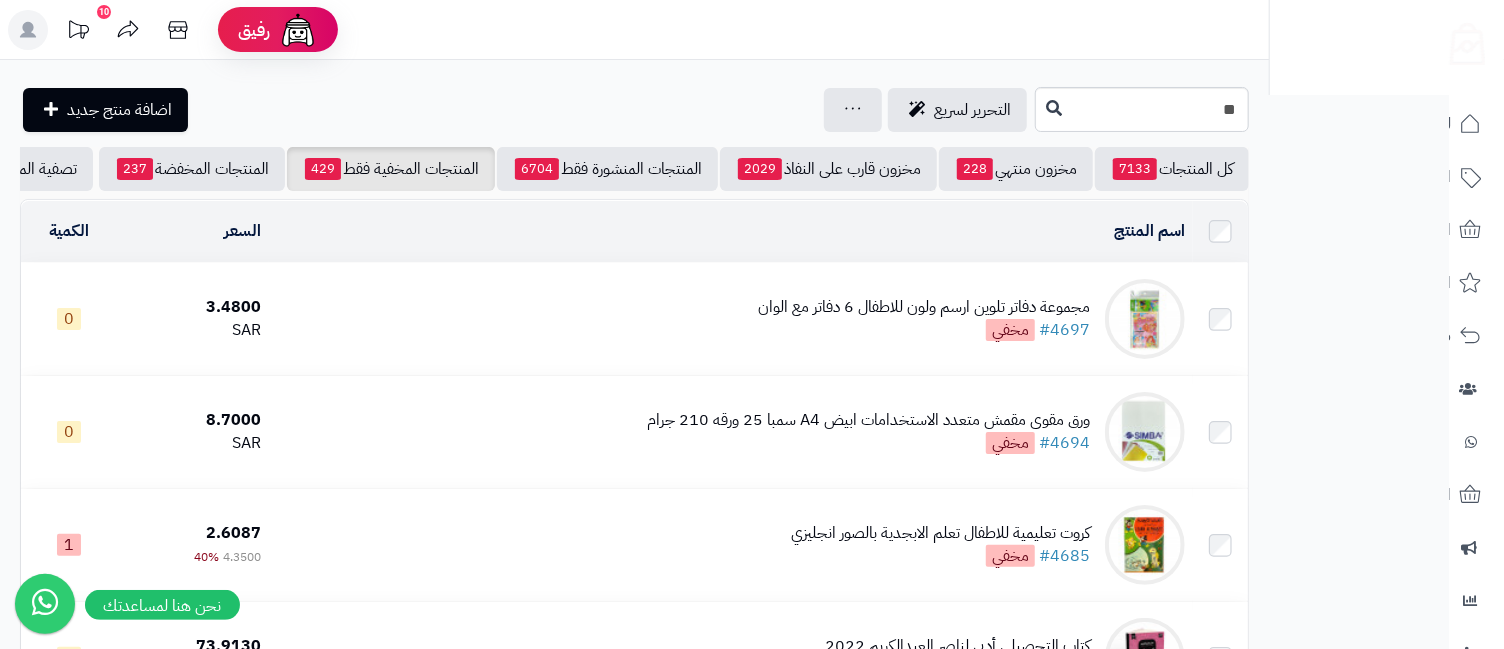 click on "**********" at bounding box center [752, 5890] 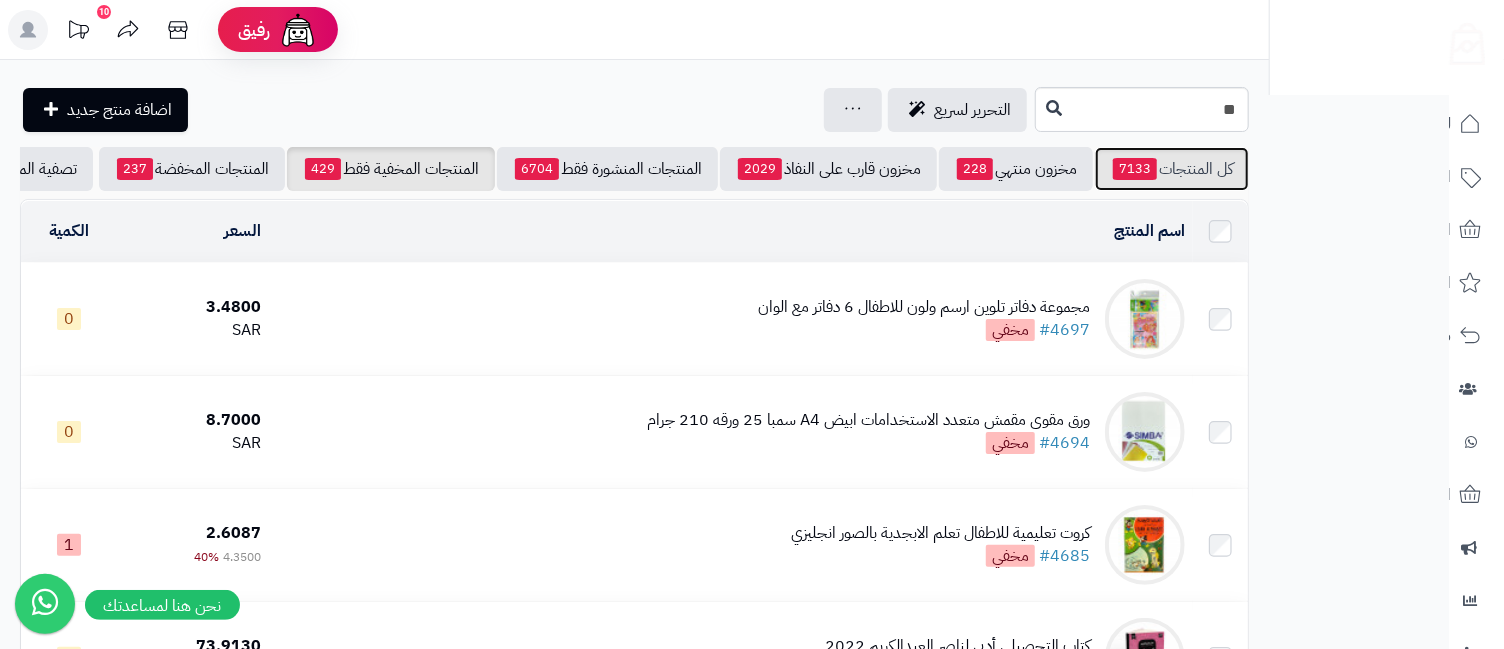 click on "كل المنتجات
7133" at bounding box center (1172, 169) 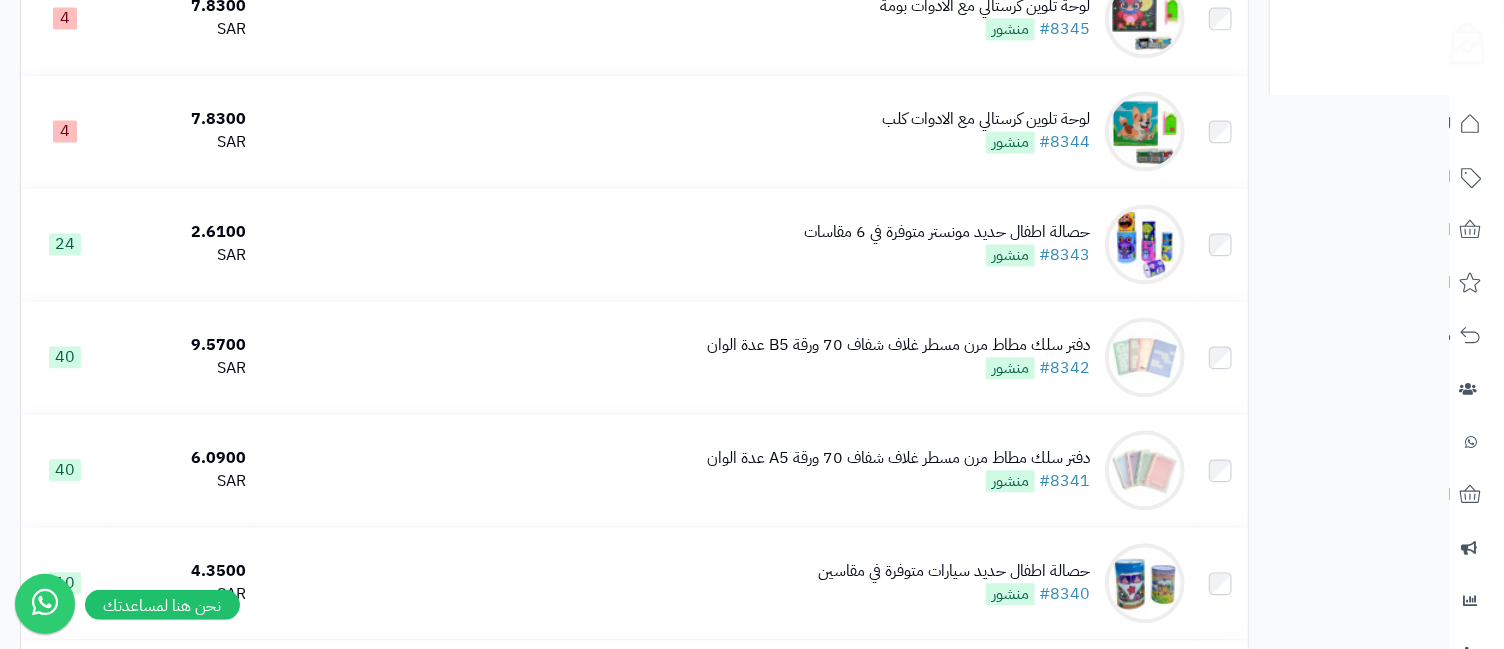 scroll, scrollTop: 2666, scrollLeft: 0, axis: vertical 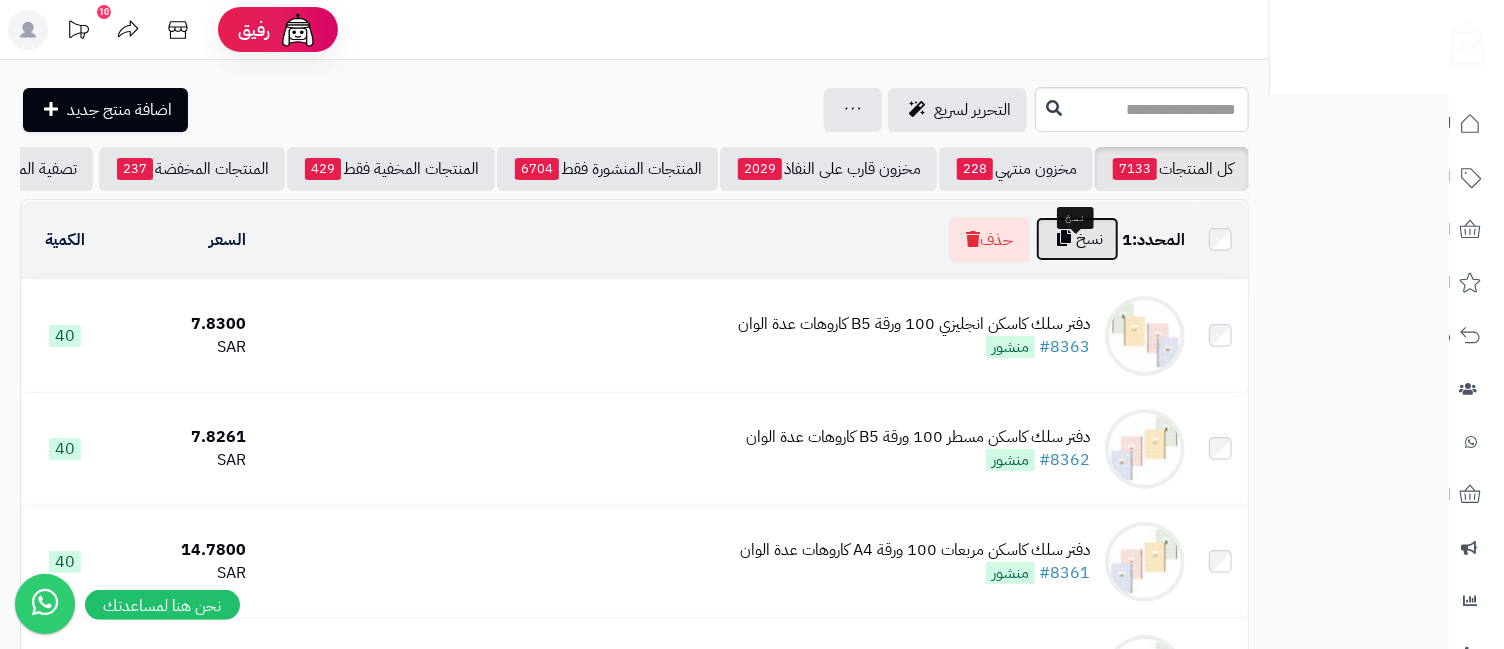 click on "نسخ" at bounding box center [1077, 239] 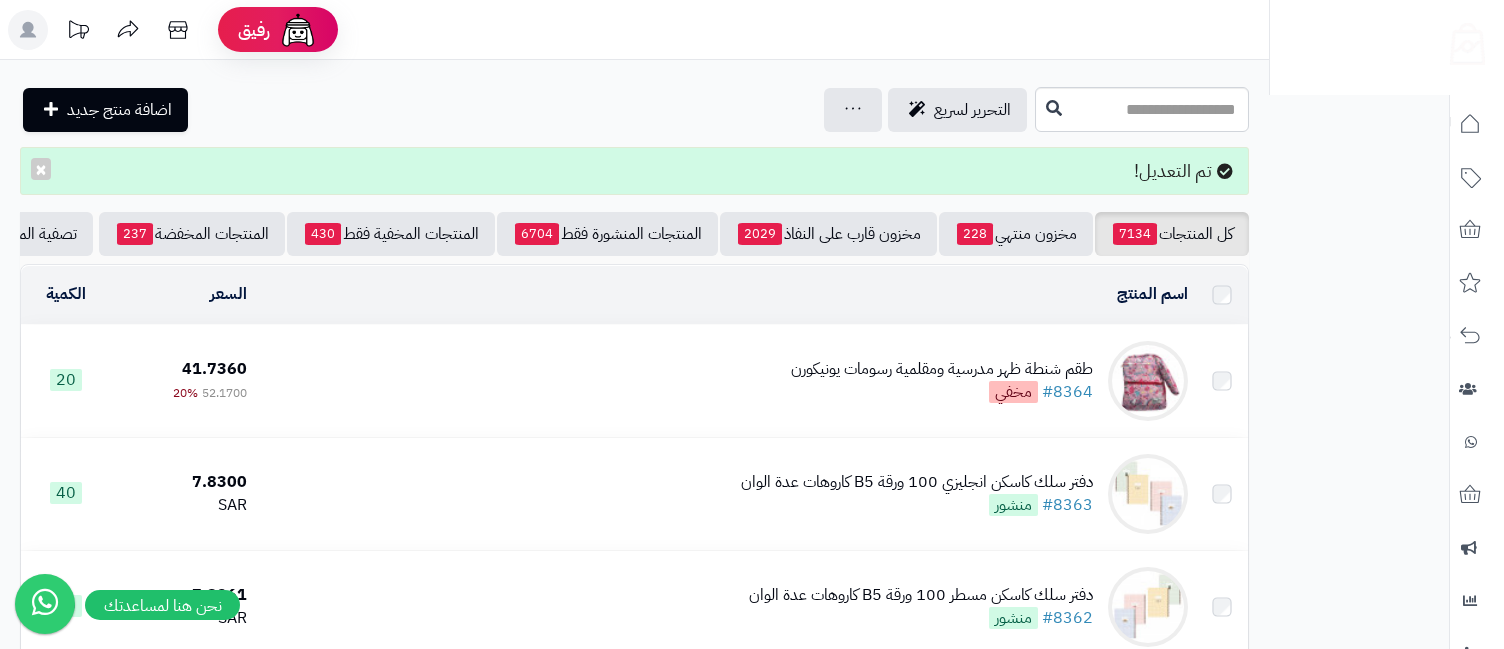 scroll, scrollTop: 0, scrollLeft: 0, axis: both 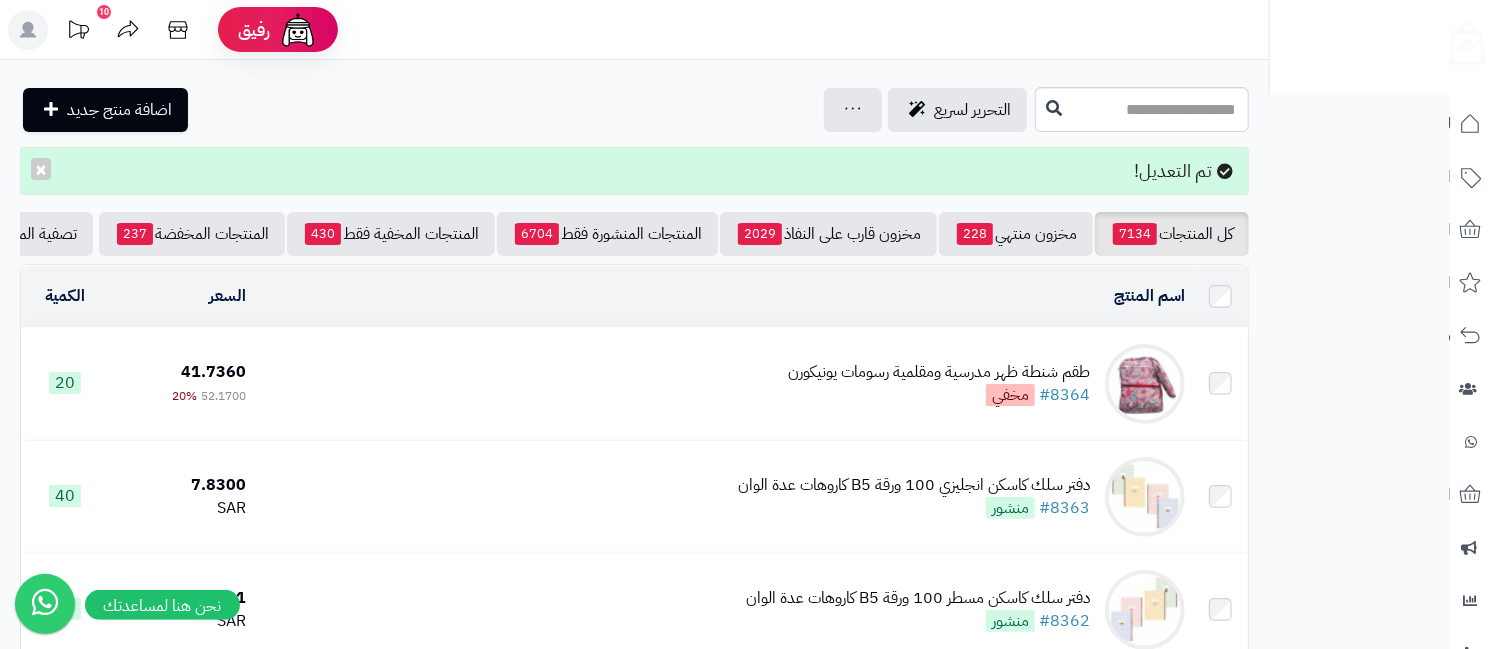 click on "طقم شنطة ظهر مدرسية ومقلمية رسومات يونيكورن" at bounding box center (939, 372) 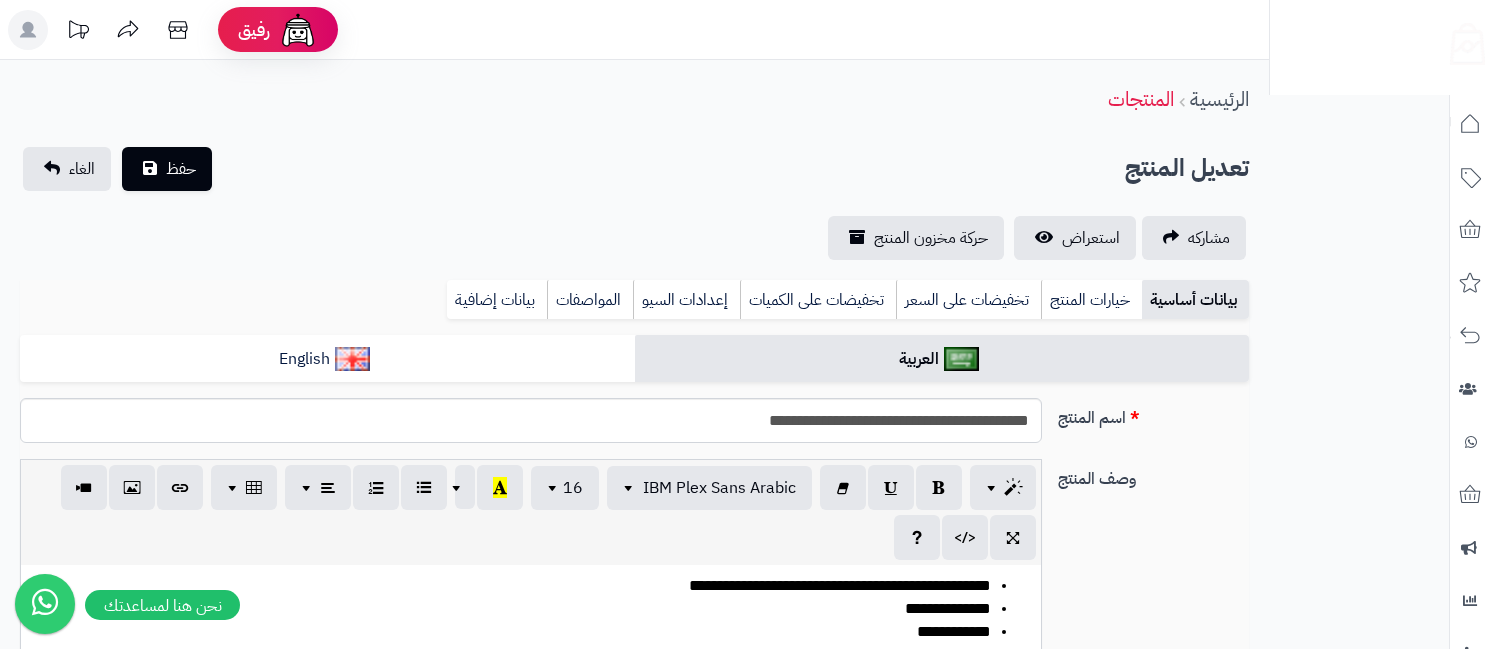 scroll, scrollTop: 0, scrollLeft: 0, axis: both 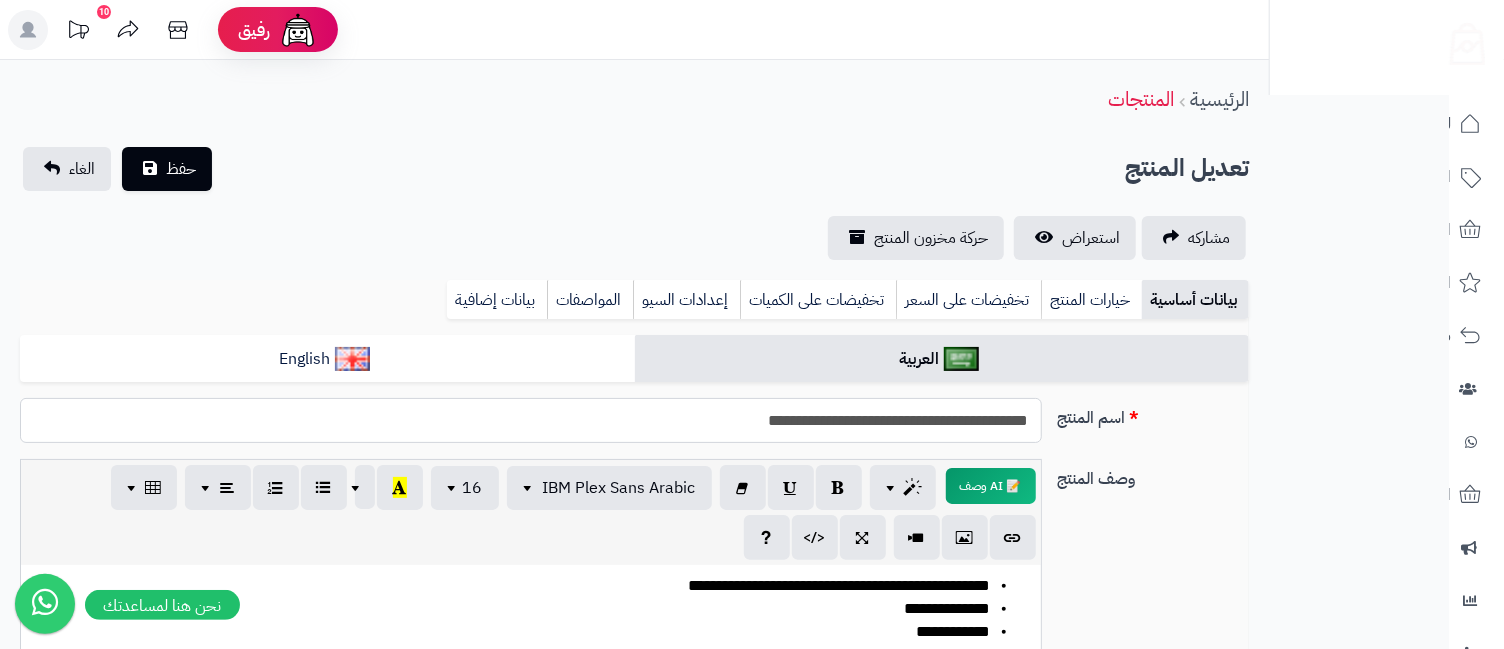 drag, startPoint x: 995, startPoint y: 421, endPoint x: 1040, endPoint y: 435, distance: 47.127487 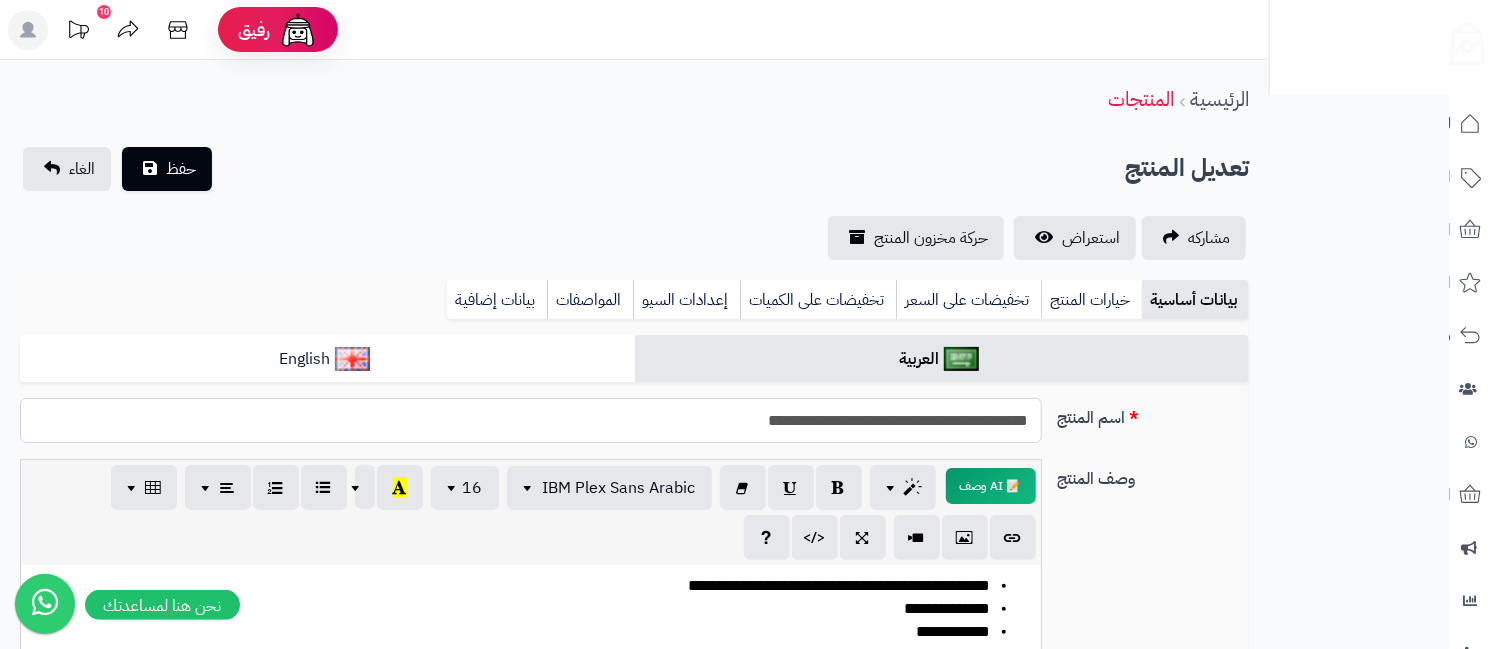 click on "**********" at bounding box center [530, 420] 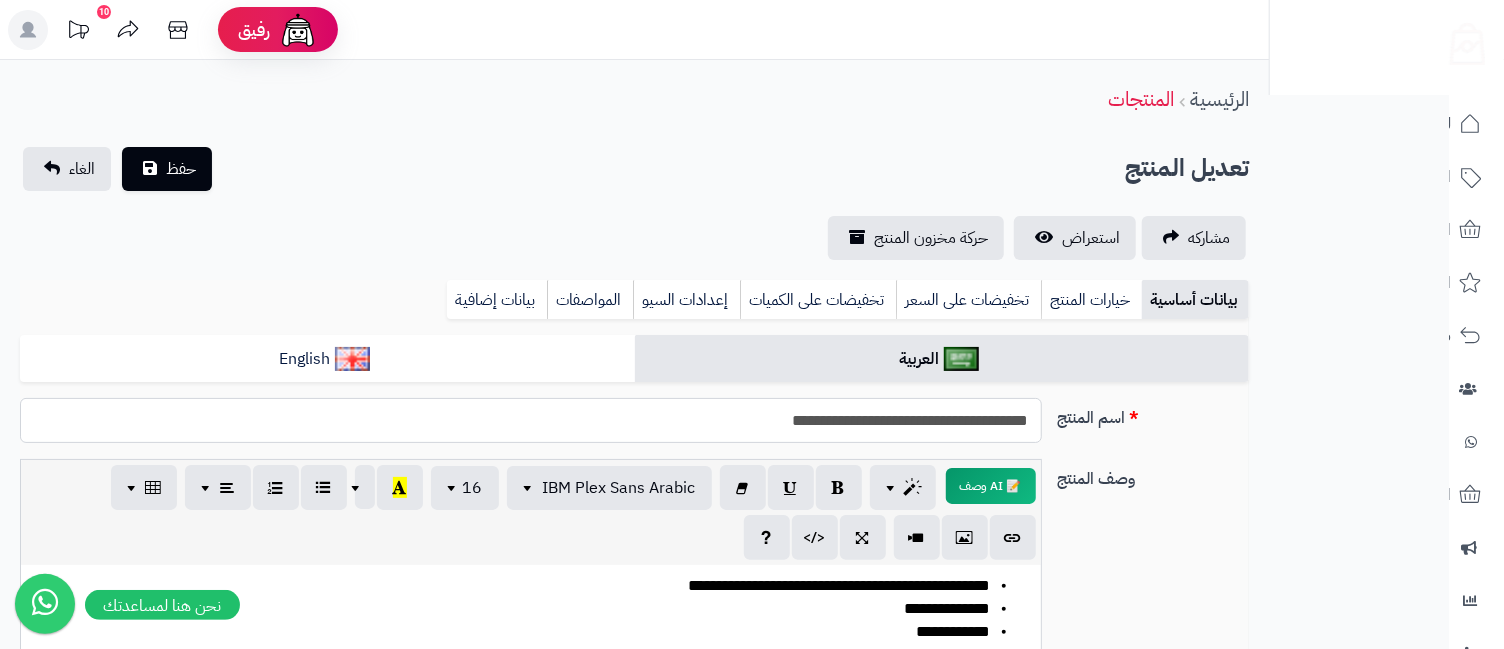 drag, startPoint x: 914, startPoint y: 419, endPoint x: 863, endPoint y: 416, distance: 51.088158 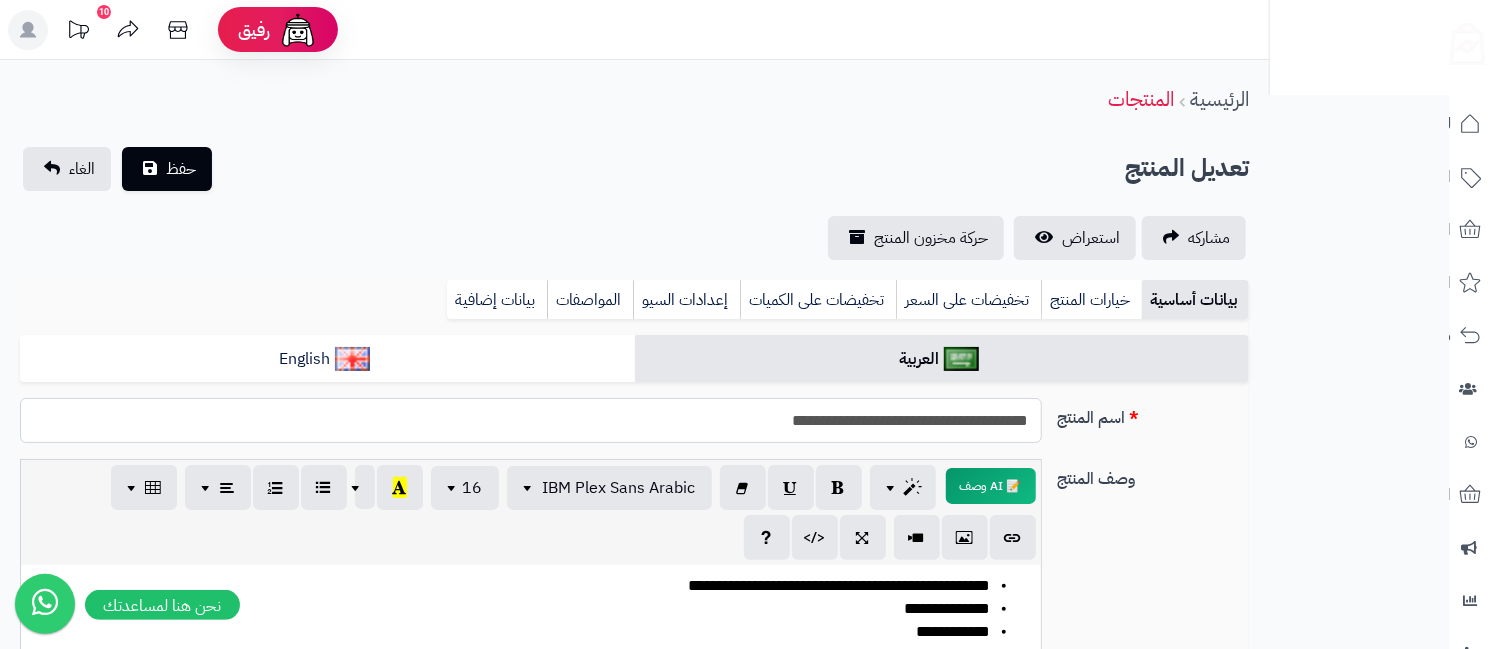 click on "**********" at bounding box center [530, 420] 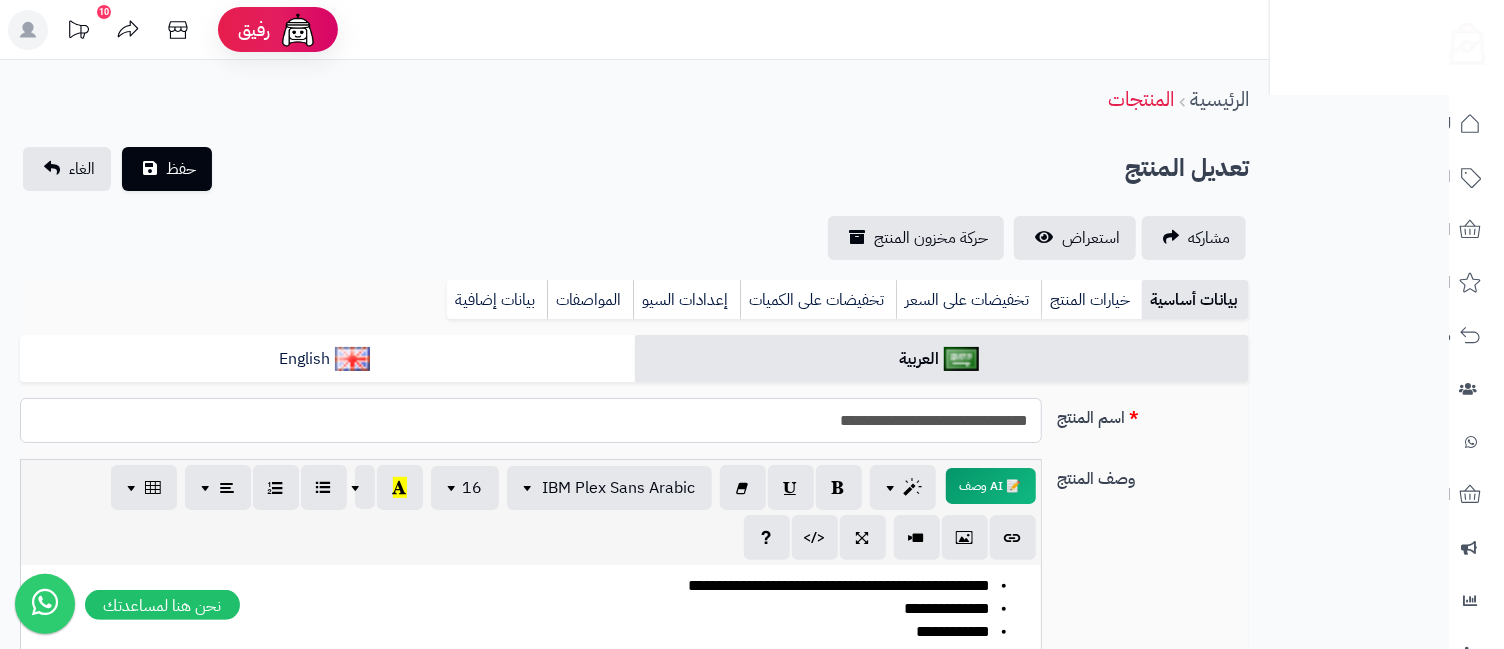 drag, startPoint x: 776, startPoint y: 429, endPoint x: 911, endPoint y: 440, distance: 135.4474 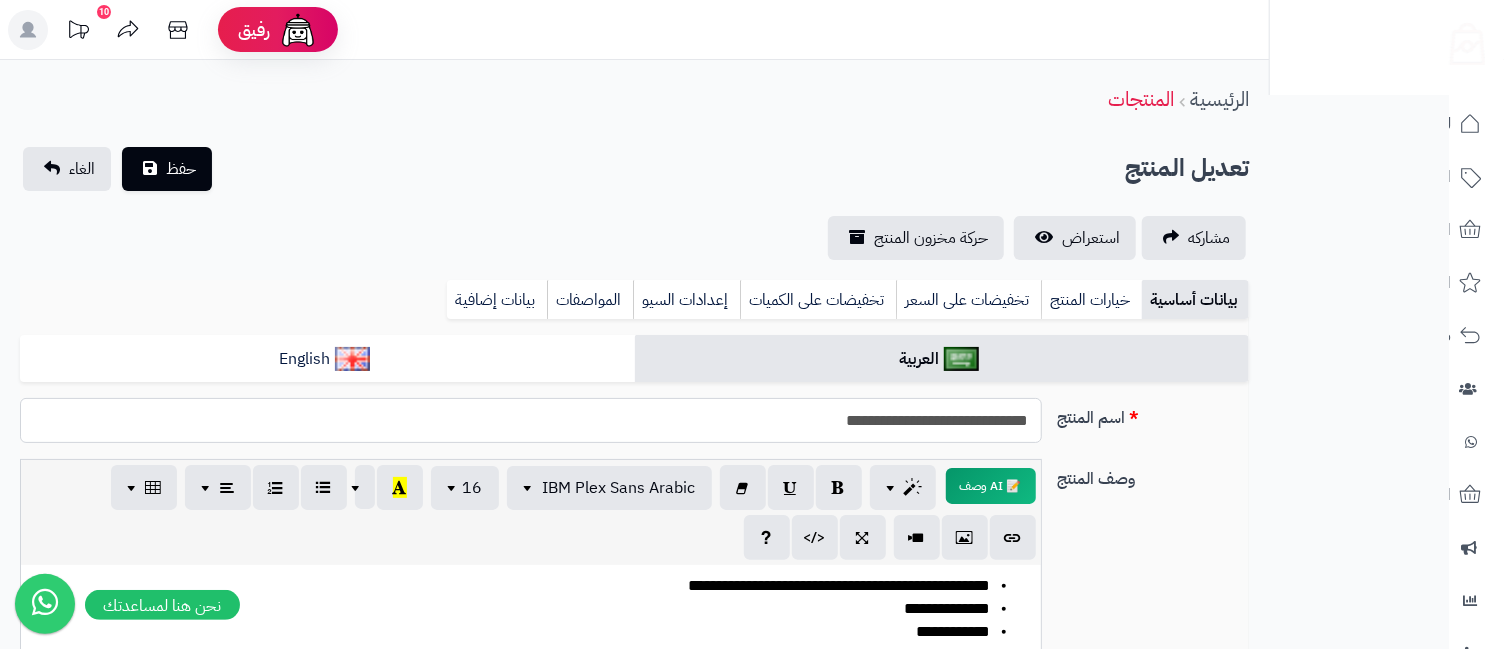 click on "**********" at bounding box center (530, 420) 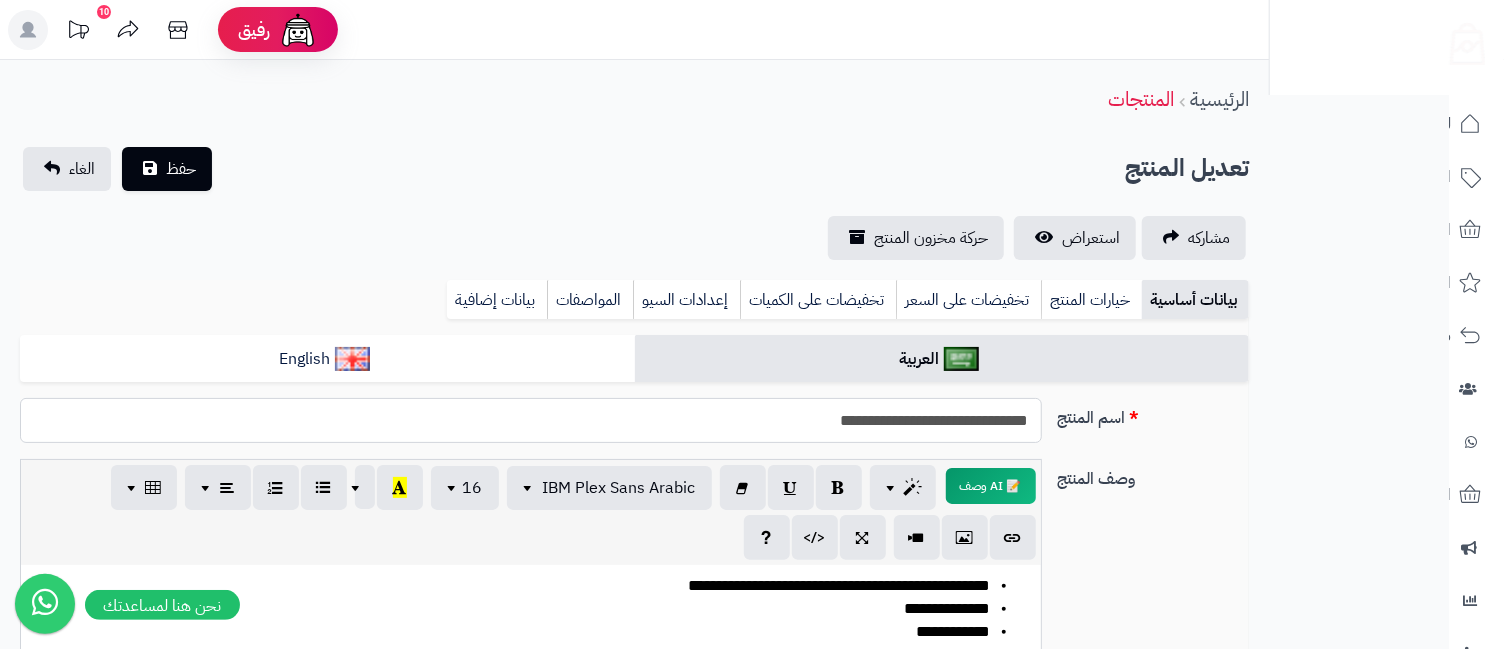 click on "**********" at bounding box center [530, 420] 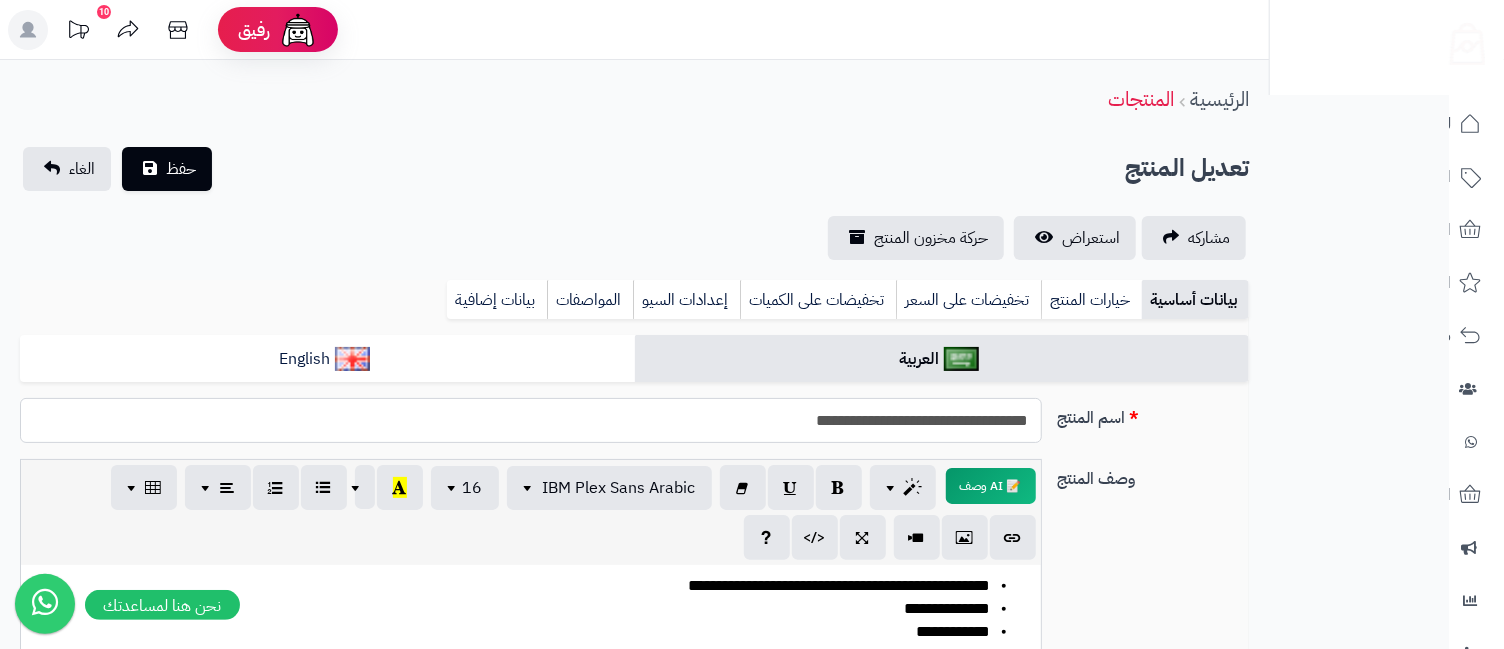 click on "**********" at bounding box center (530, 420) 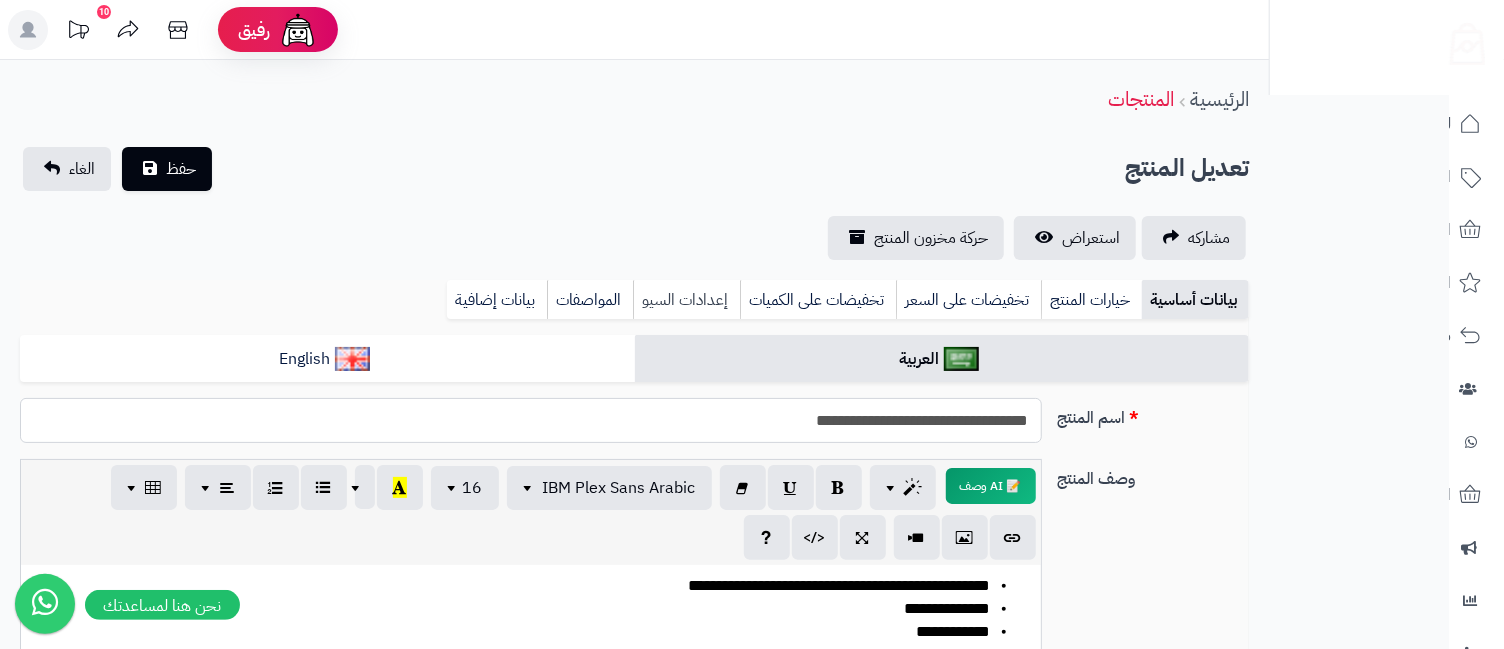 type on "**********" 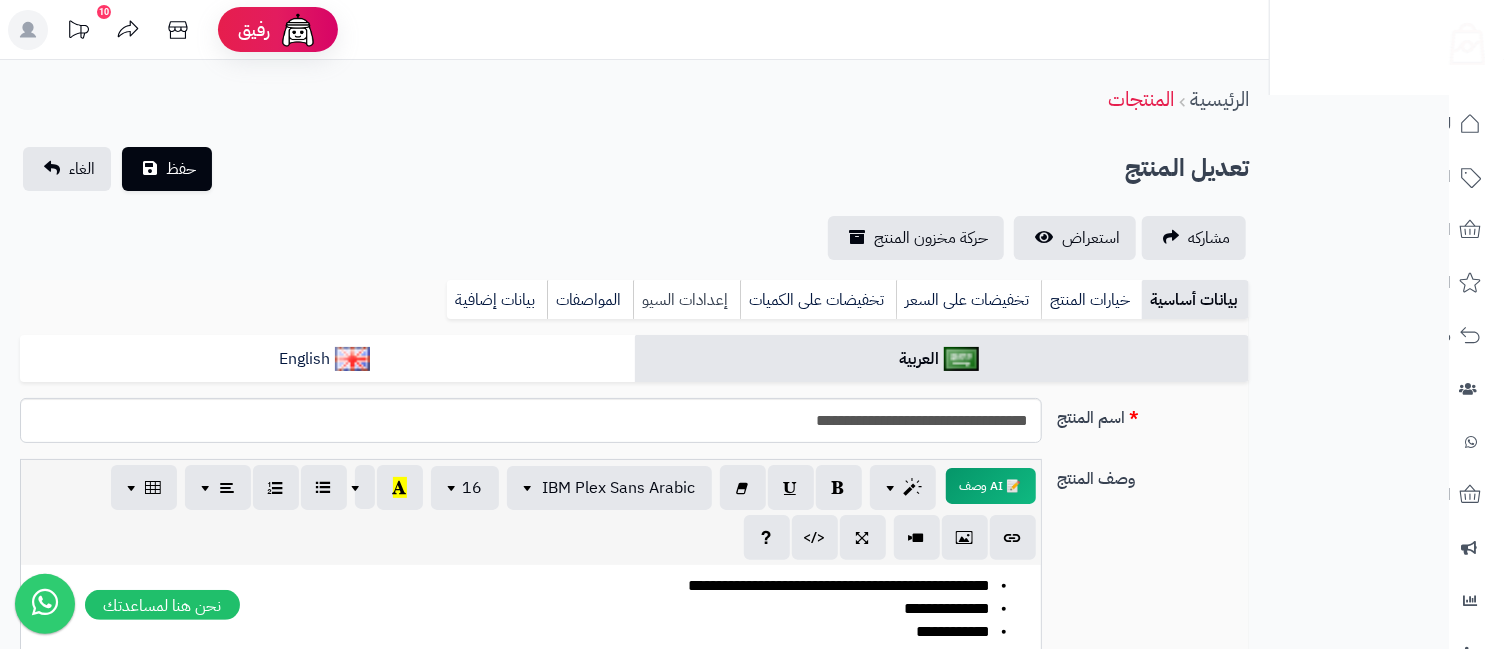 click on "إعدادات السيو" at bounding box center [686, 300] 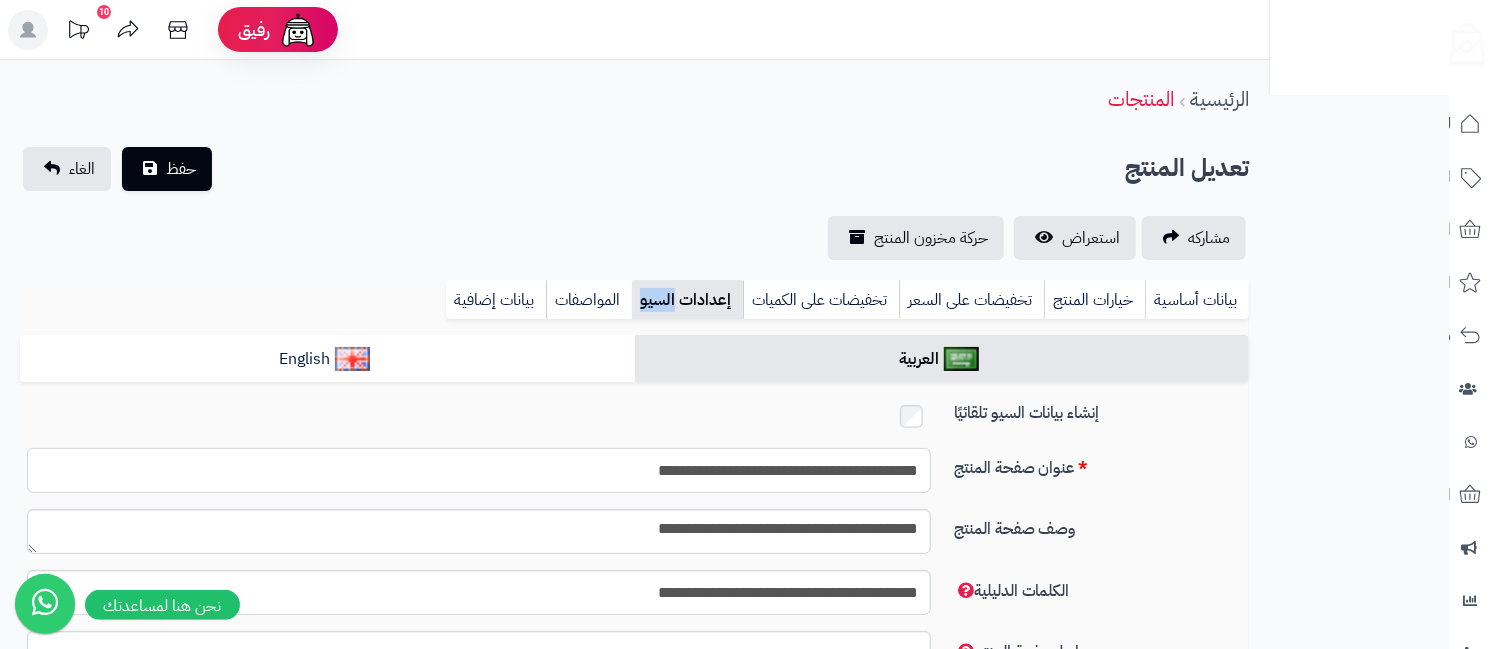 click on "**********" at bounding box center [479, 470] 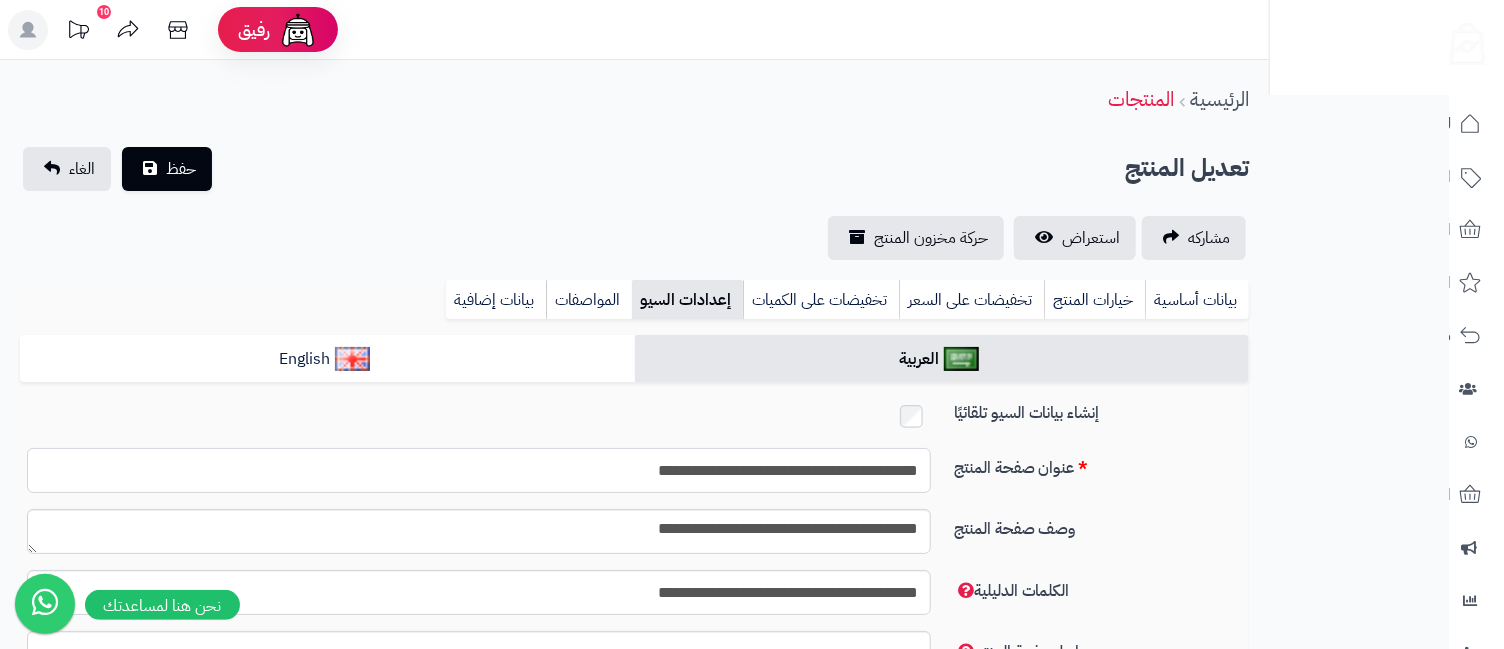 click on "**********" at bounding box center (479, 470) 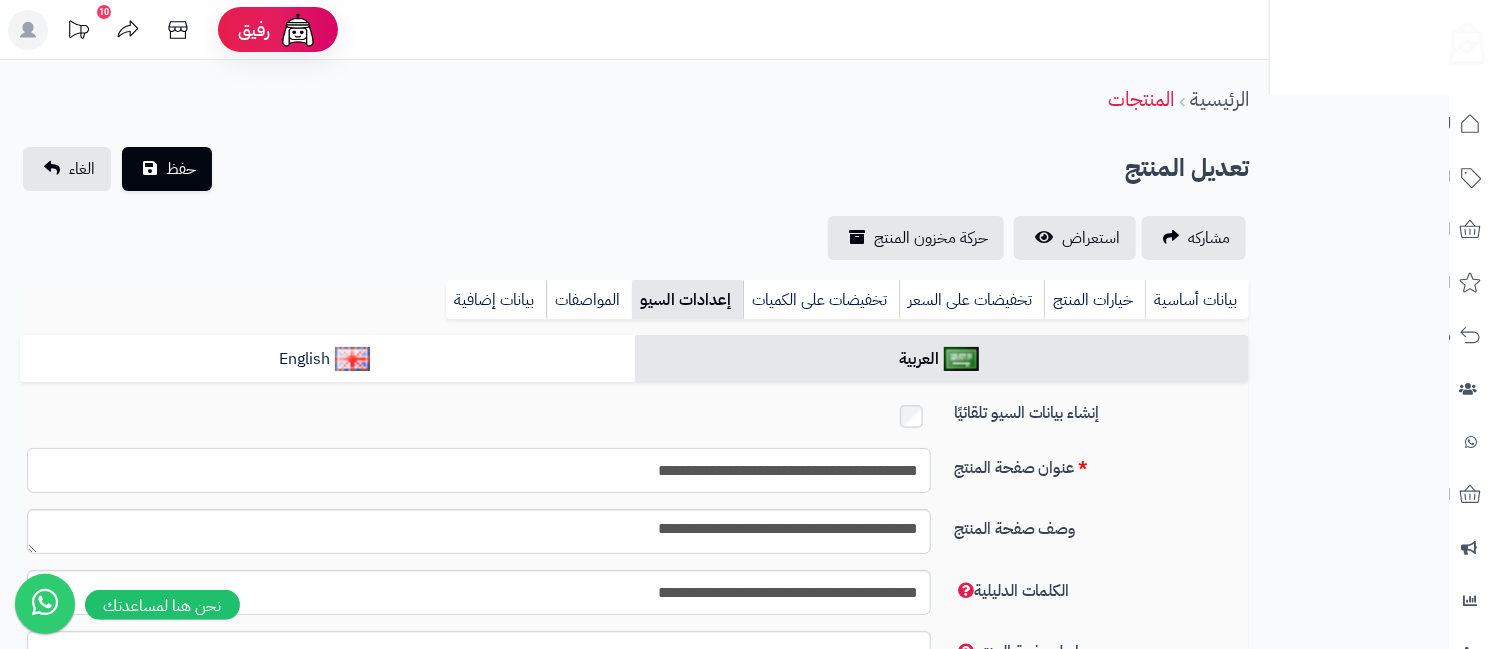 click on "**********" at bounding box center [479, 470] 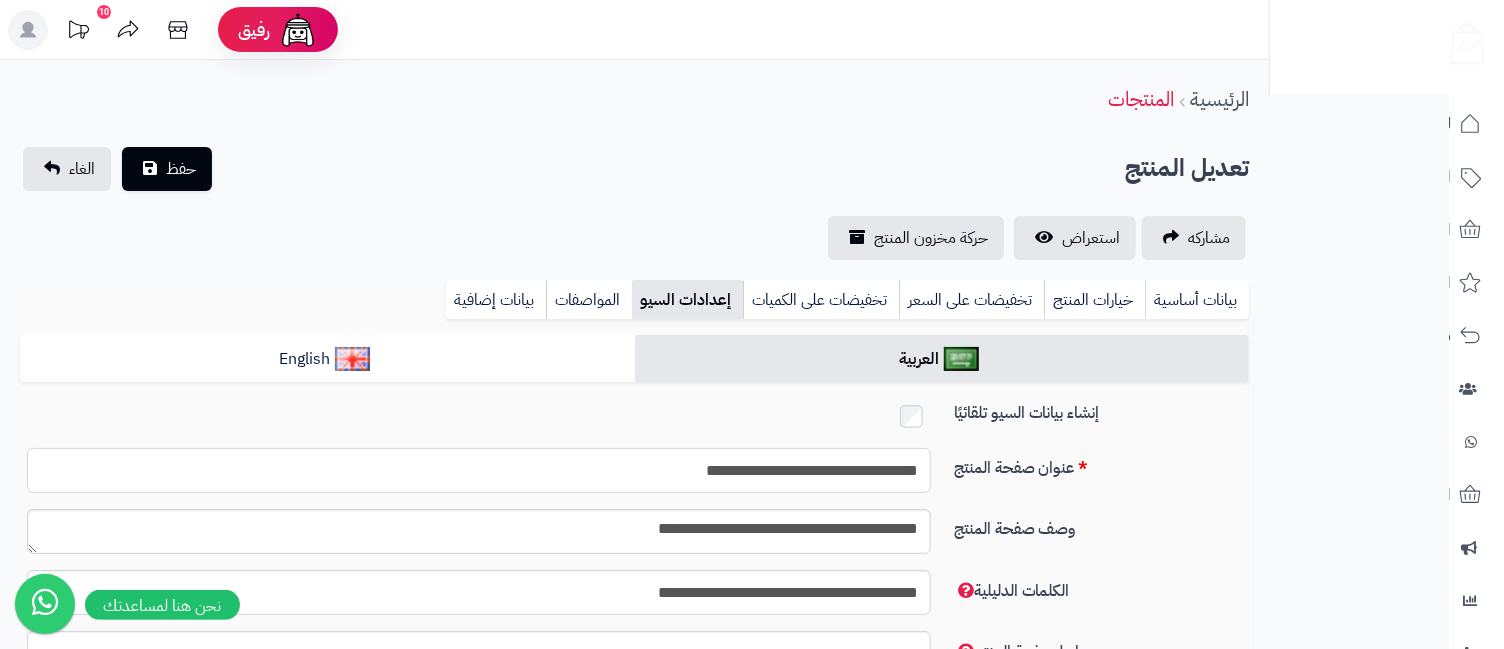 type on "**********" 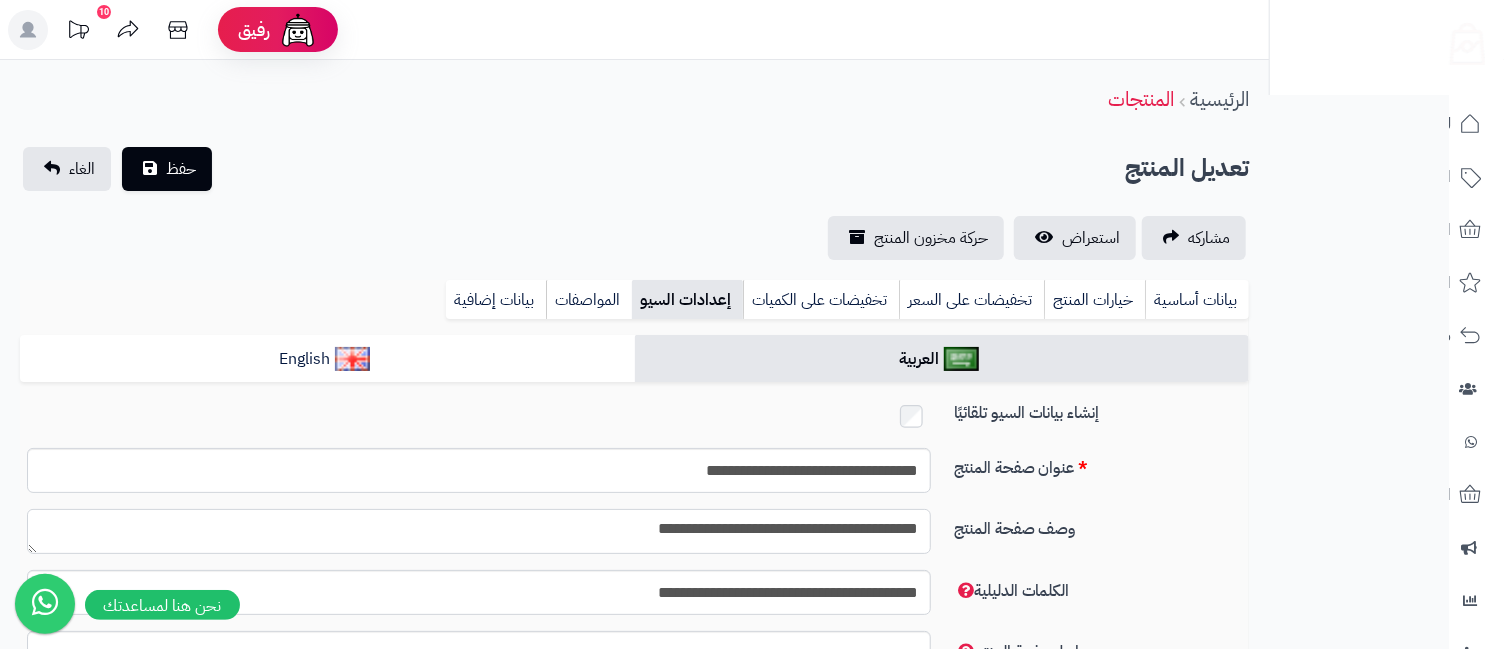 click on "**********" at bounding box center (479, 531) 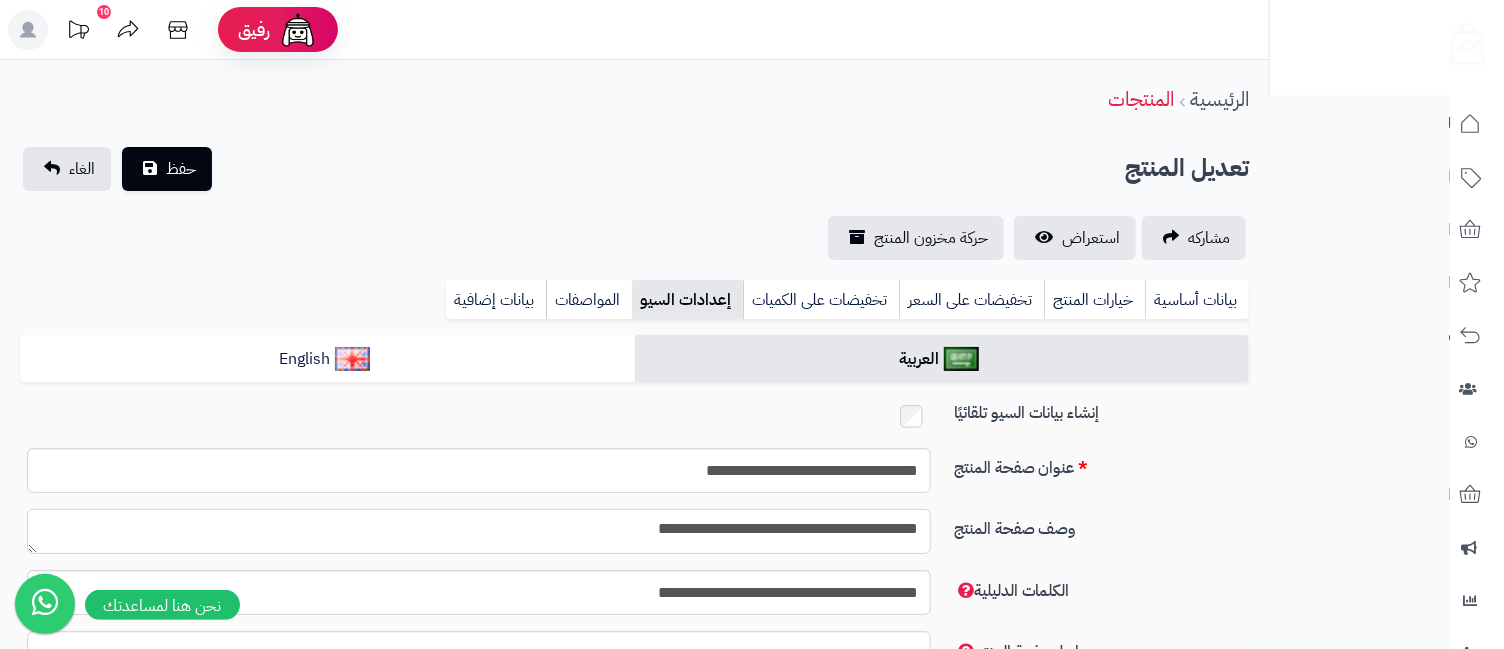 click on "**********" at bounding box center [479, 531] 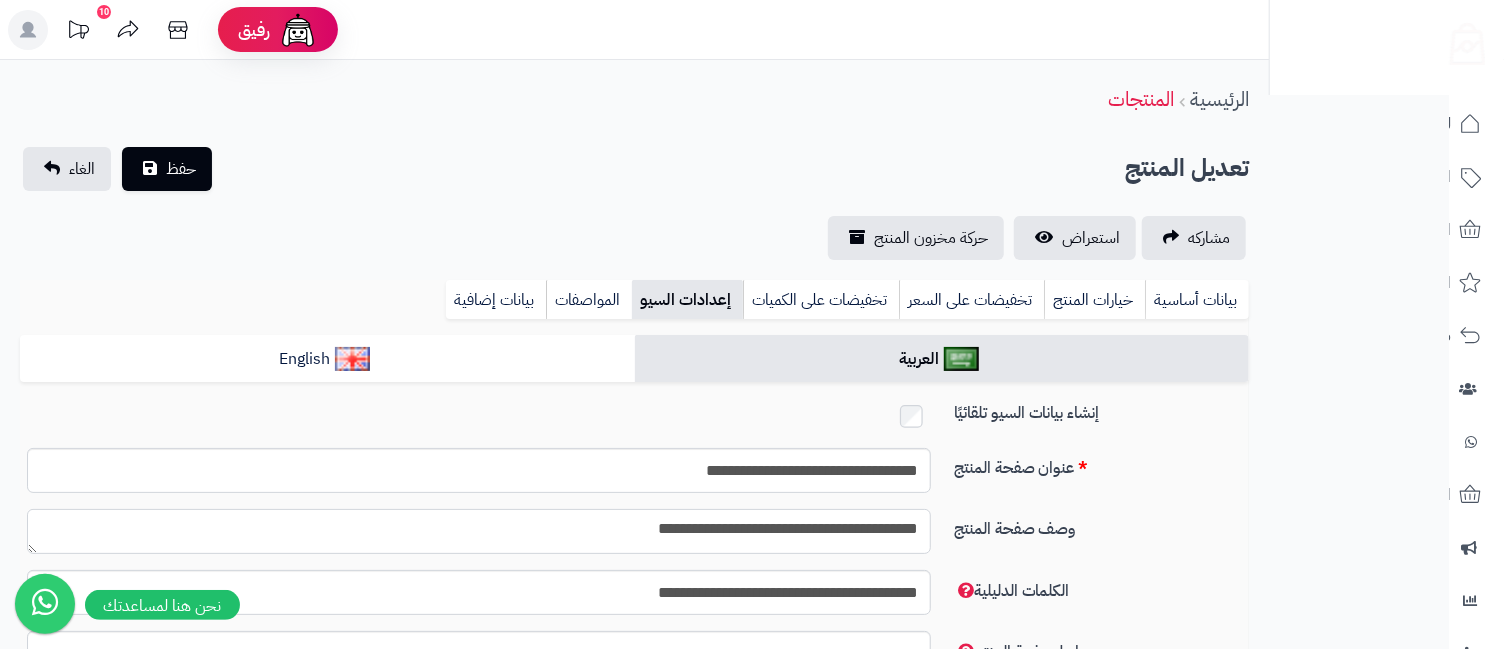 click on "**********" at bounding box center [479, 531] 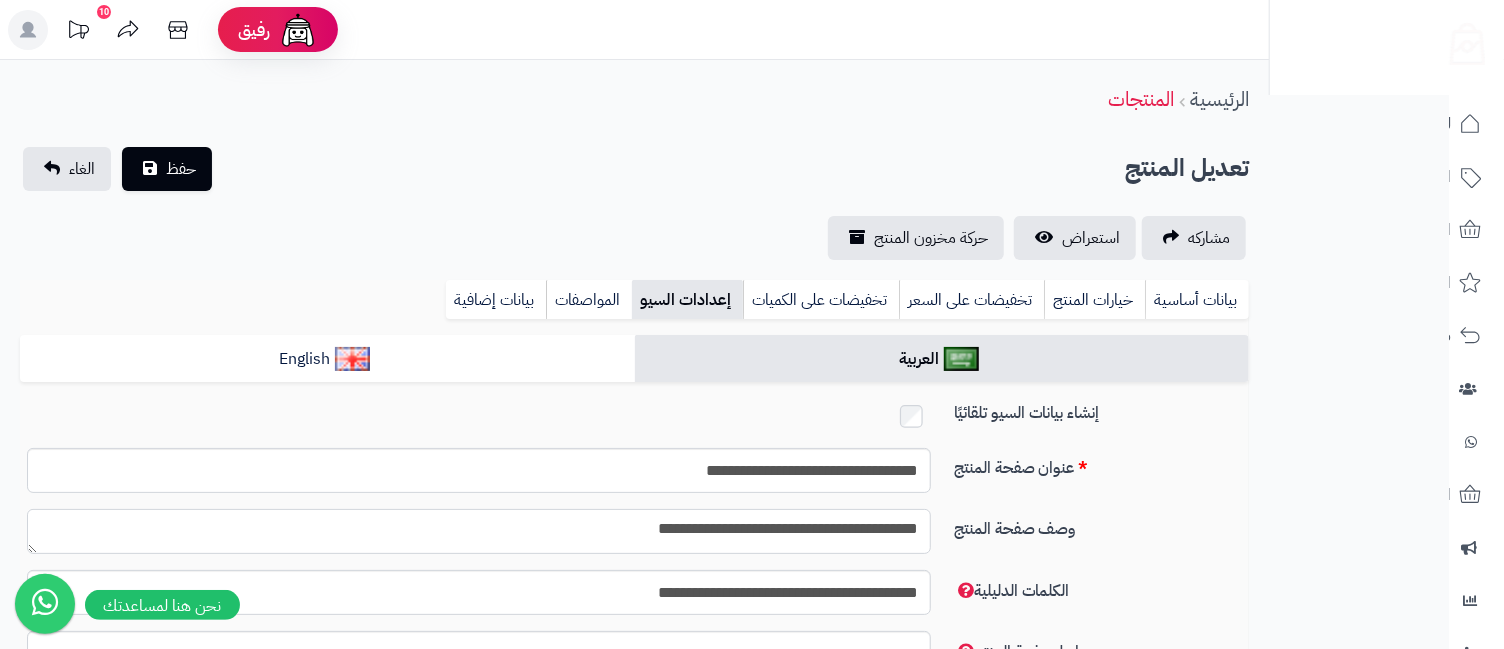 click on "**********" at bounding box center (479, 531) 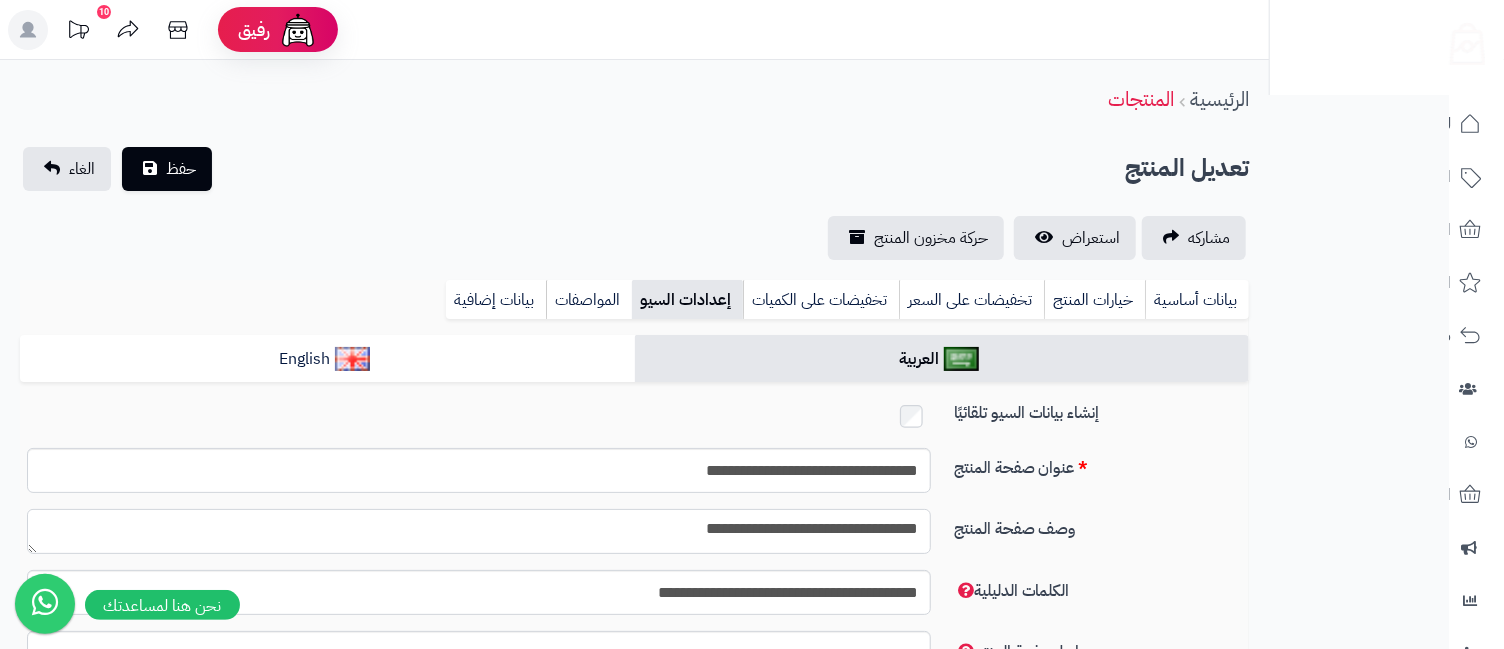 scroll, scrollTop: 195, scrollLeft: 0, axis: vertical 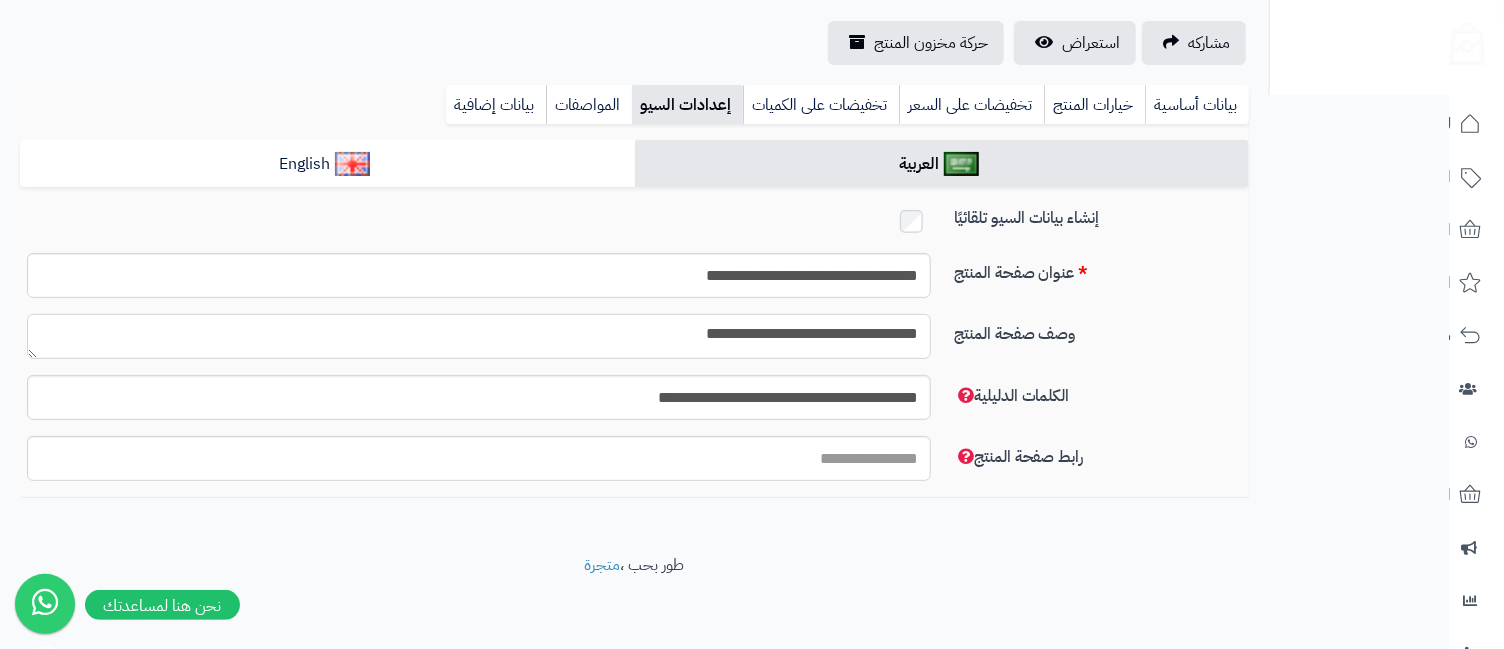 type on "**********" 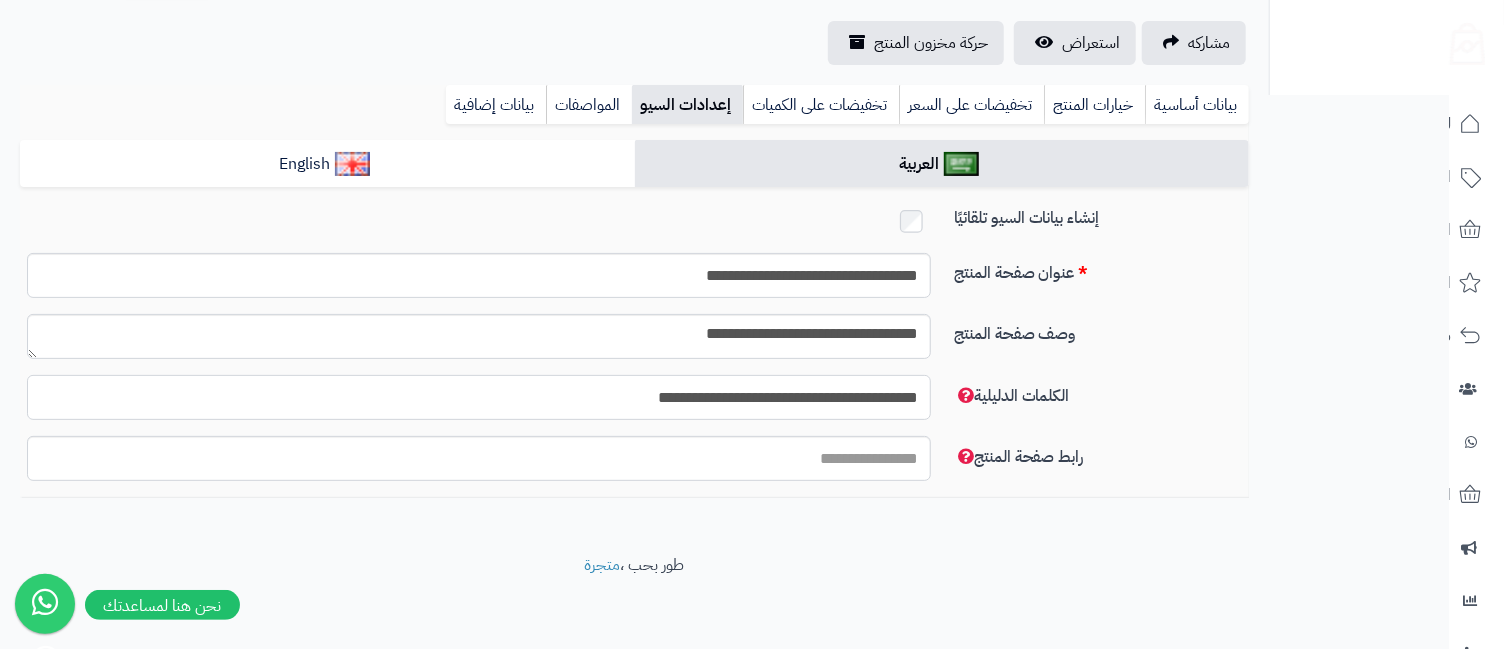 drag, startPoint x: 721, startPoint y: 389, endPoint x: 760, endPoint y: 409, distance: 43.829212 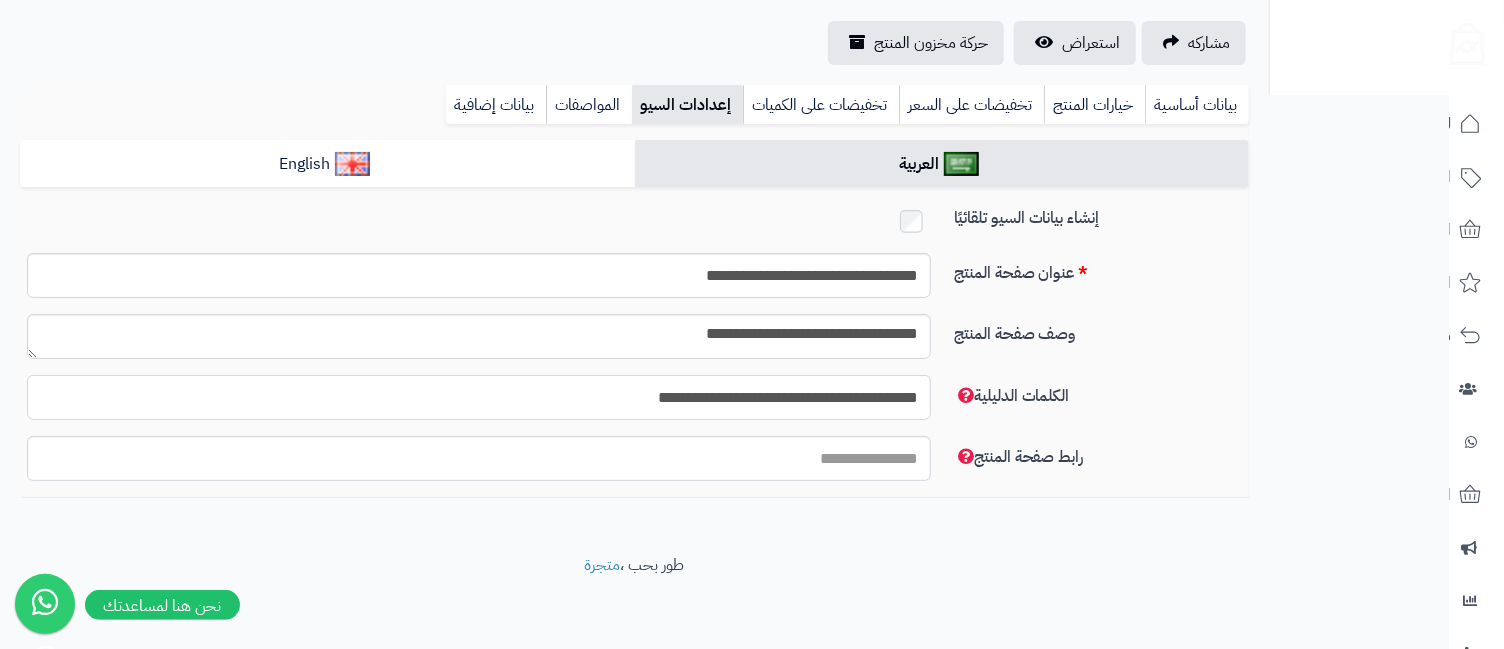 click on "**********" at bounding box center (479, 397) 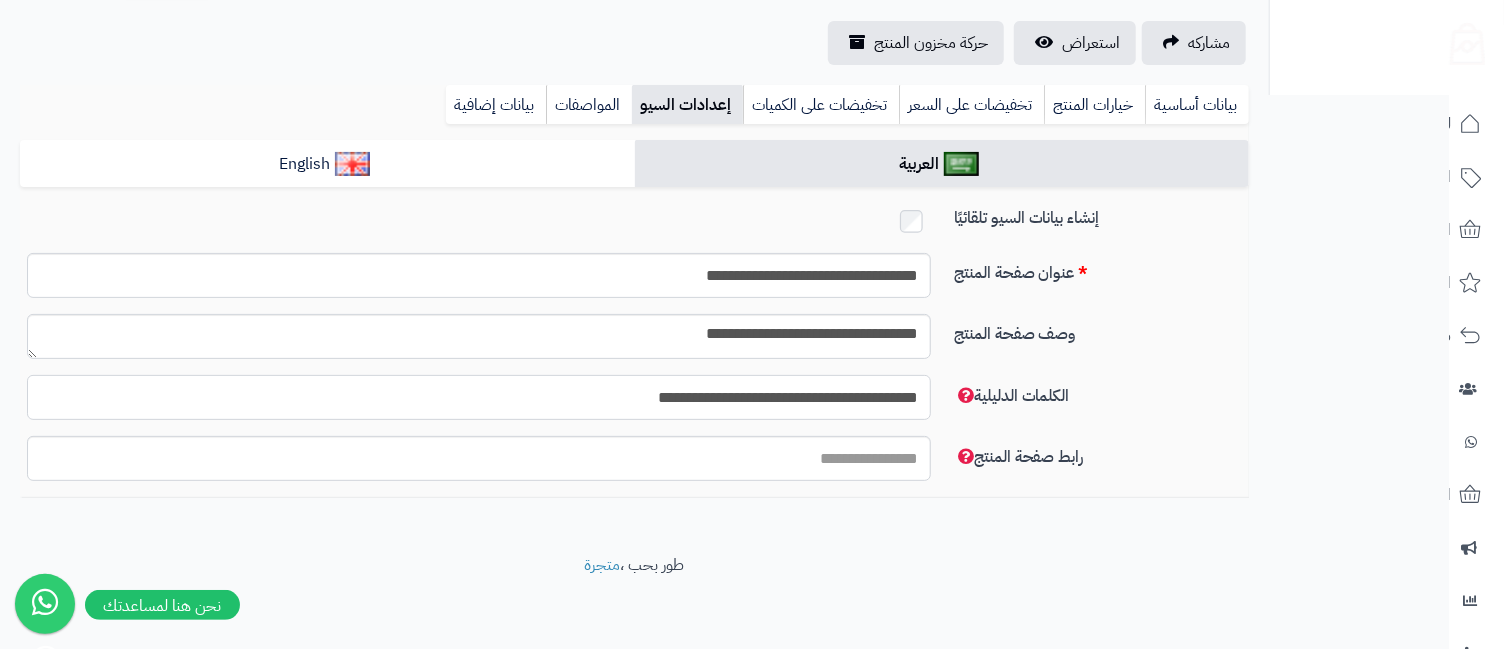 drag, startPoint x: 760, startPoint y: 409, endPoint x: 783, endPoint y: 419, distance: 25.079872 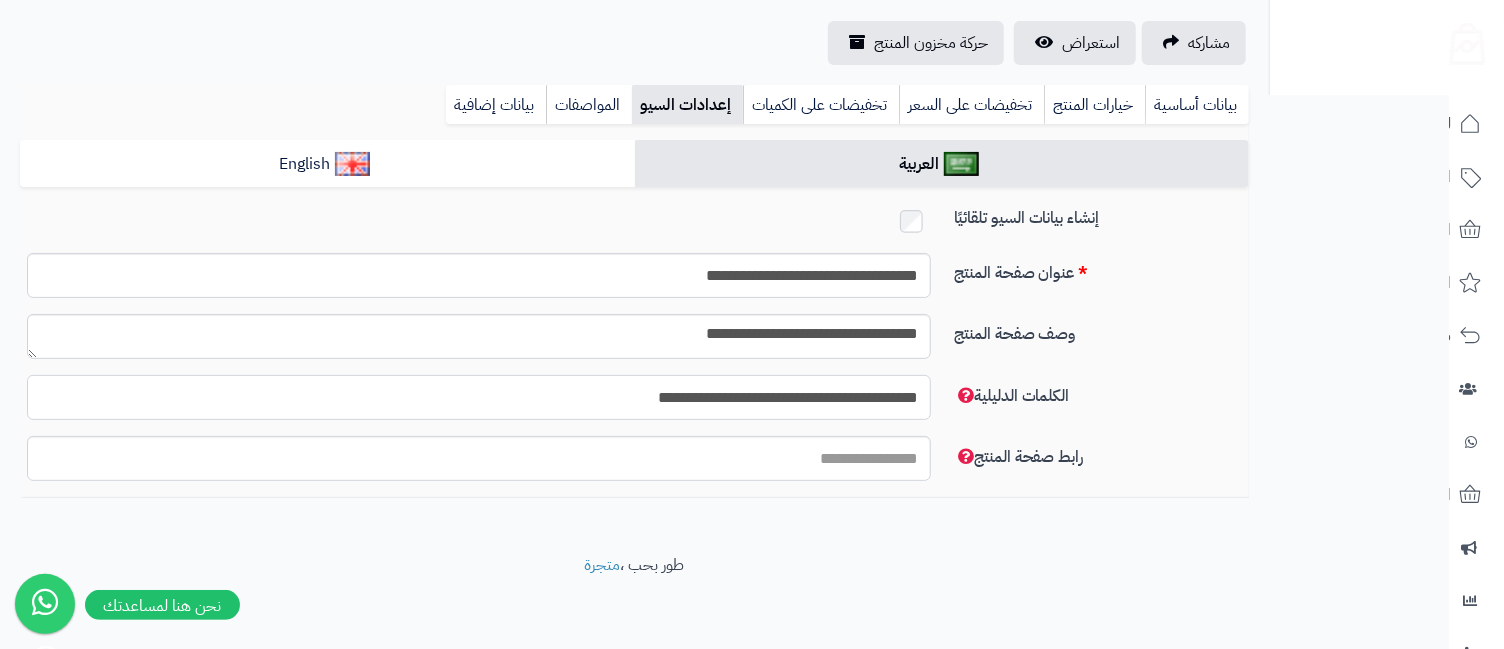 click on "**********" at bounding box center [634, 405] 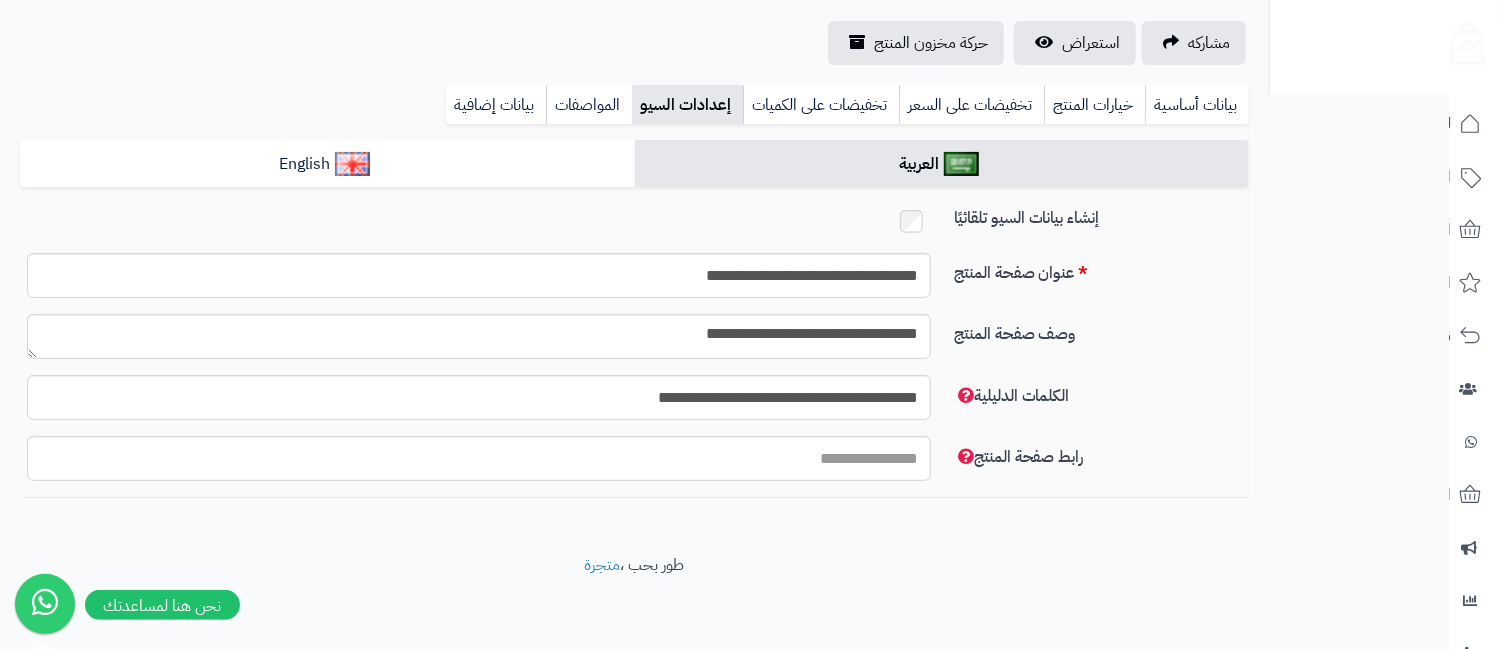 click on "**********" at bounding box center [634, 405] 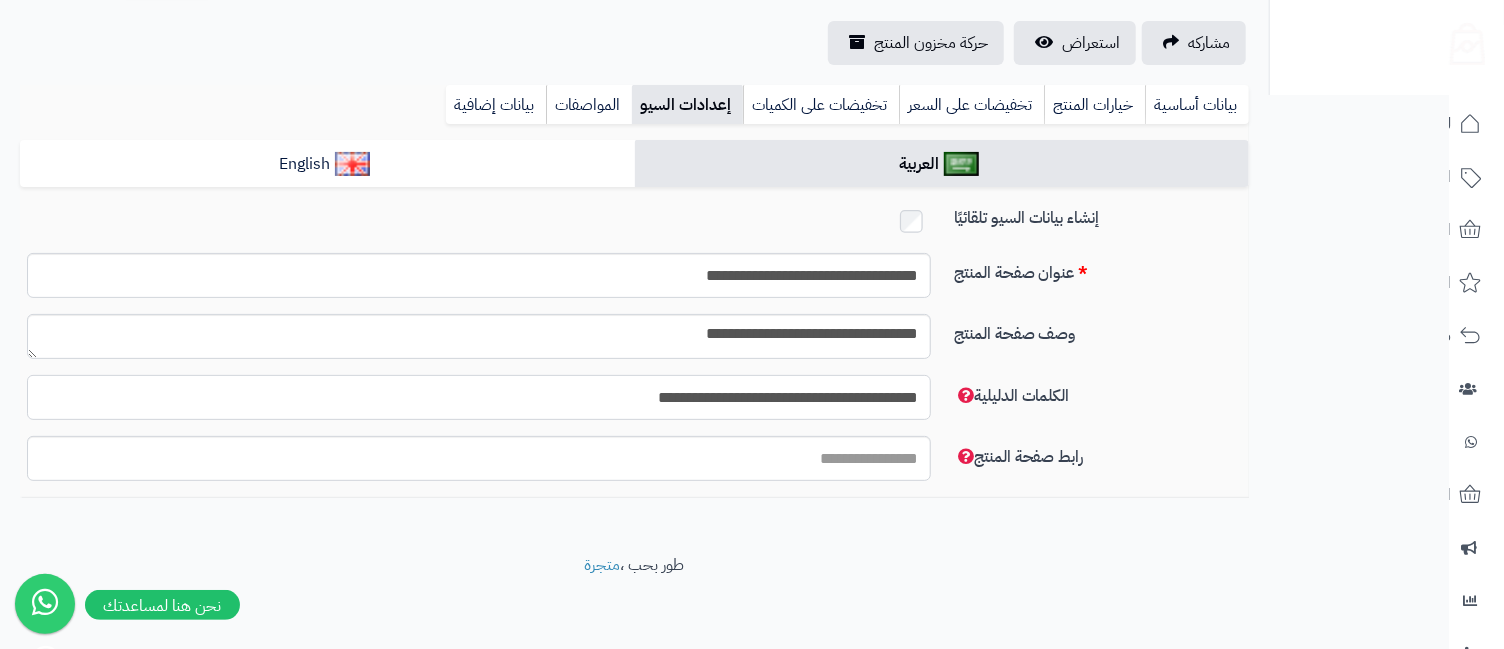 drag, startPoint x: 722, startPoint y: 391, endPoint x: 787, endPoint y: 422, distance: 72.013885 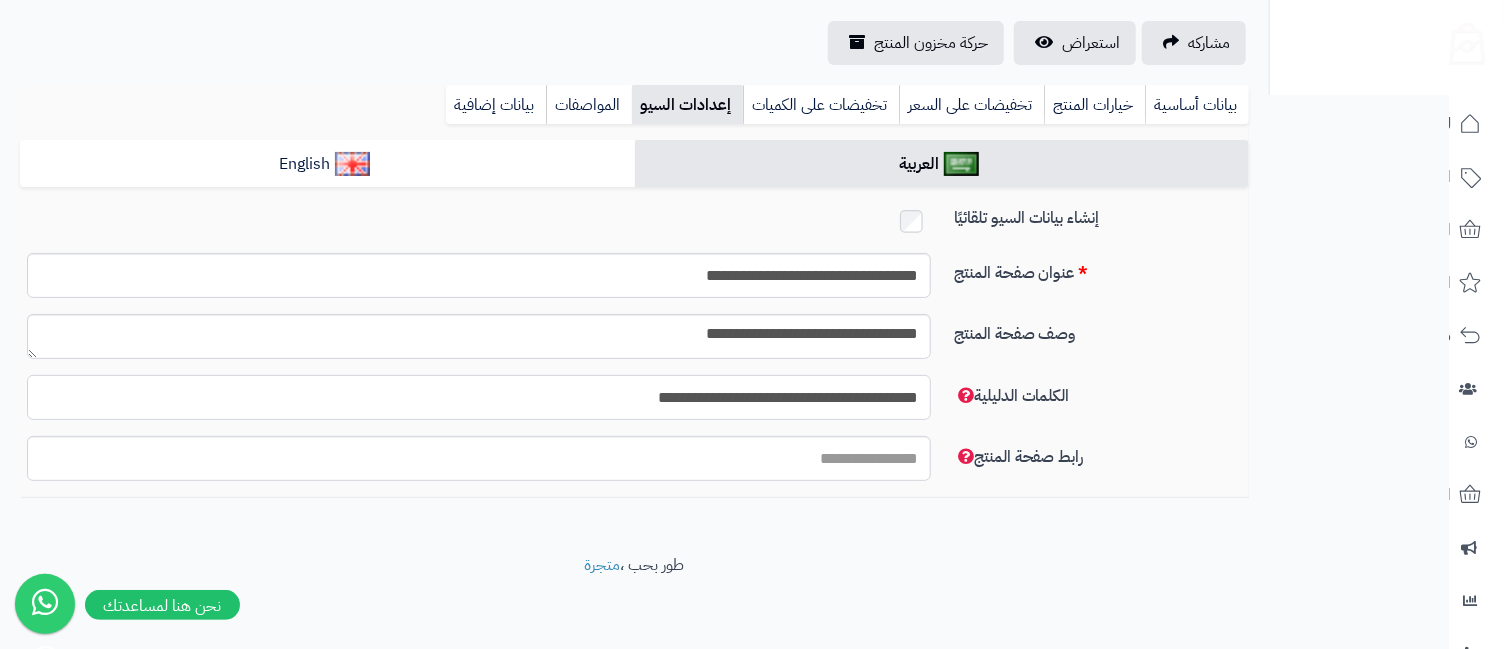 click on "**********" at bounding box center (634, 405) 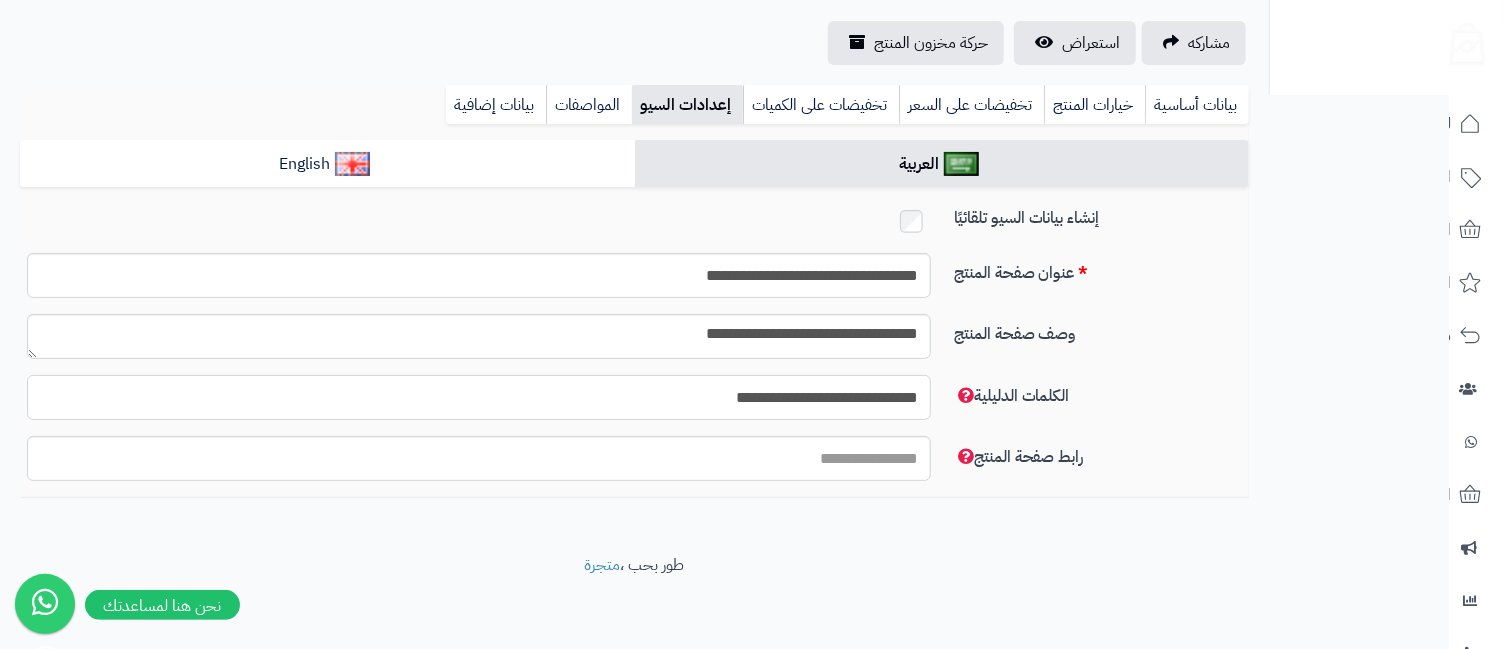 type on "**********" 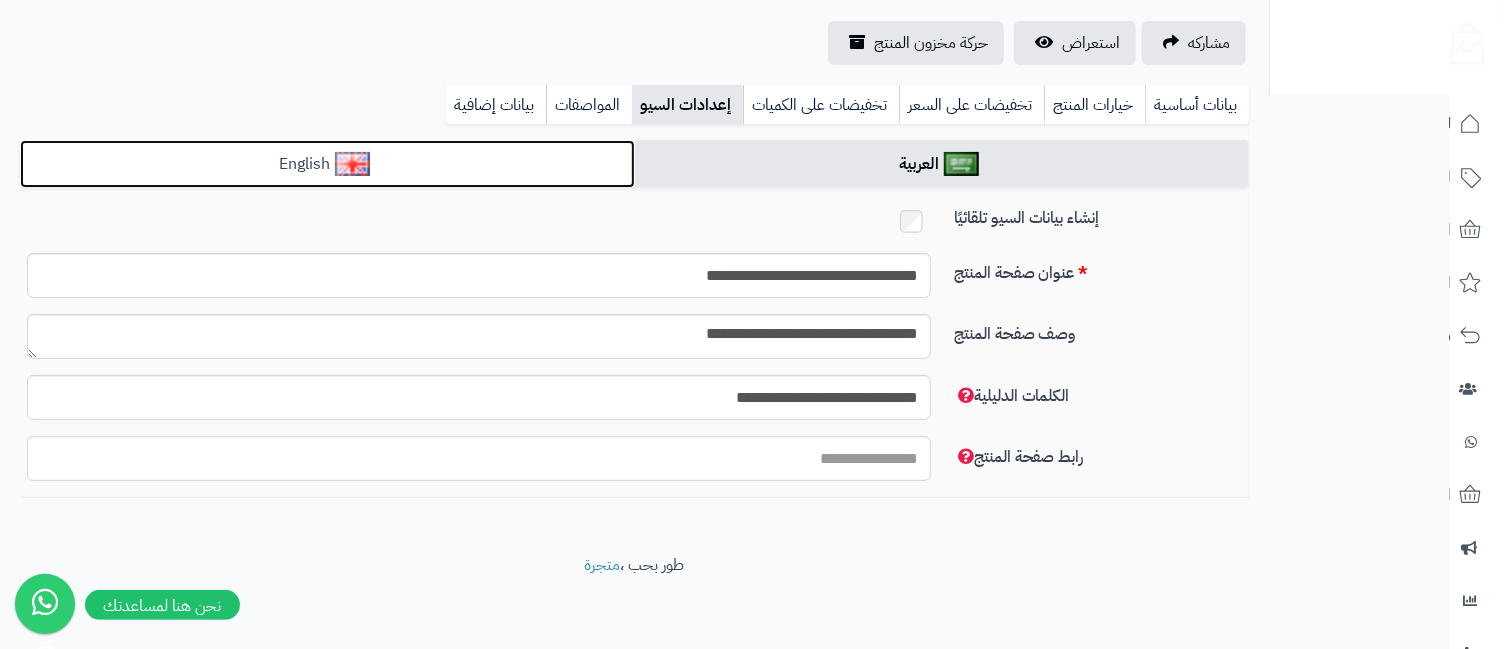 click on "English" at bounding box center [327, 164] 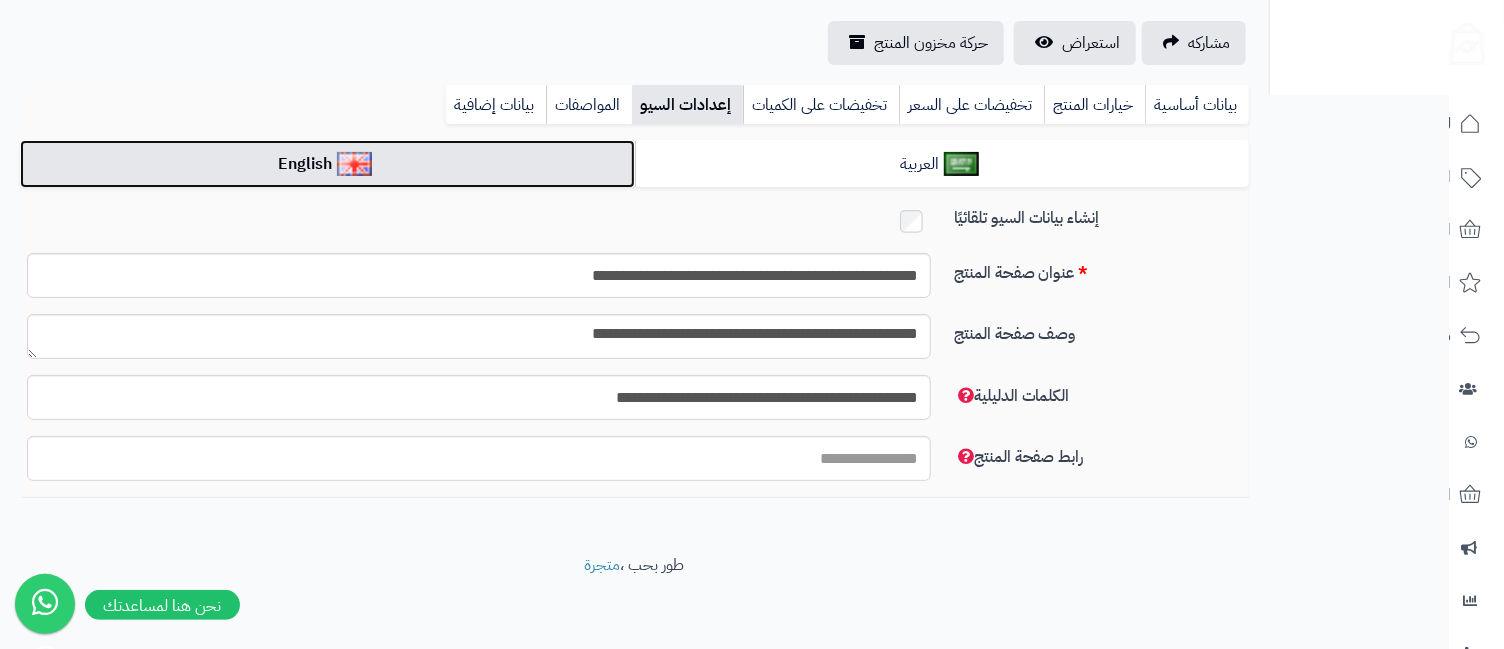 click on "English" at bounding box center [327, 164] 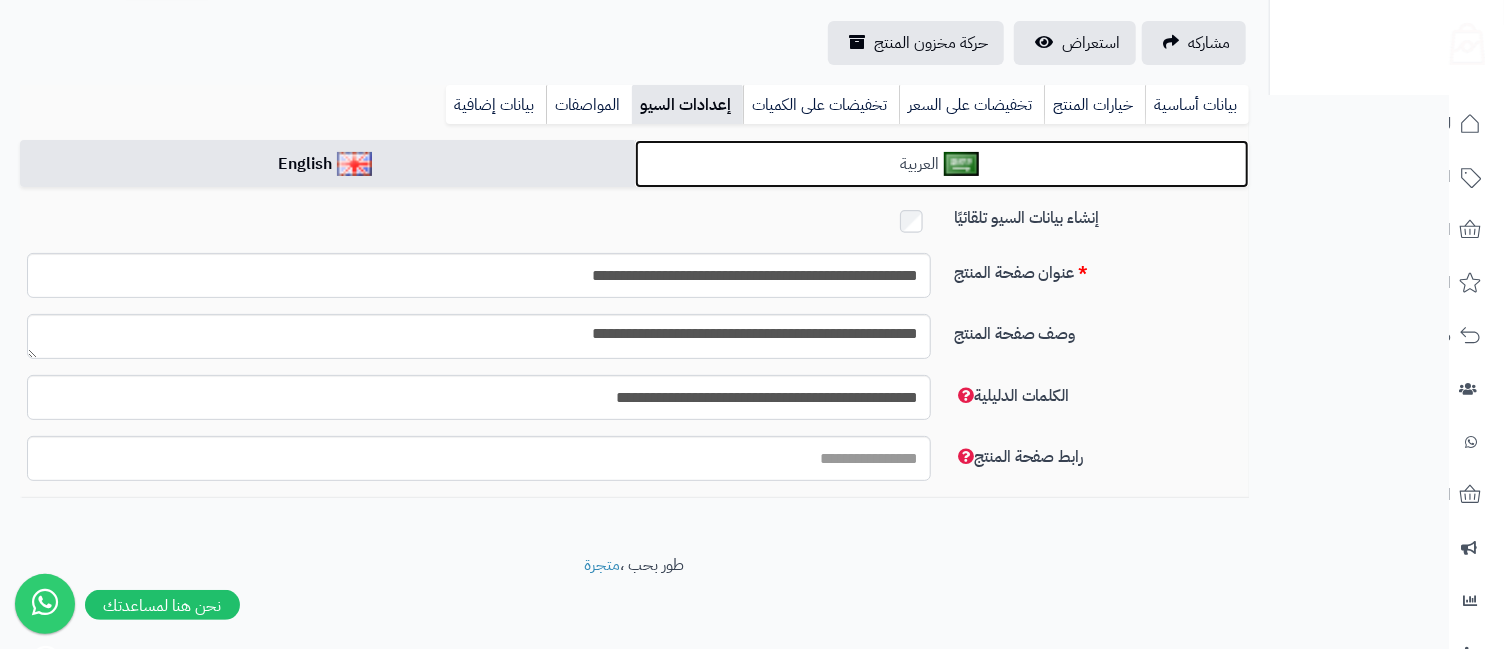 click on "العربية" at bounding box center [942, 164] 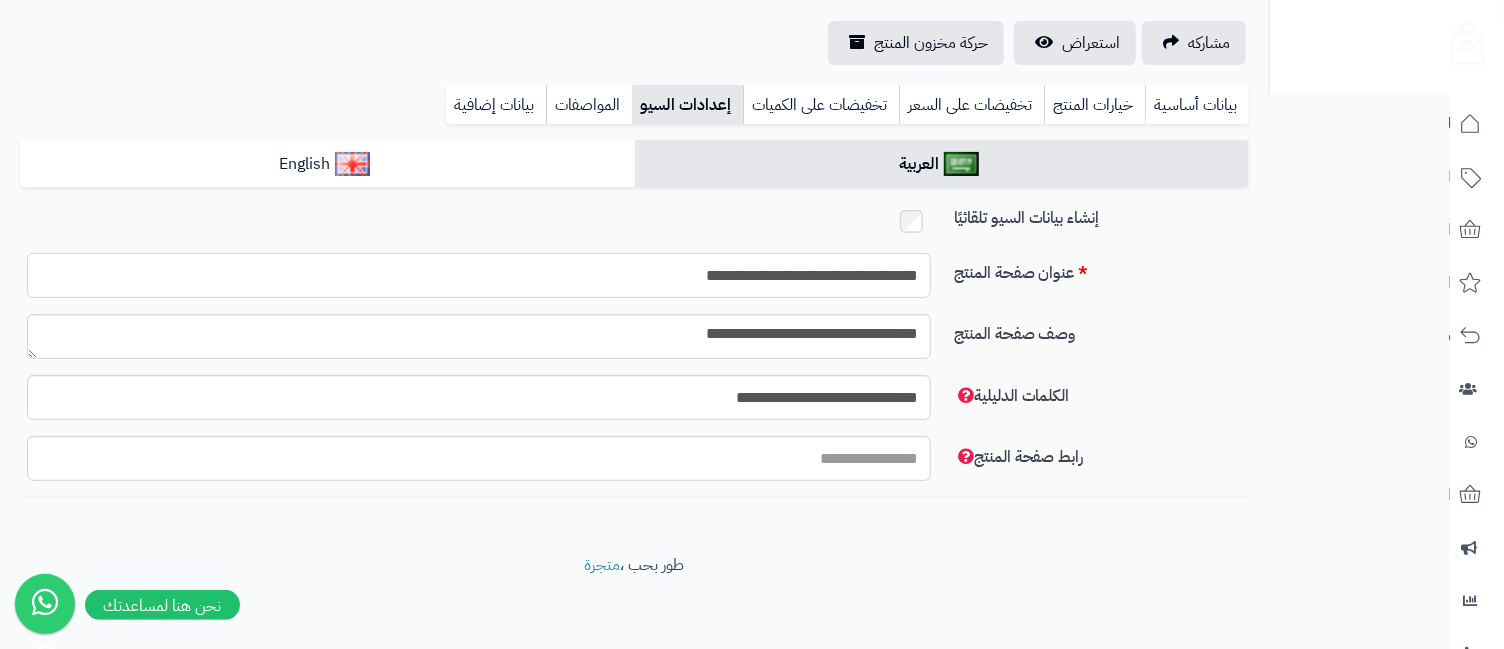 click on "**********" at bounding box center [479, 275] 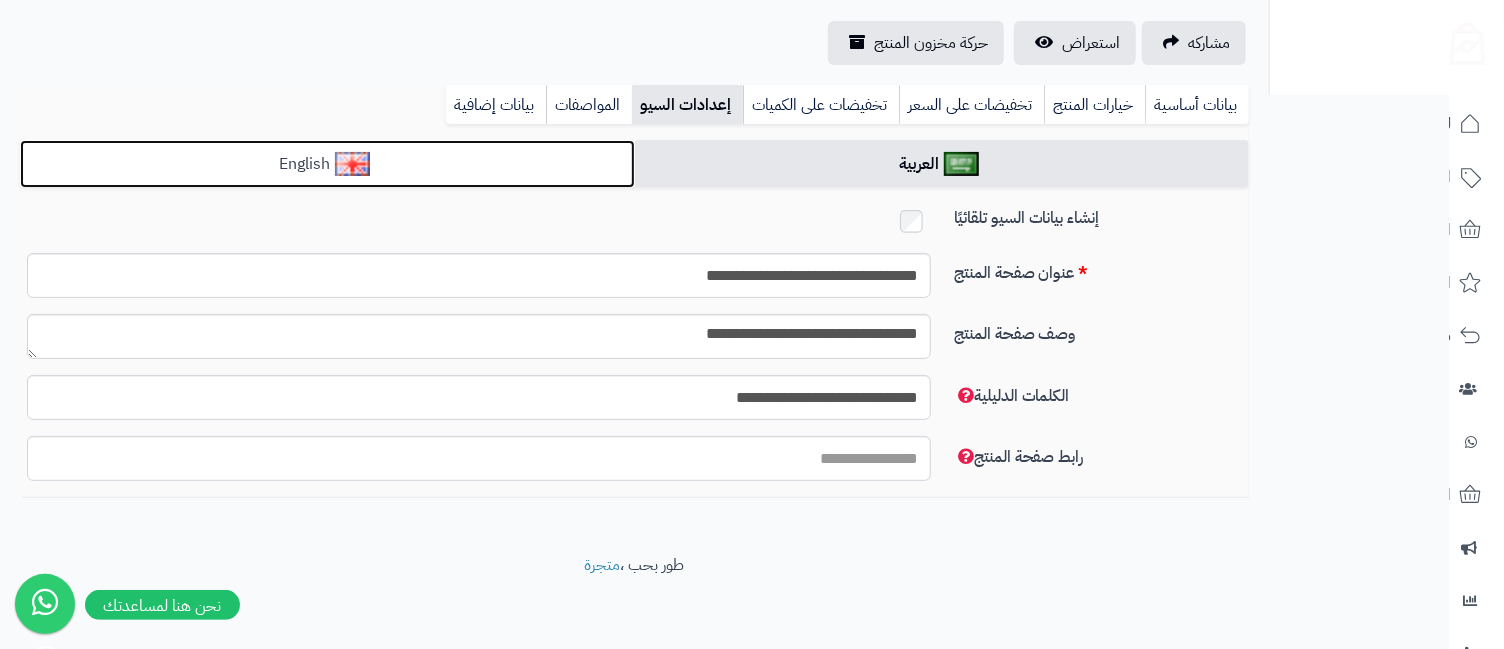 click on "English" at bounding box center (327, 164) 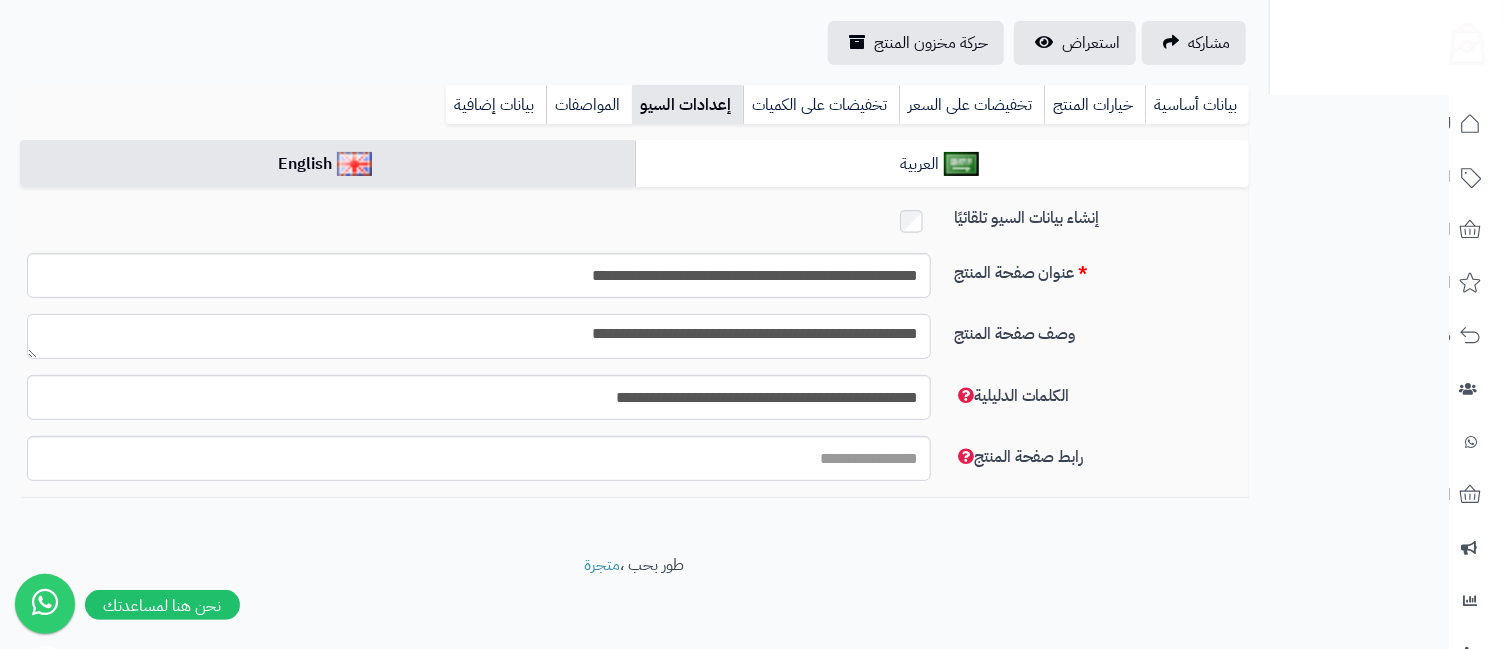 click on "**********" at bounding box center (479, 336) 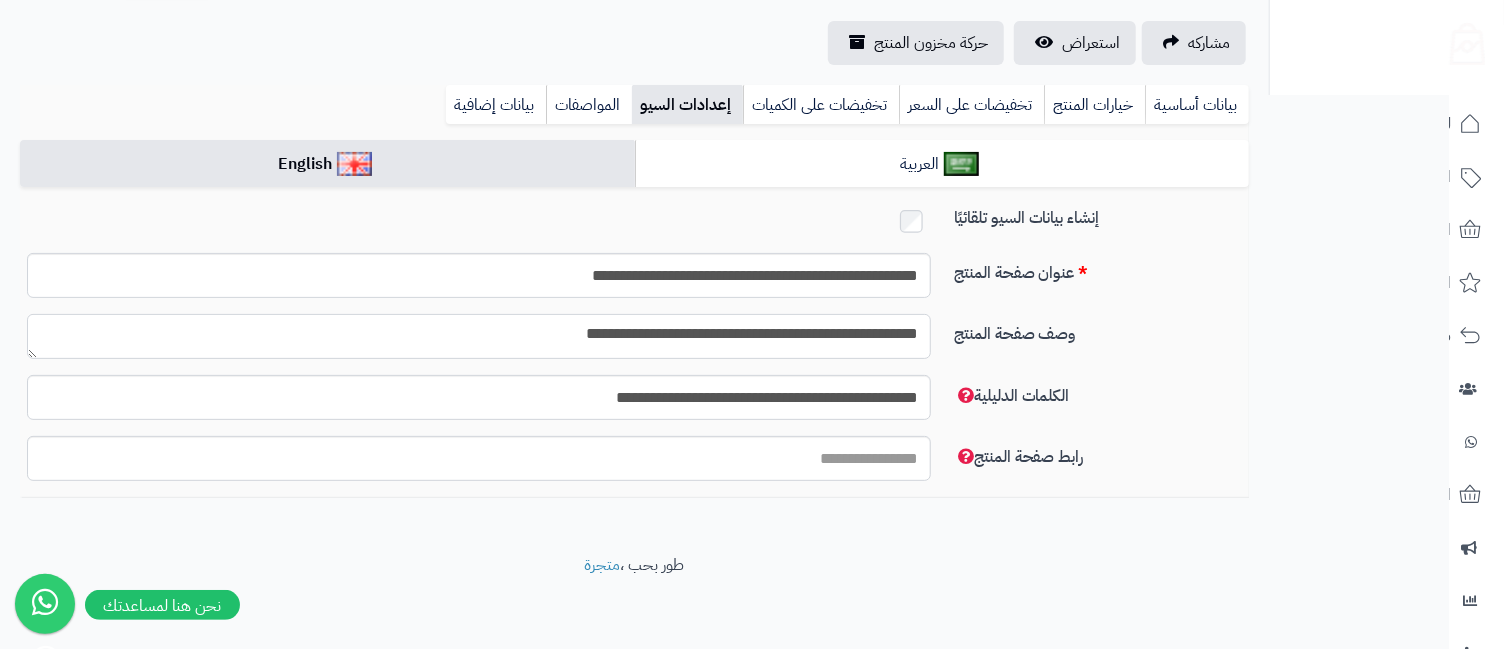 paste on "**********" 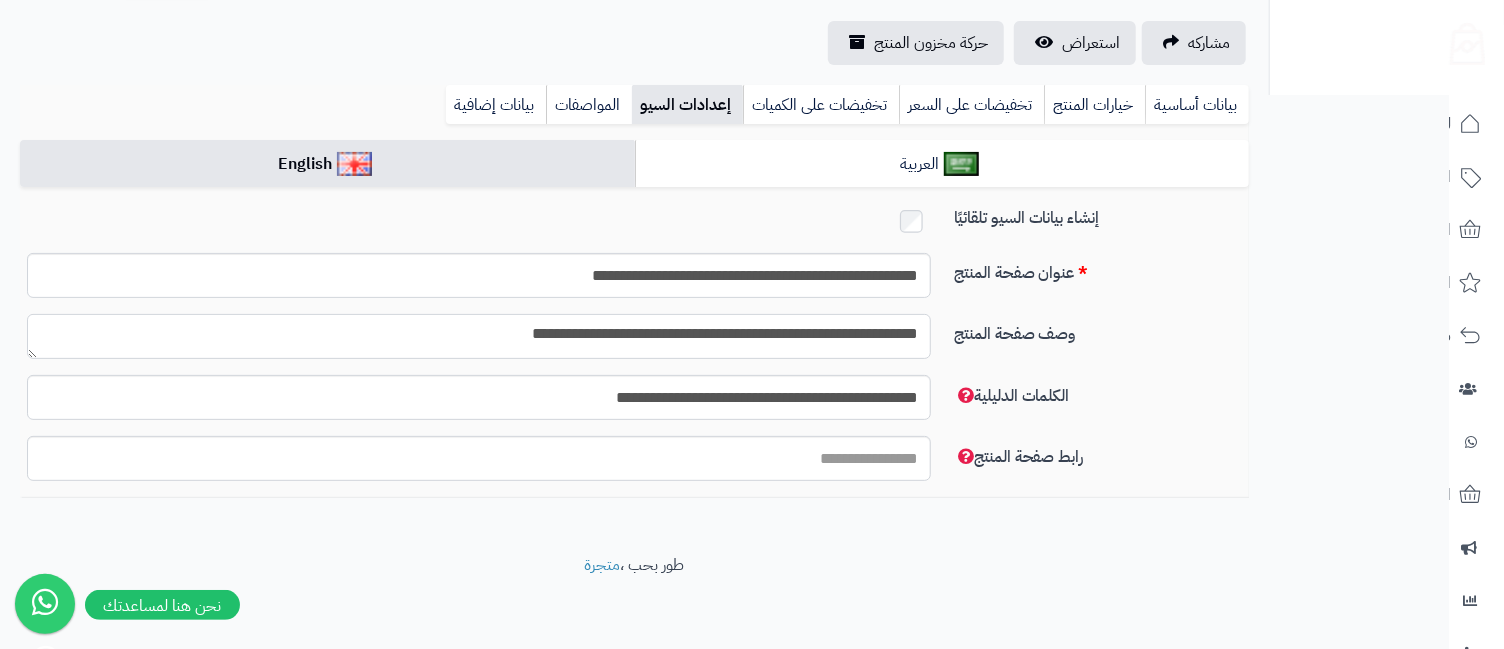 click on "**********" at bounding box center [479, 336] 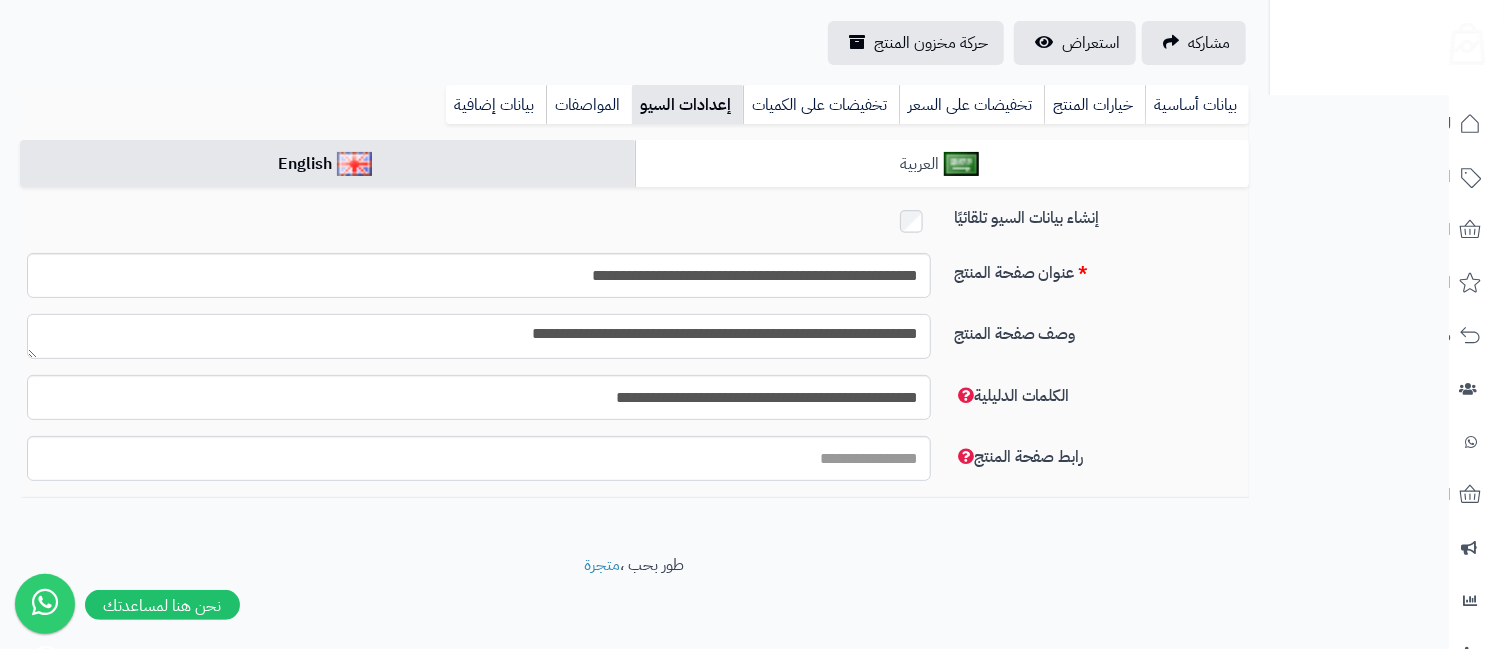 type on "**********" 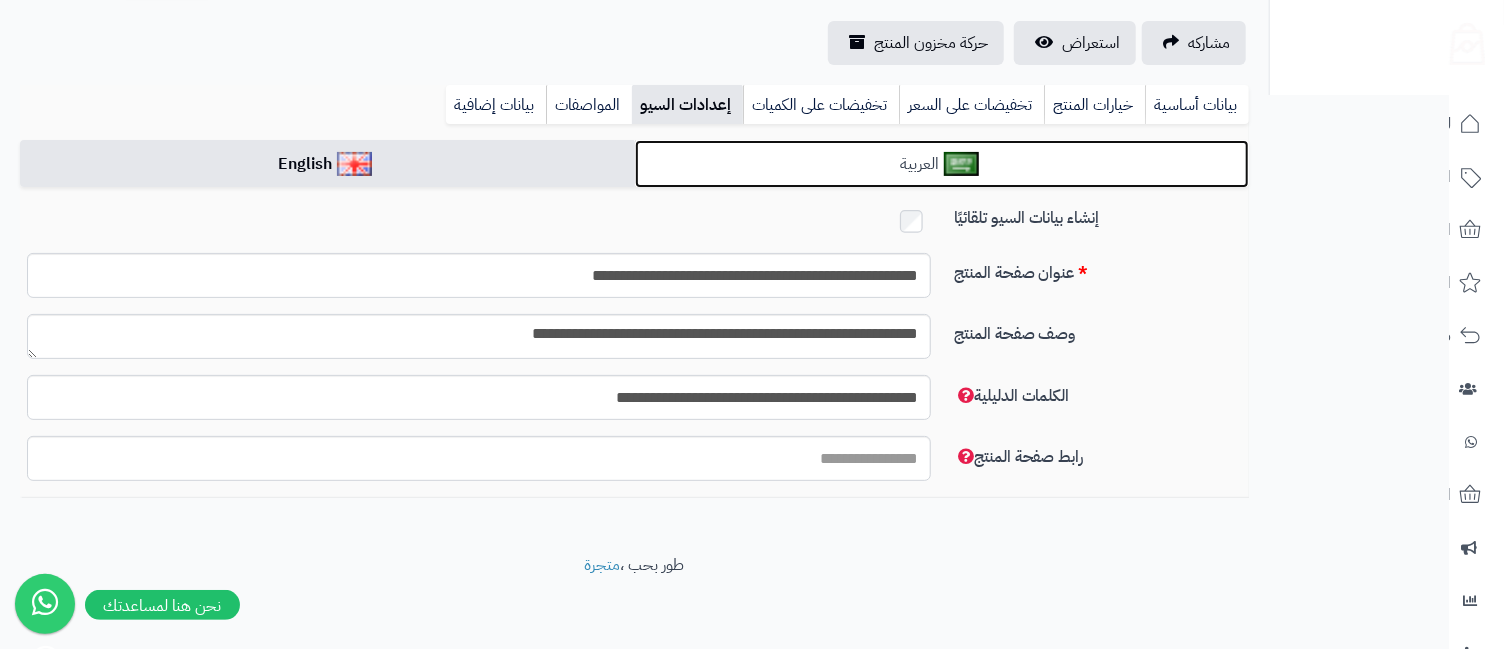 click on "العربية" at bounding box center (942, 164) 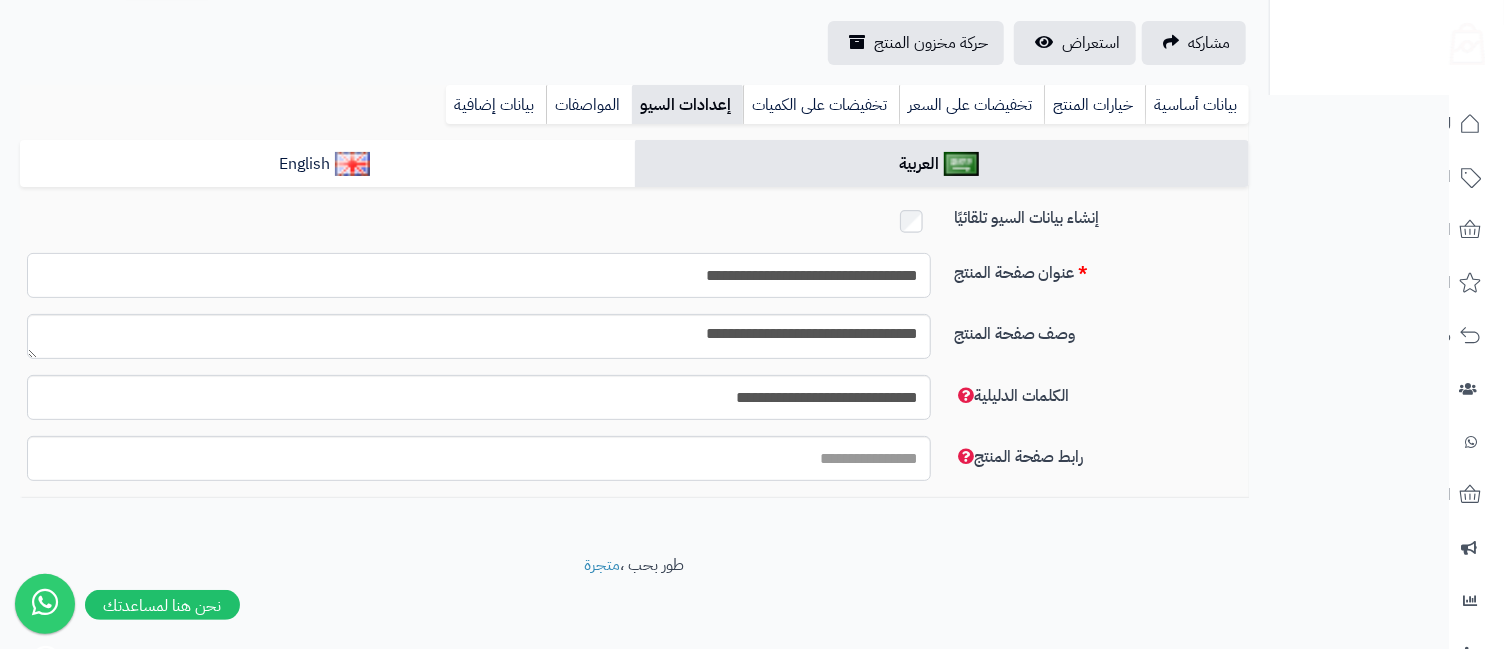 click on "**********" at bounding box center [479, 275] 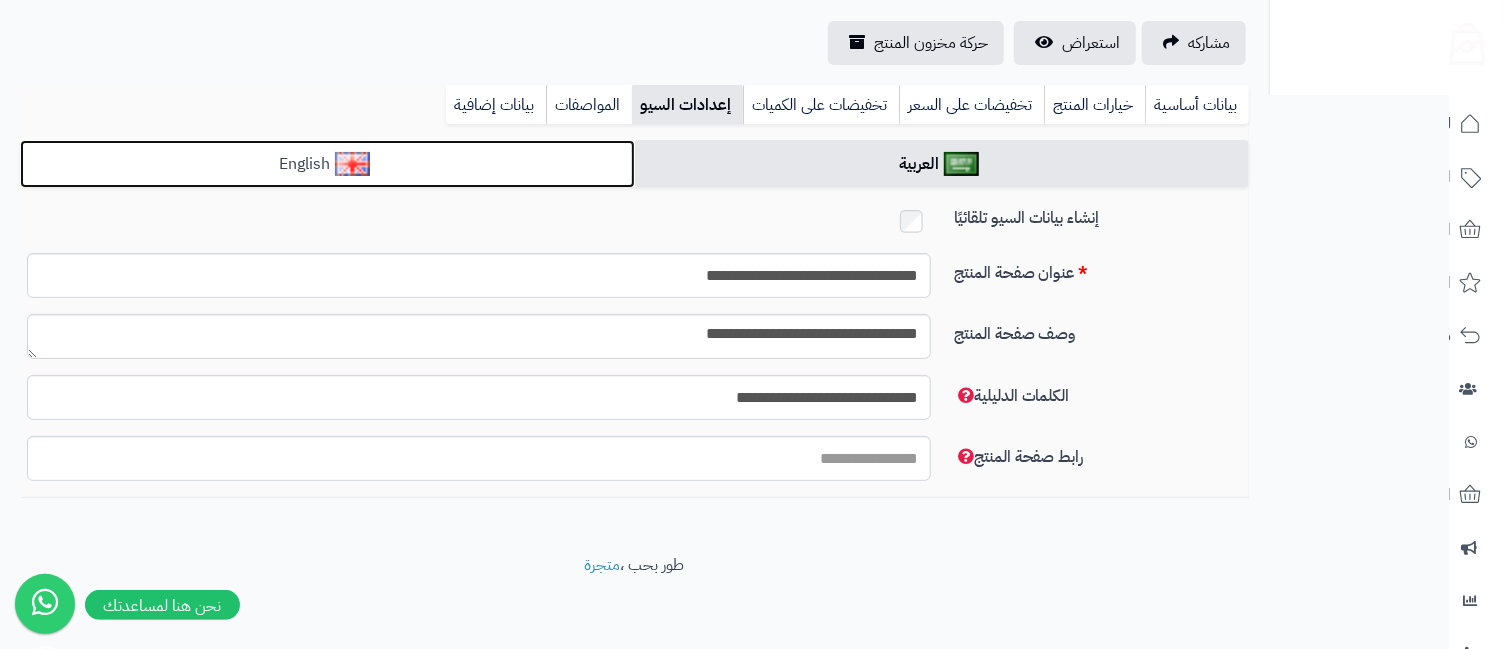 click on "English" at bounding box center (327, 164) 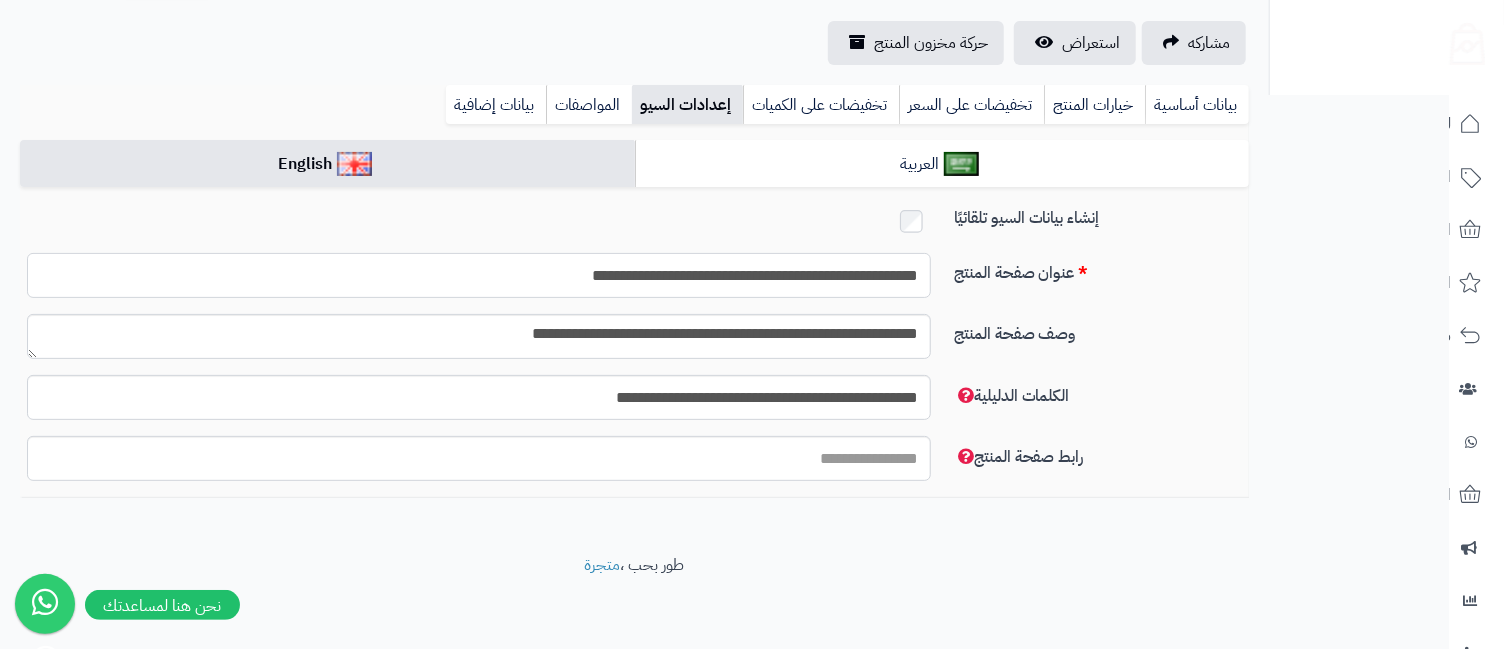 click on "**********" at bounding box center [479, 275] 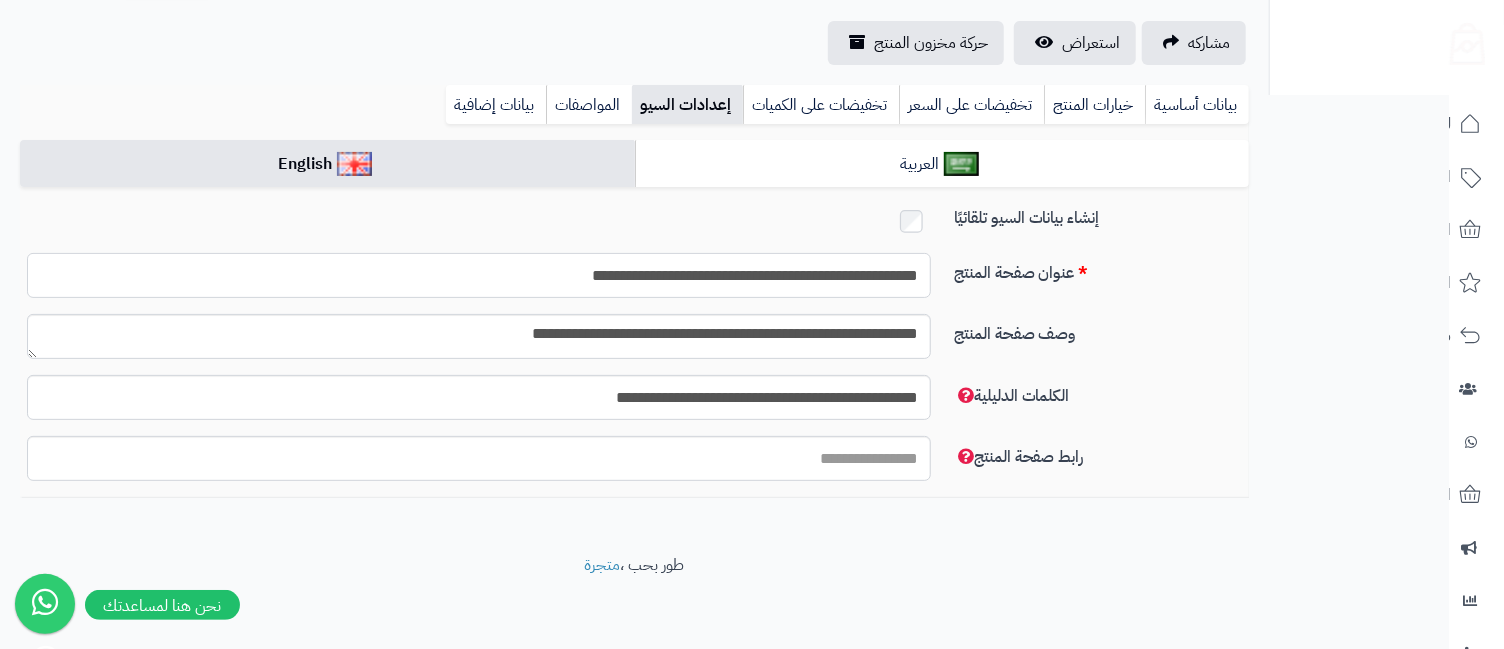 click on "**********" at bounding box center (479, 275) 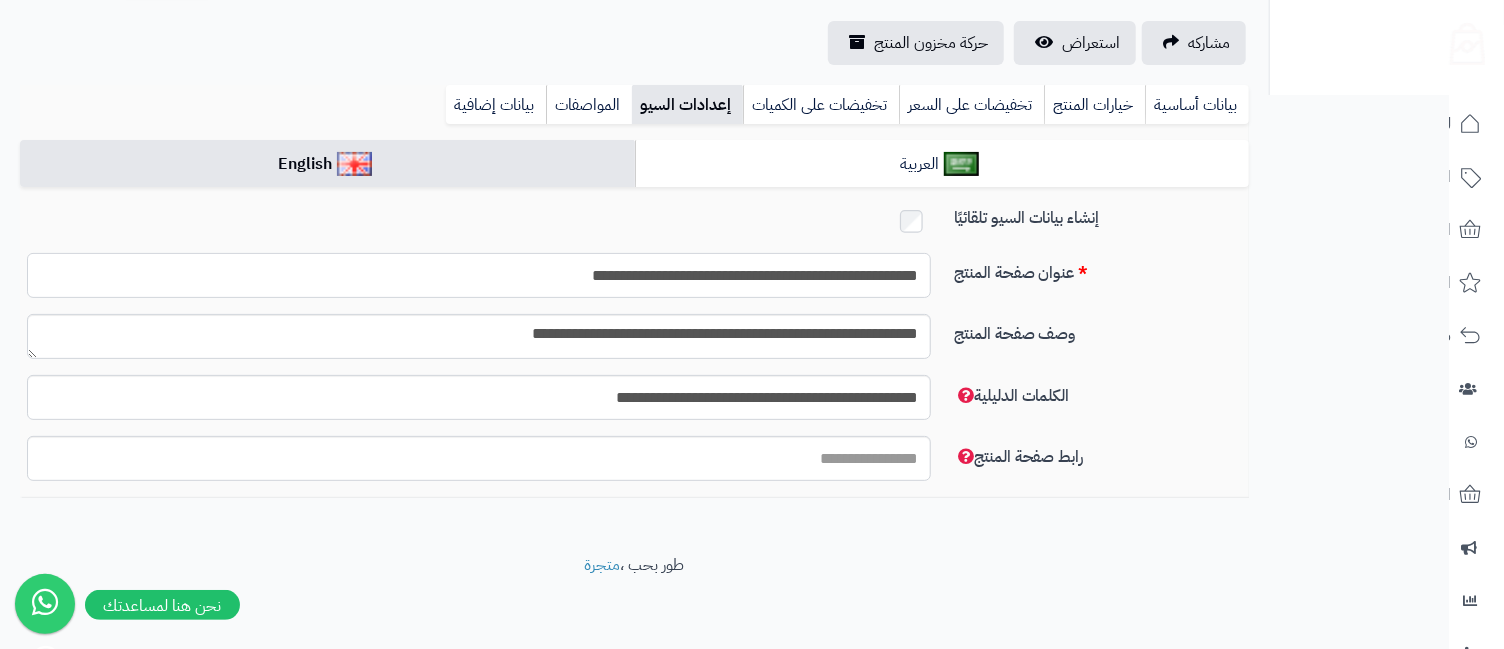 click on "**********" at bounding box center (479, 275) 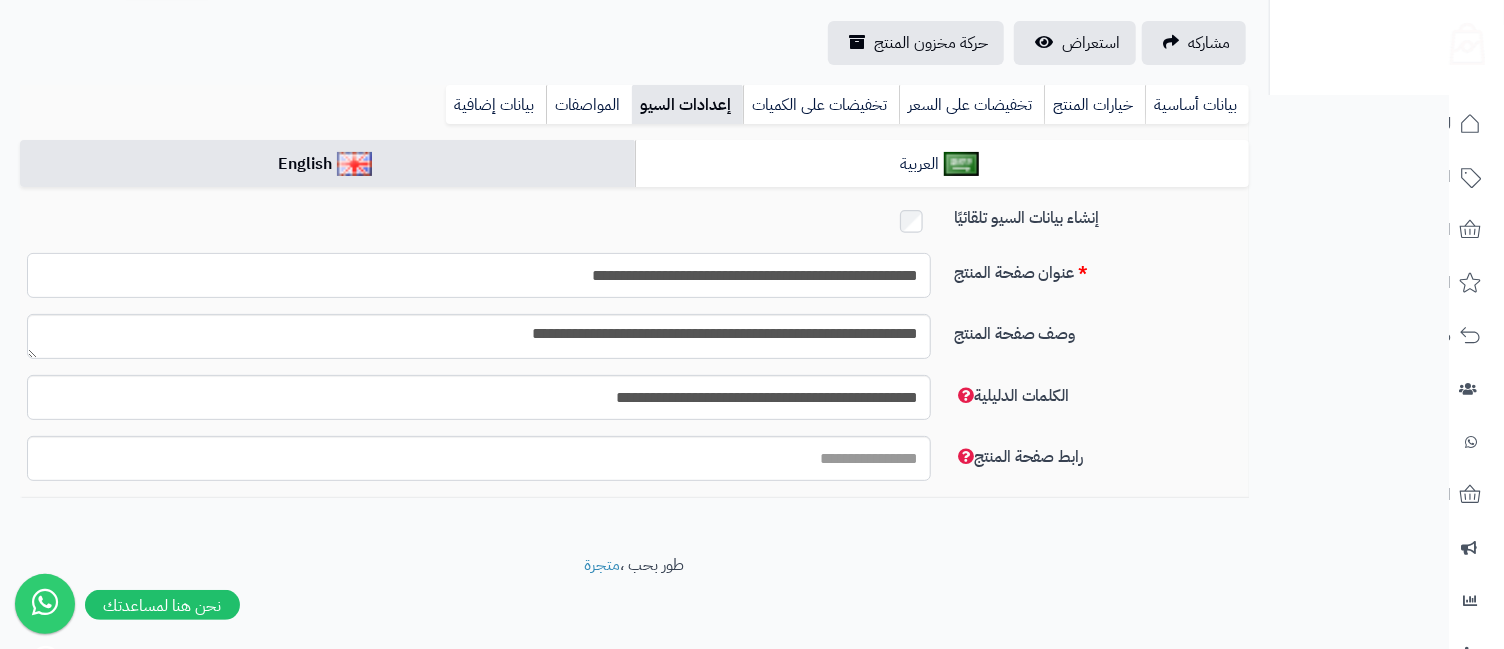 paste 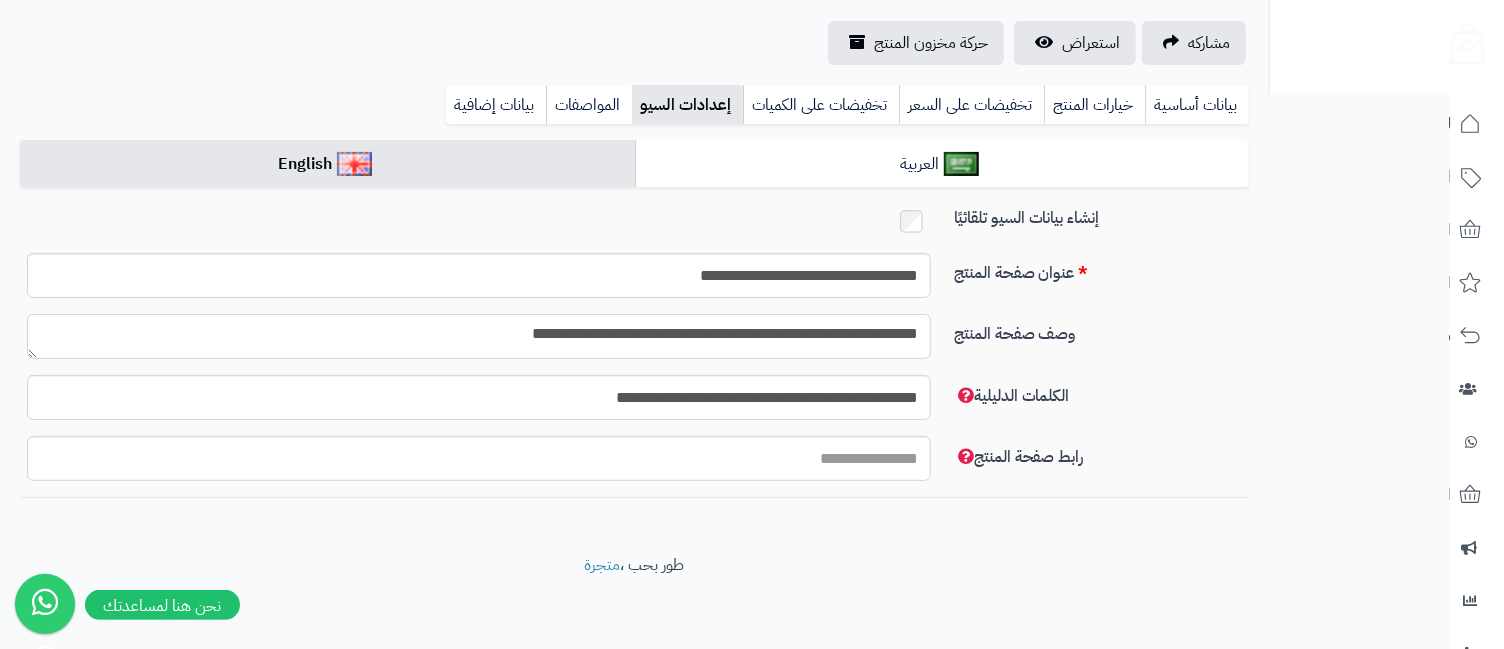 drag, startPoint x: 844, startPoint y: 327, endPoint x: 919, endPoint y: 339, distance: 75.95393 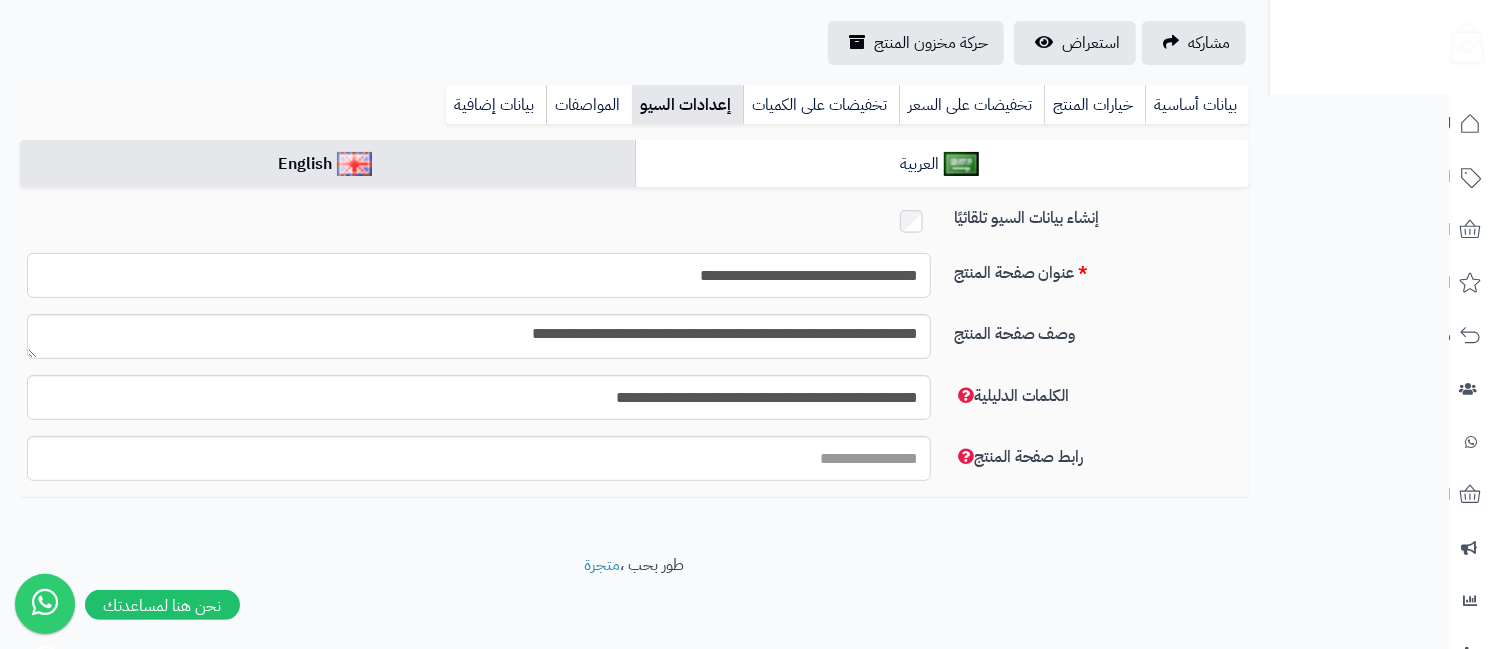 drag, startPoint x: 819, startPoint y: 272, endPoint x: 867, endPoint y: 291, distance: 51.62364 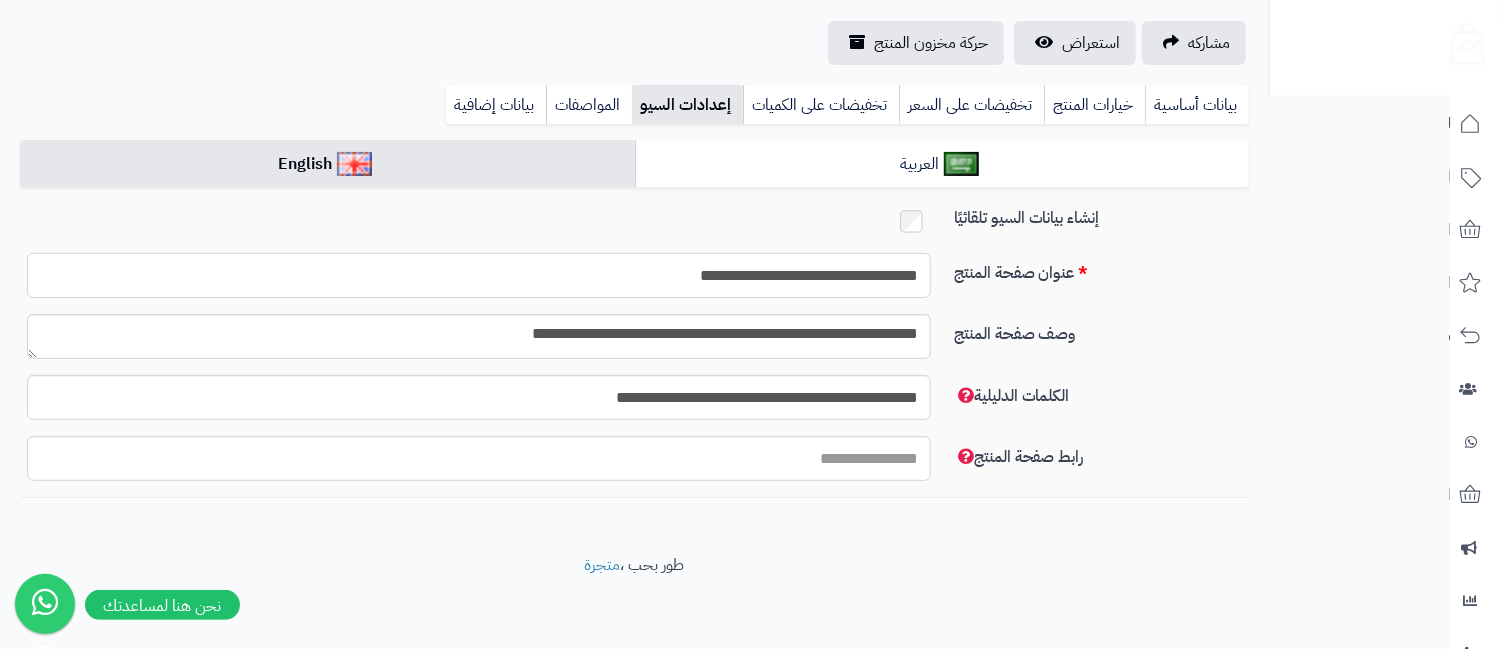 click on "**********" at bounding box center [479, 275] 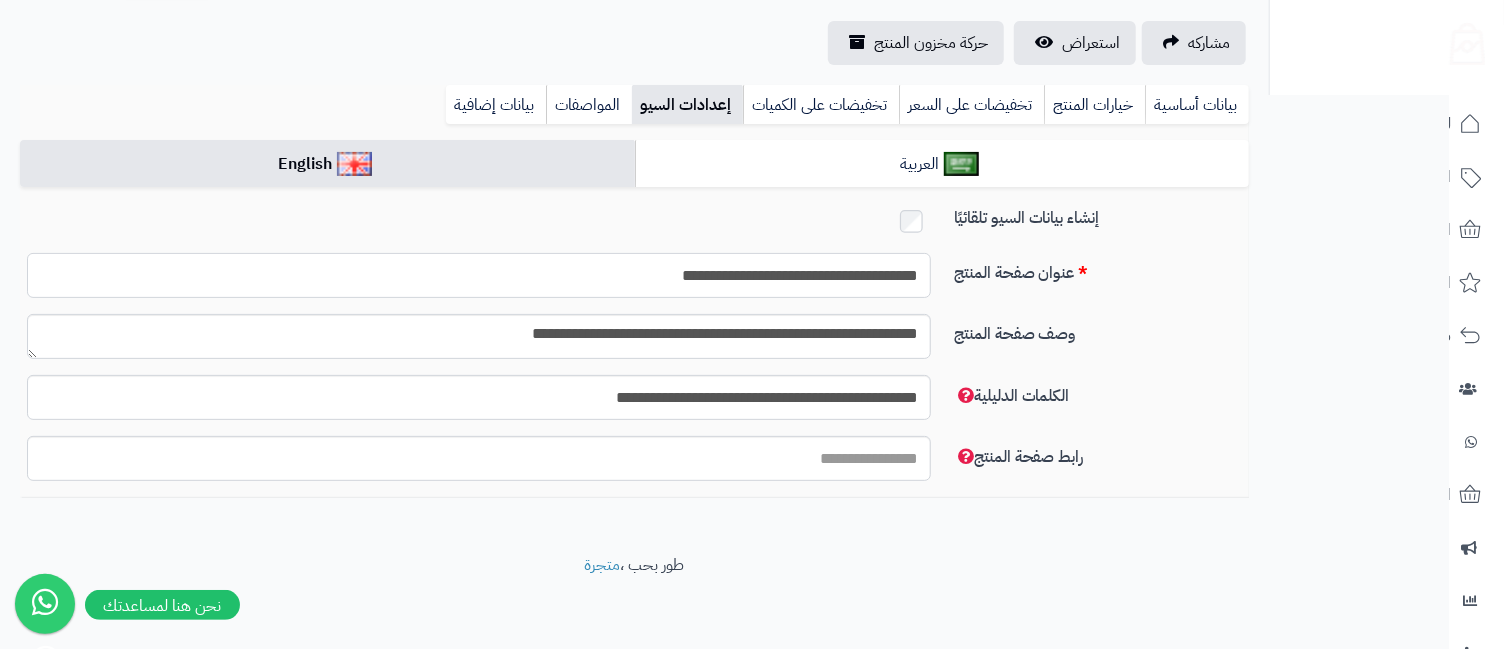 click on "**********" at bounding box center (479, 275) 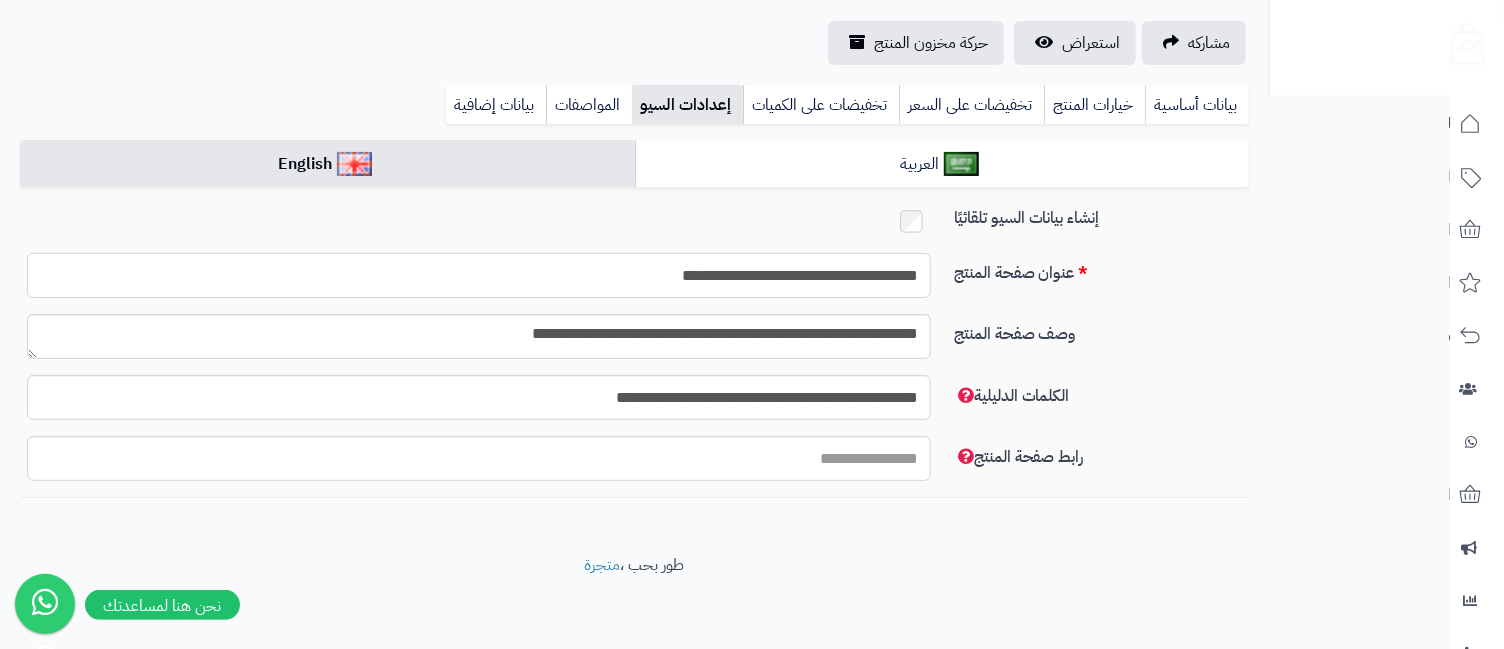 click on "**********" at bounding box center [479, 275] 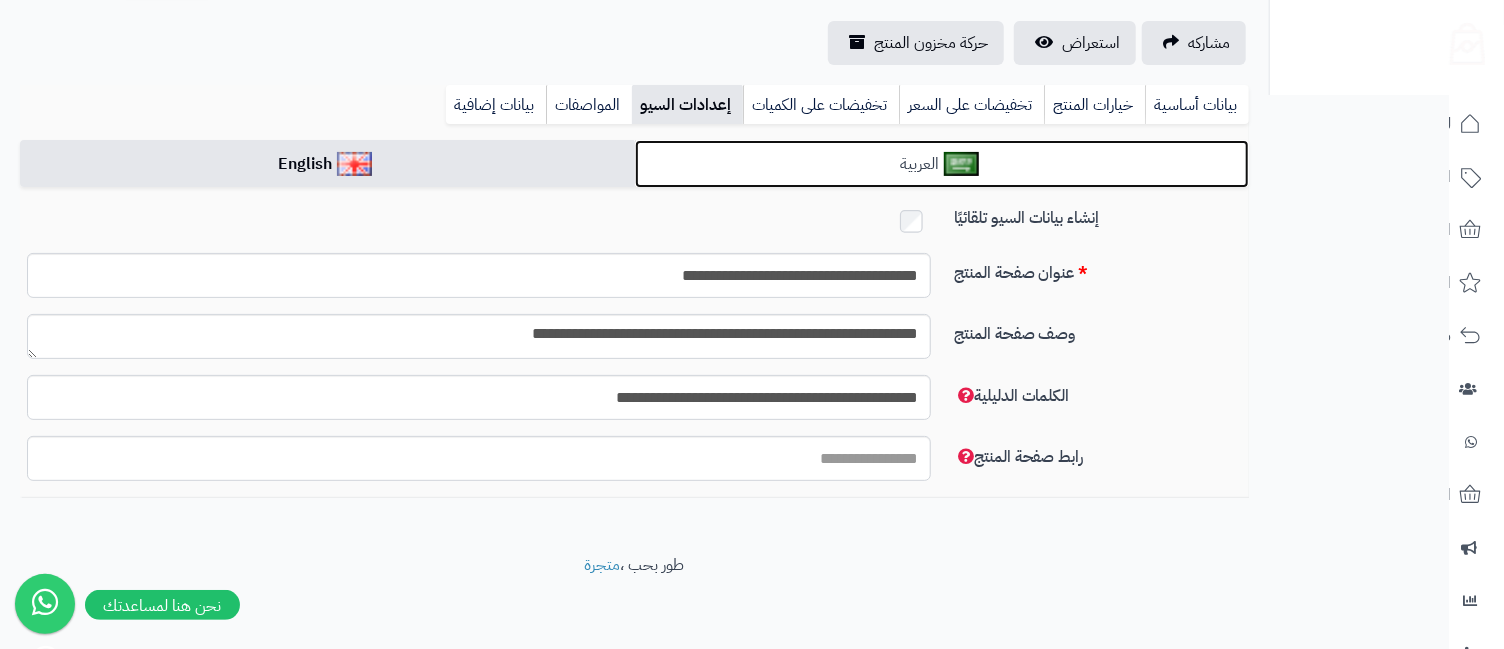click on "العربية" at bounding box center (942, 164) 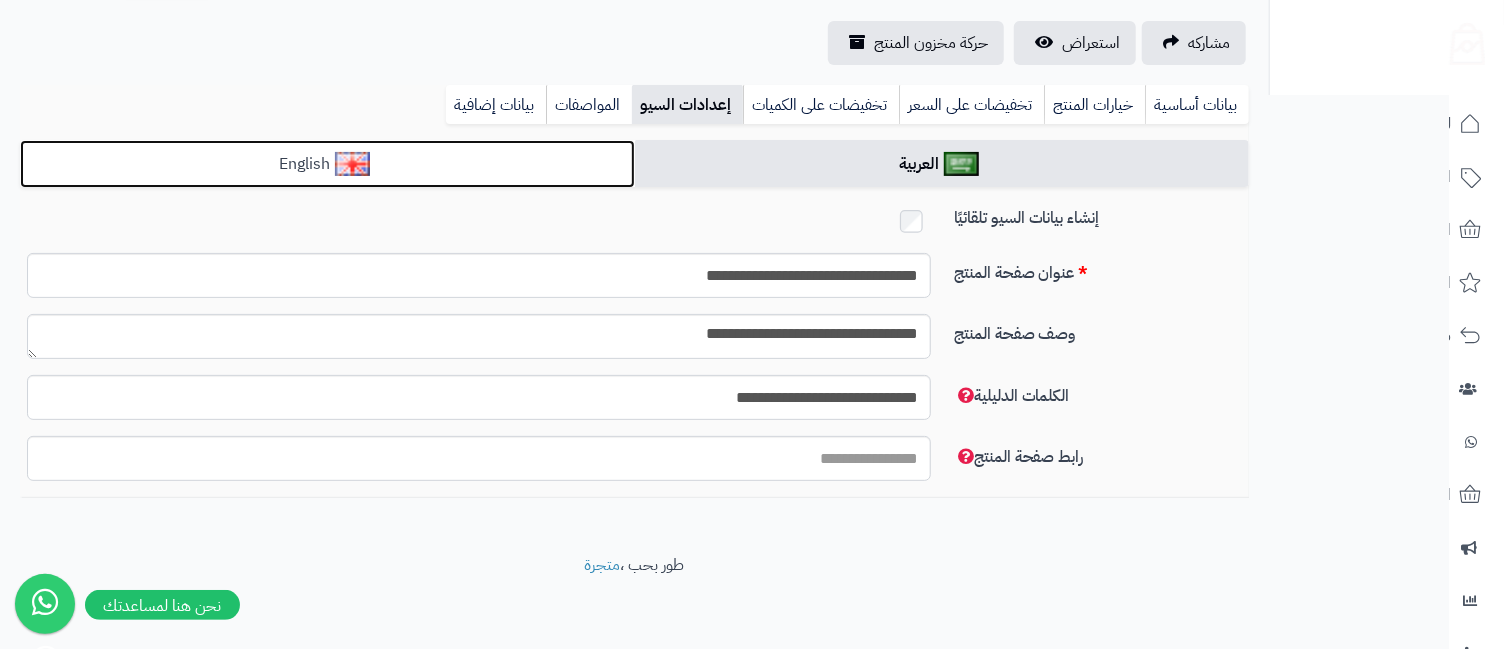 click on "English" at bounding box center (327, 164) 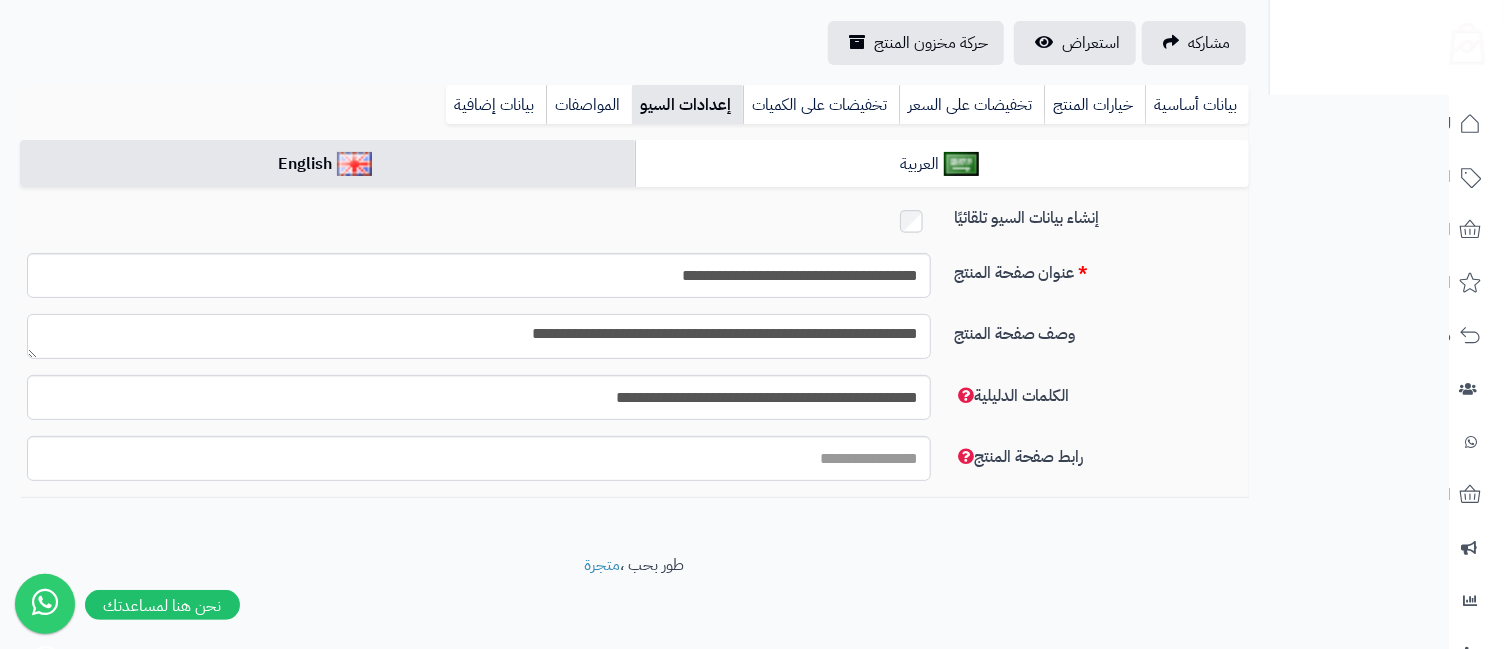 click on "**********" at bounding box center (479, 336) 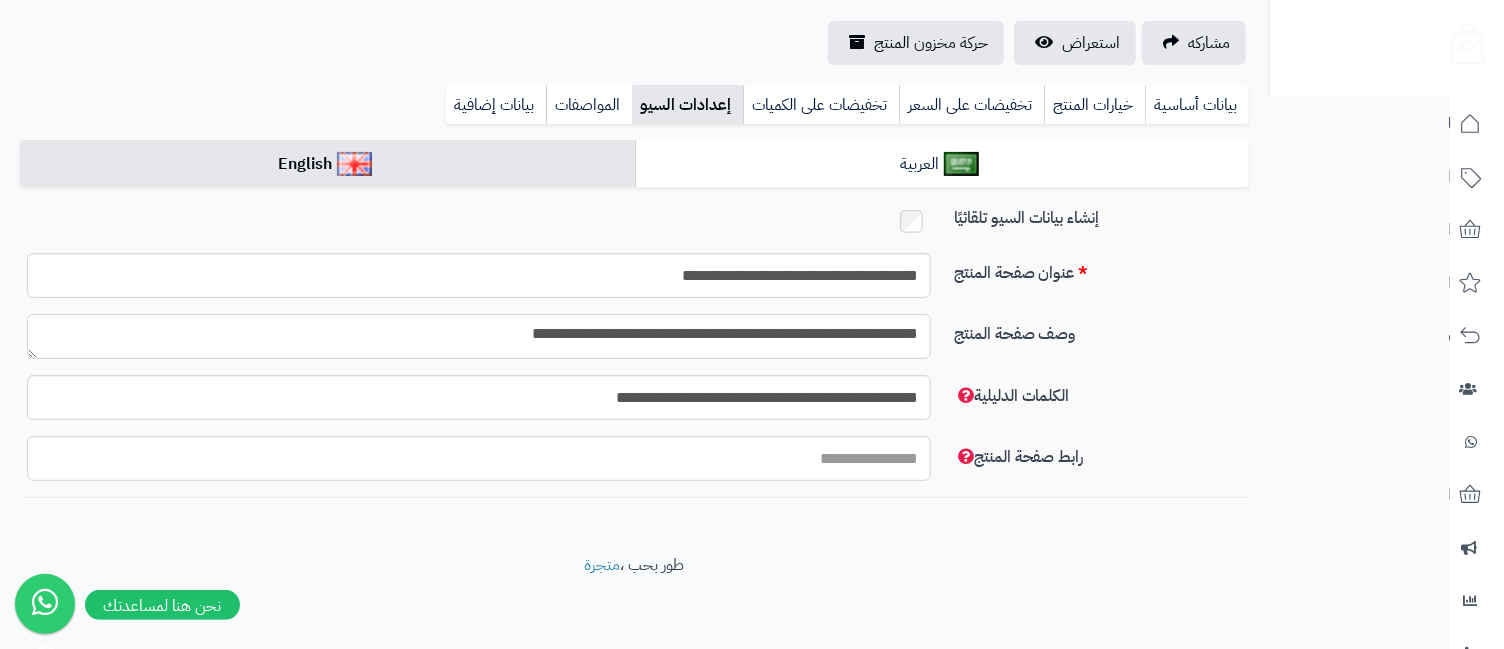 paste 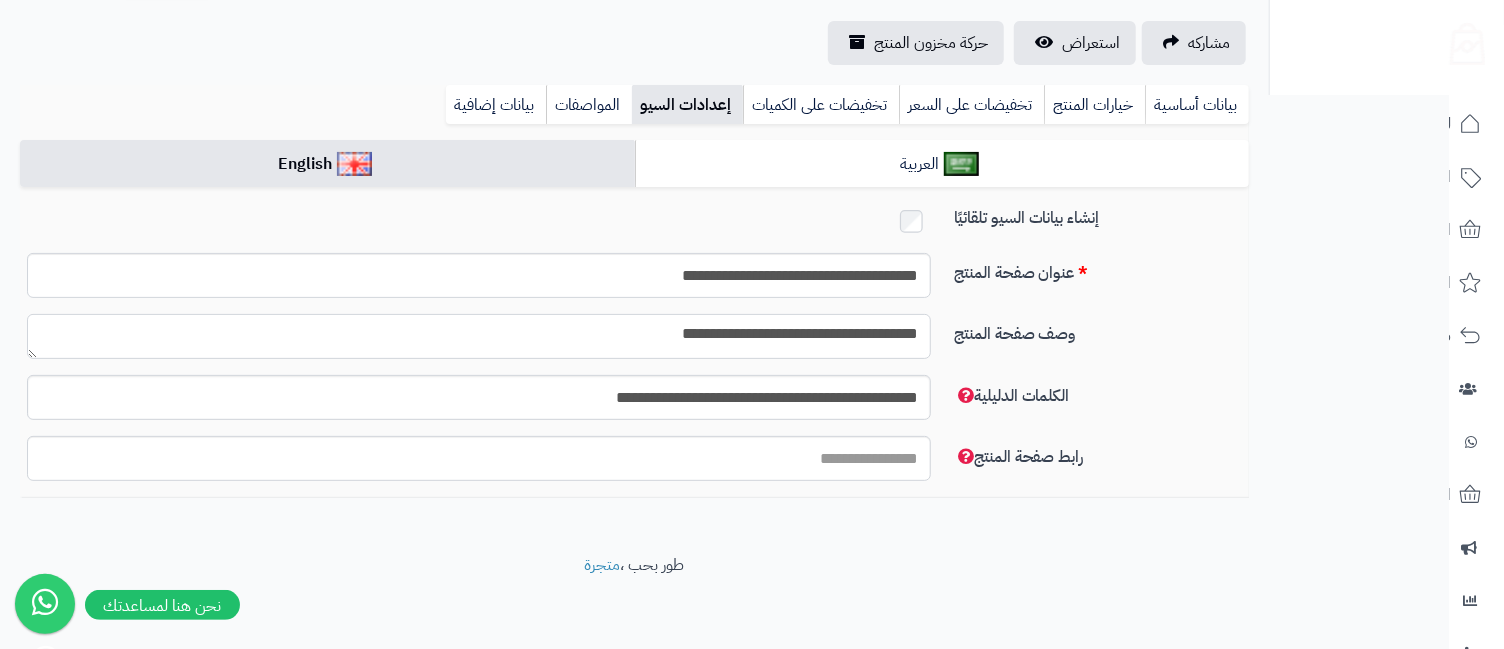 type on "**********" 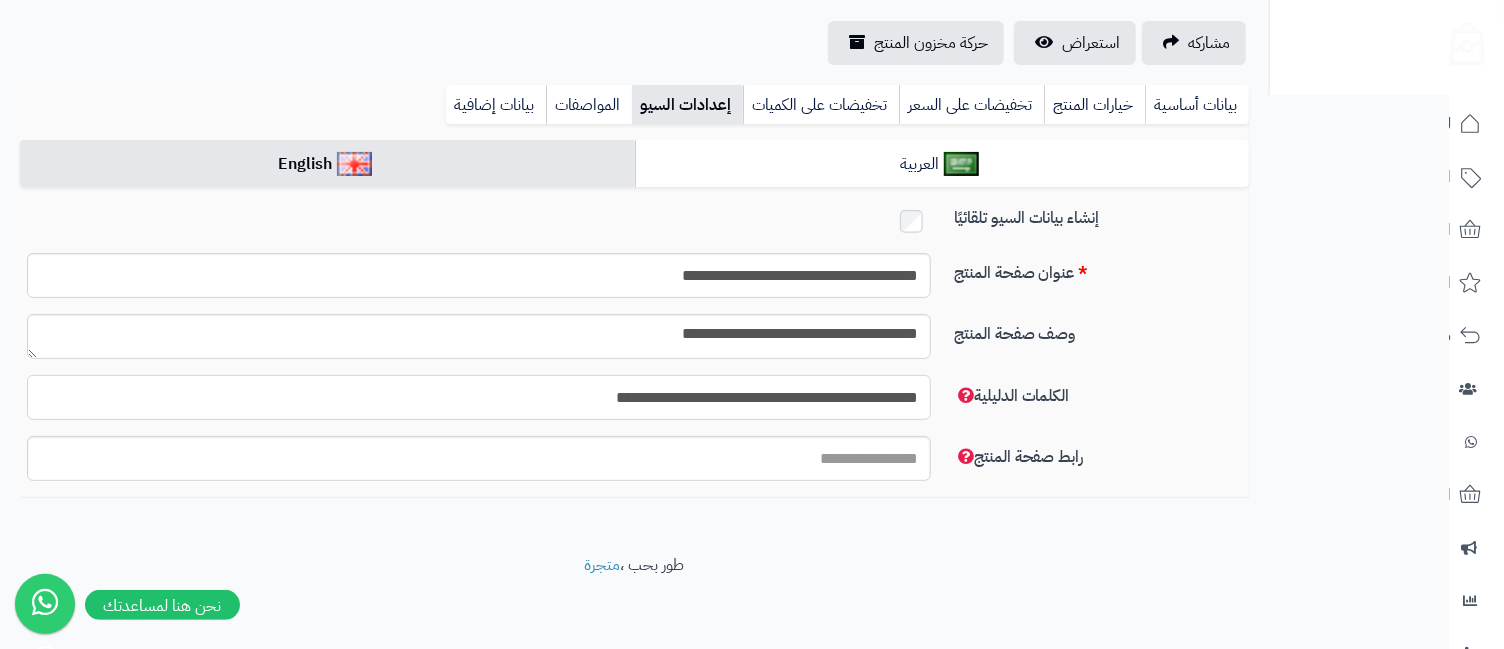 drag, startPoint x: 730, startPoint y: 394, endPoint x: 852, endPoint y: 439, distance: 130.0346 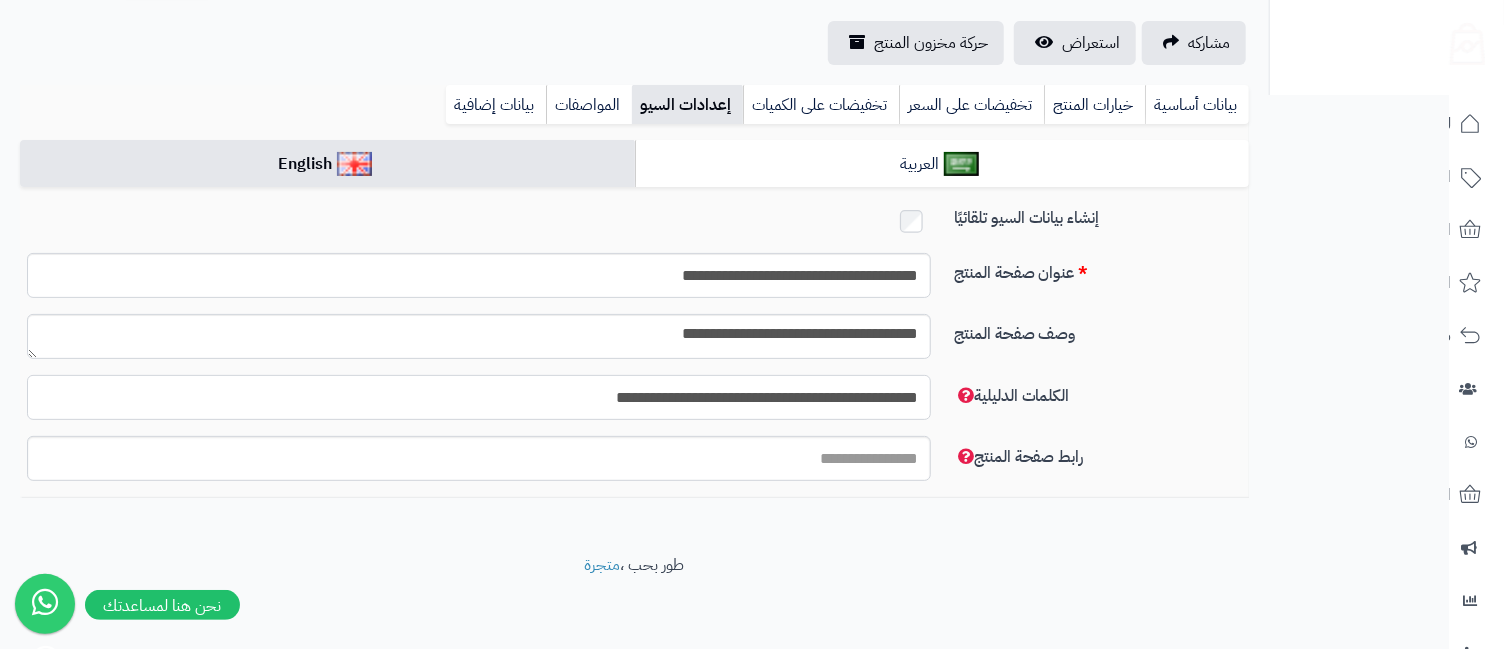 click on "**********" at bounding box center [634, 351] 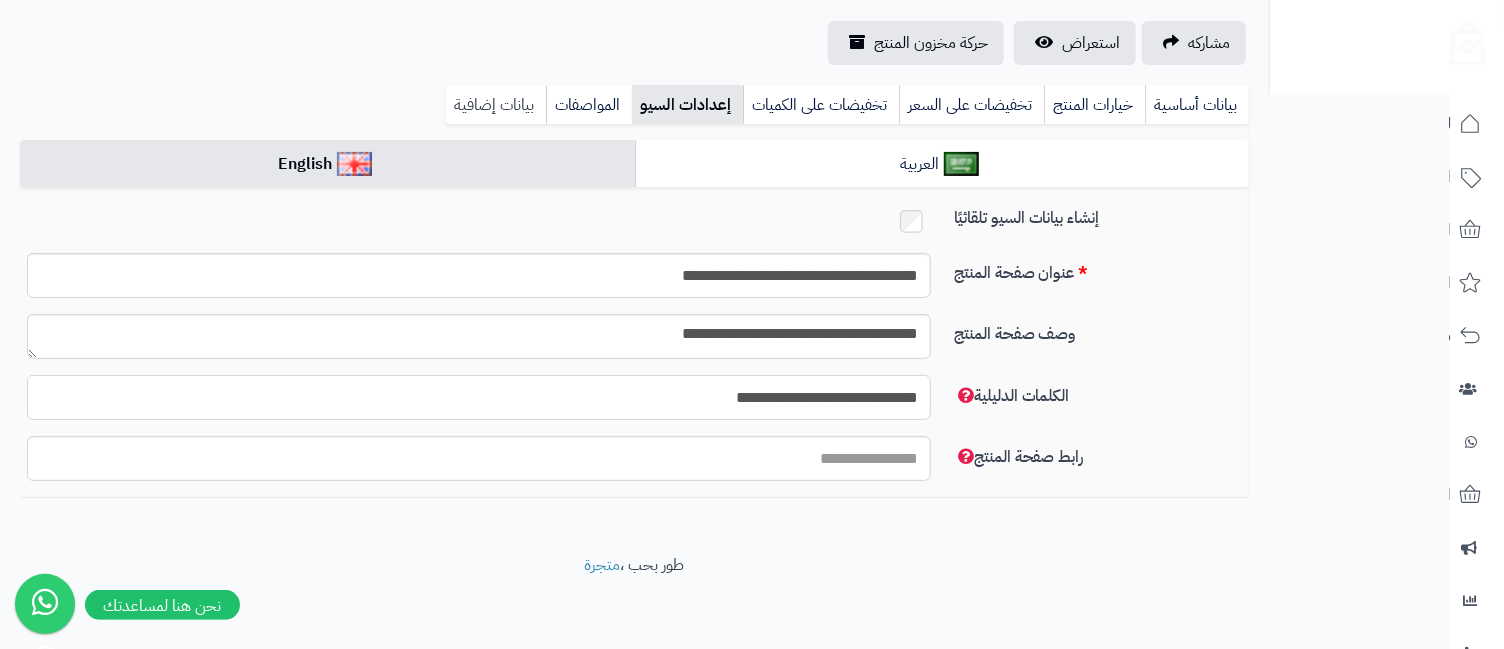 type on "**********" 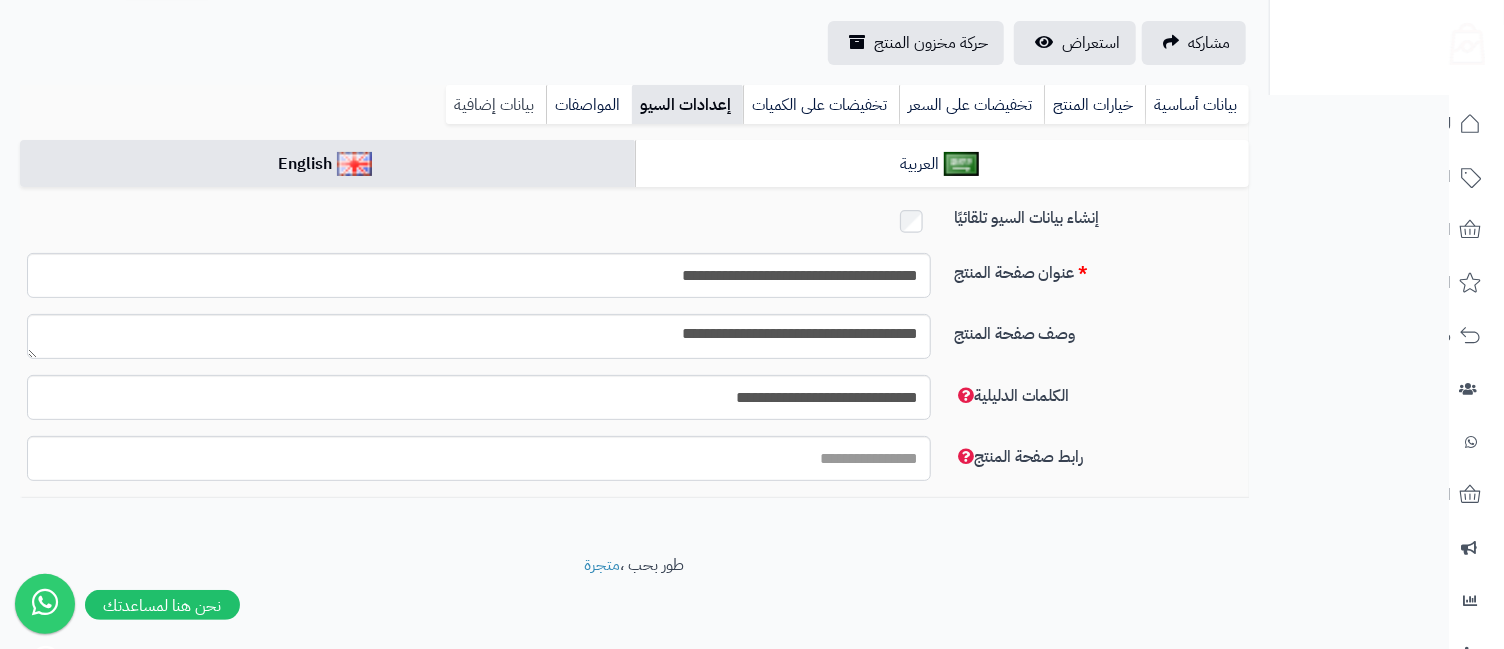 click on "بيانات إضافية" at bounding box center (496, 105) 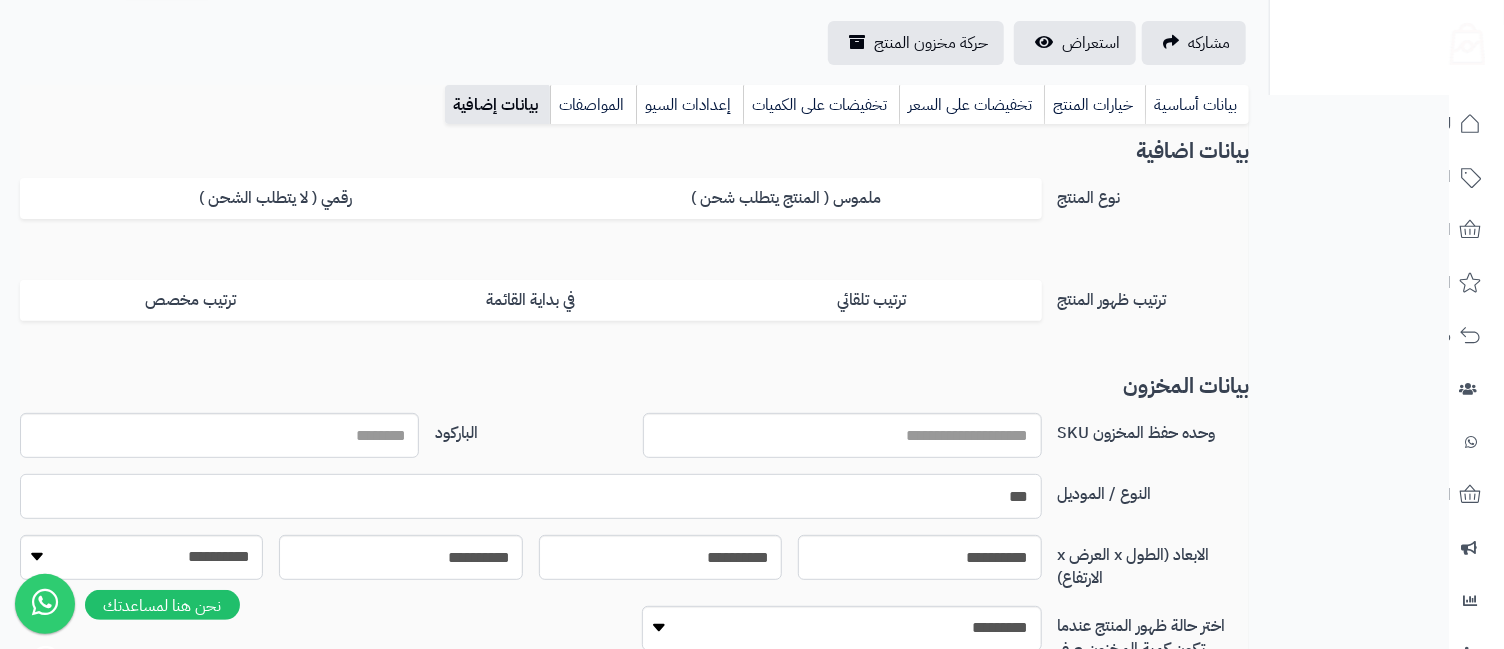 click on "***" at bounding box center [530, 496] 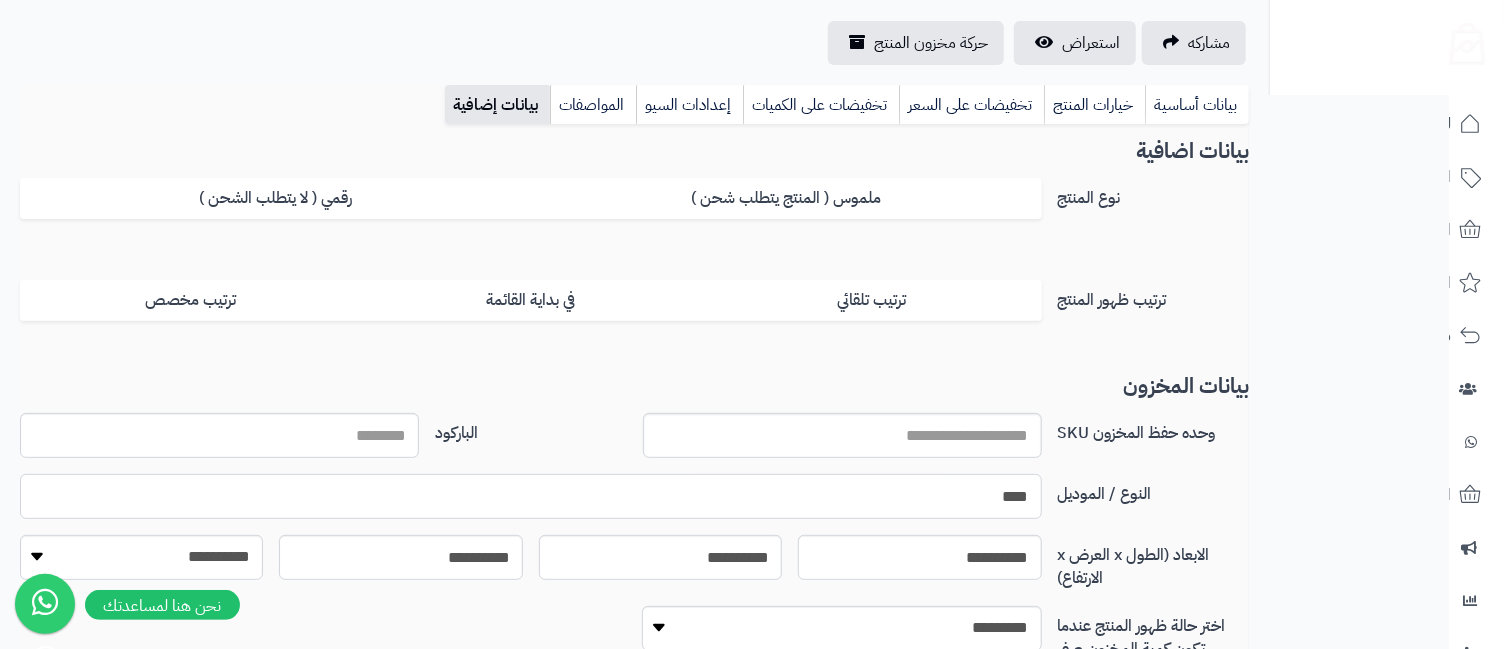 type on "****" 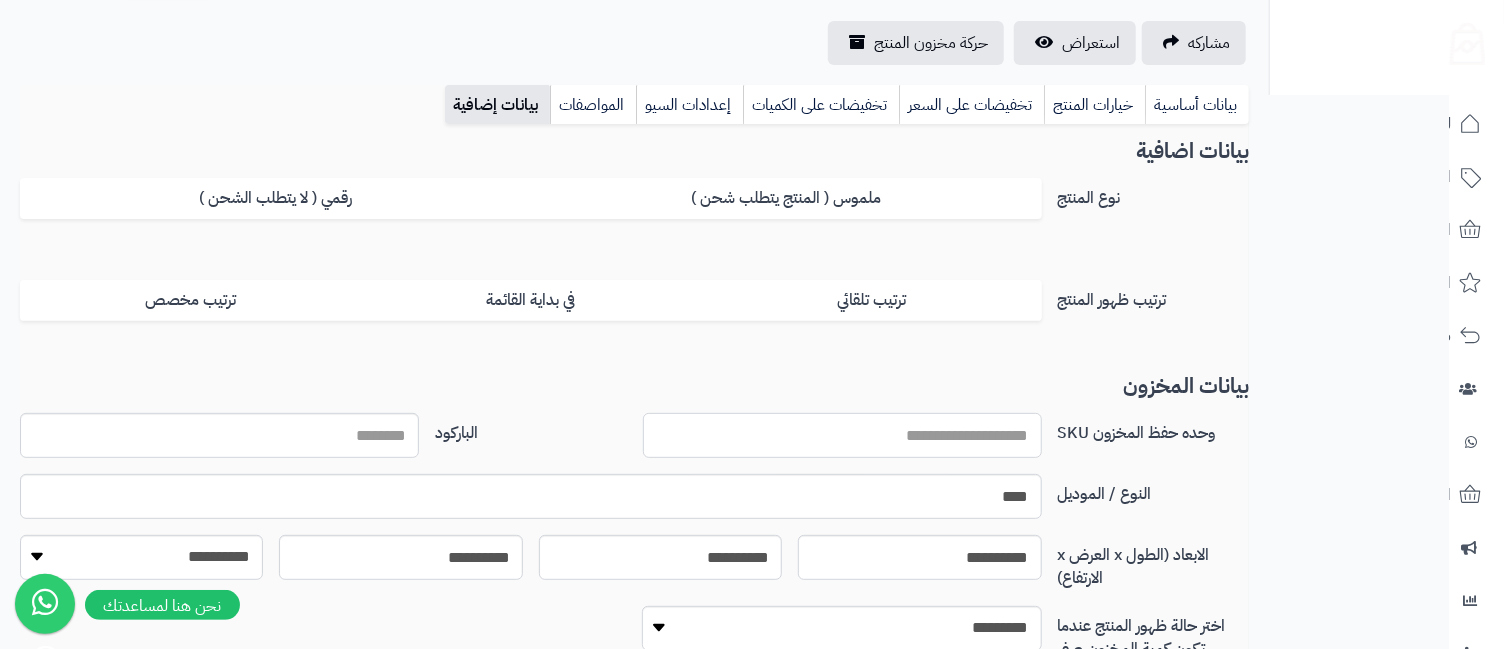 click on "وحده حفظ المخزون SKU" at bounding box center (842, 435) 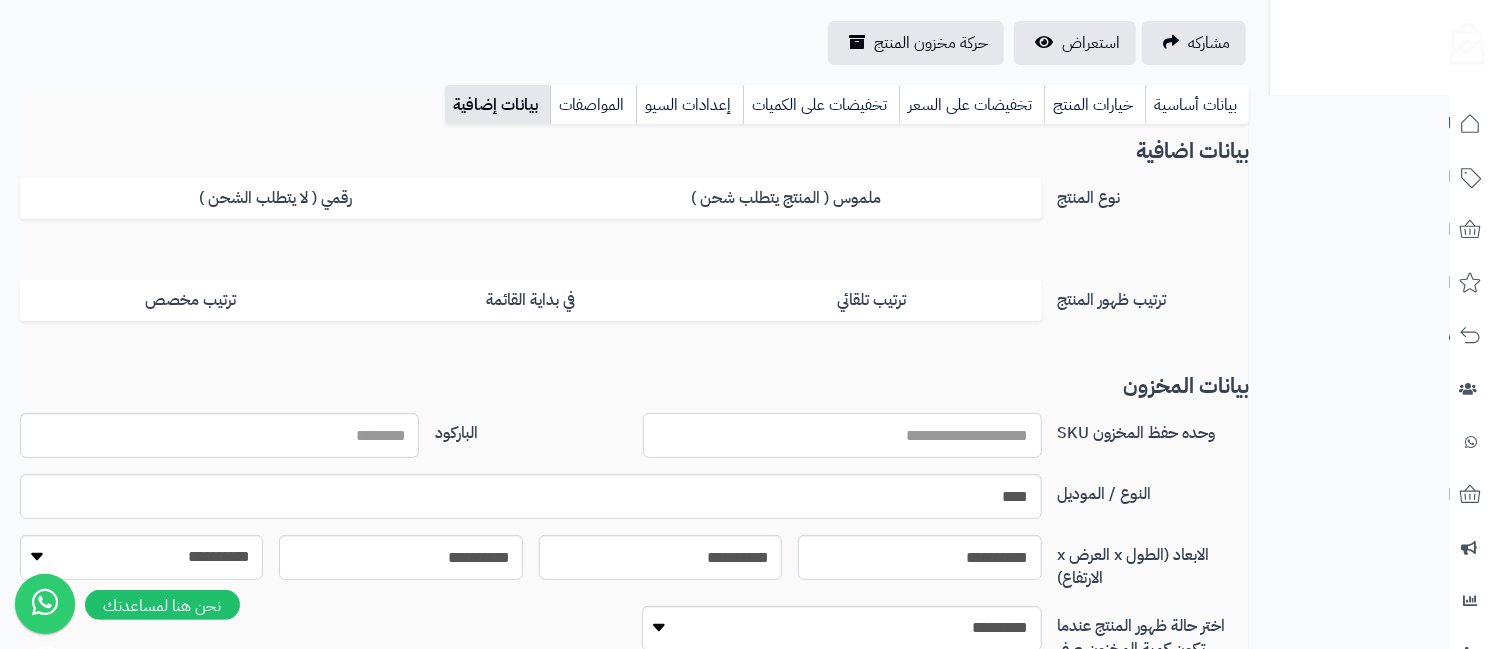click on "وحده حفظ المخزون SKU" at bounding box center [842, 435] 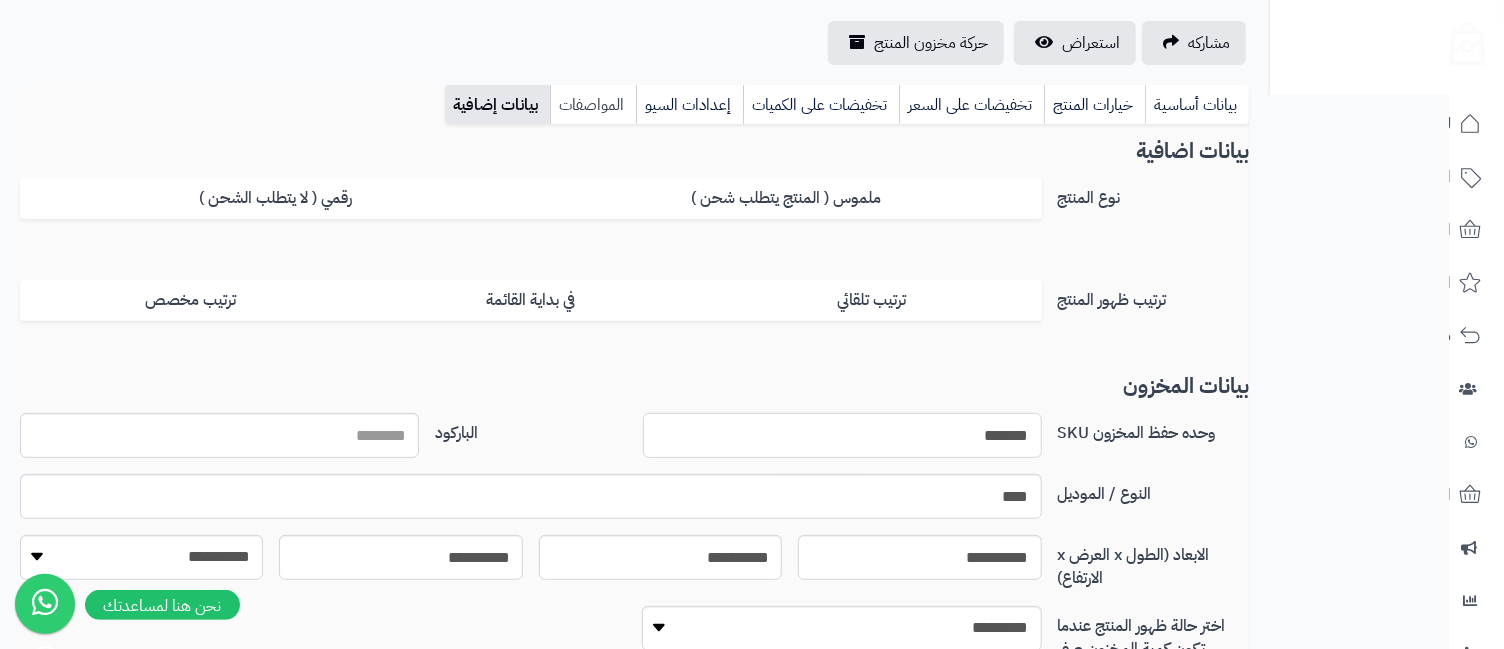 type on "*******" 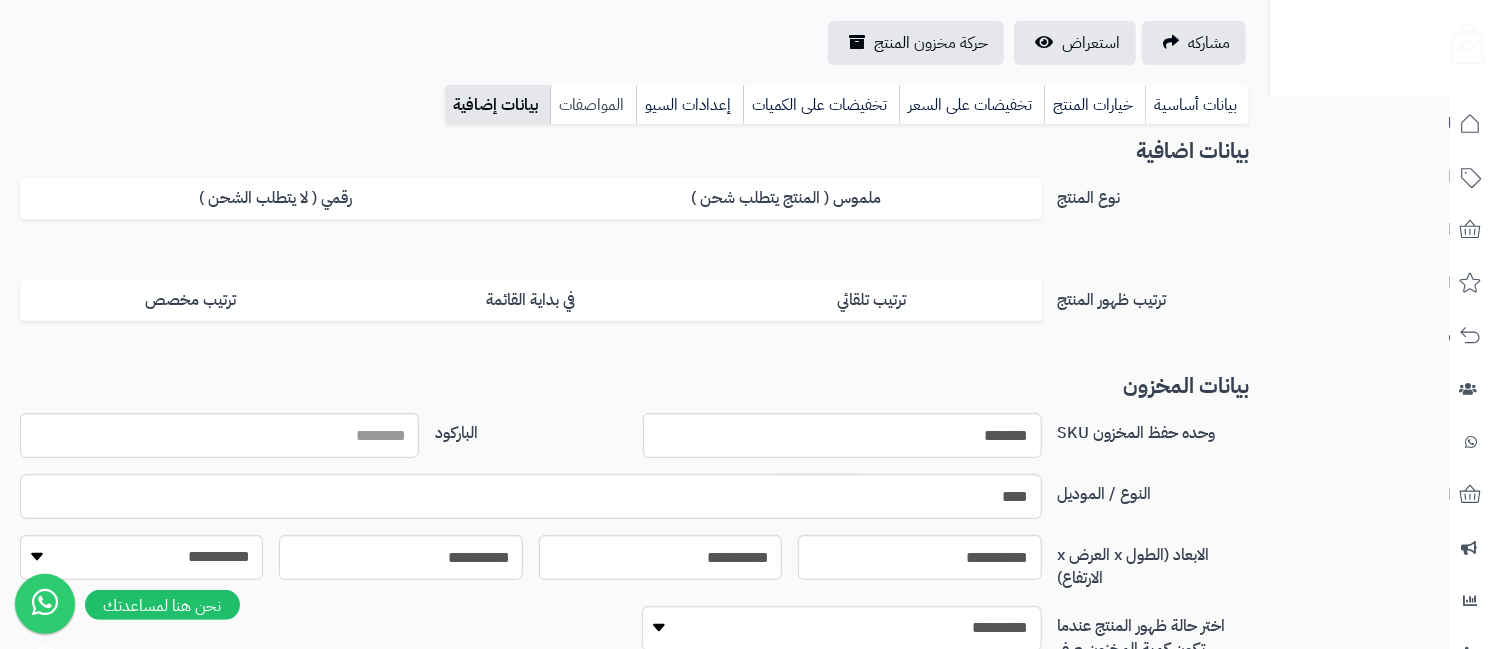 click on "المواصفات" at bounding box center (593, 105) 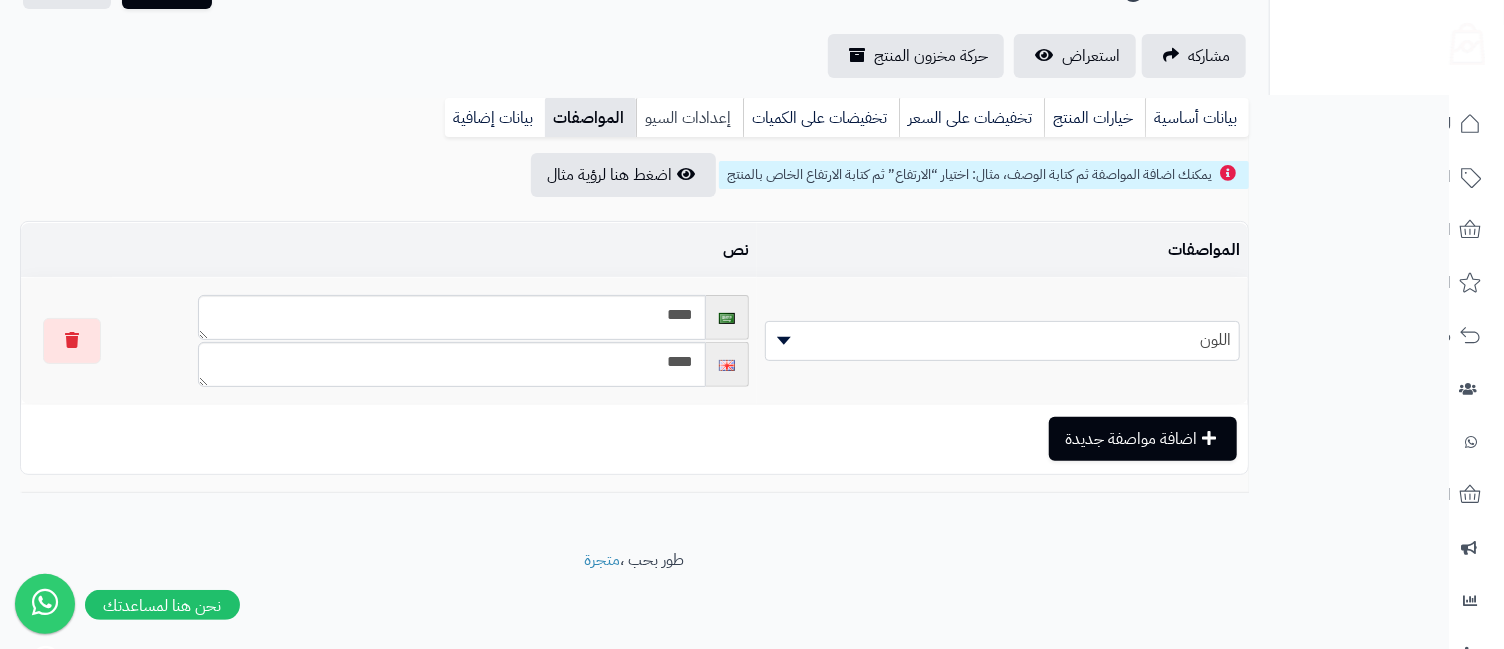 click on "إعدادات السيو" at bounding box center (689, 118) 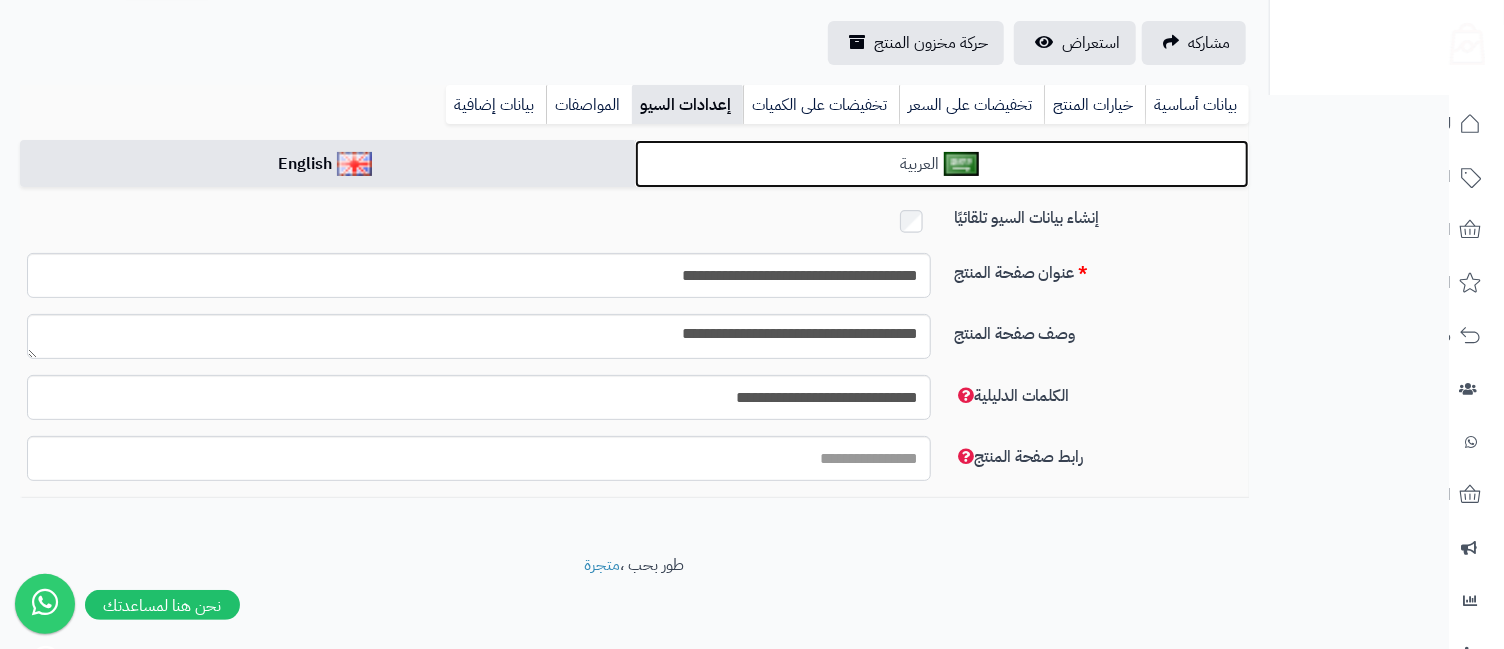 click on "العربية" at bounding box center [942, 164] 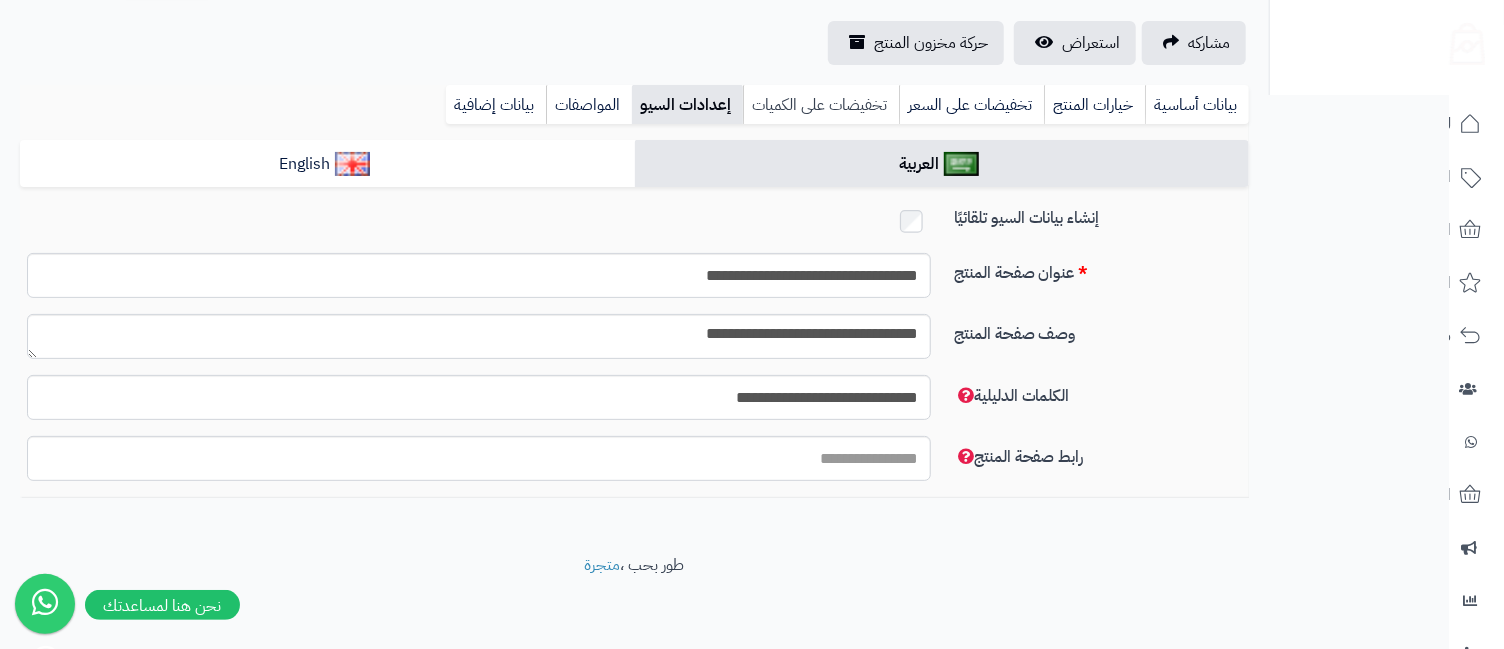 click on "تخفيضات على الكميات" at bounding box center [821, 105] 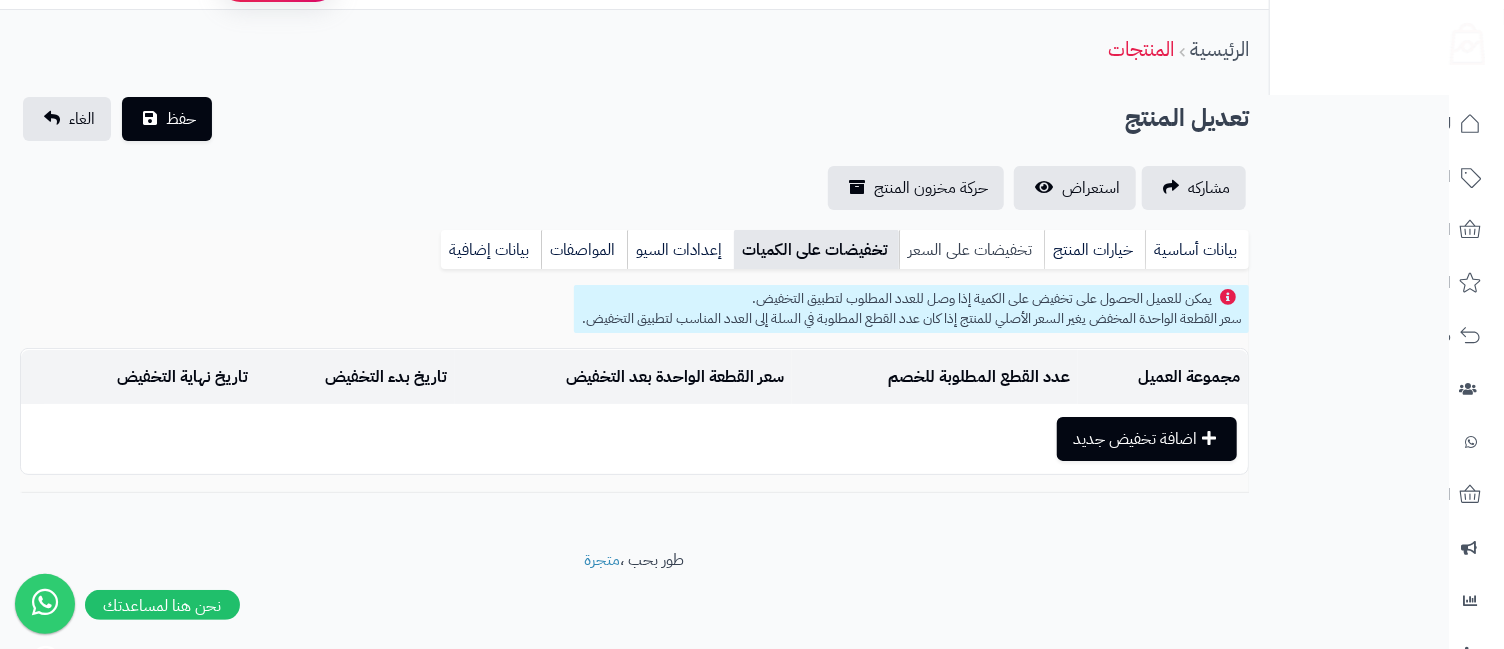 click on "تخفيضات على السعر" at bounding box center (971, 250) 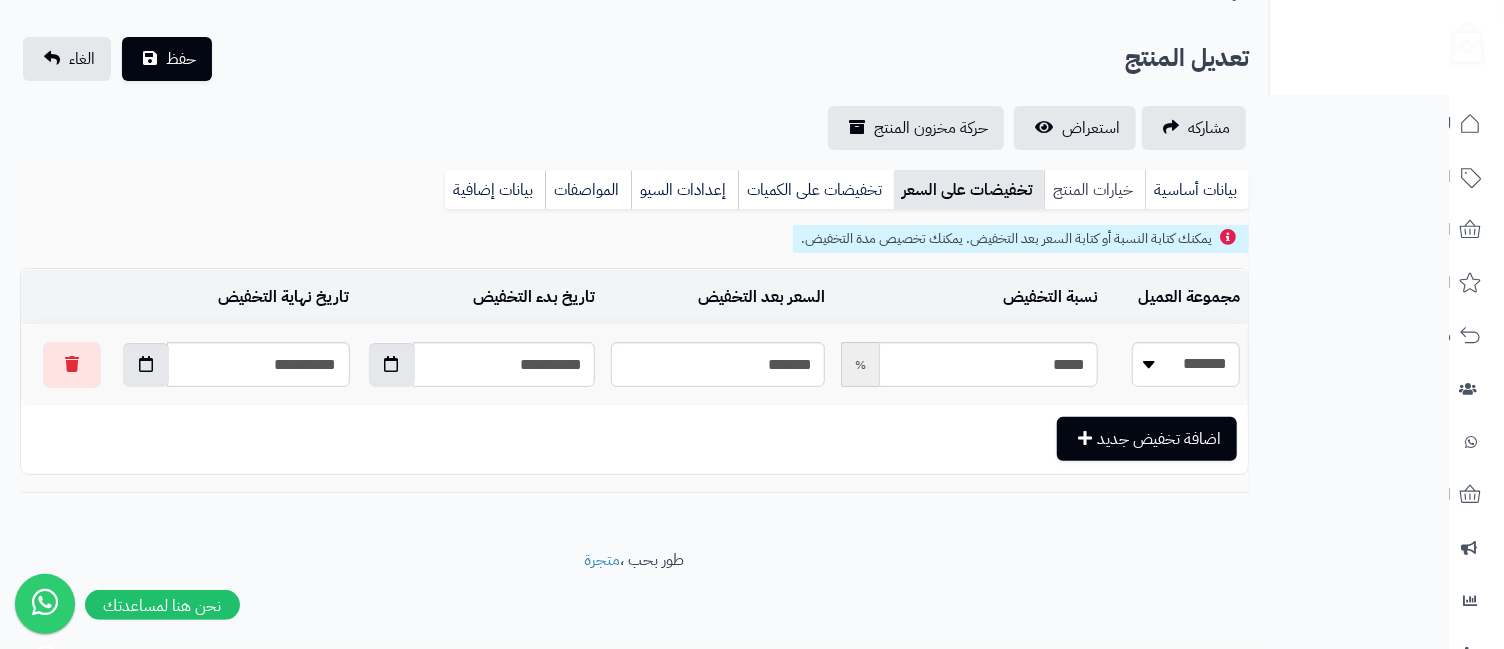 click on "خيارات المنتج" at bounding box center [1094, 190] 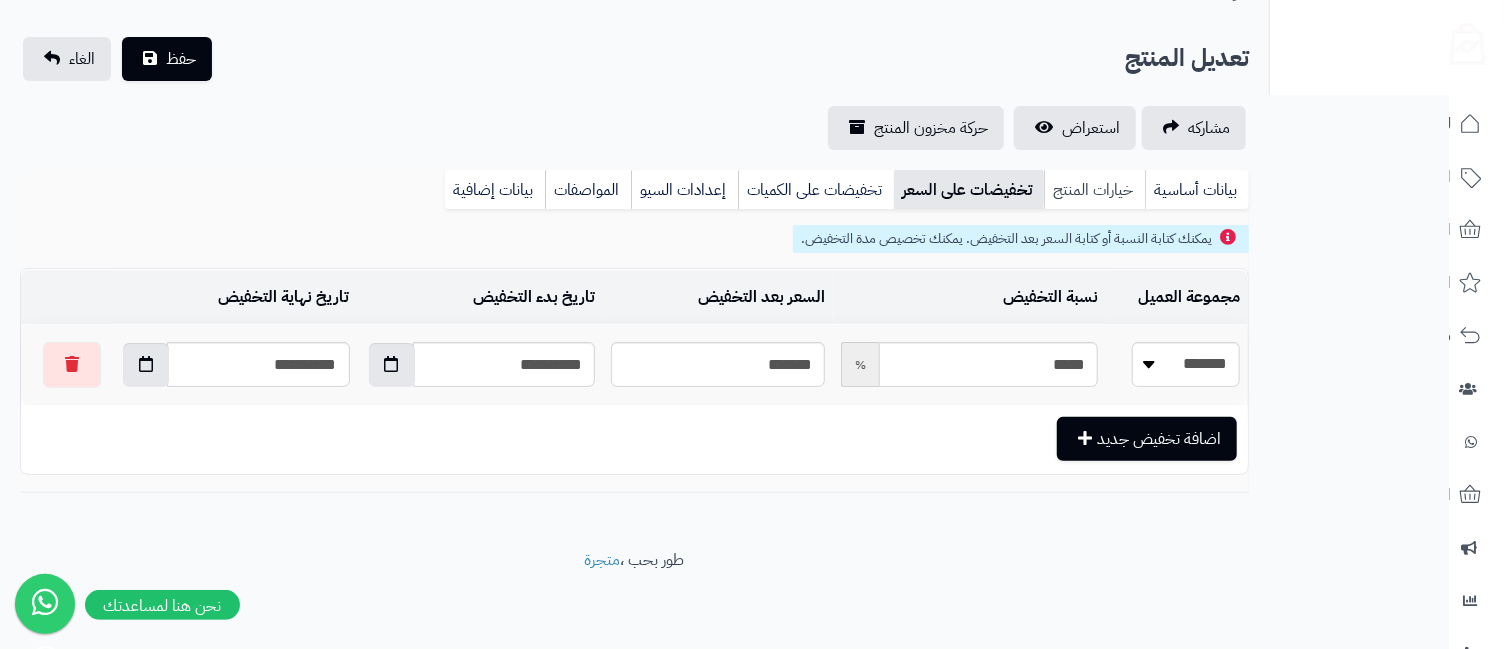 scroll, scrollTop: 83, scrollLeft: 0, axis: vertical 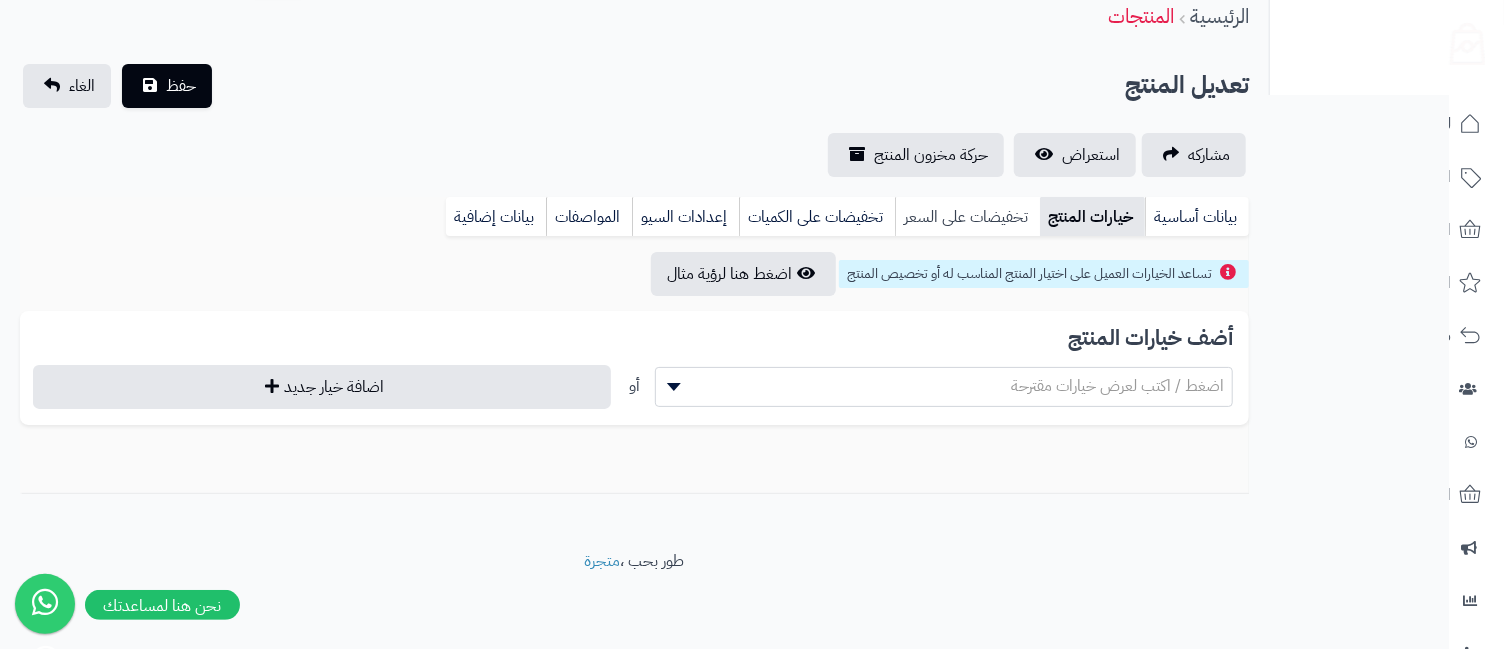 click on "تخفيضات على السعر" at bounding box center (967, 217) 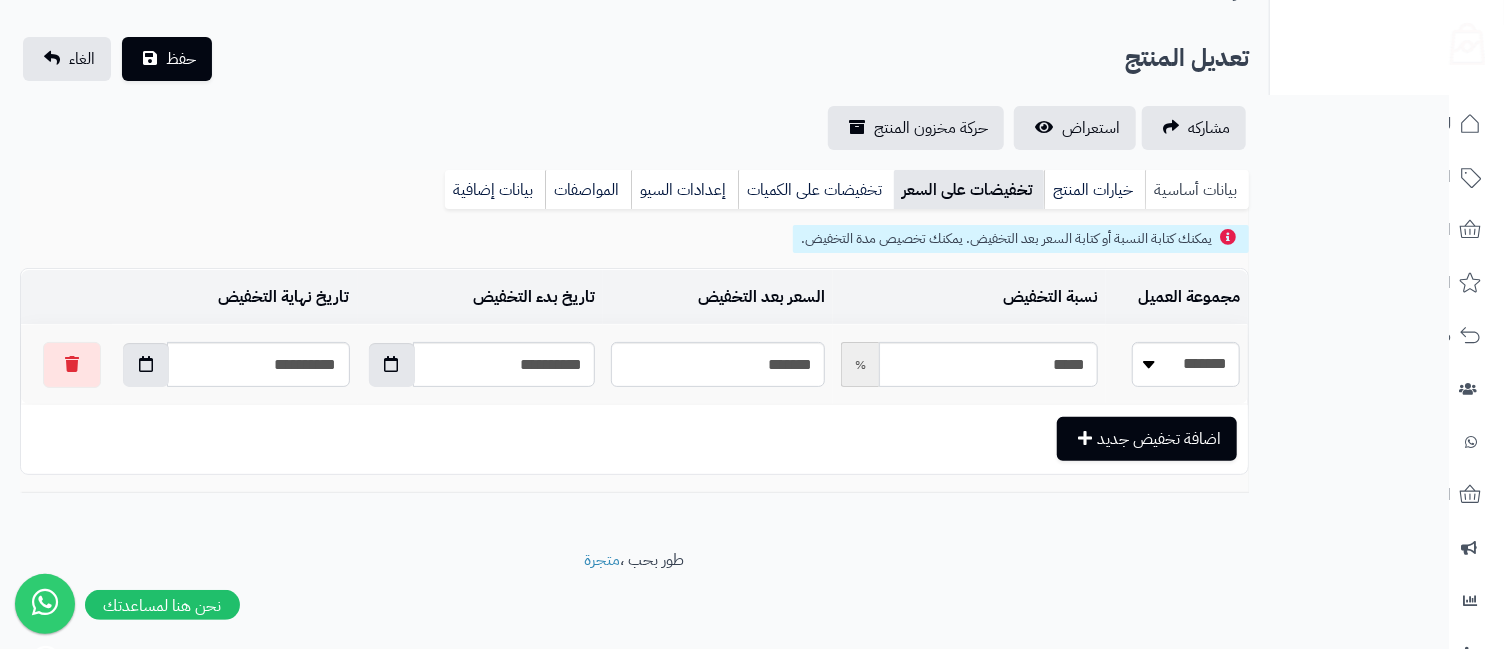 click on "بيانات أساسية" at bounding box center [1197, 190] 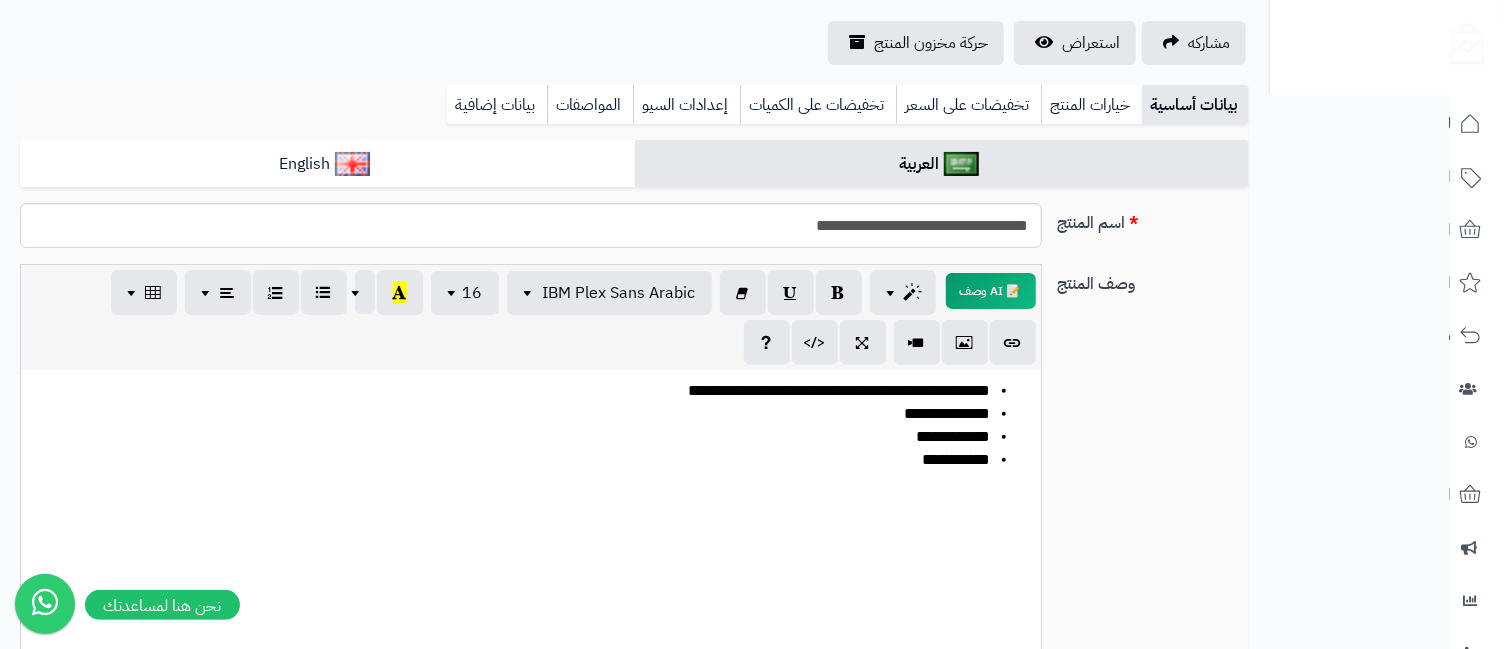 scroll, scrollTop: 640, scrollLeft: 0, axis: vertical 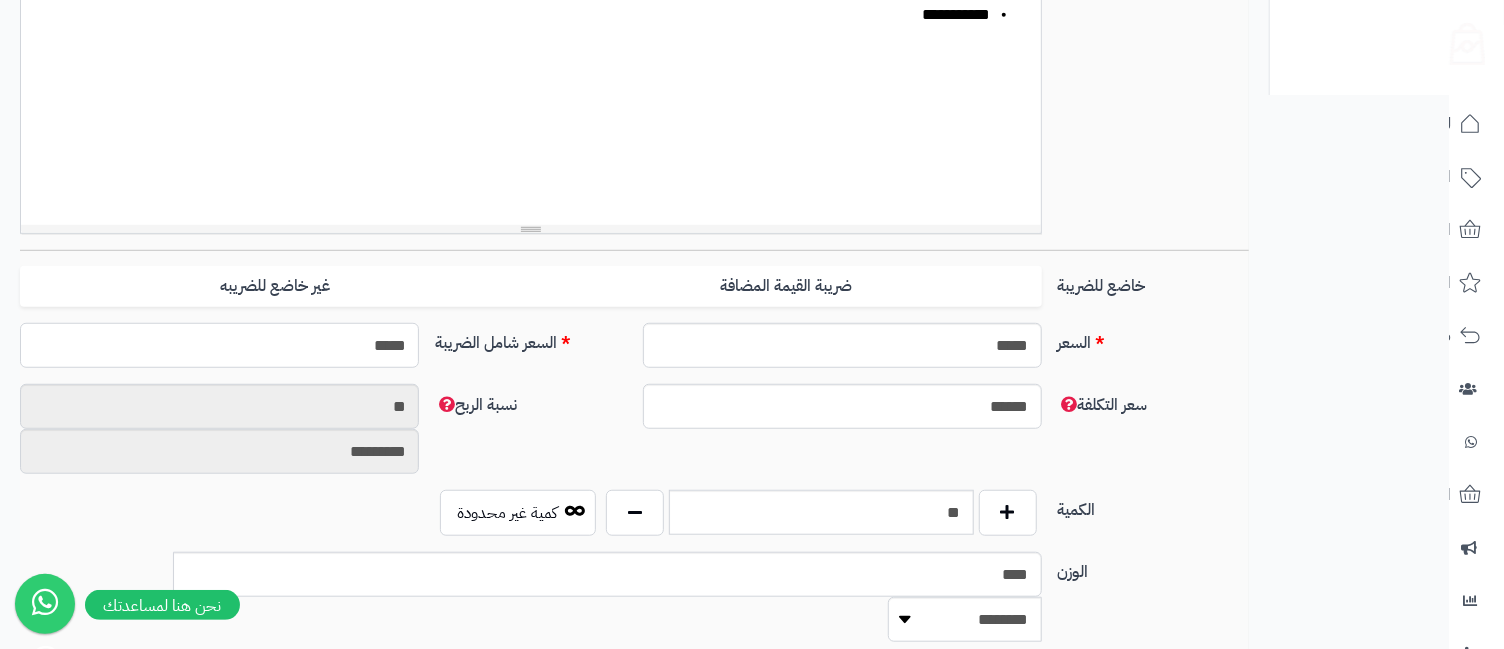 click on "*****" at bounding box center [219, 345] 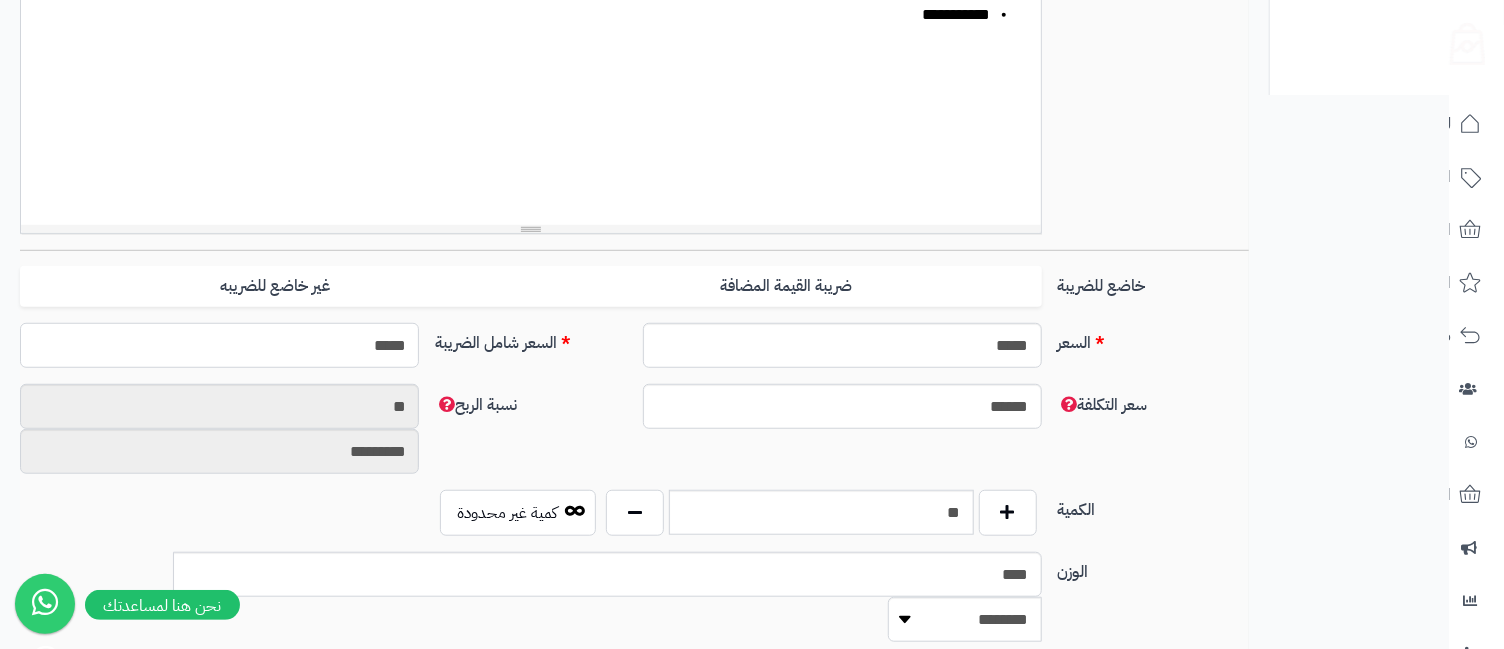 click on "*****" at bounding box center (219, 345) 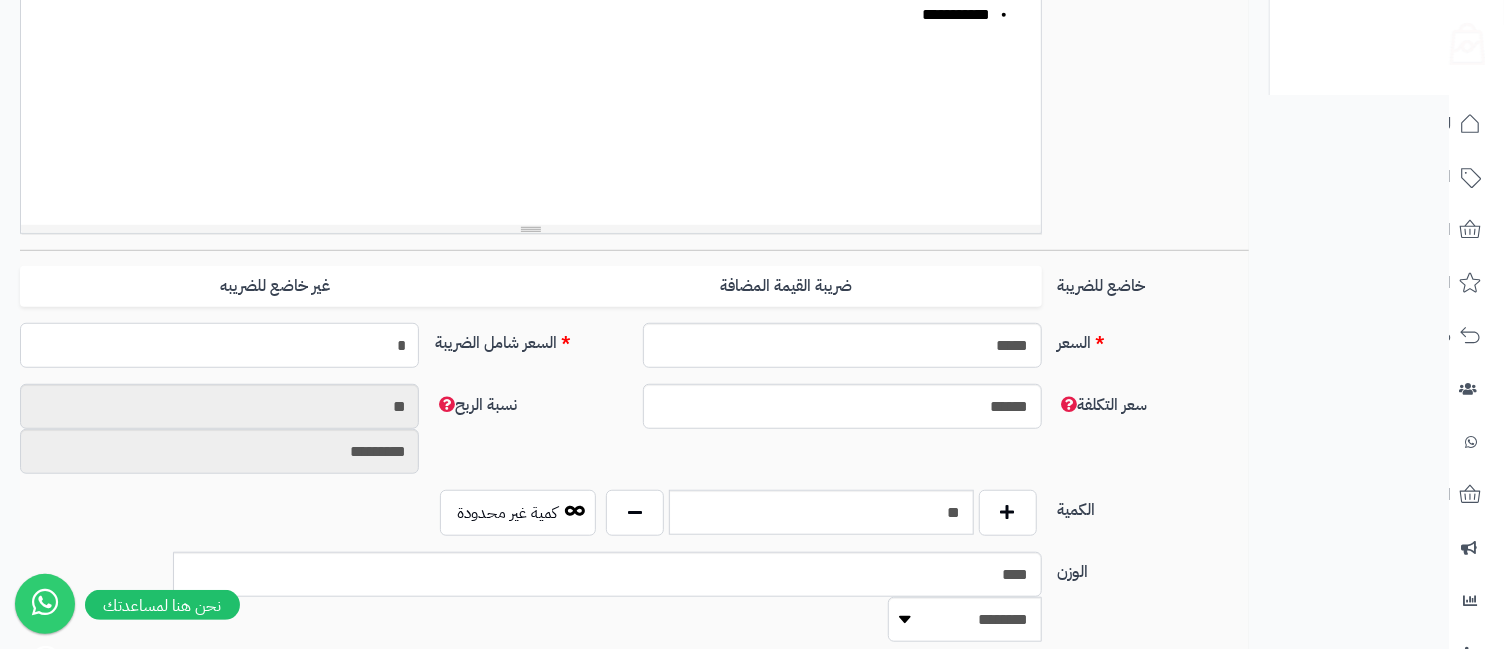 type on "**" 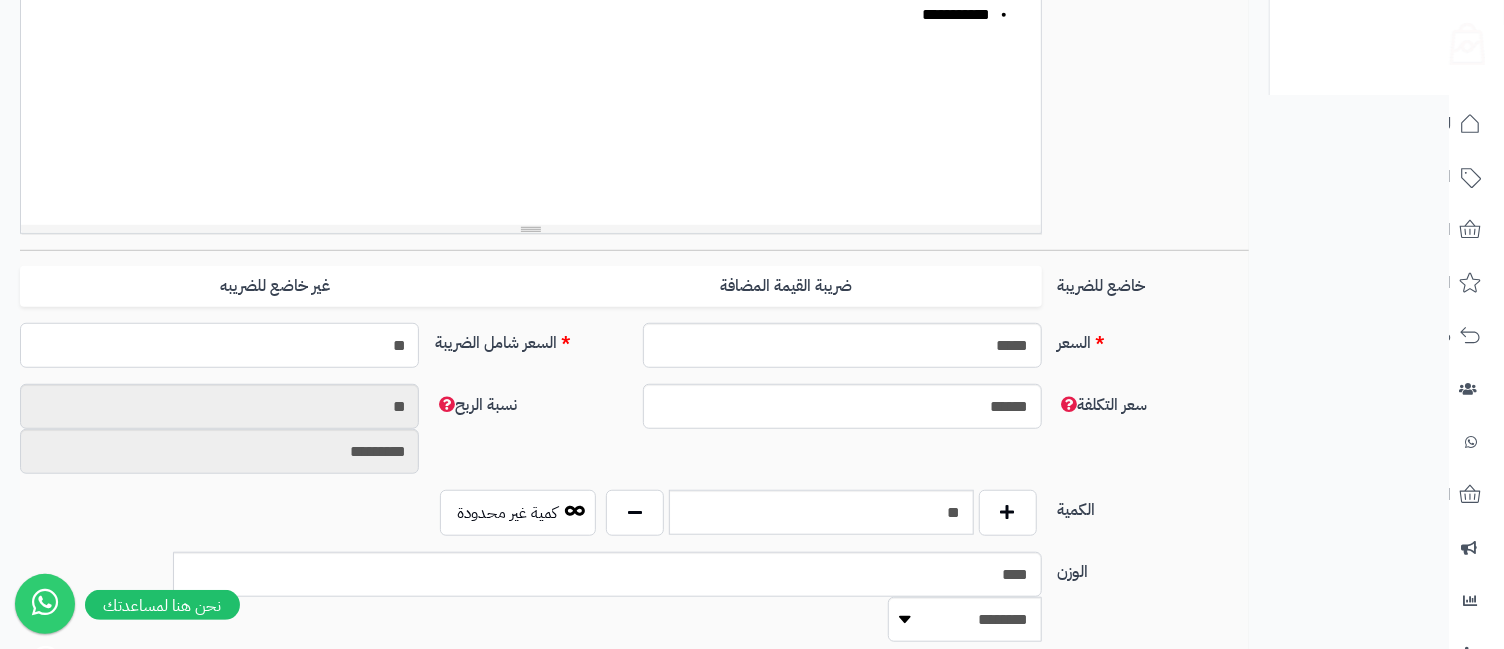 type on "**********" 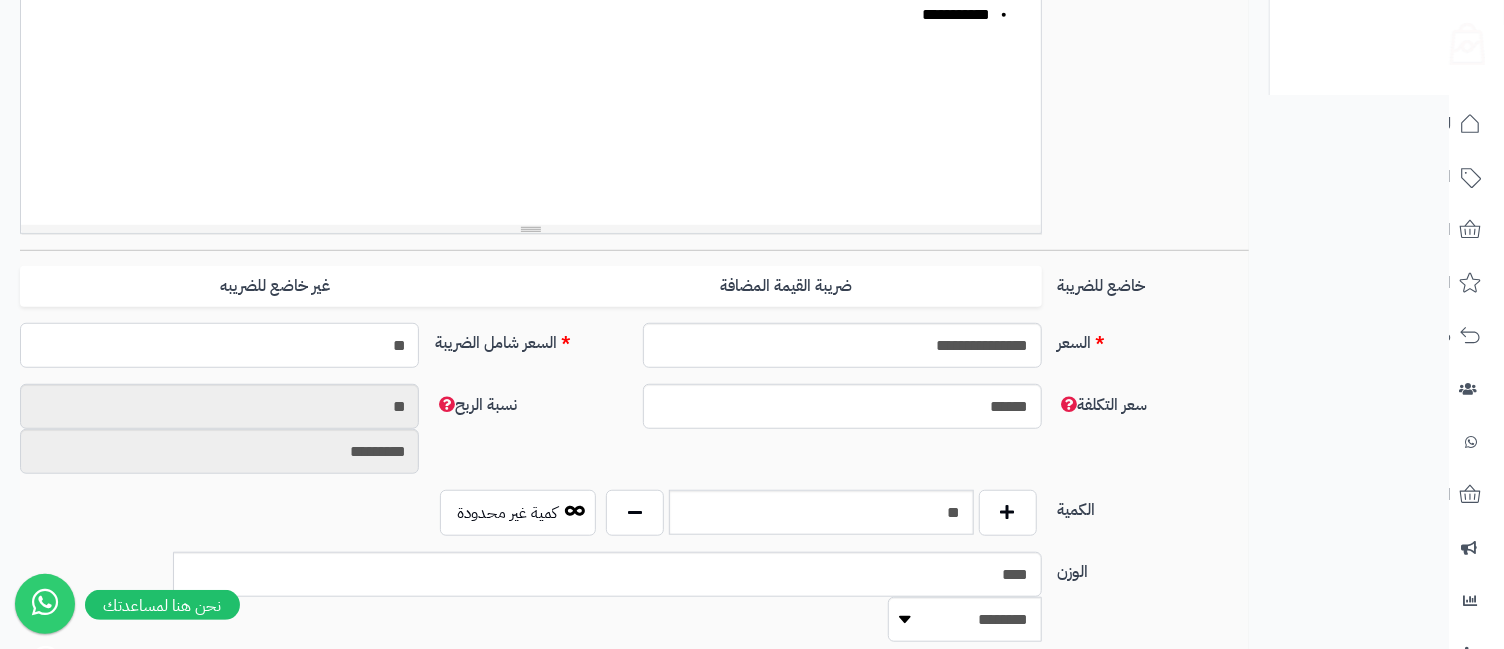 type on "**" 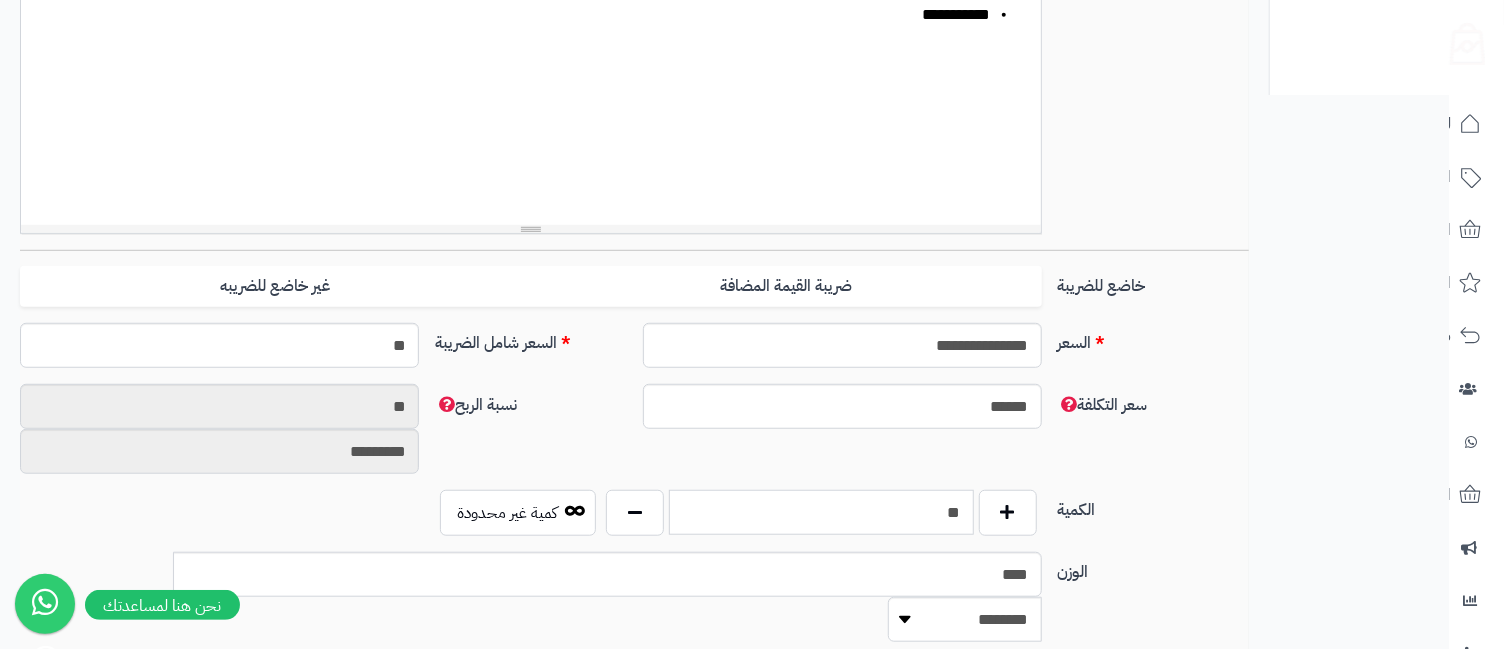 click on "**" at bounding box center [821, 512] 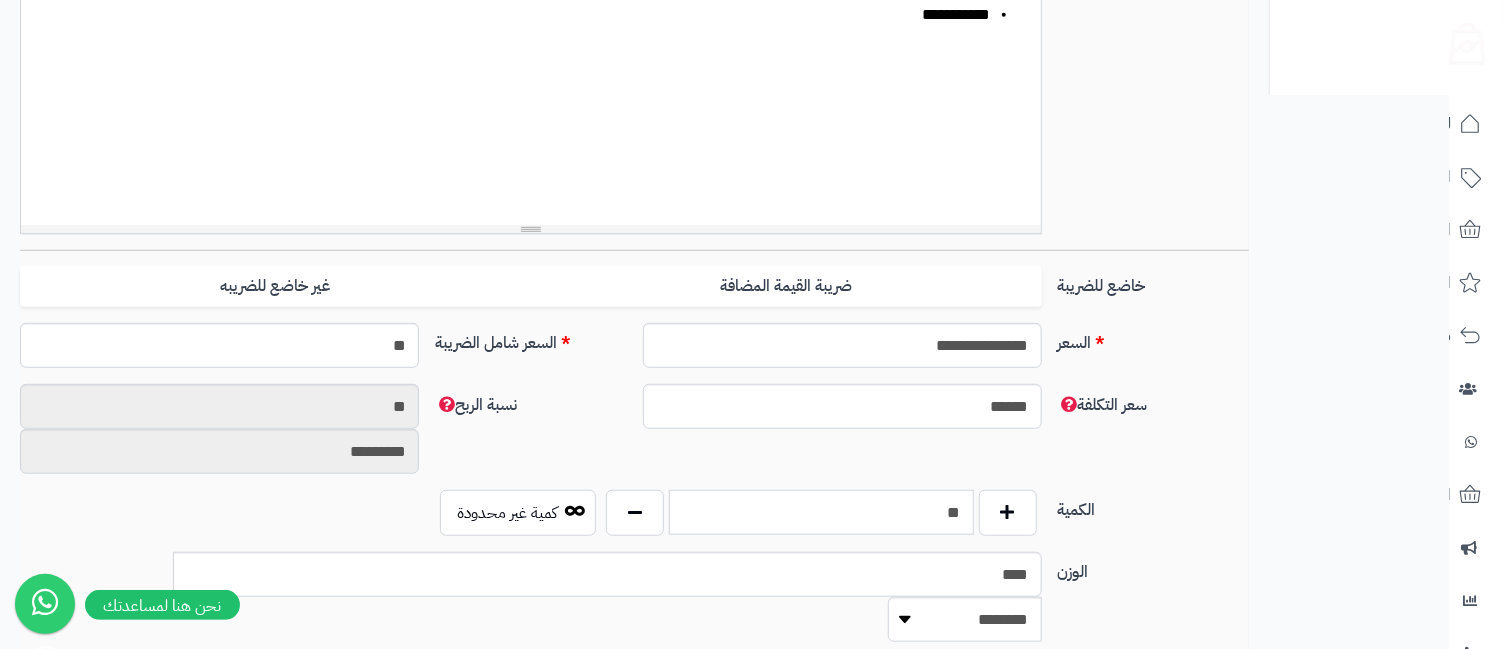 click on "**" at bounding box center [821, 512] 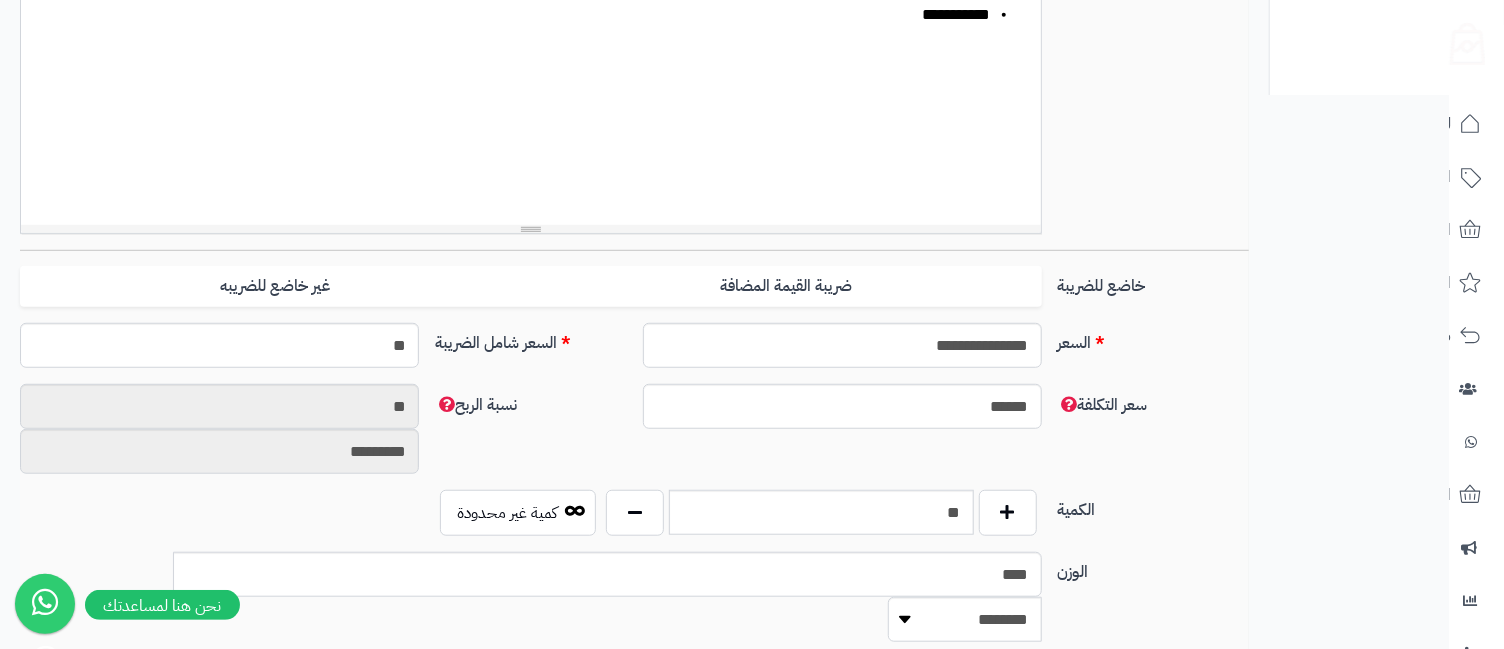 click on "الكمية" at bounding box center [1154, 506] 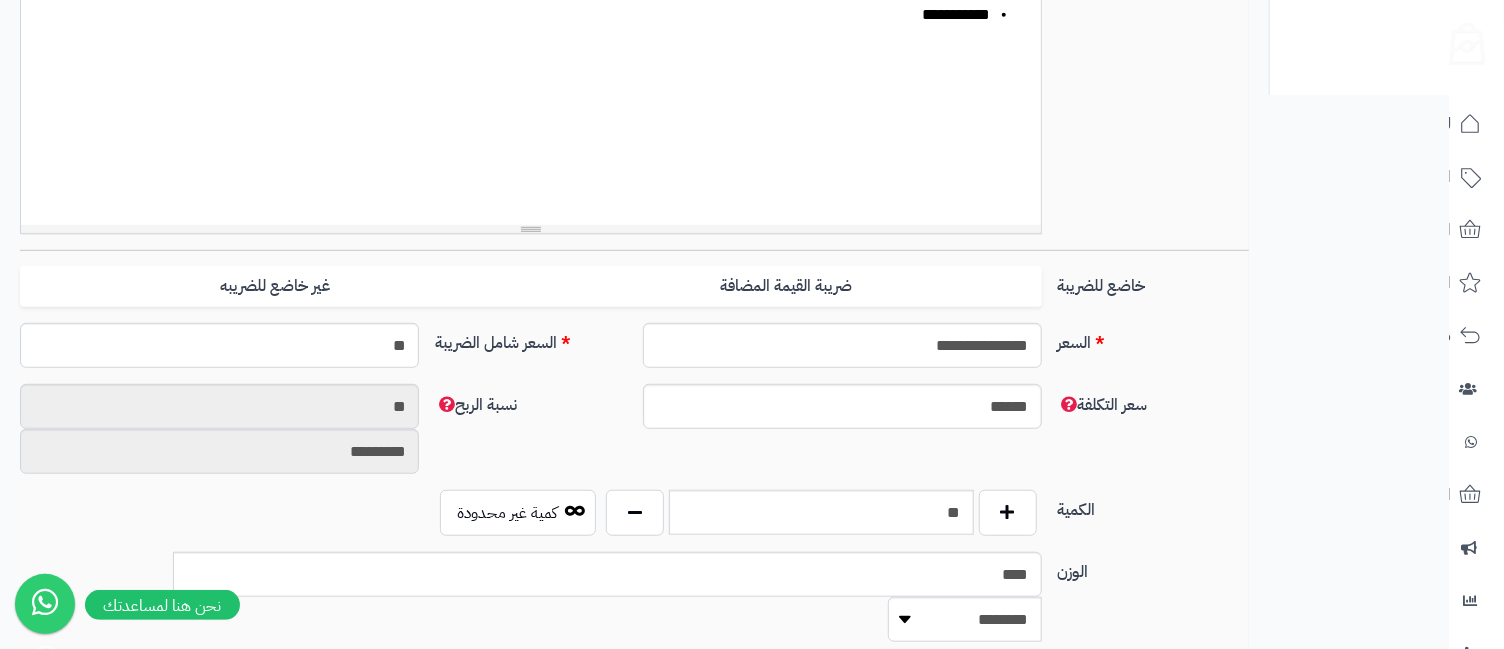 scroll, scrollTop: 195, scrollLeft: 0, axis: vertical 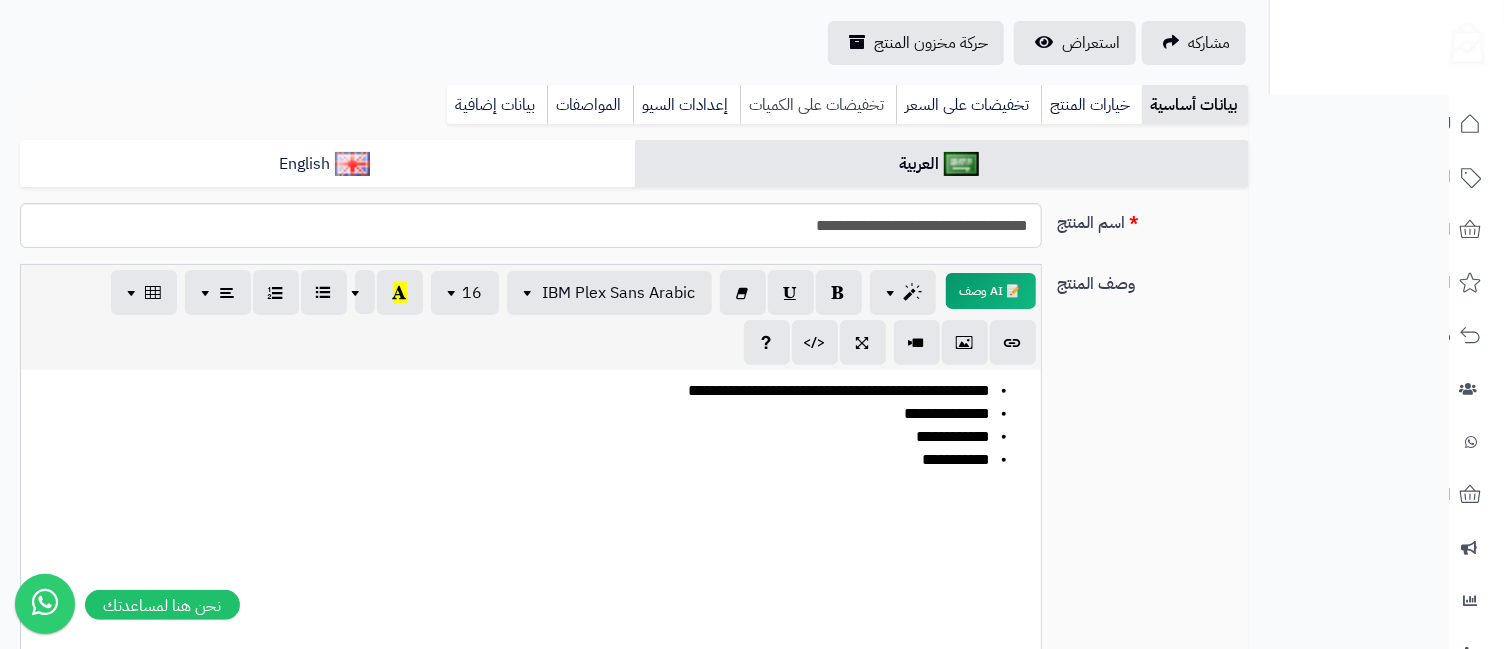 click on "تخفيضات على الكميات" at bounding box center (818, 105) 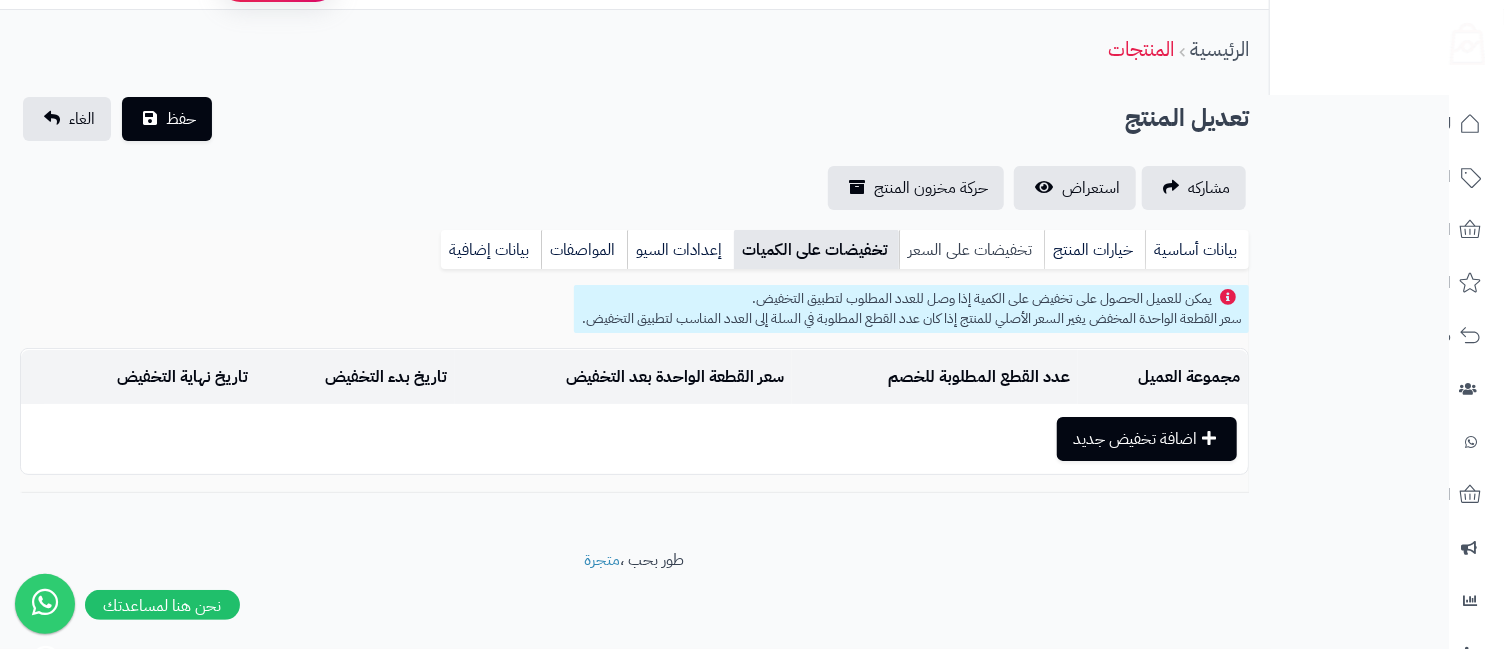 click on "تخفيضات على السعر" at bounding box center [971, 250] 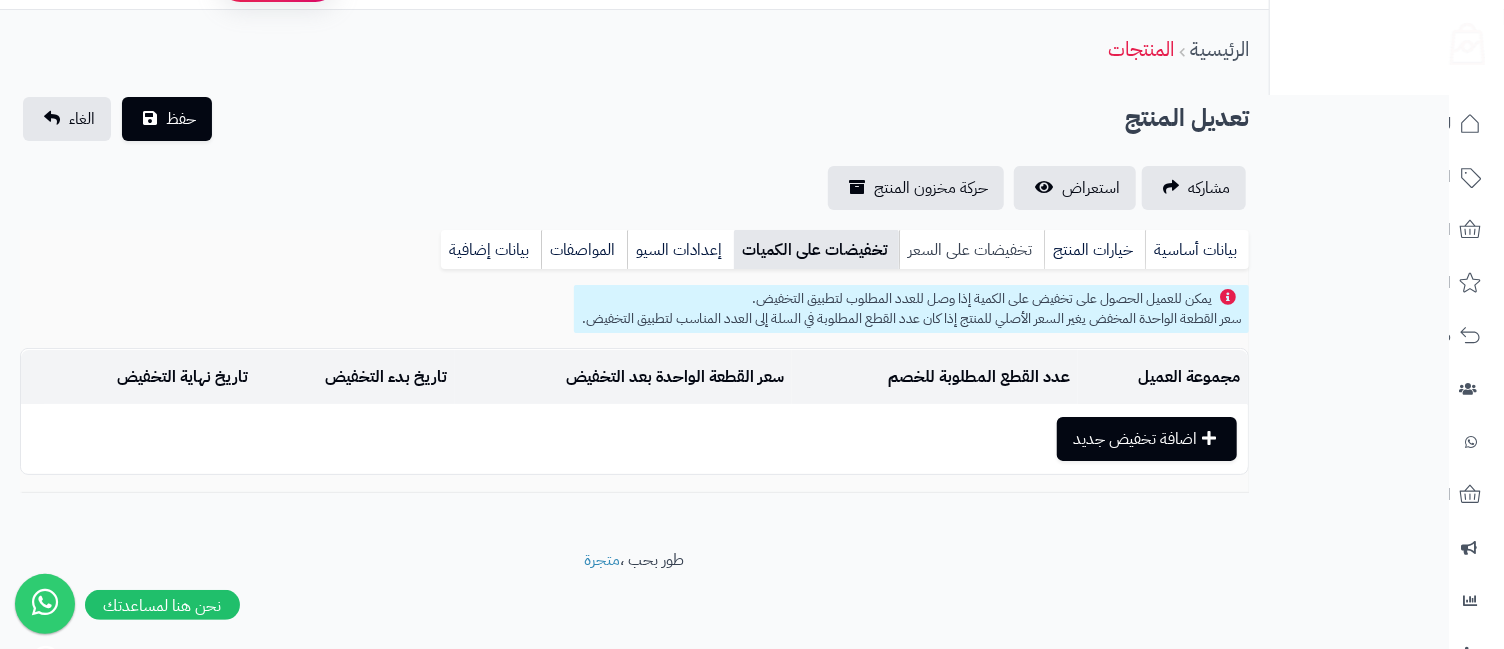scroll, scrollTop: 112, scrollLeft: 0, axis: vertical 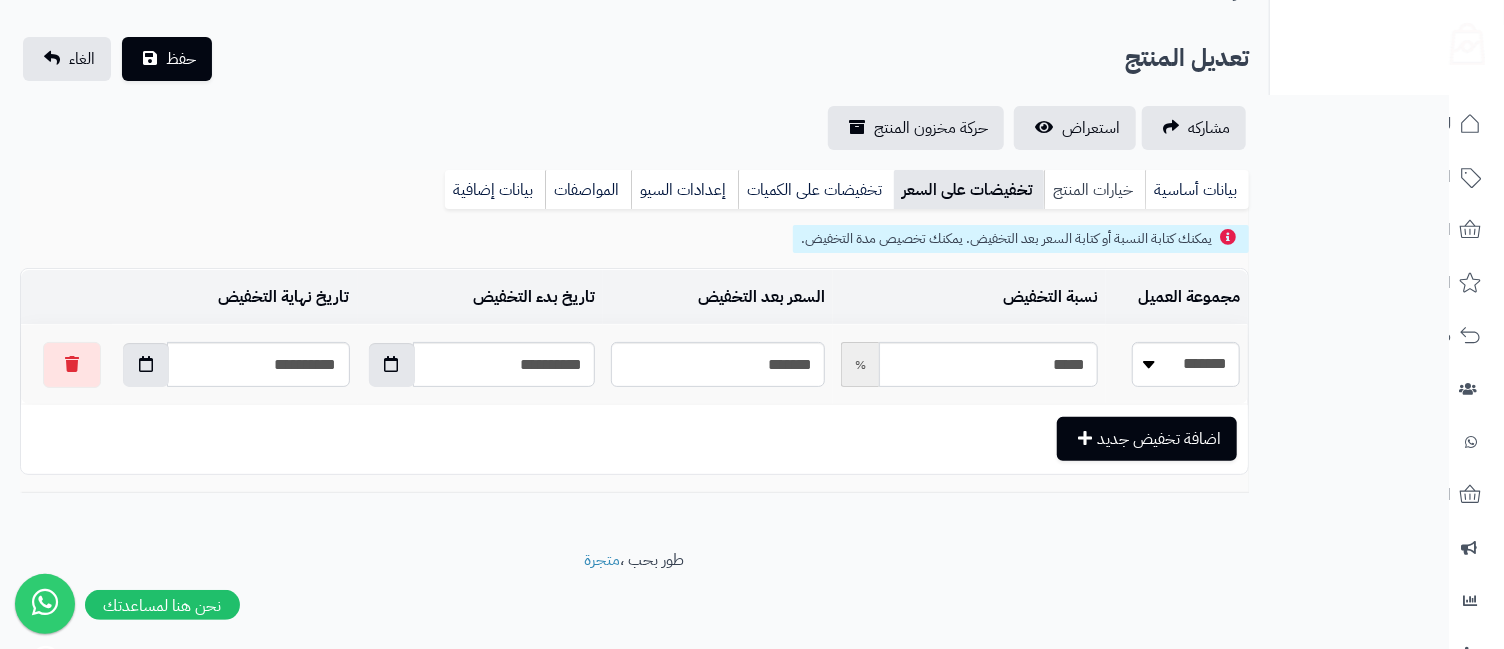 click on "خيارات المنتج" at bounding box center [1094, 190] 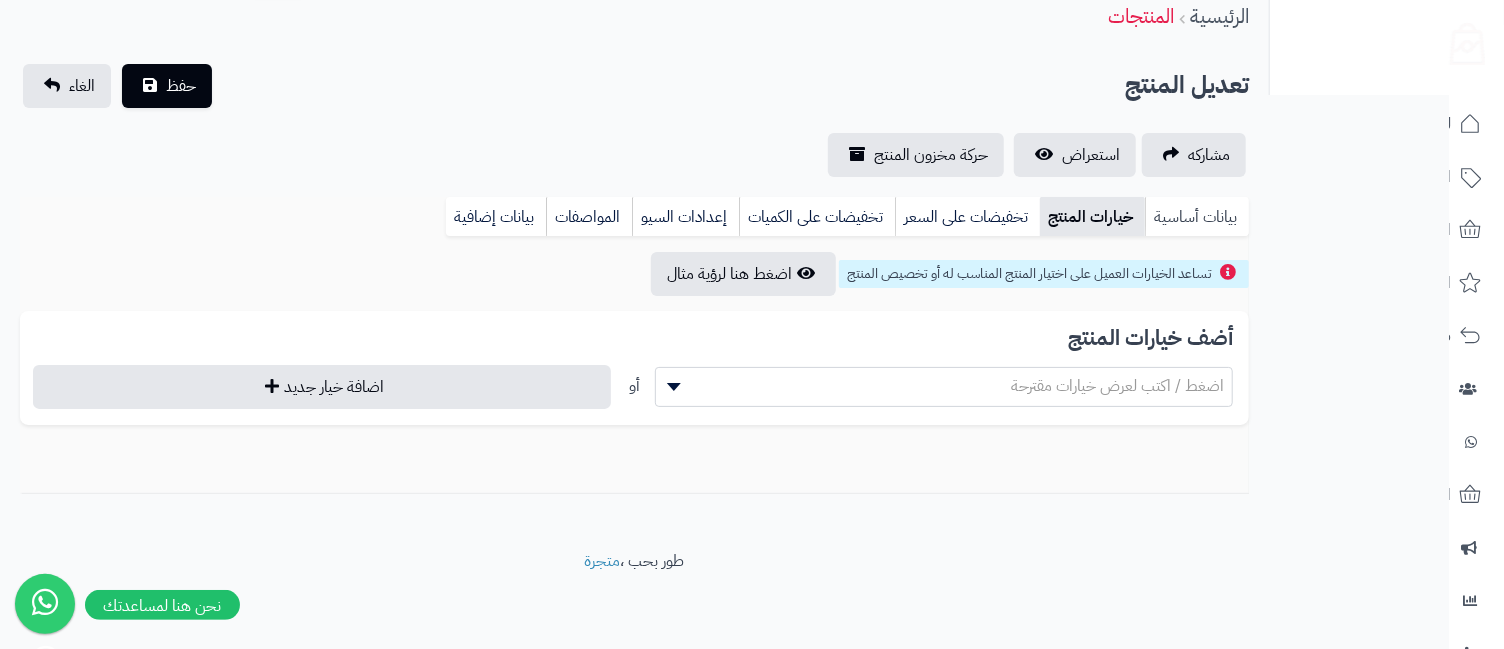 click on "بيانات أساسية" at bounding box center [1197, 217] 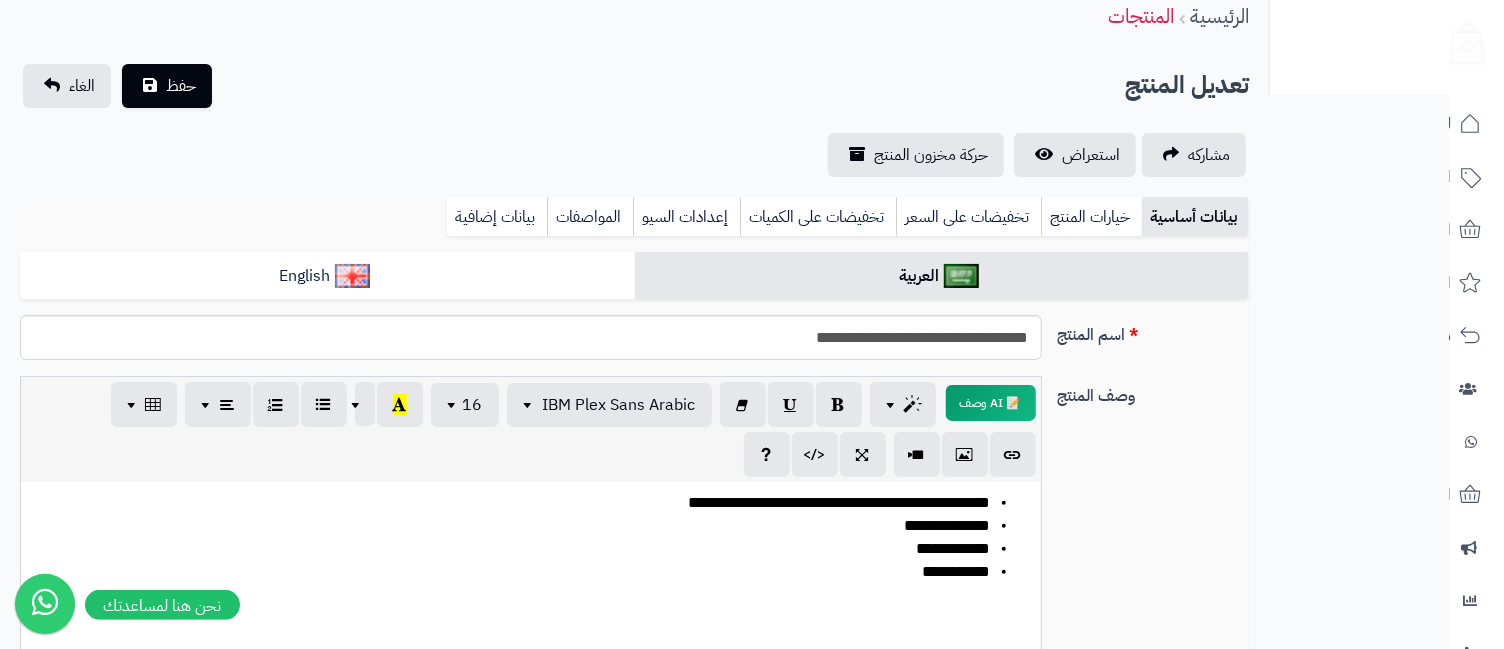 scroll, scrollTop: 195, scrollLeft: 0, axis: vertical 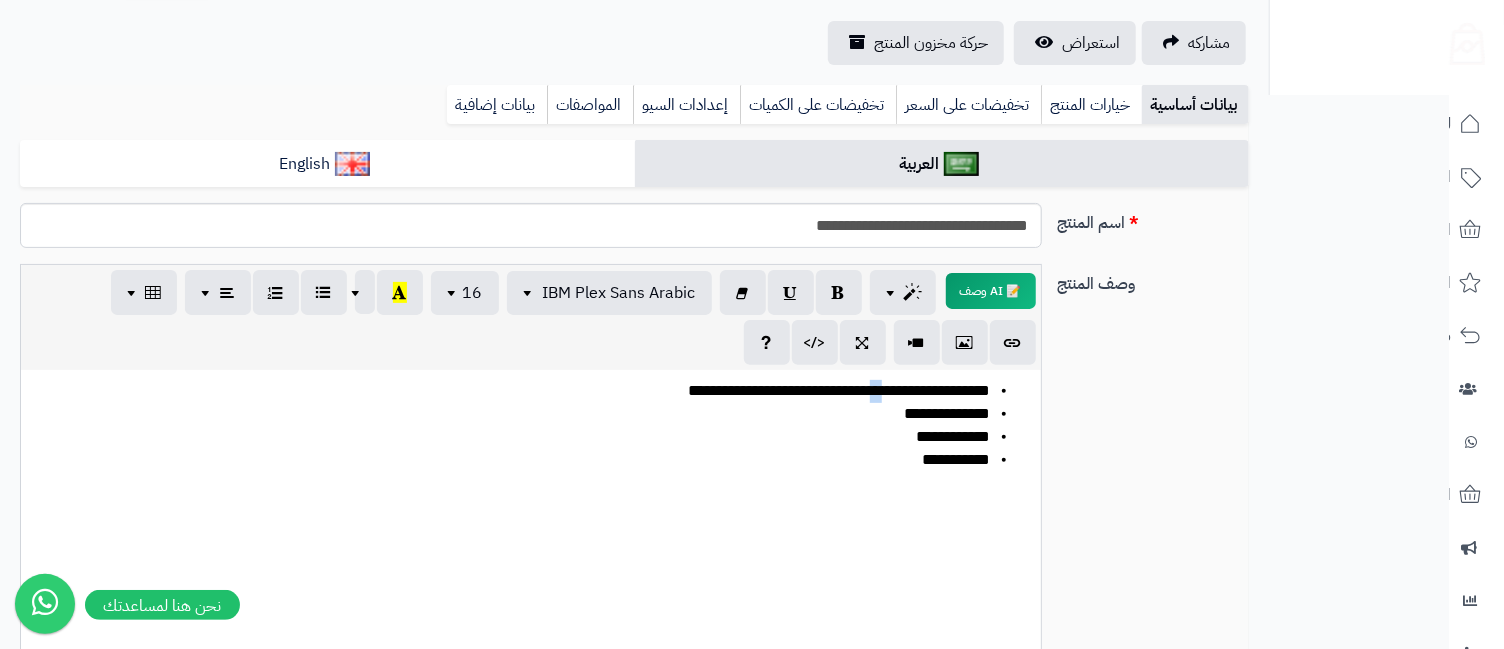 drag, startPoint x: 829, startPoint y: 386, endPoint x: 846, endPoint y: 393, distance: 18.384777 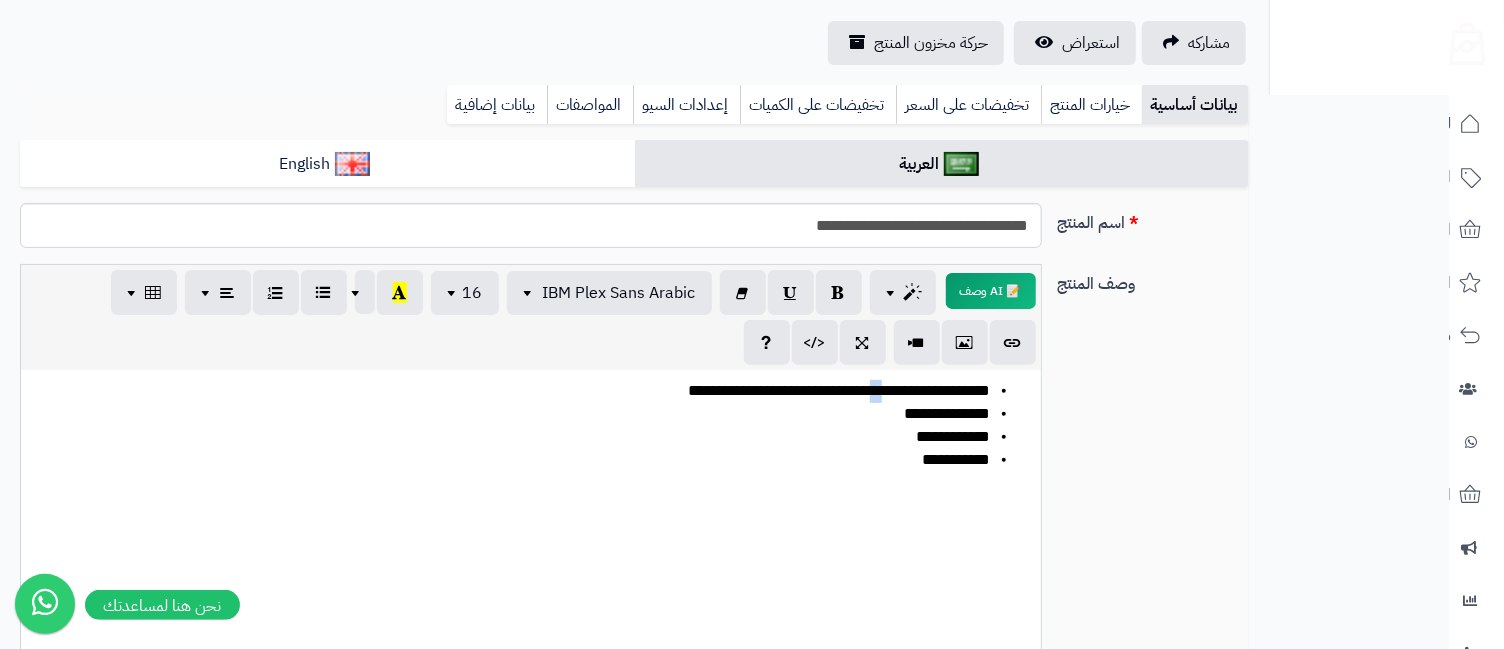 click on "**********" at bounding box center (510, 391) 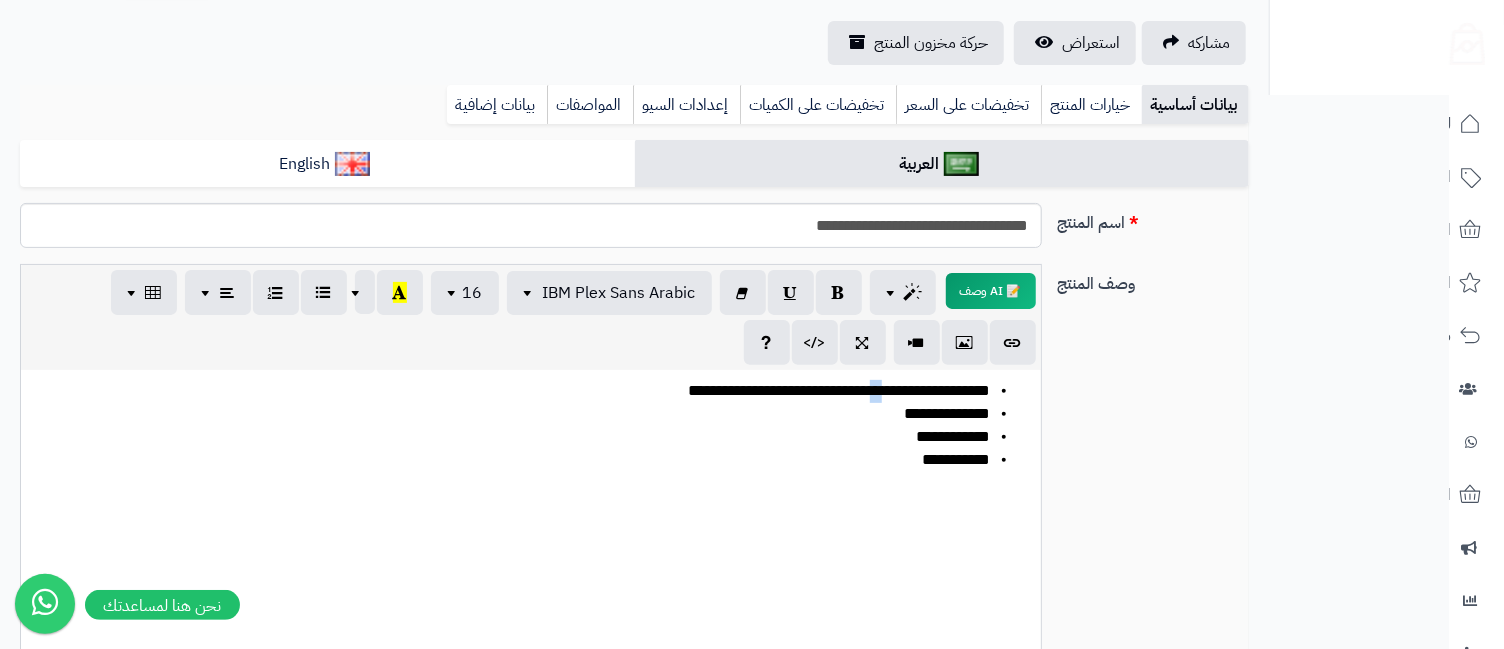 type 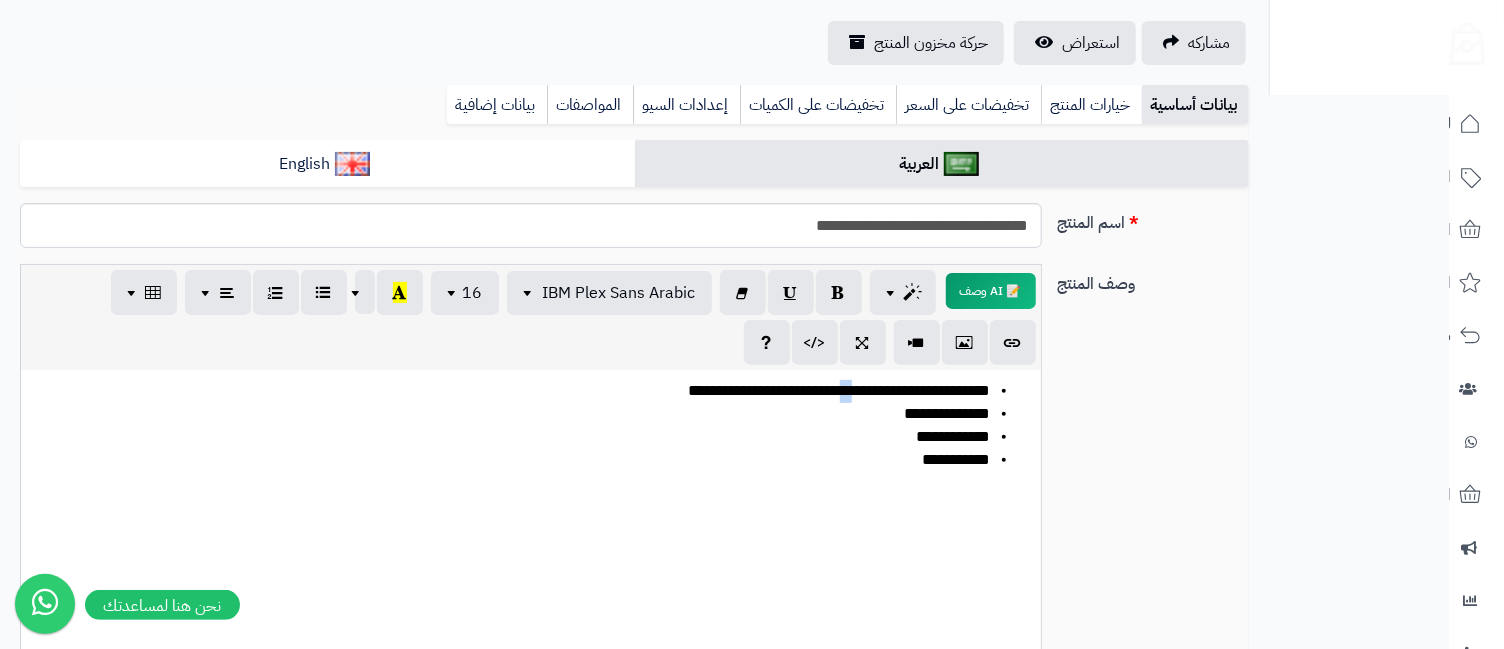 drag, startPoint x: 792, startPoint y: 390, endPoint x: 808, endPoint y: 392, distance: 16.124516 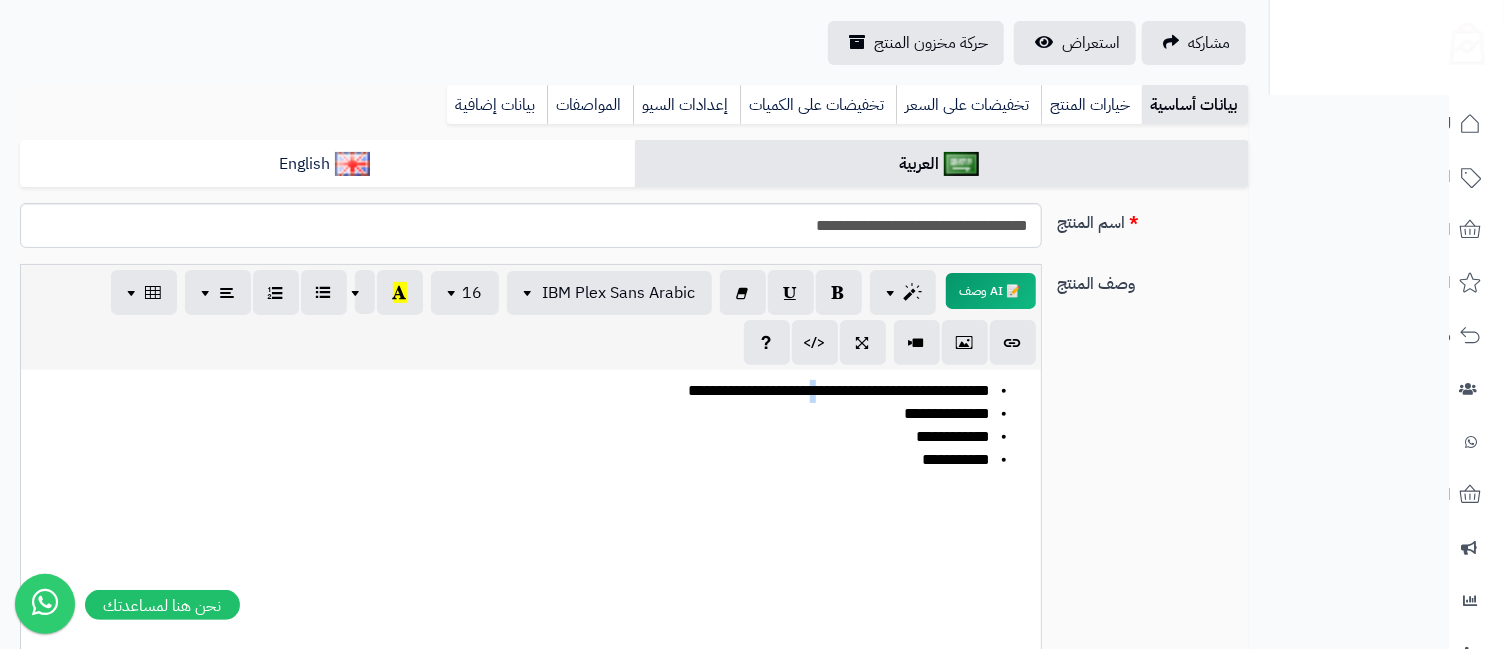 click on "**********" at bounding box center (510, 391) 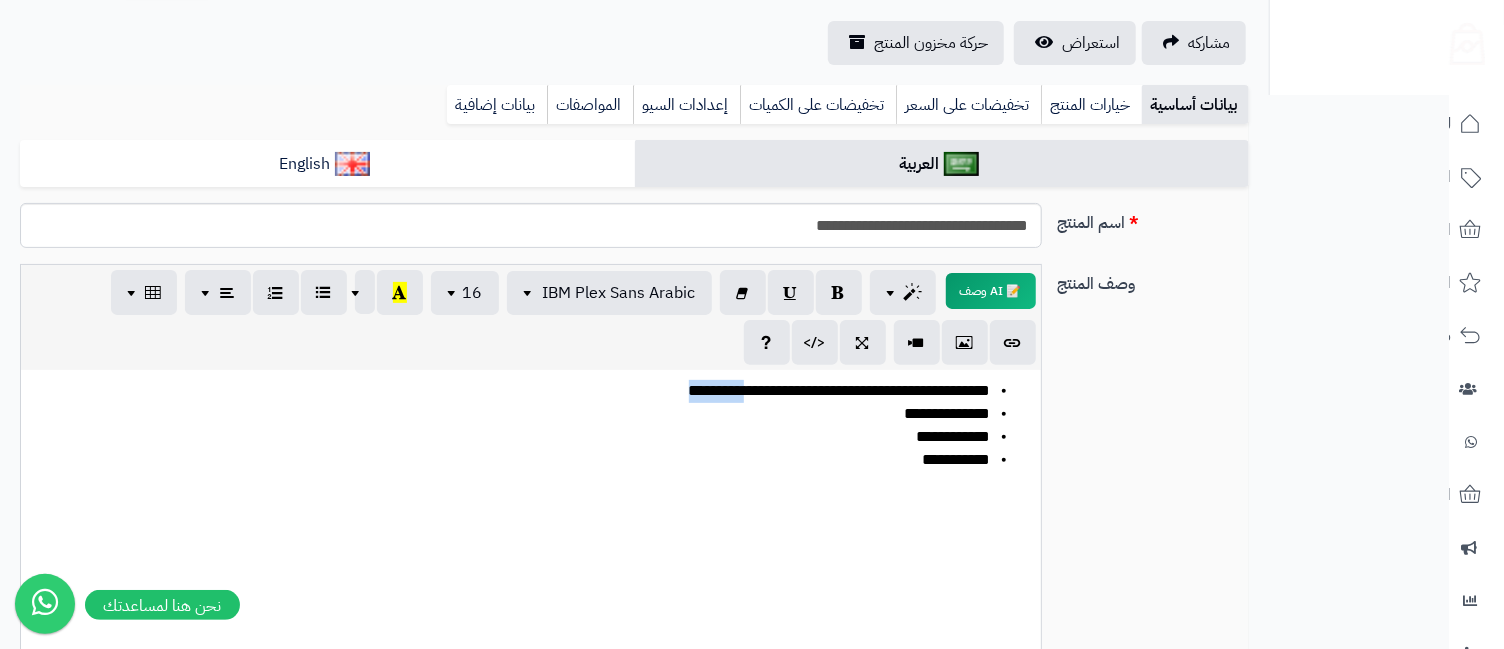 drag, startPoint x: 597, startPoint y: 391, endPoint x: 666, endPoint y: 393, distance: 69.02898 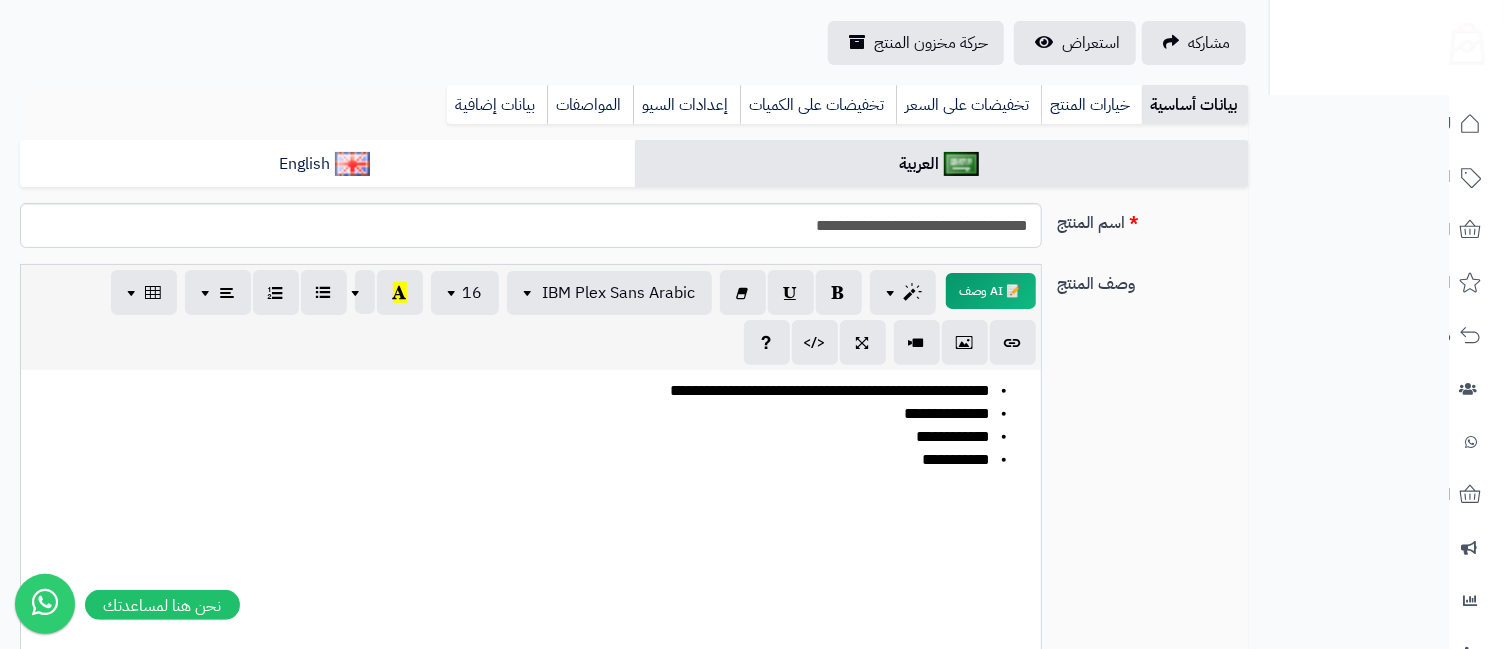 click on "**********" at bounding box center (510, 437) 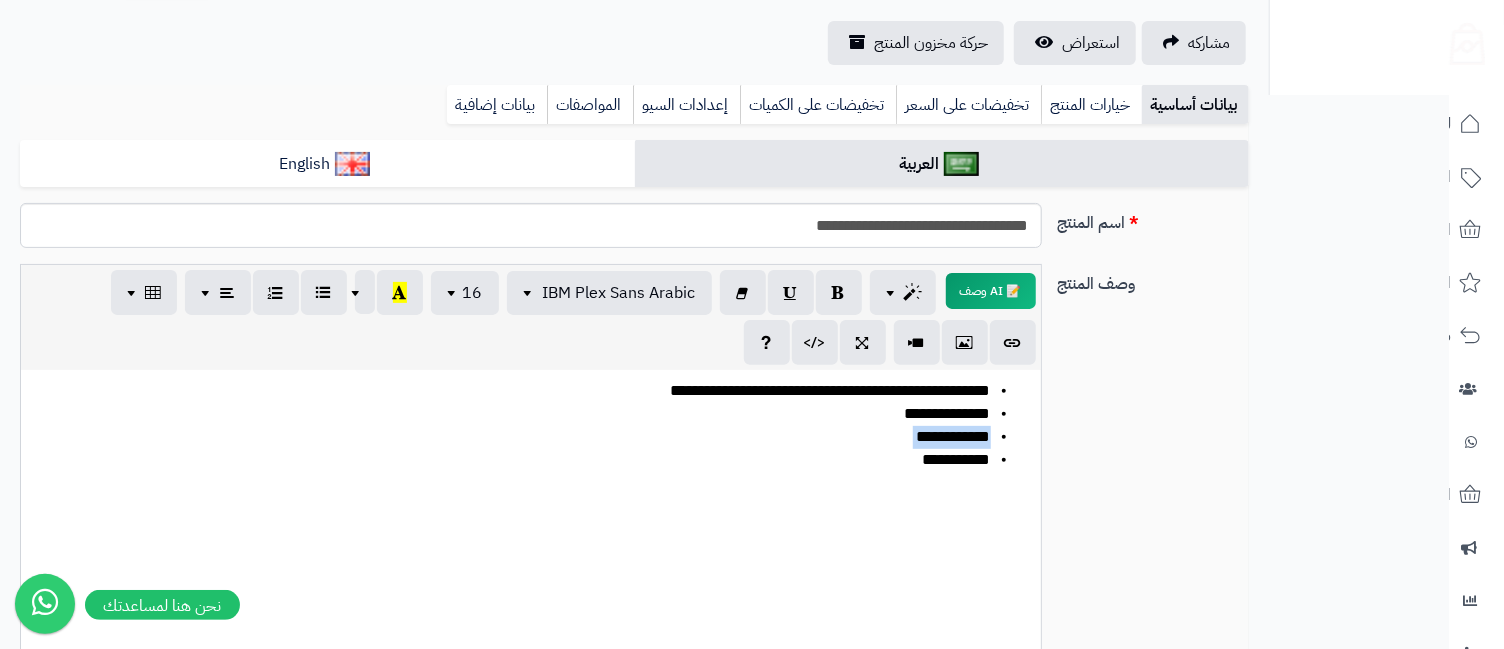 click on "**********" at bounding box center [510, 437] 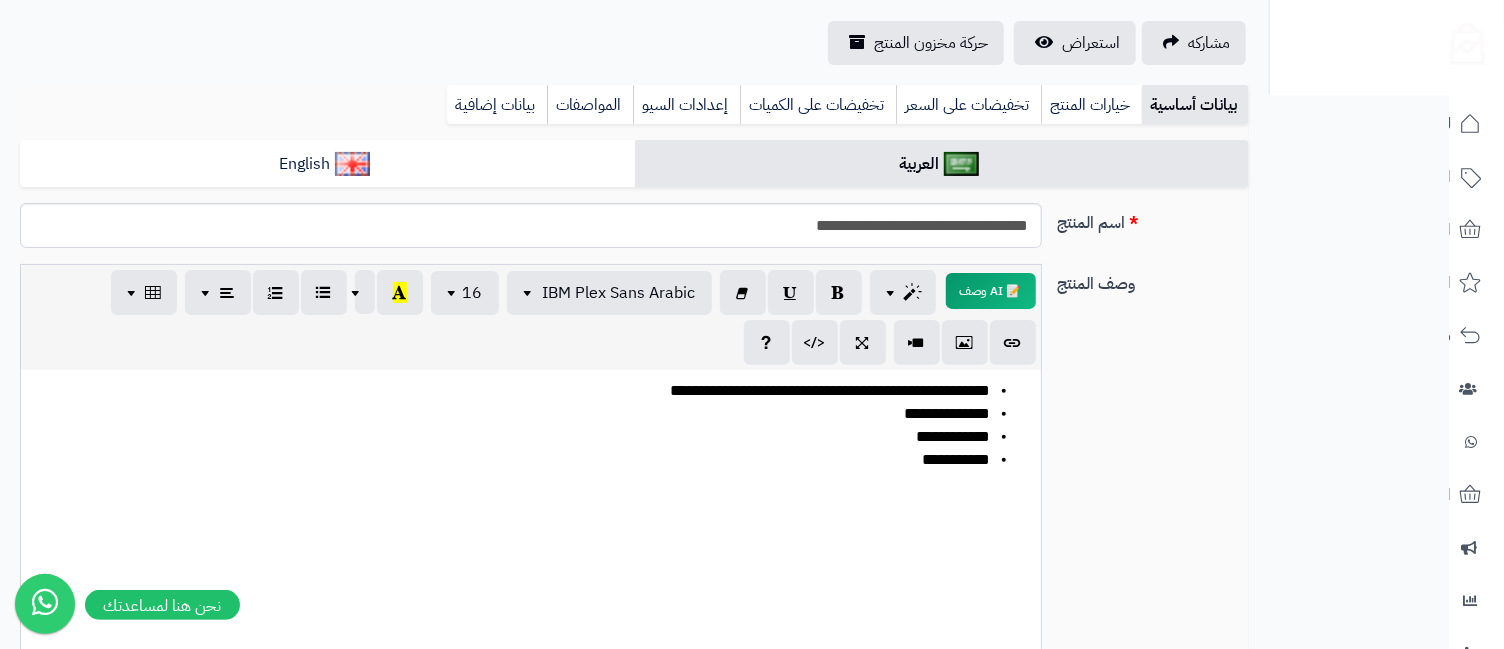 click on "**********" at bounding box center (510, 414) 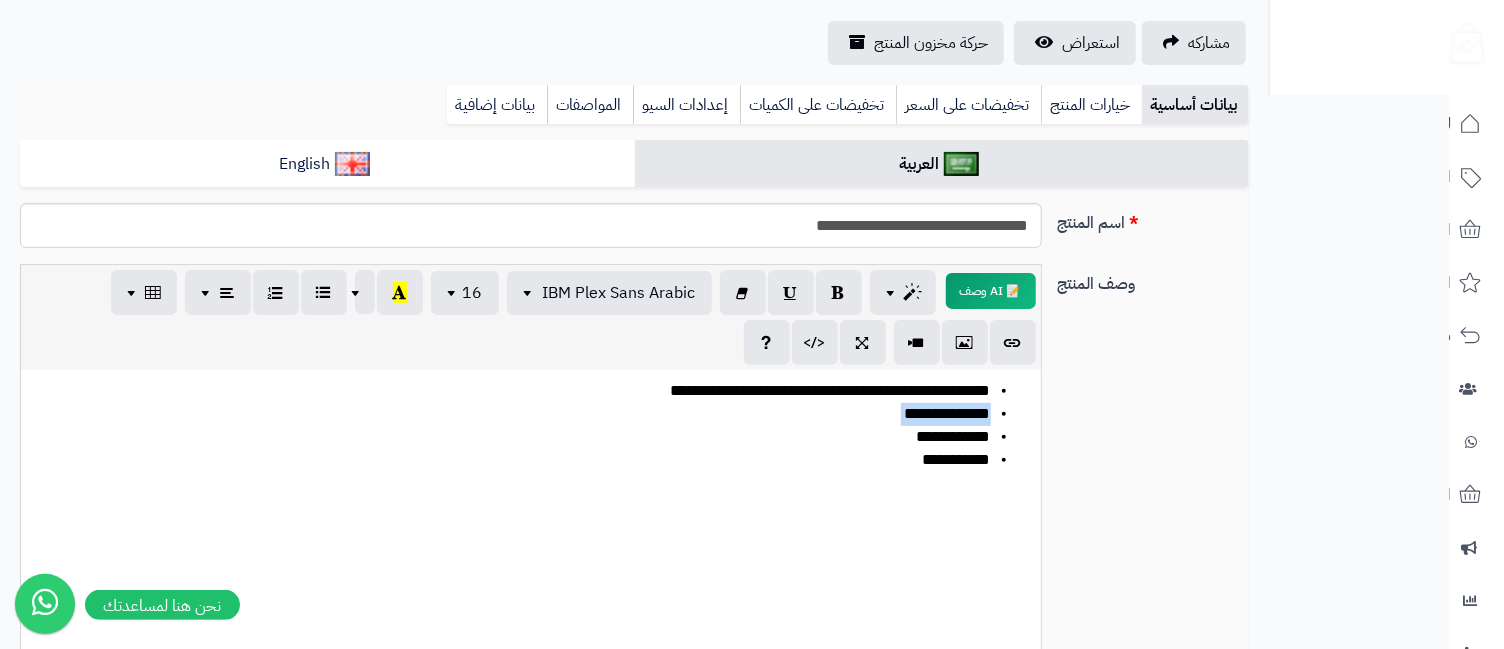 click on "**********" at bounding box center [510, 414] 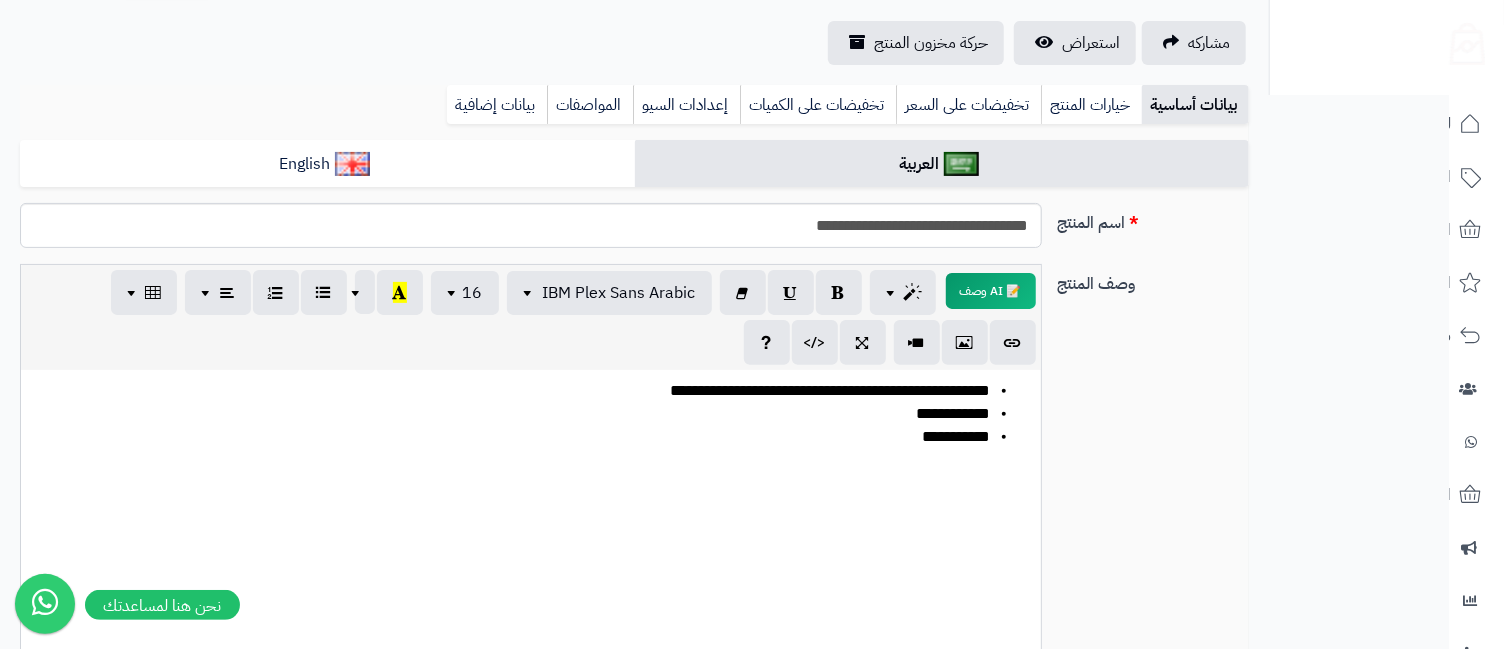 click on "**********" at bounding box center (510, 437) 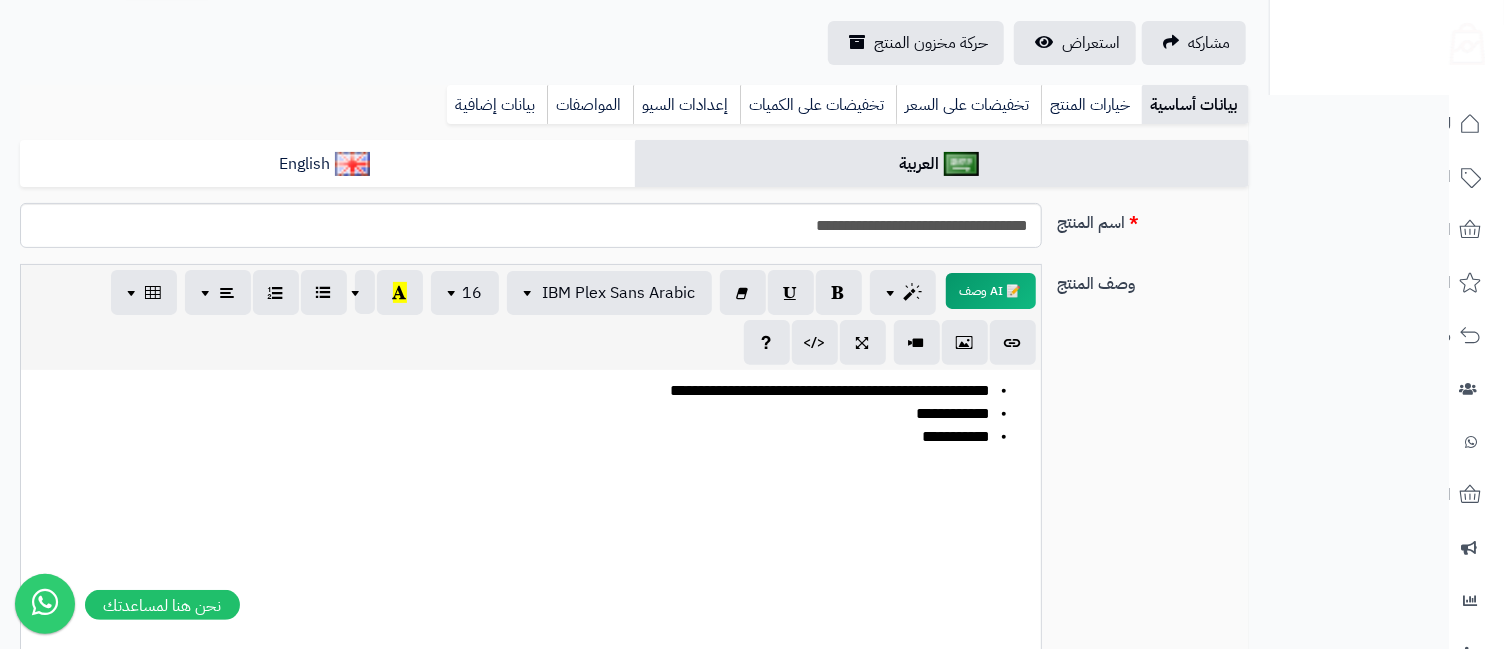 click on "**********" at bounding box center (510, 437) 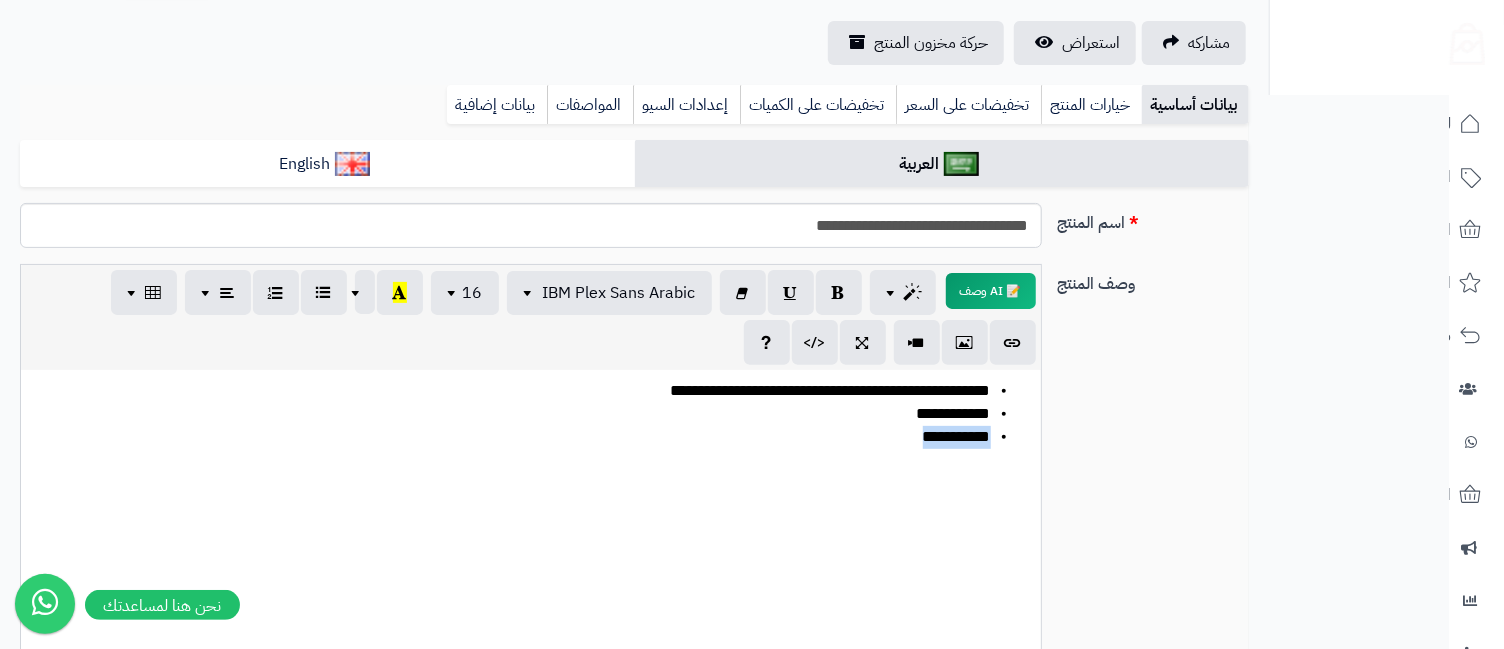 click on "**********" at bounding box center [510, 437] 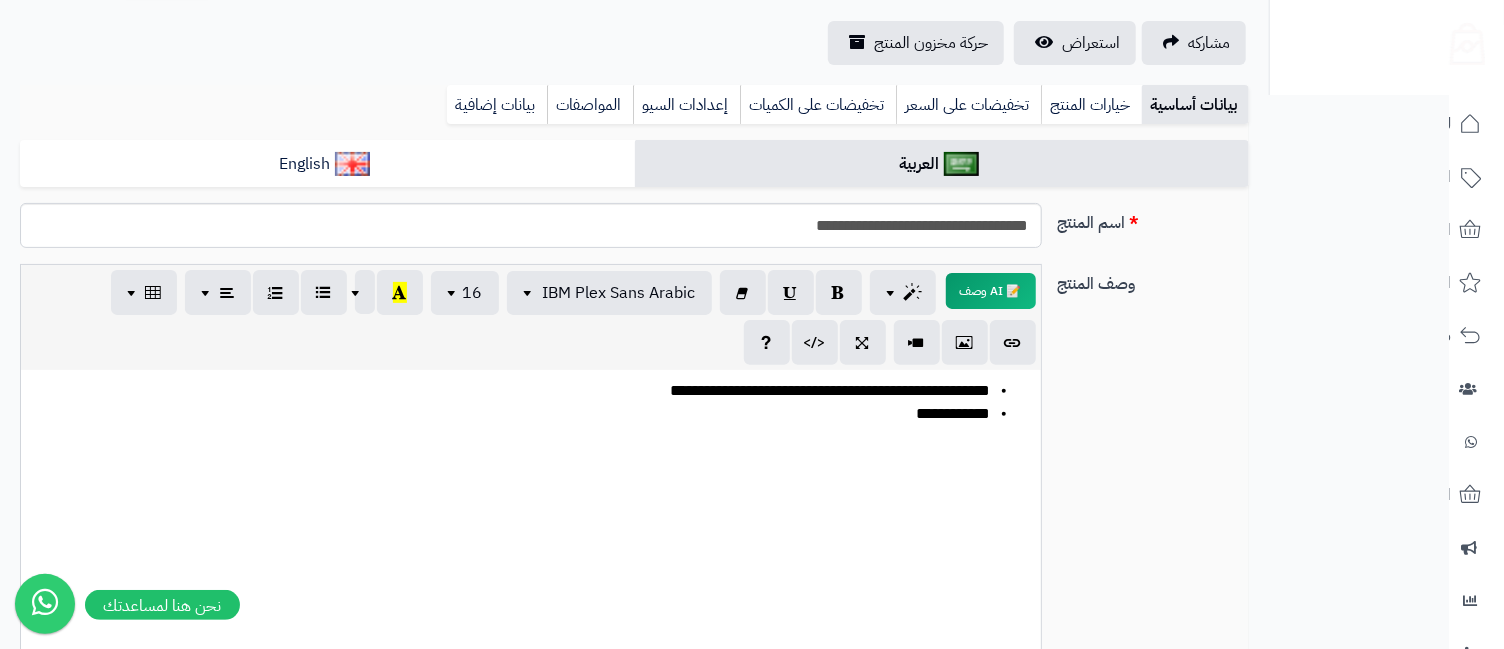 click on "**********" at bounding box center (510, 414) 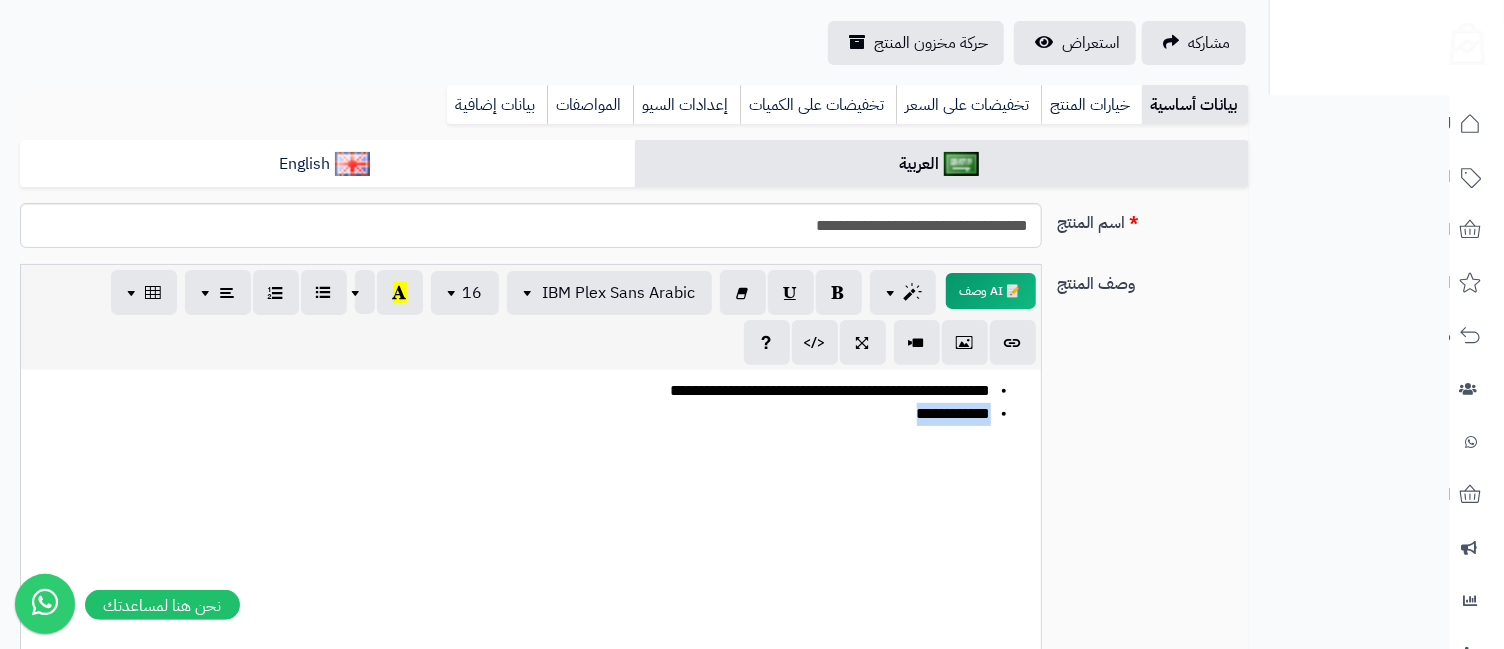 click on "**********" at bounding box center [510, 414] 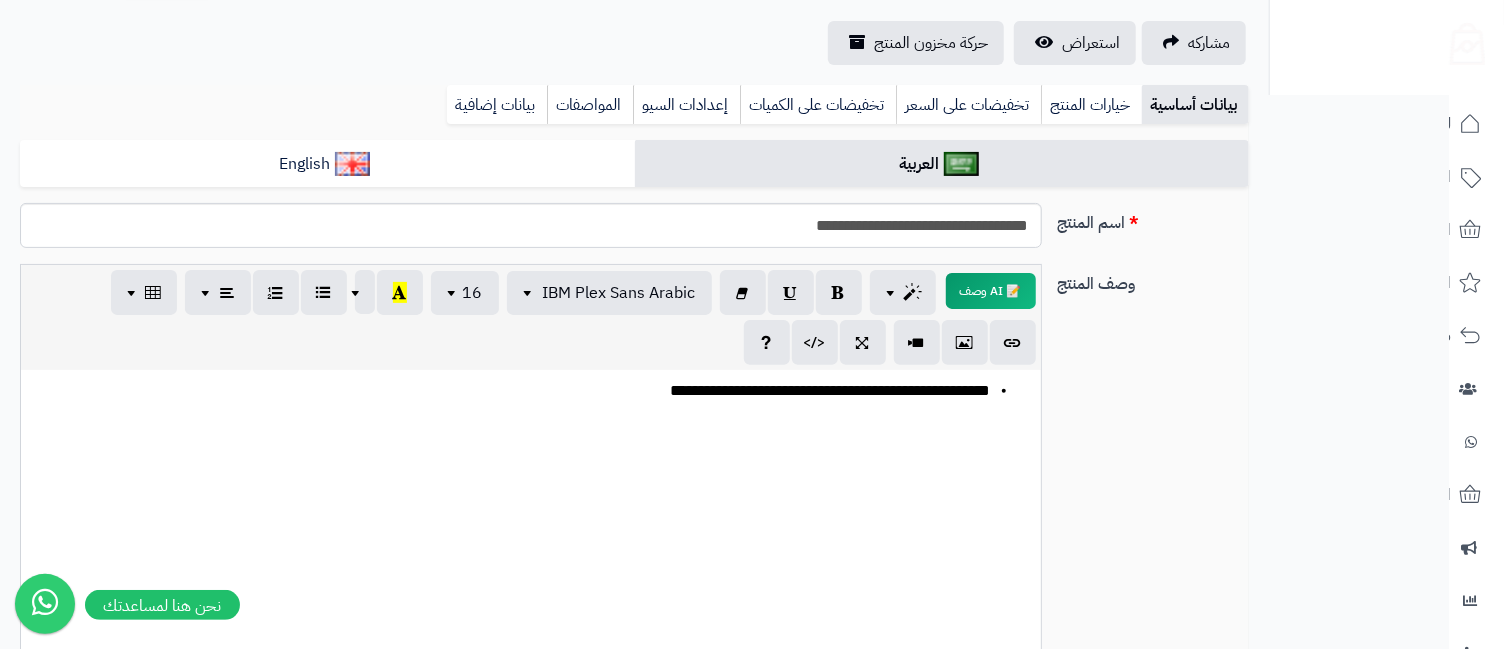 click on "**********" at bounding box center (510, 391) 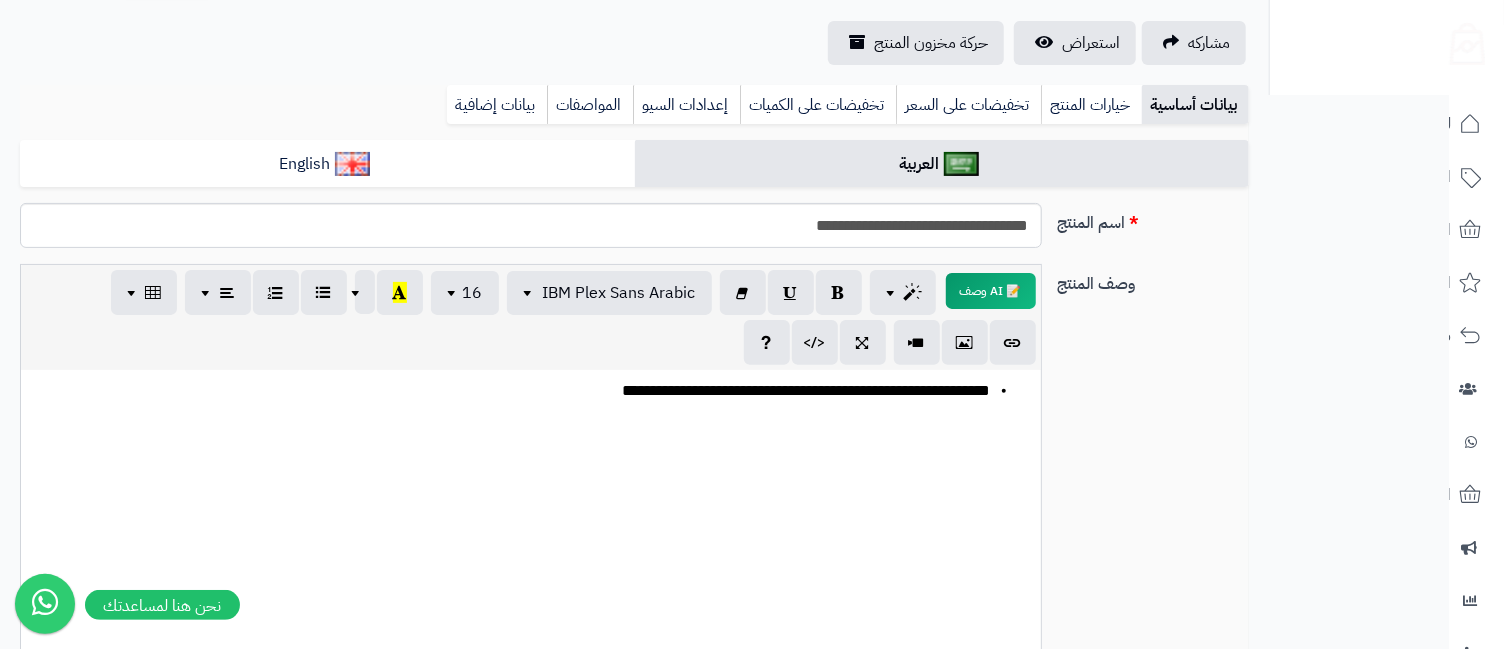 click on "**********" at bounding box center [510, 391] 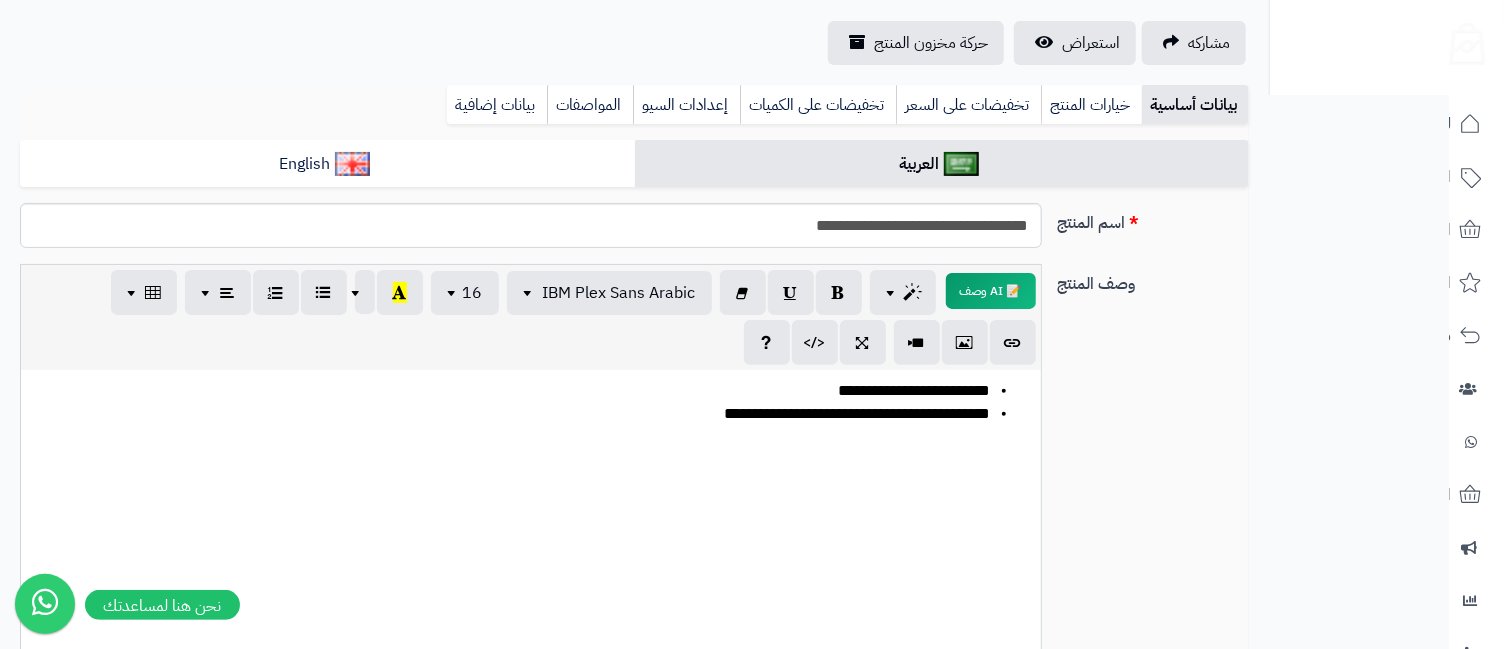 click on "**********" at bounding box center (510, 414) 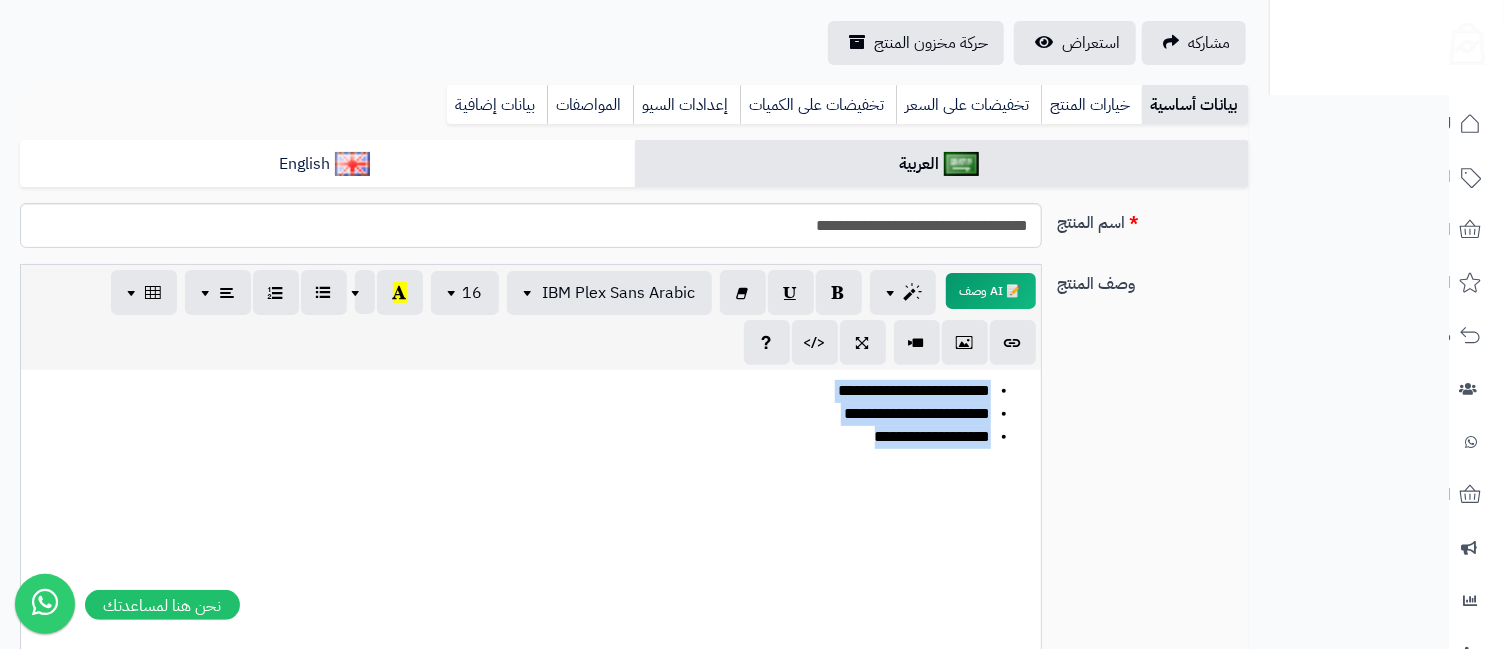 drag, startPoint x: 987, startPoint y: 382, endPoint x: 792, endPoint y: 450, distance: 206.51634 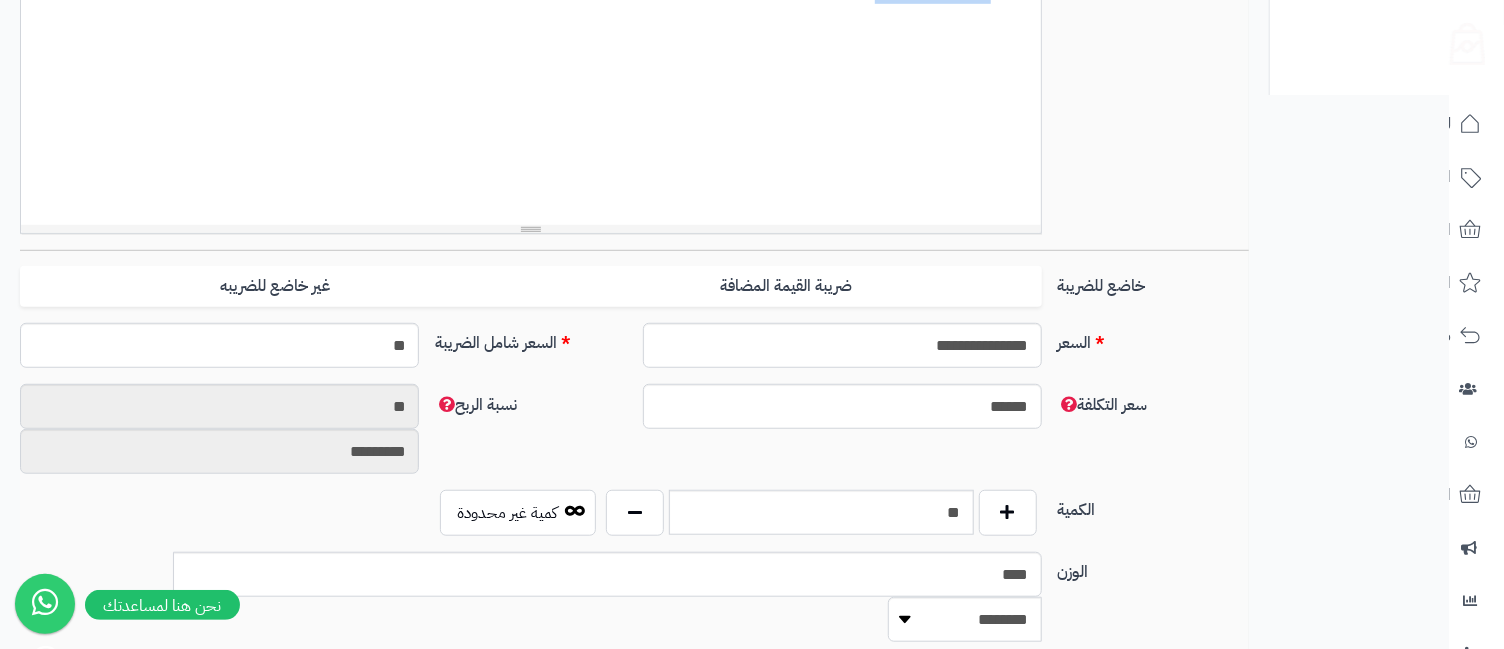 scroll, scrollTop: 195, scrollLeft: 0, axis: vertical 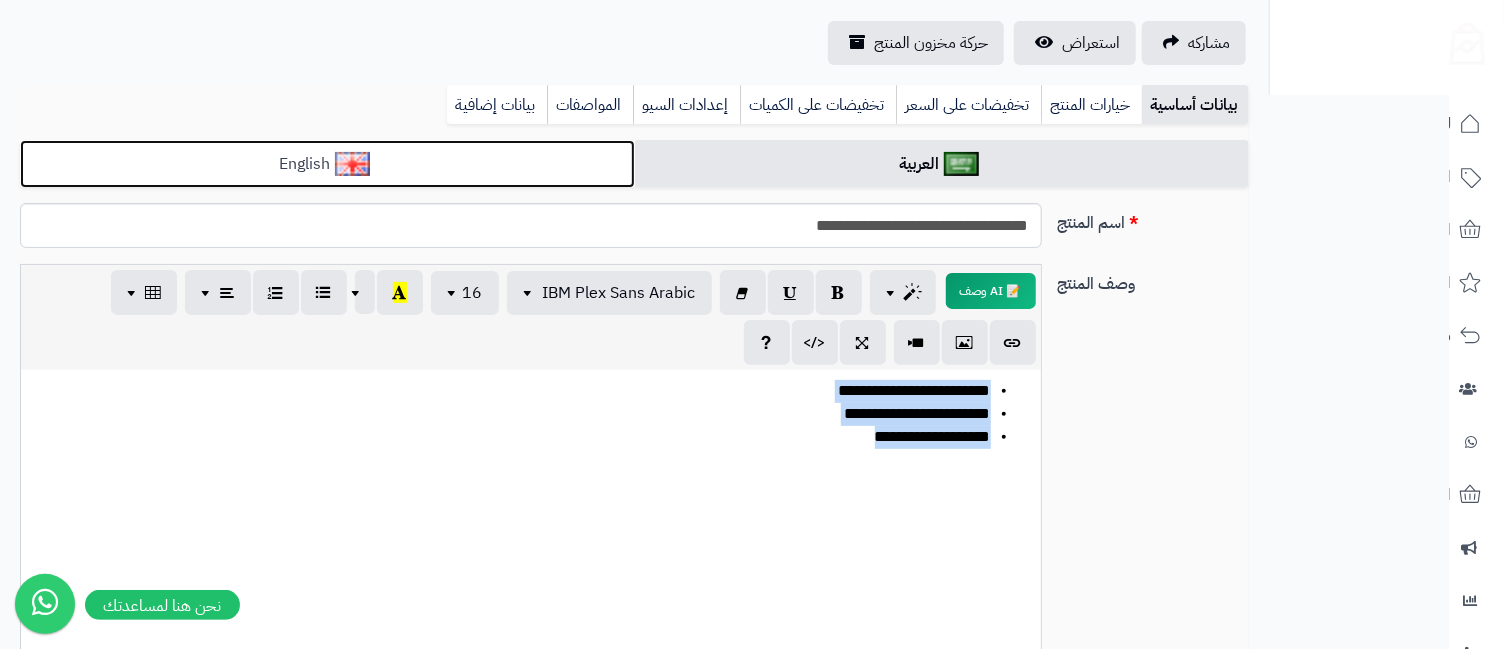 click on "English" at bounding box center [327, 164] 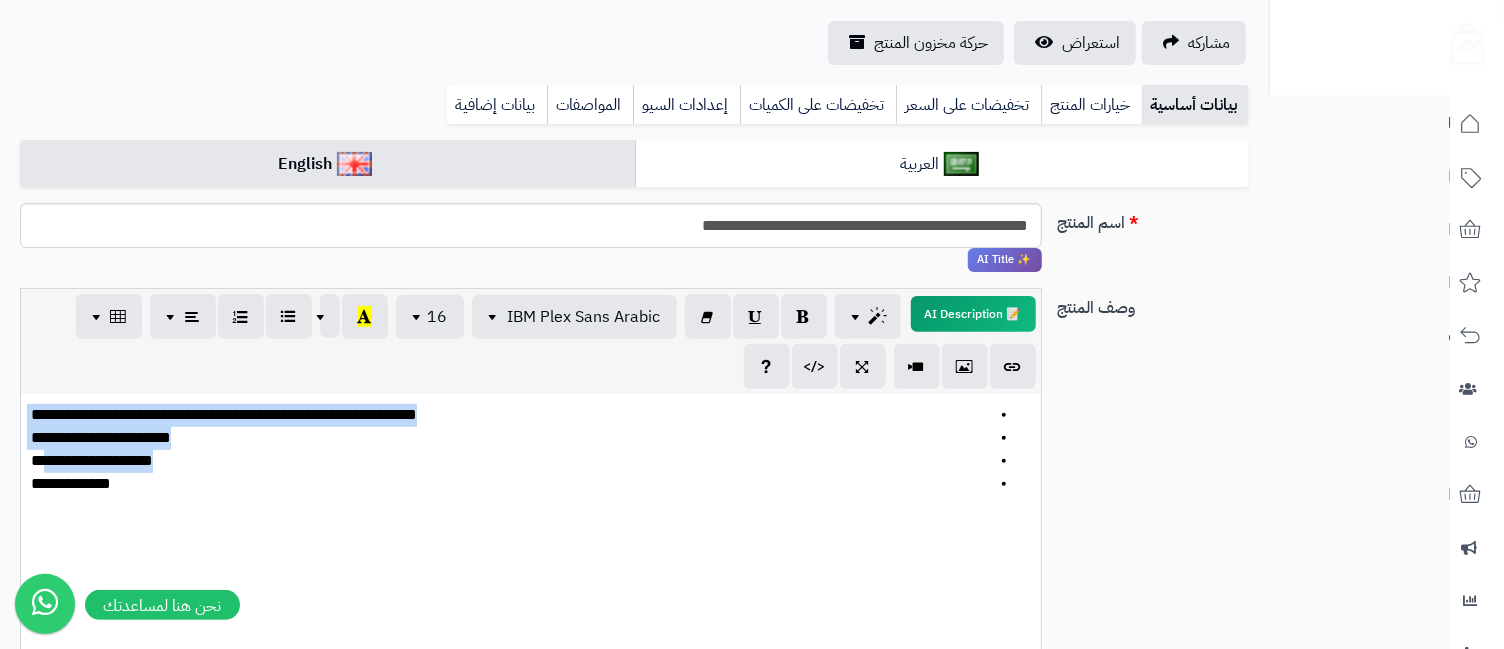 drag, startPoint x: 536, startPoint y: 415, endPoint x: 157, endPoint y: 469, distance: 382.82764 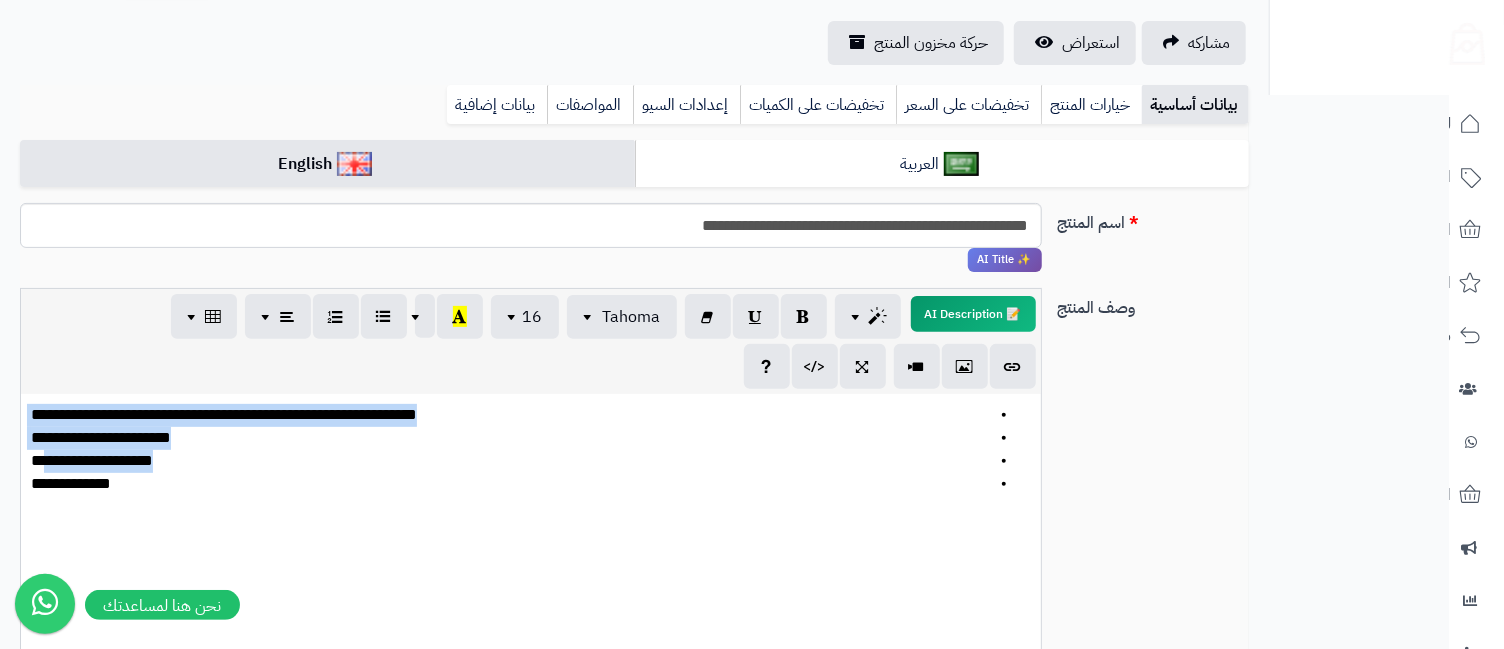 type 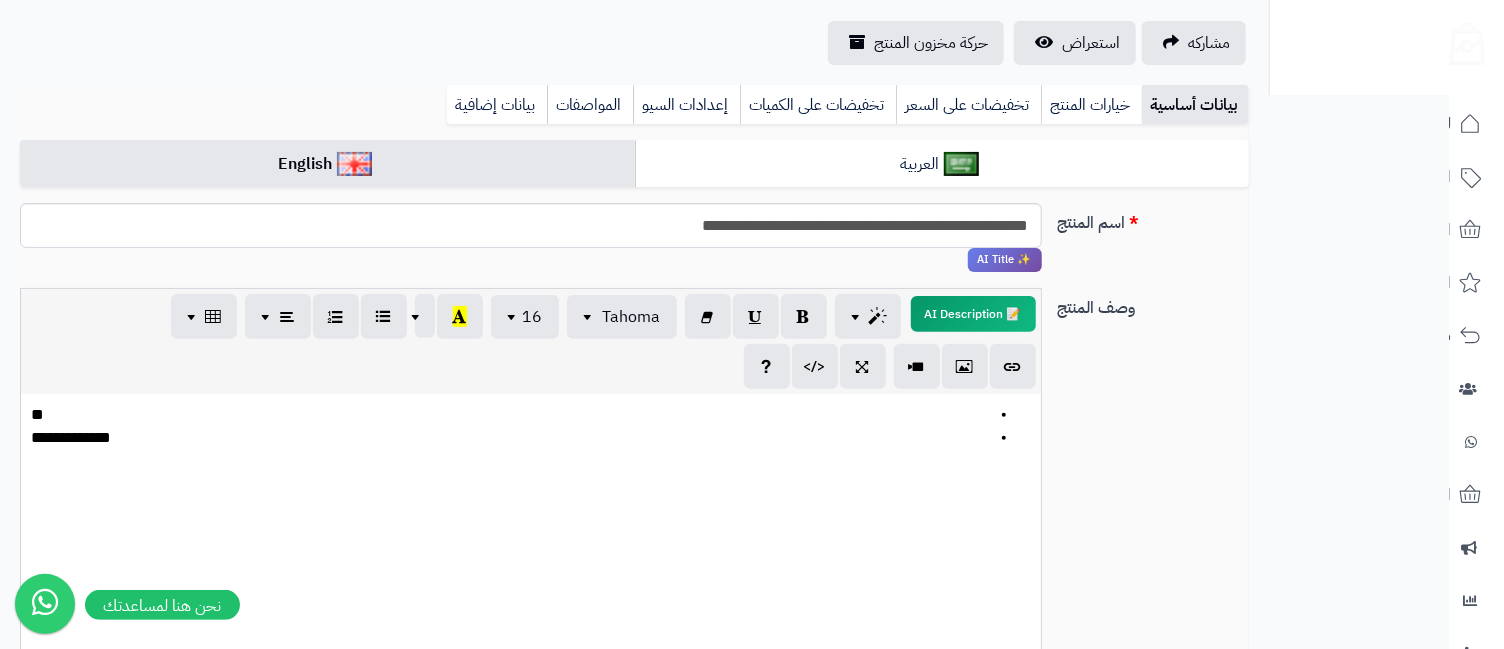 click on "**" at bounding box center [510, 415] 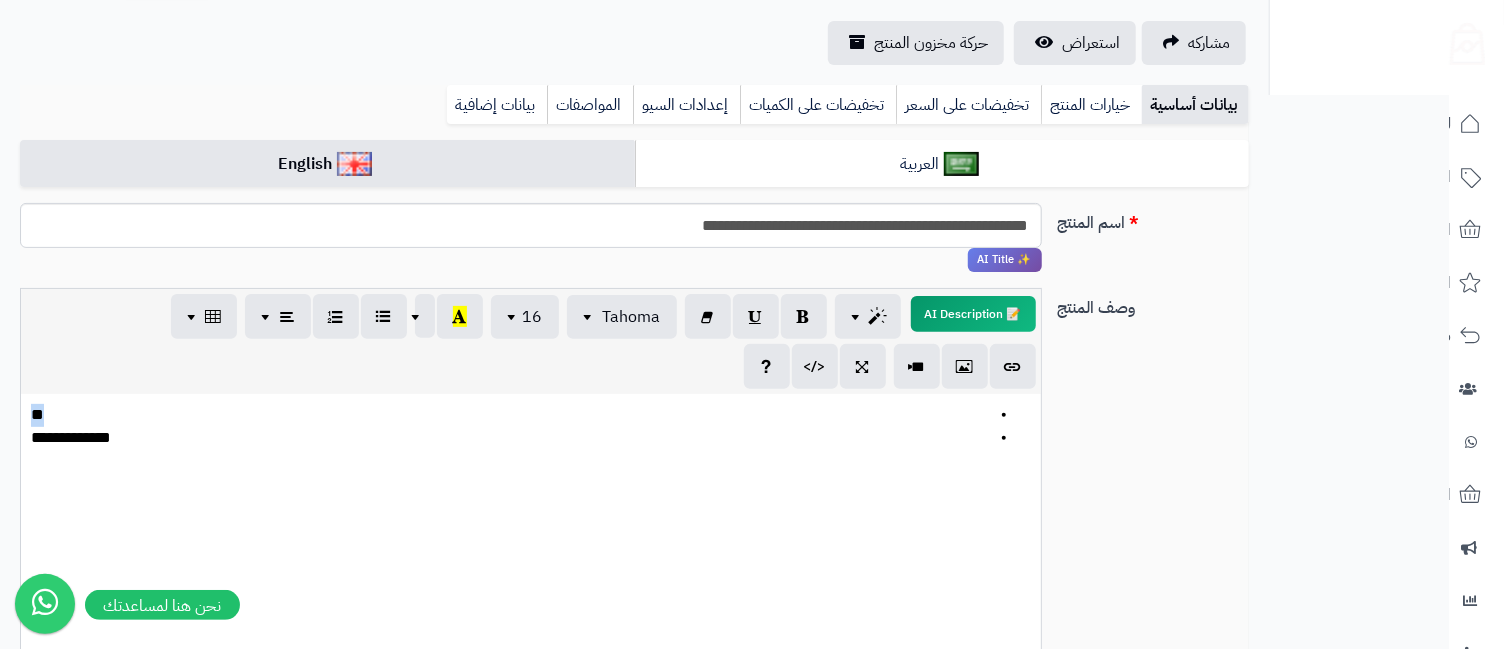 click on "**" at bounding box center (510, 415) 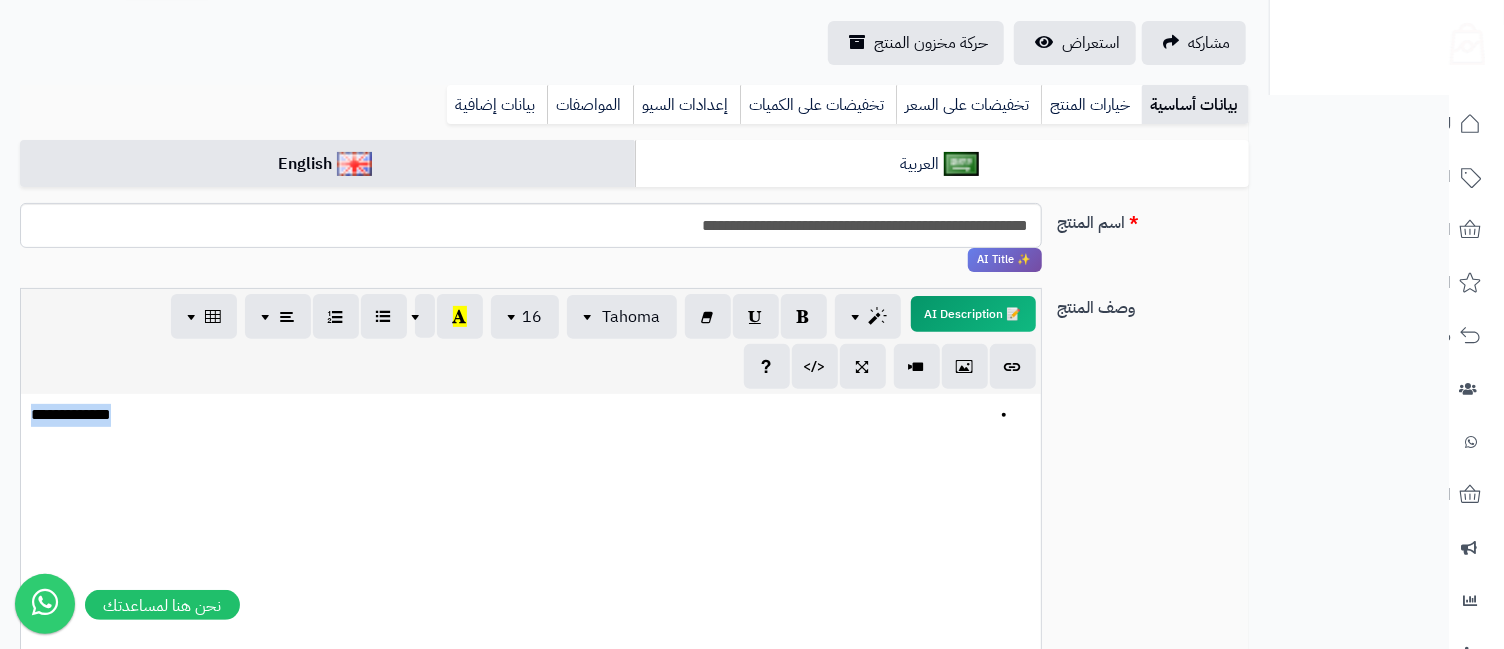 click on "**********" at bounding box center (510, 415) 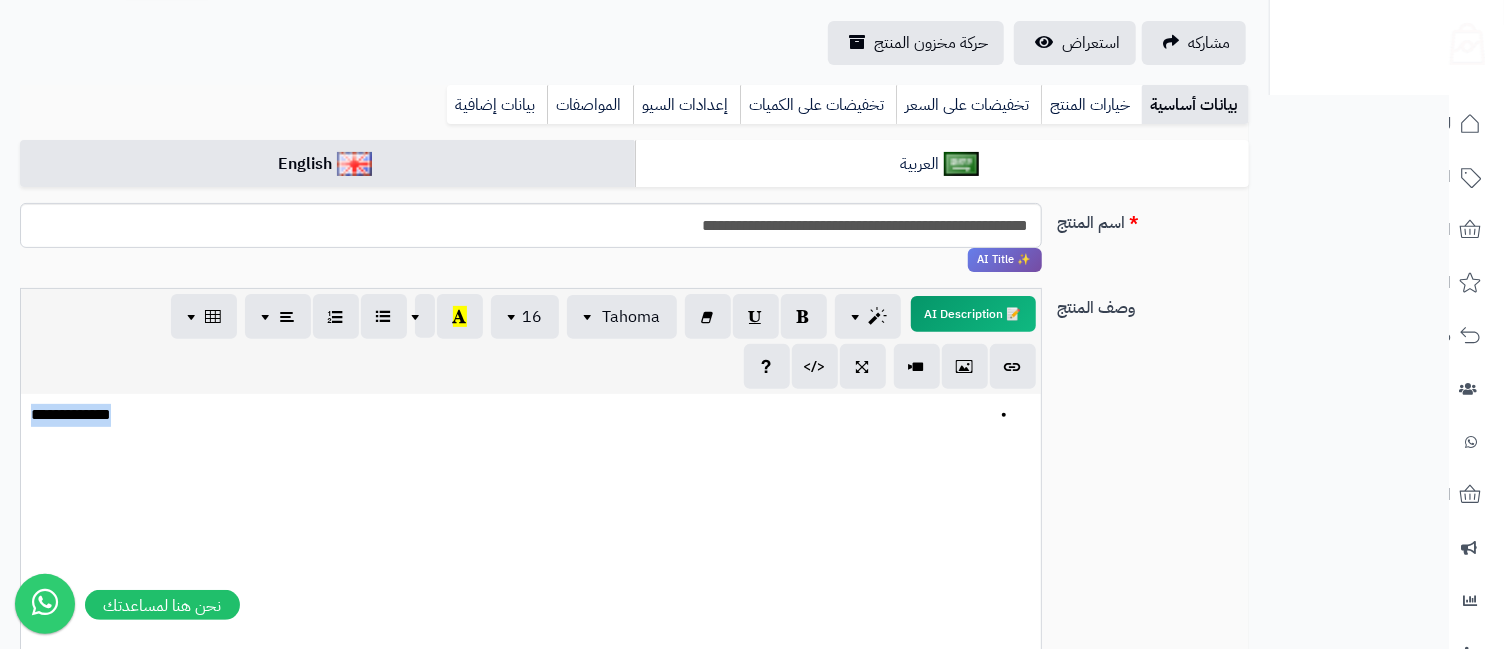 click on "**********" at bounding box center [510, 415] 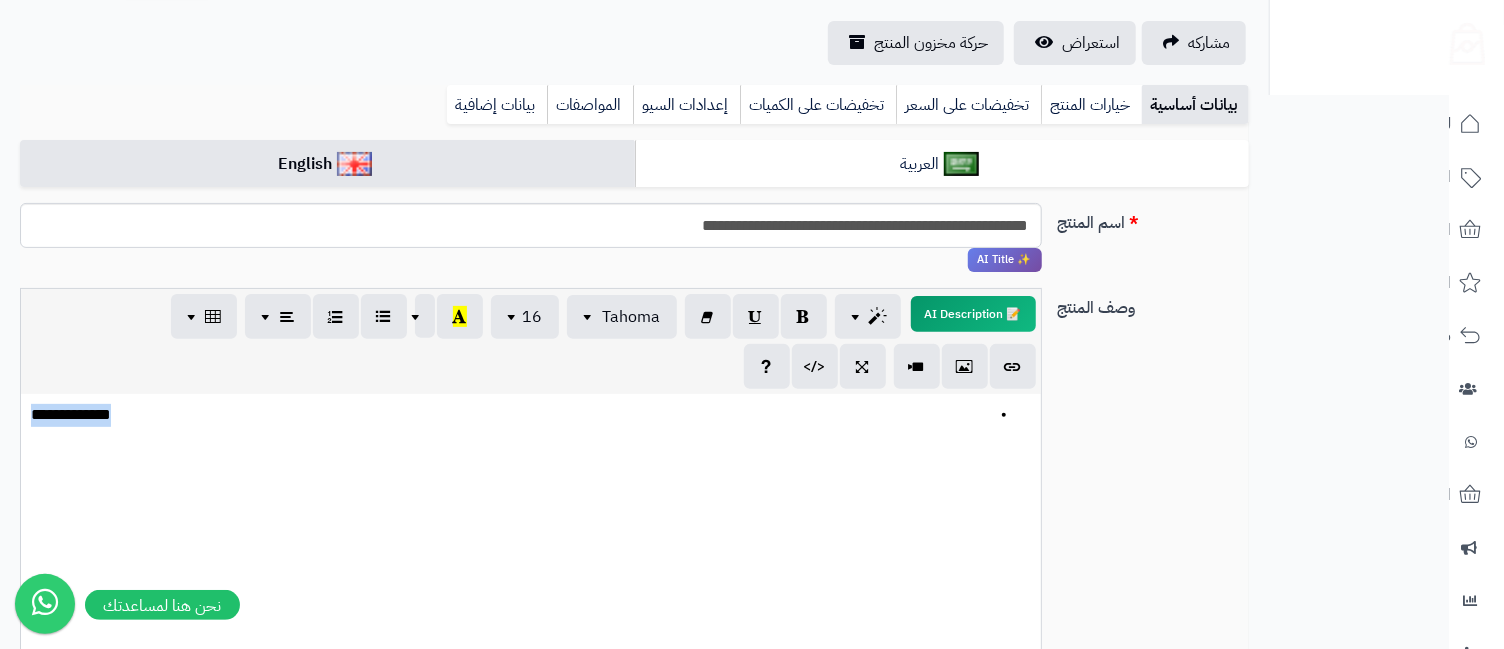 click on "**********" at bounding box center (510, 415) 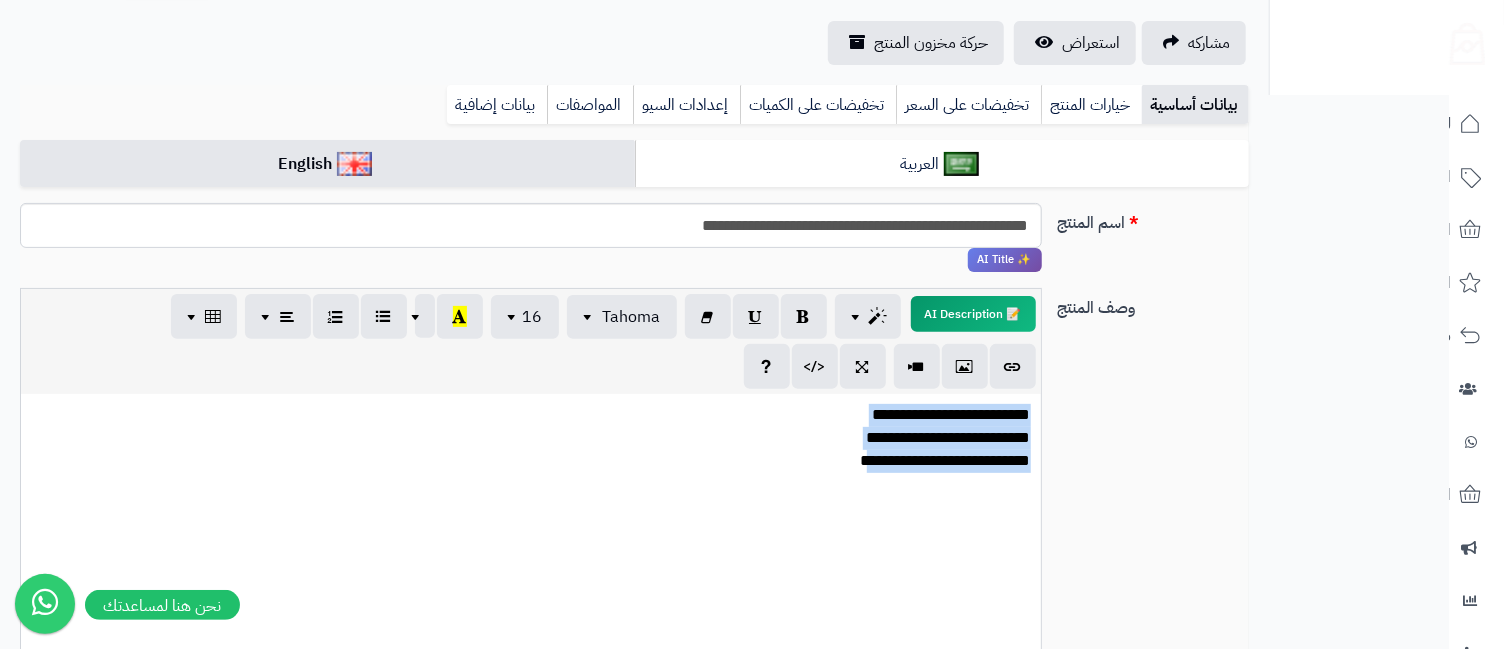 drag, startPoint x: 1033, startPoint y: 399, endPoint x: 1023, endPoint y: 488, distance: 89.560036 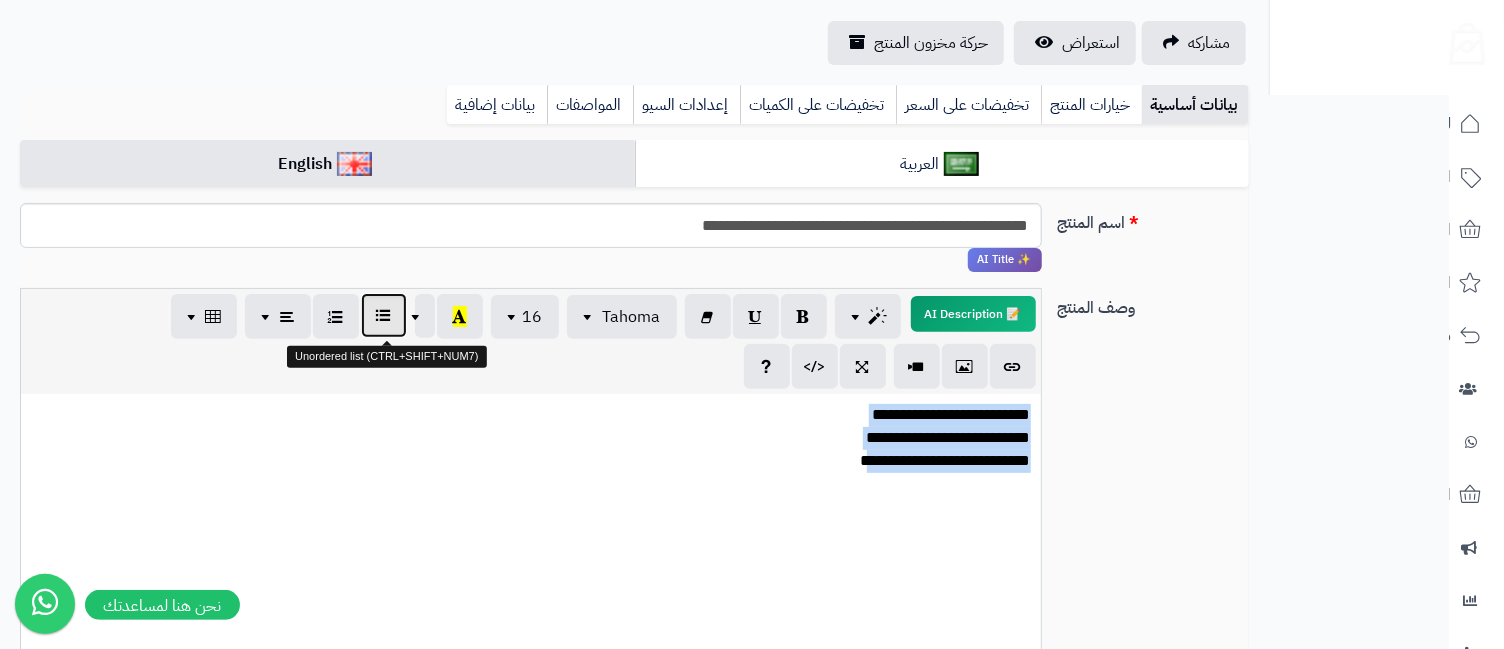 click at bounding box center (384, 315) 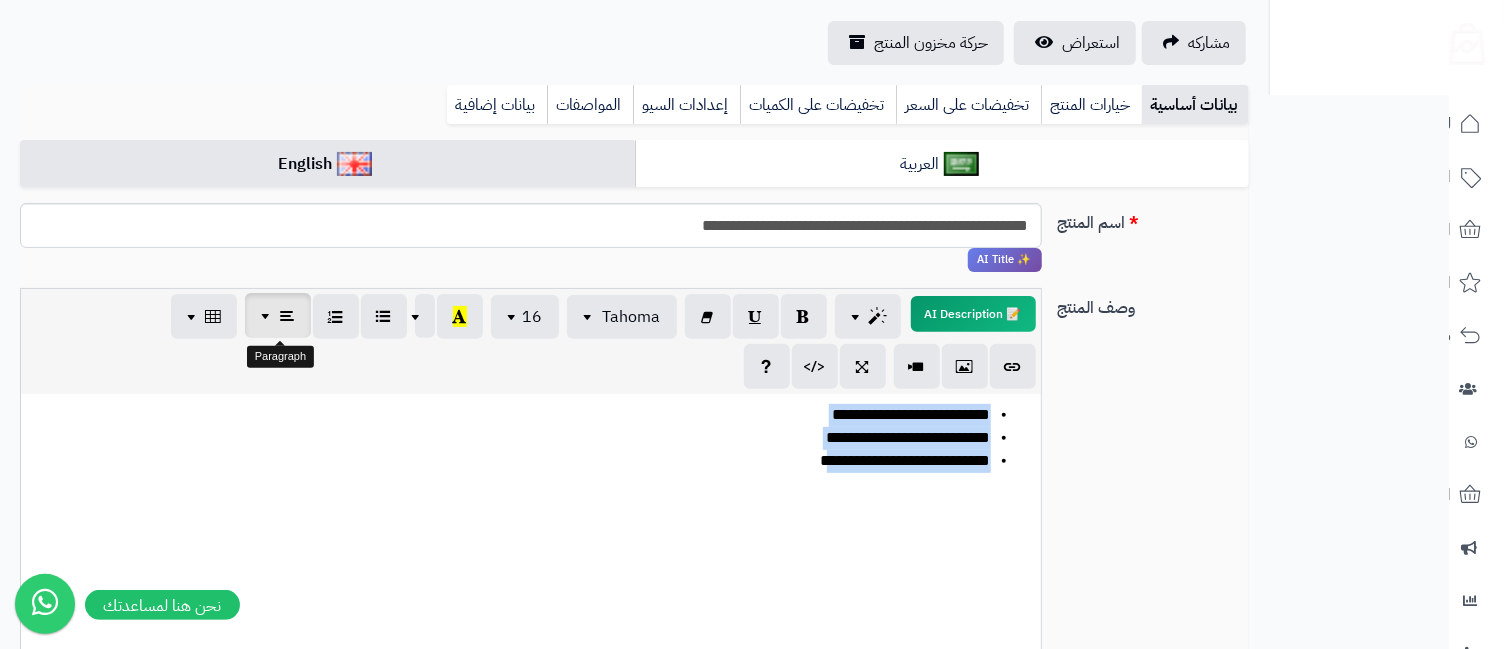 click at bounding box center [288, 315] 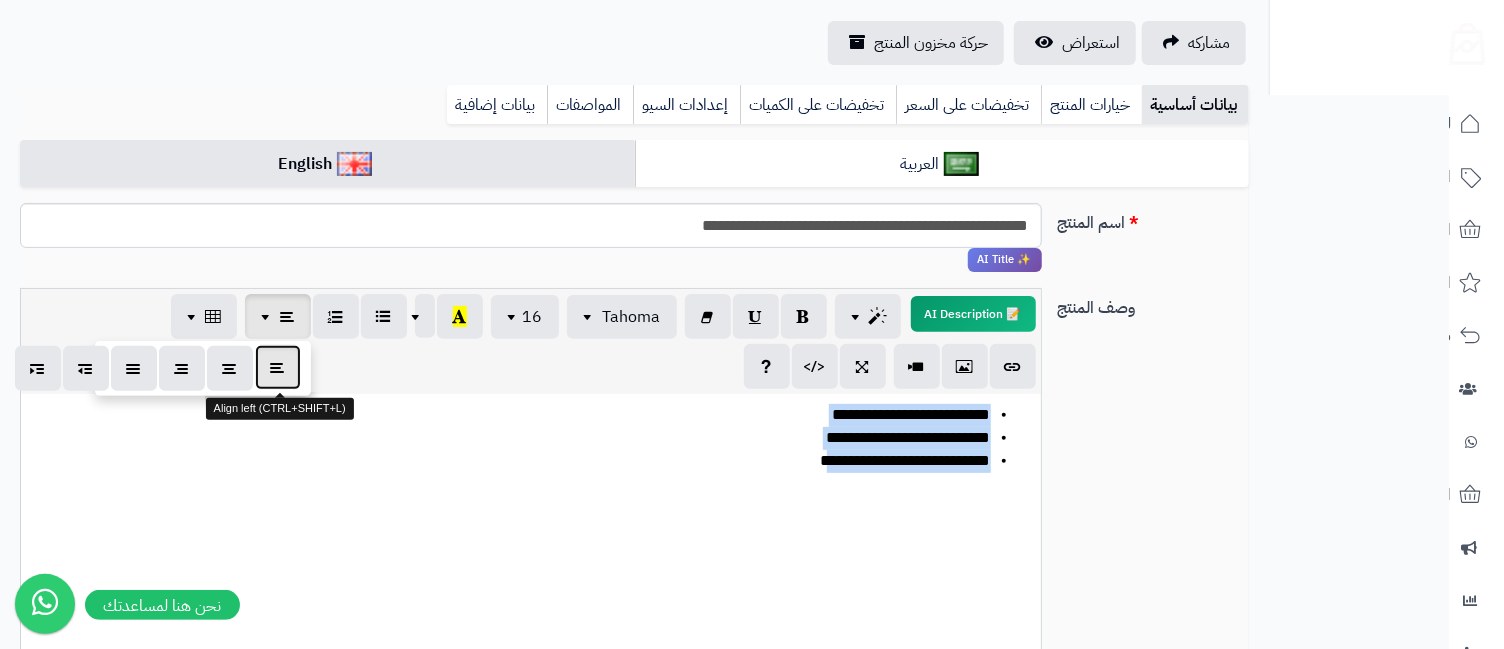 click at bounding box center [278, 367] 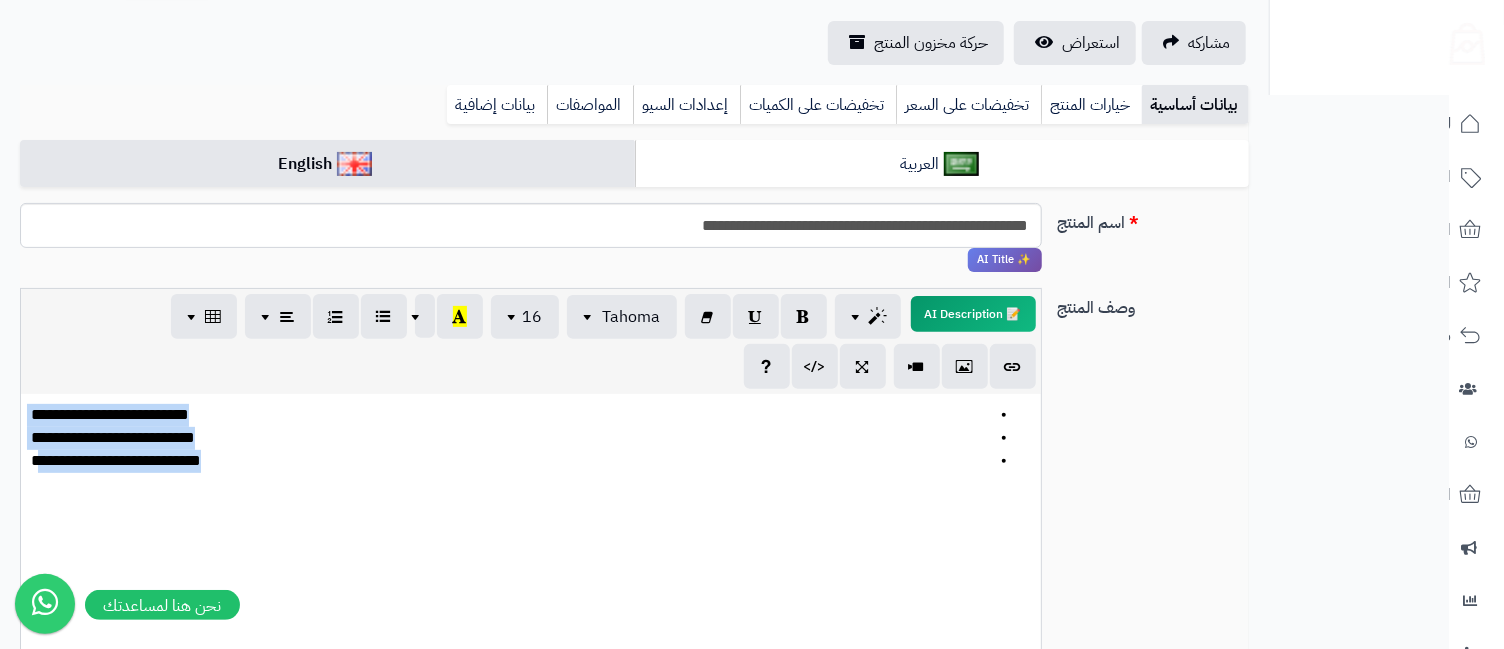 scroll, scrollTop: 640, scrollLeft: 0, axis: vertical 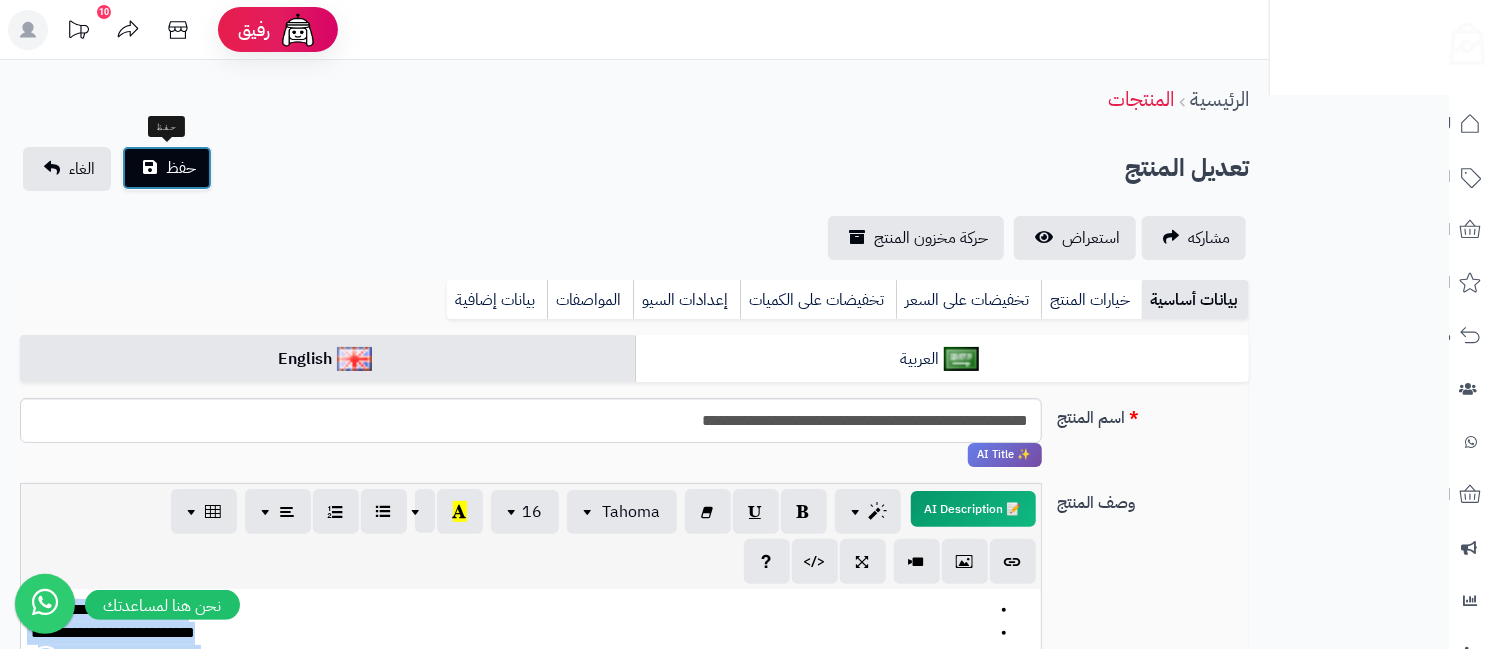 click on "حفظ" at bounding box center (181, 168) 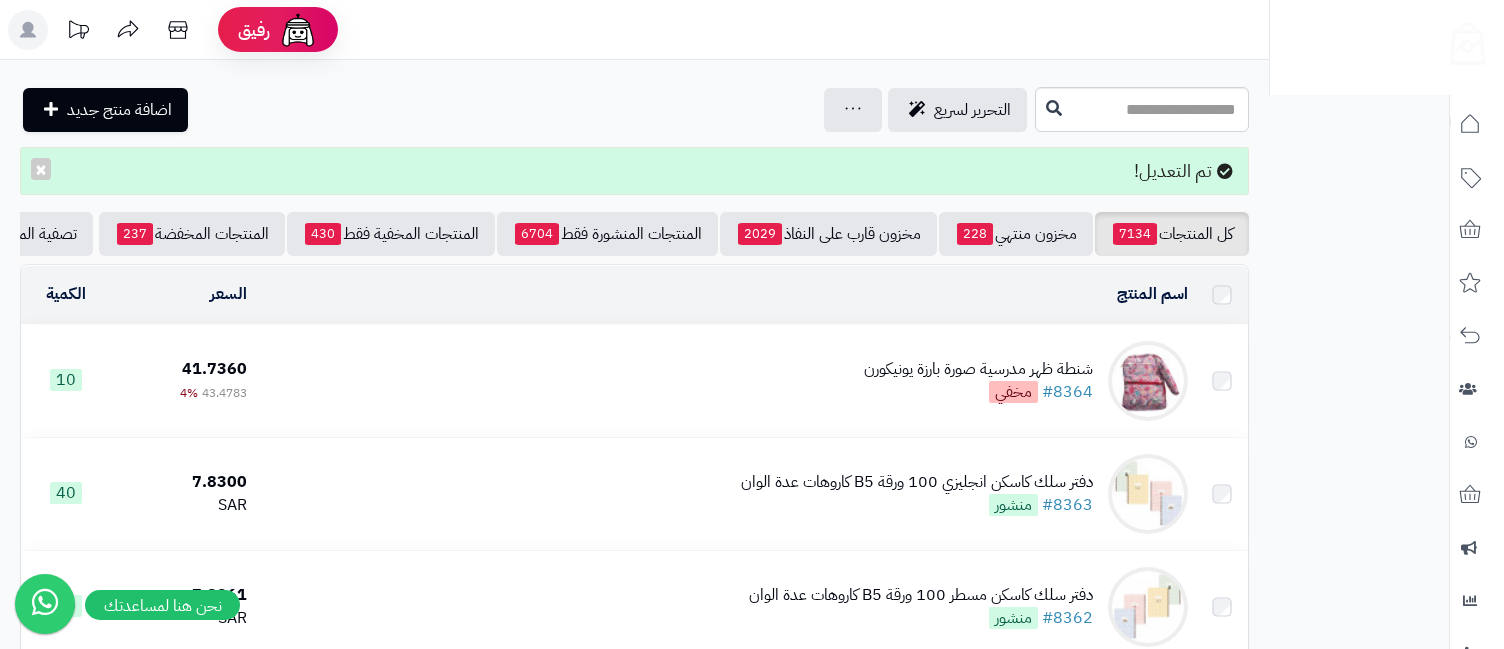 scroll, scrollTop: 0, scrollLeft: 0, axis: both 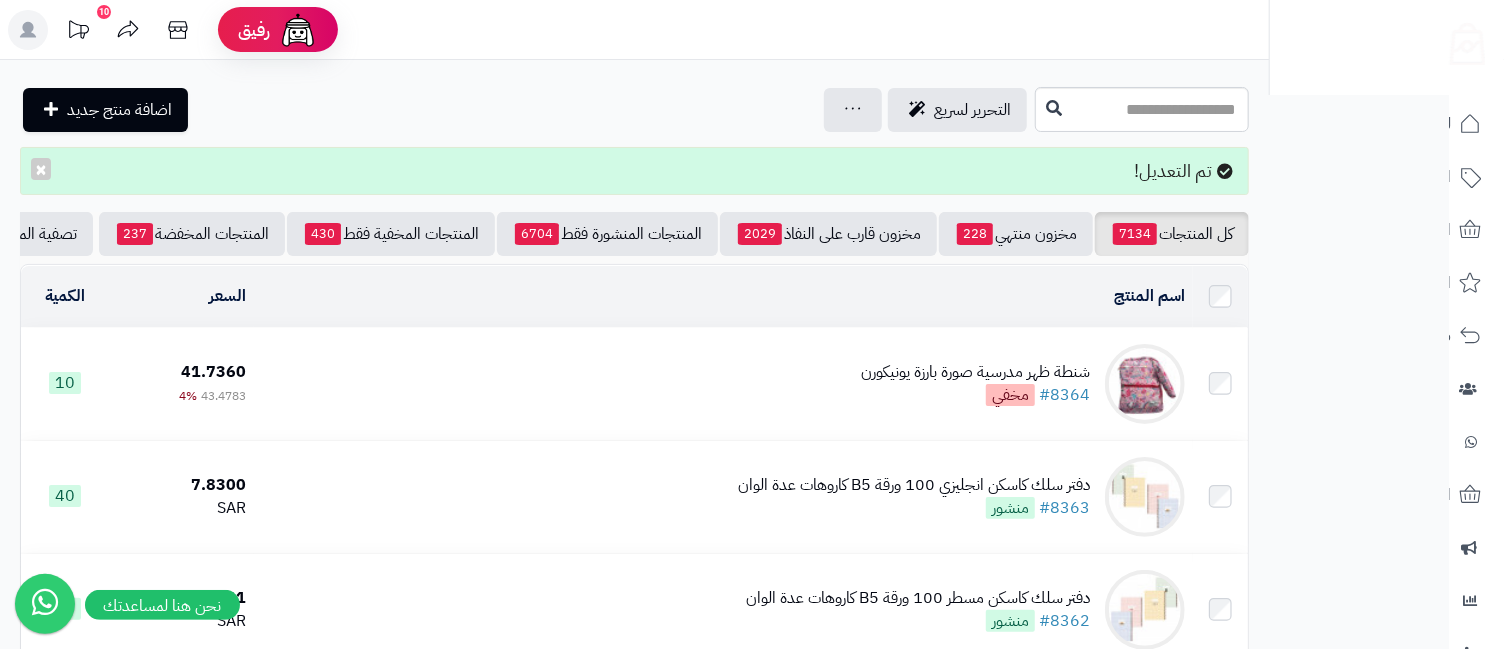 click on "شنطة ظهر مدرسية صورة بارزة يونيكورن" at bounding box center [975, 372] 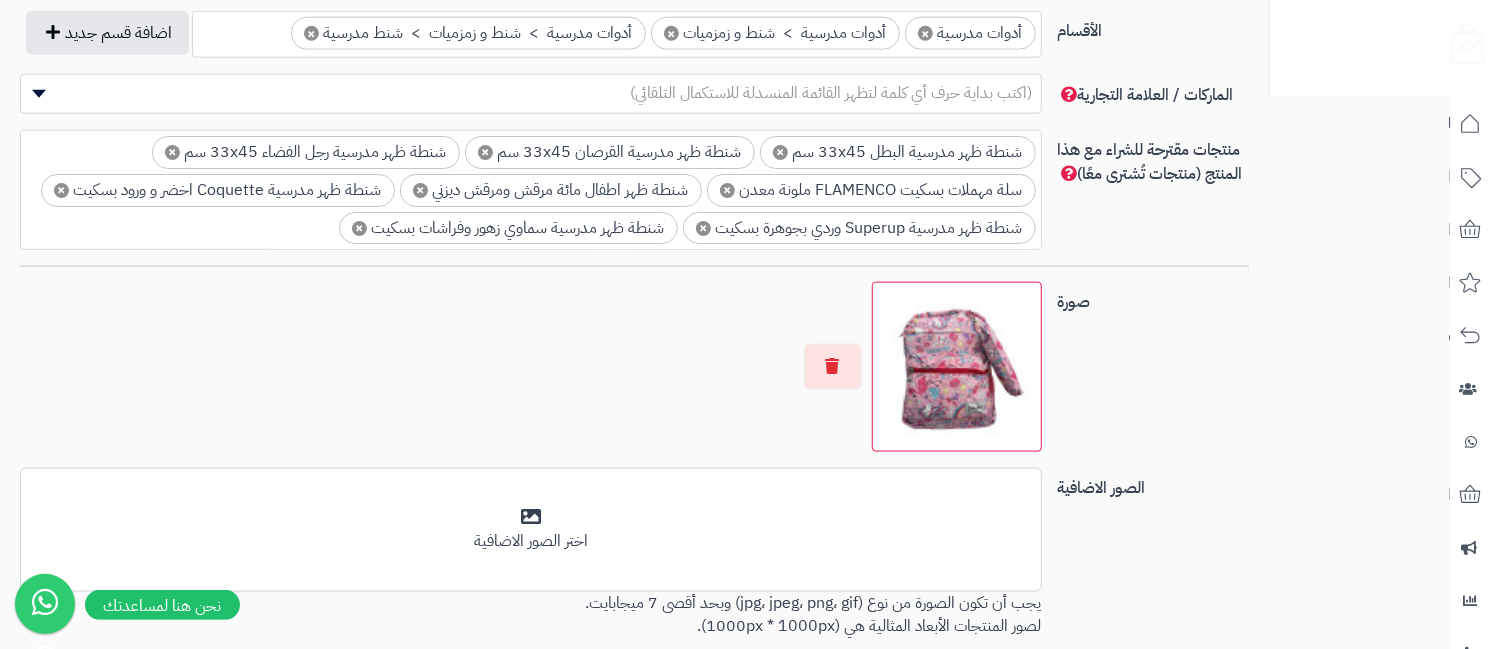 scroll, scrollTop: 1333, scrollLeft: 0, axis: vertical 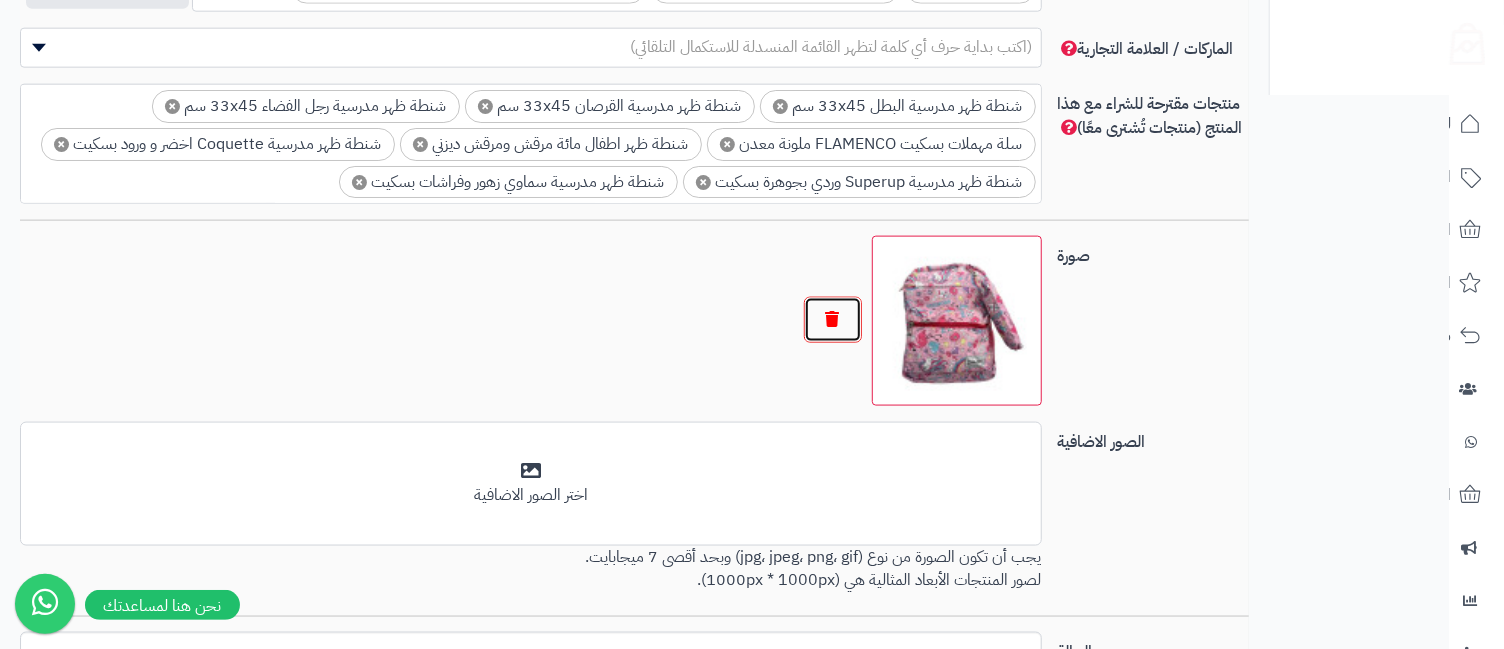 click at bounding box center (833, 320) 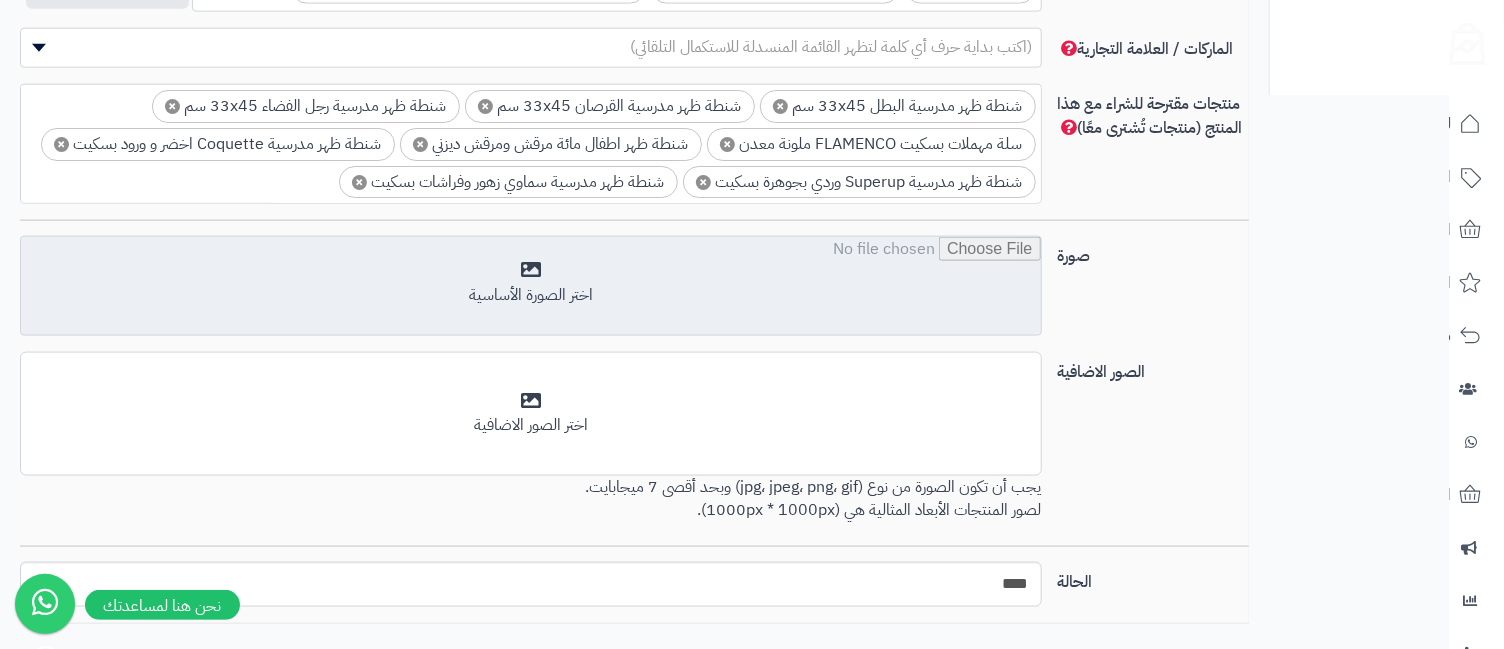 click at bounding box center [530, 287] 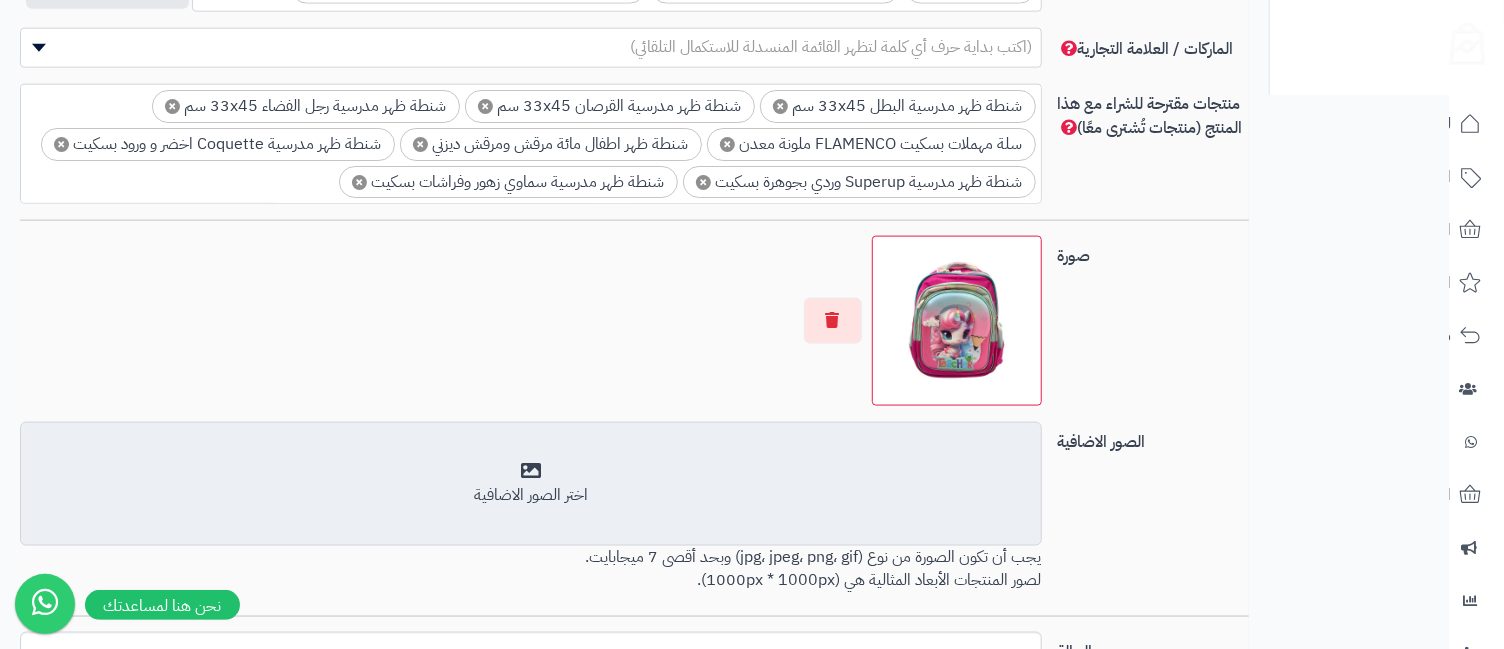 click on "اختر الصور الاضافية" at bounding box center (530, 484) 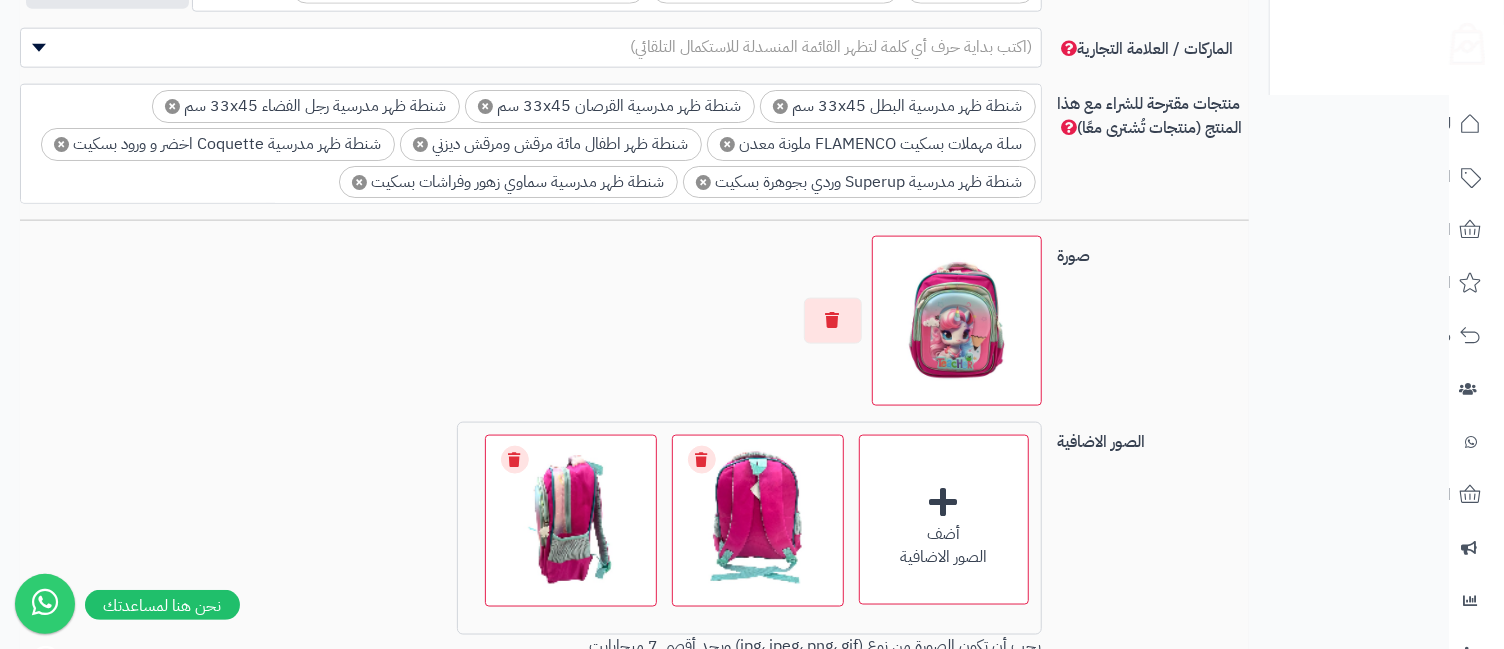 scroll, scrollTop: 1573, scrollLeft: 0, axis: vertical 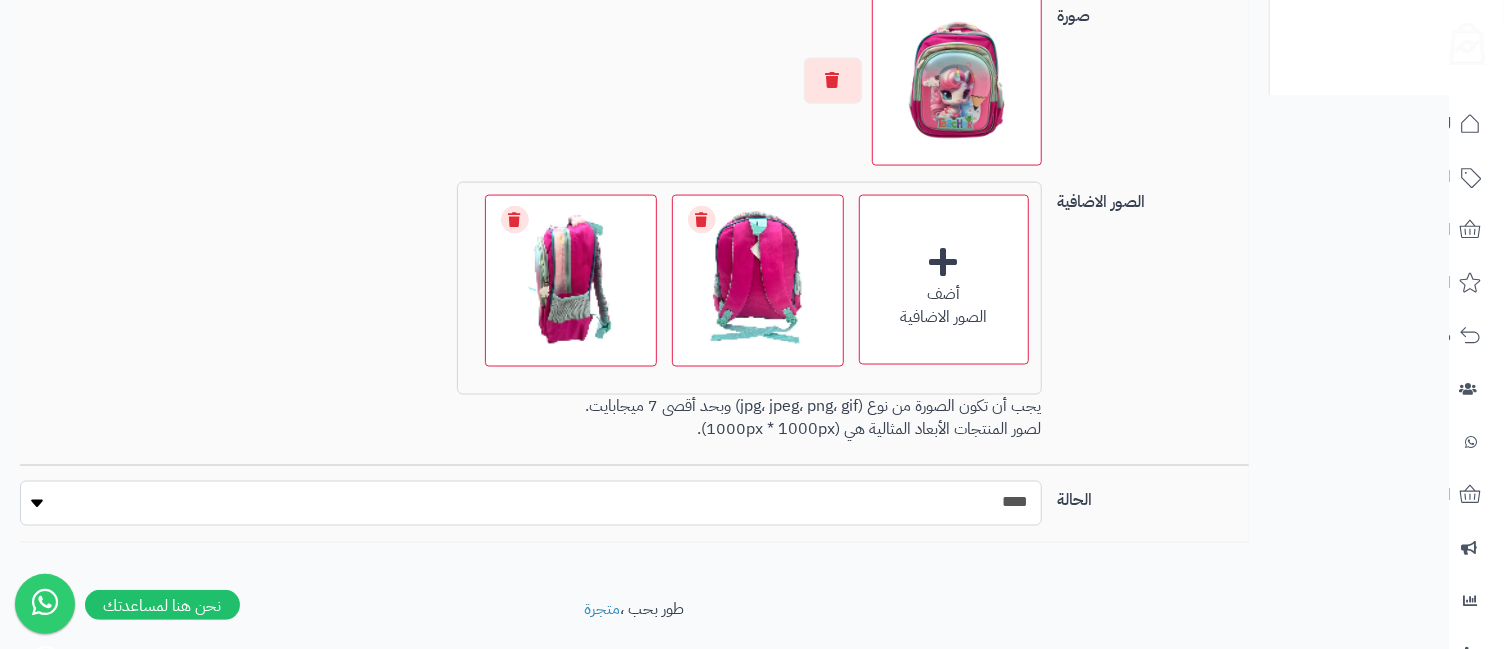 click on "***** ****" at bounding box center (531, 503) 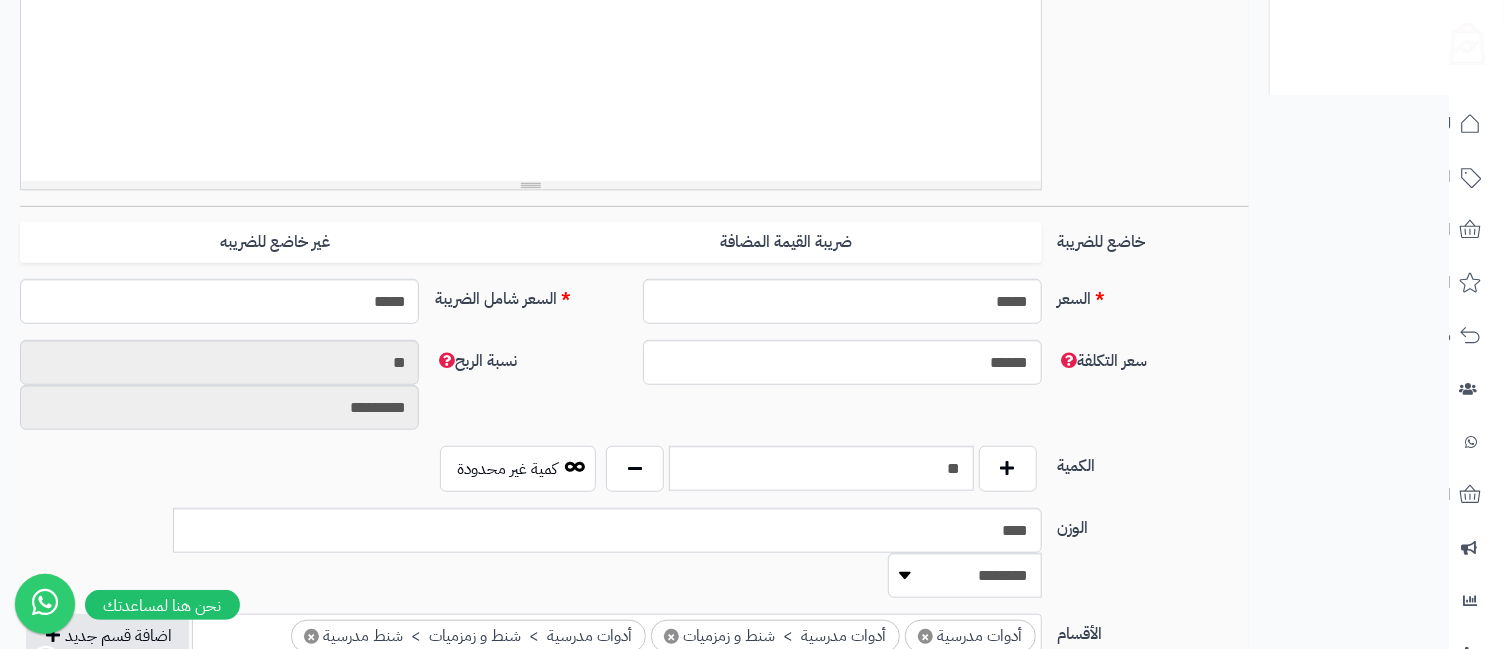 scroll, scrollTop: 0, scrollLeft: 0, axis: both 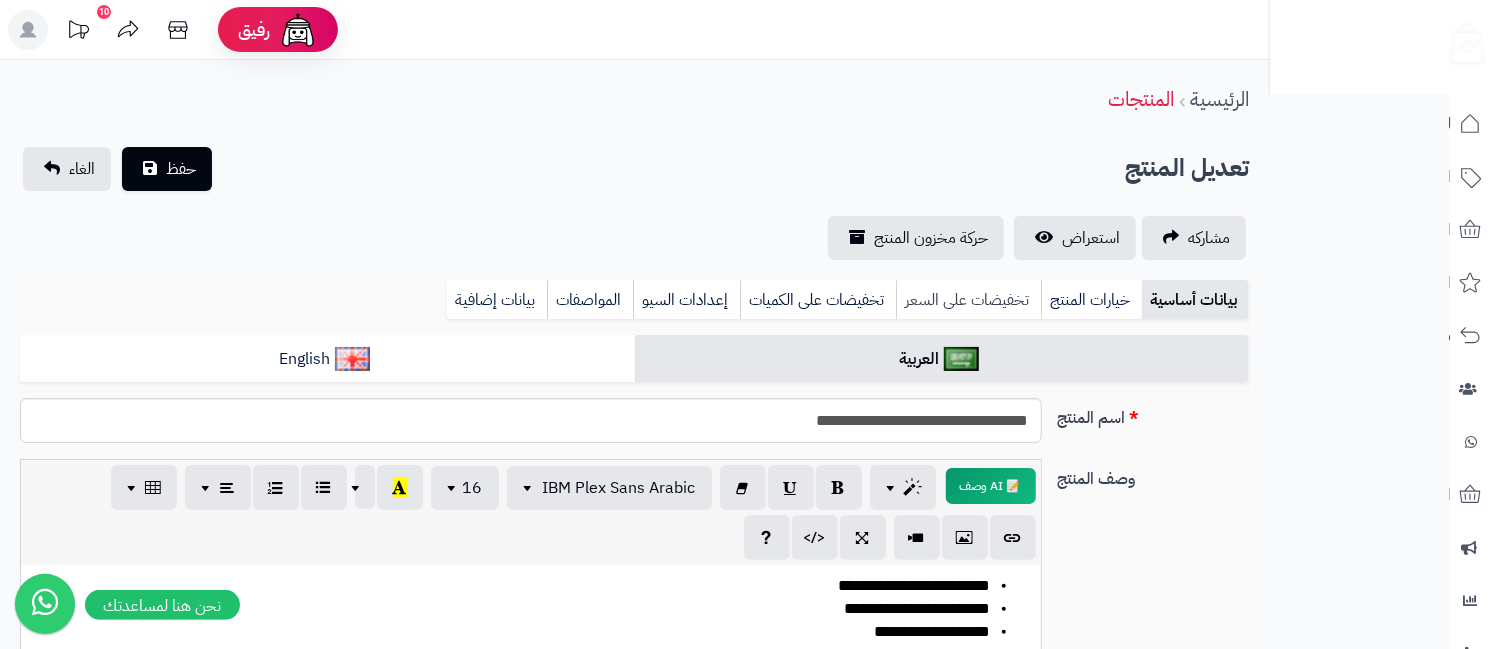 click on "تخفيضات على السعر" at bounding box center [968, 300] 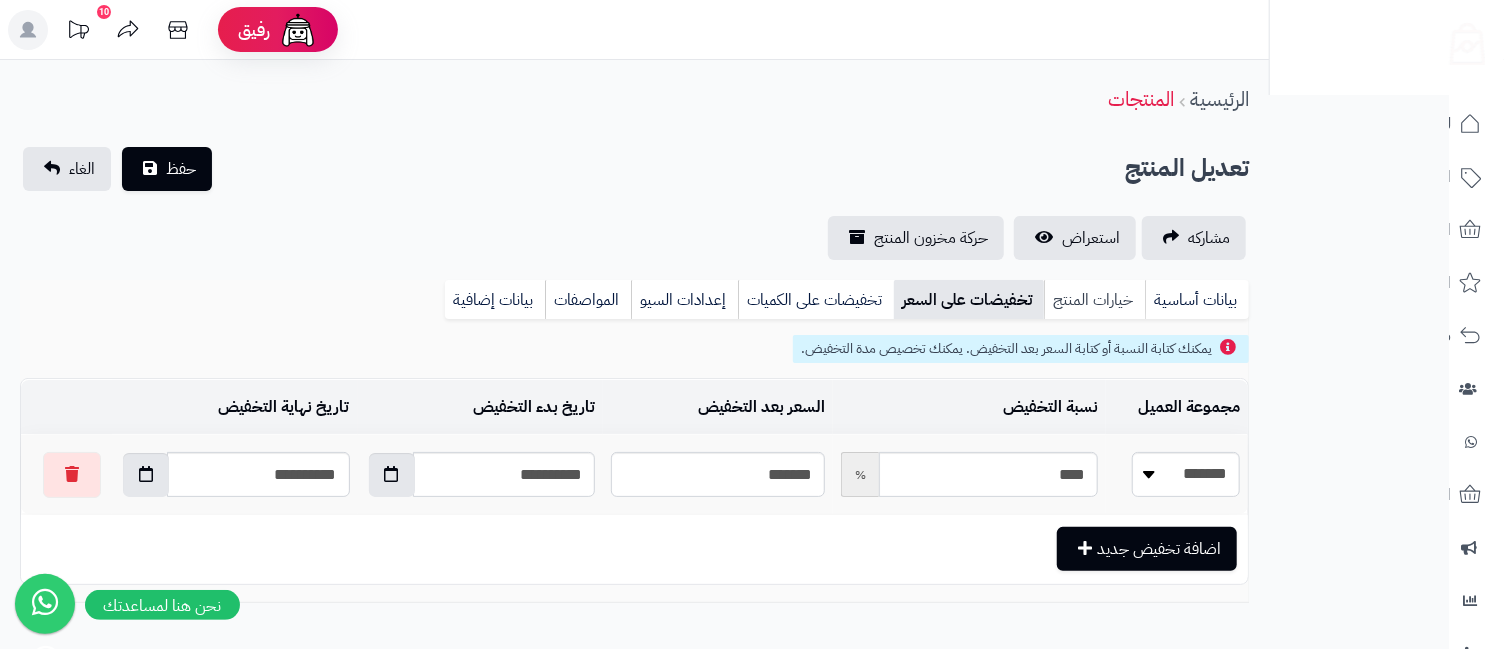 click on "خيارات المنتج" at bounding box center (1094, 300) 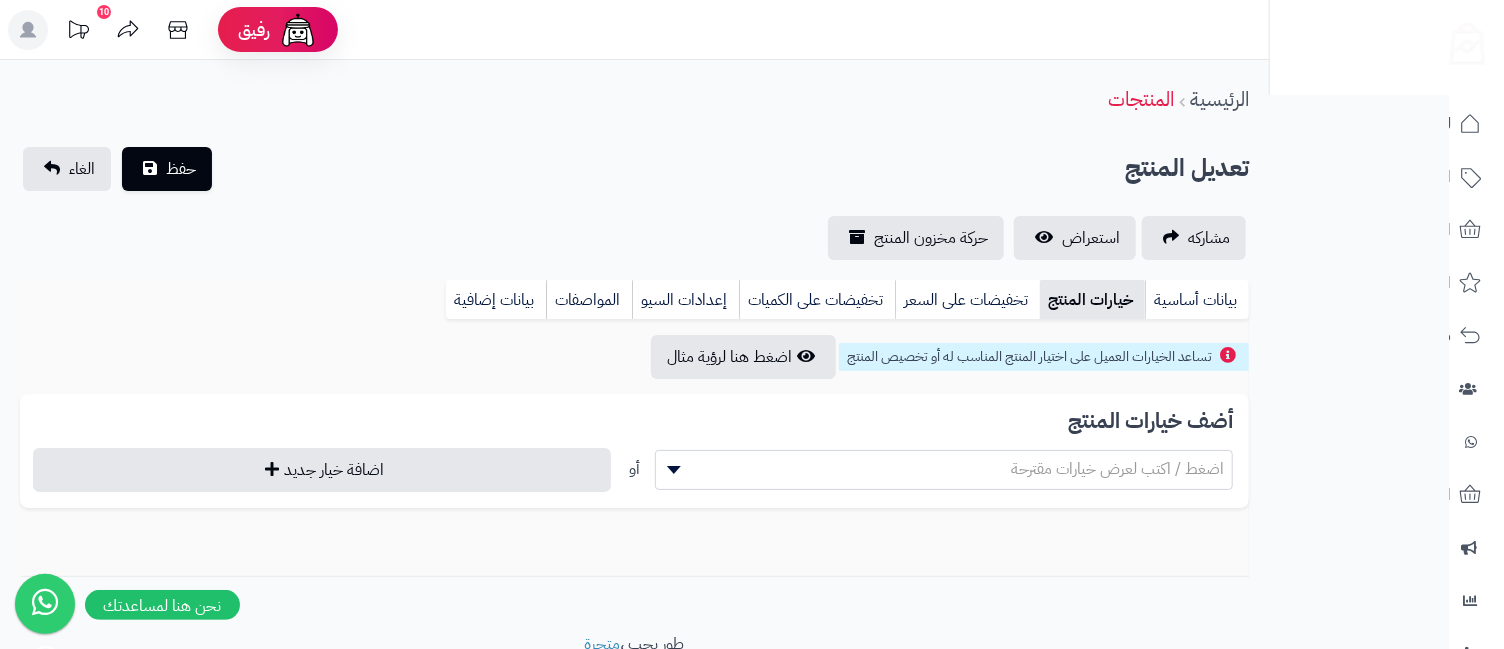 click on "**********" at bounding box center [634, 346] 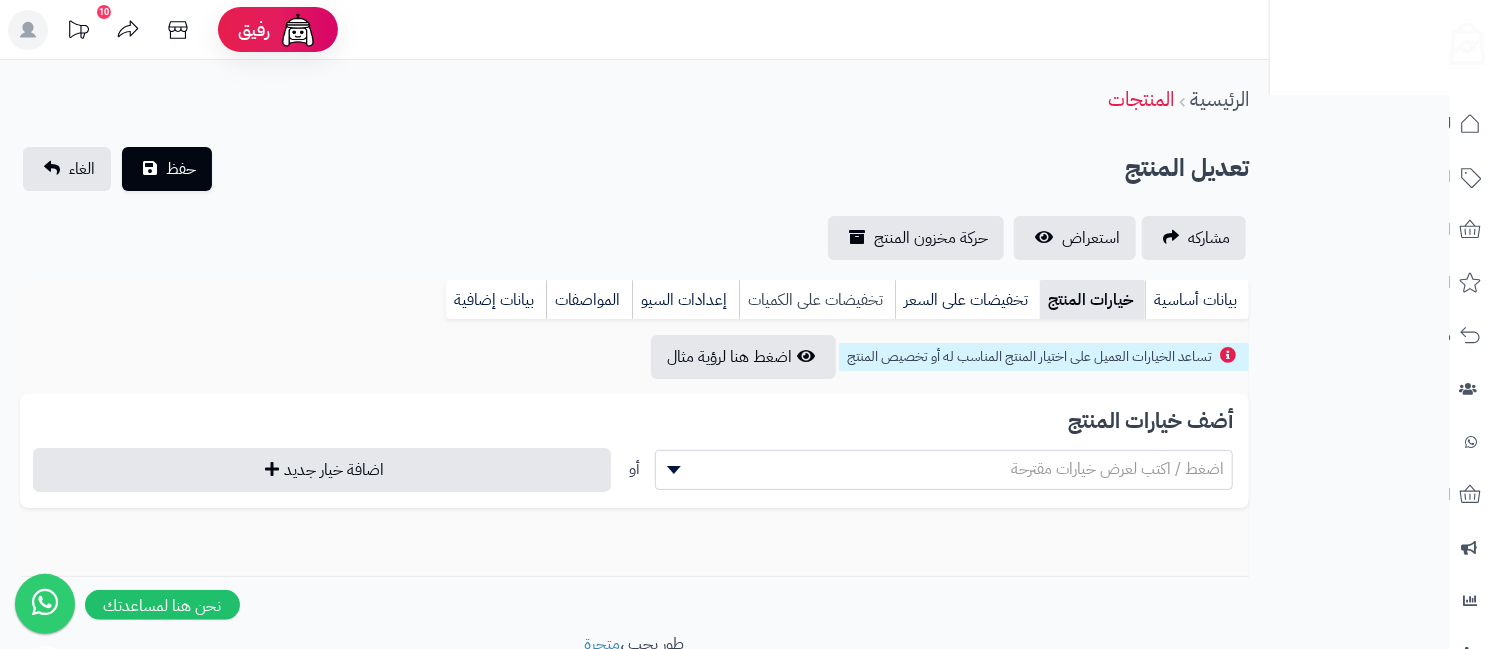 click on "تخفيضات على الكميات" at bounding box center (817, 300) 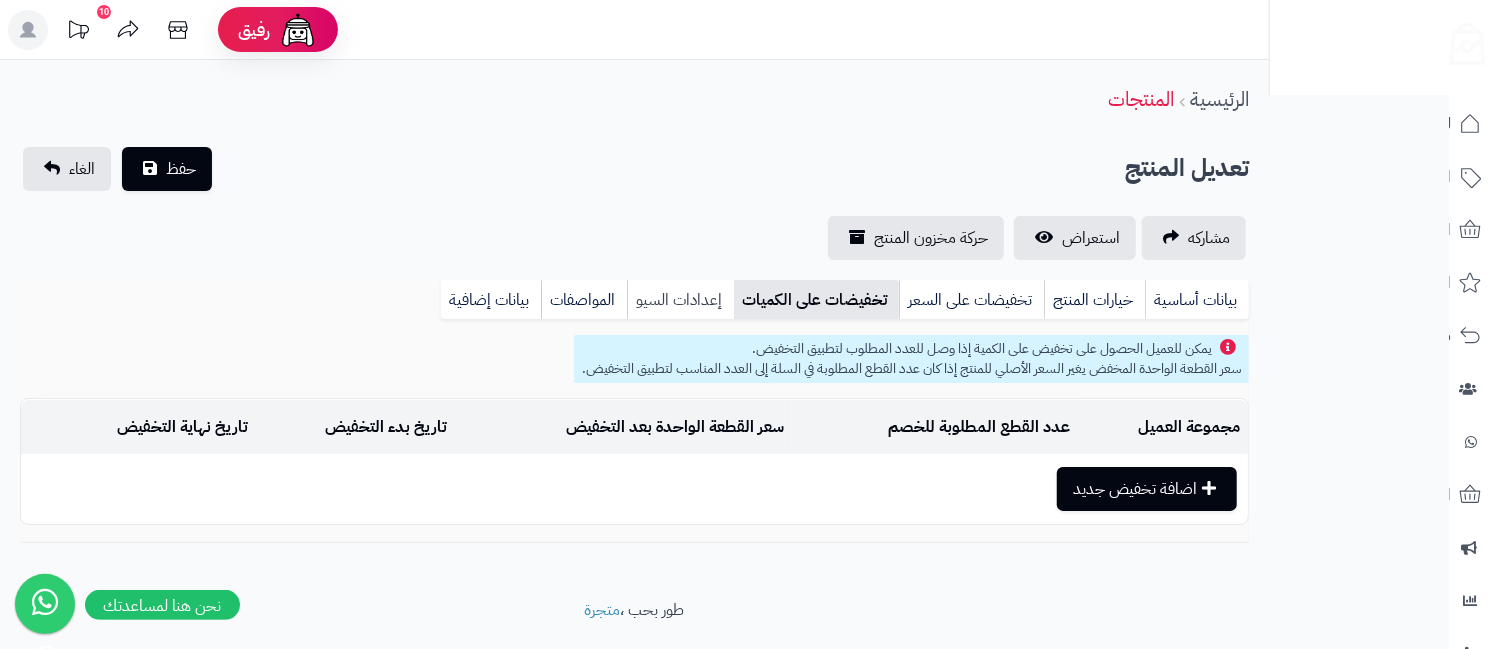 click on "إعدادات السيو" at bounding box center [680, 300] 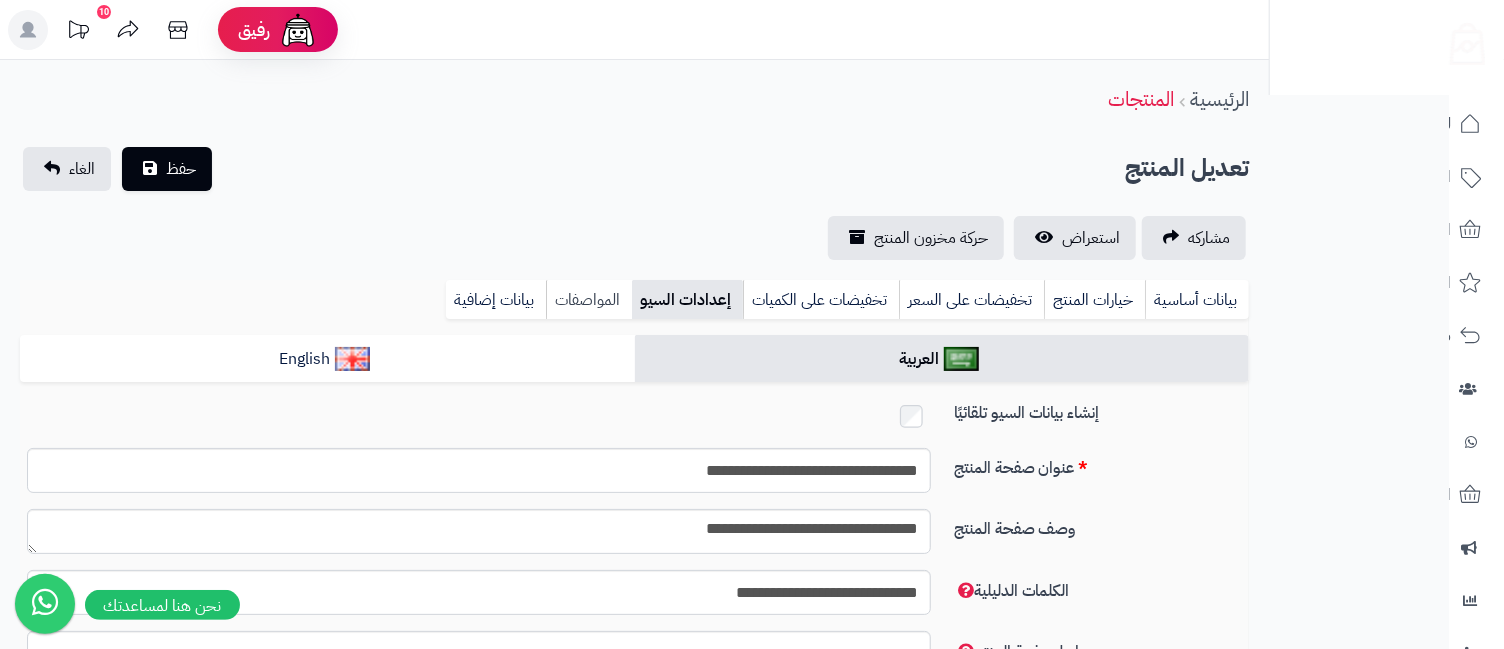 click on "المواصفات" at bounding box center [589, 300] 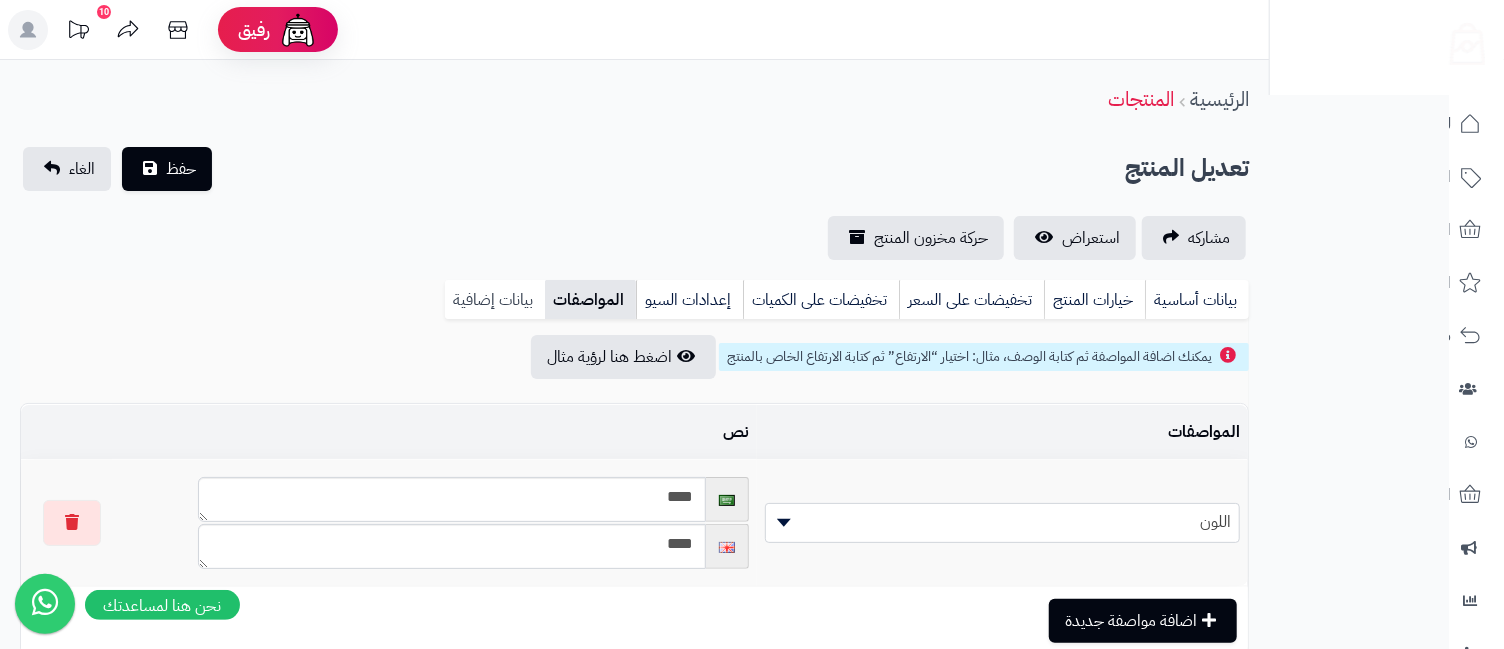 click on "بيانات إضافية" at bounding box center [495, 300] 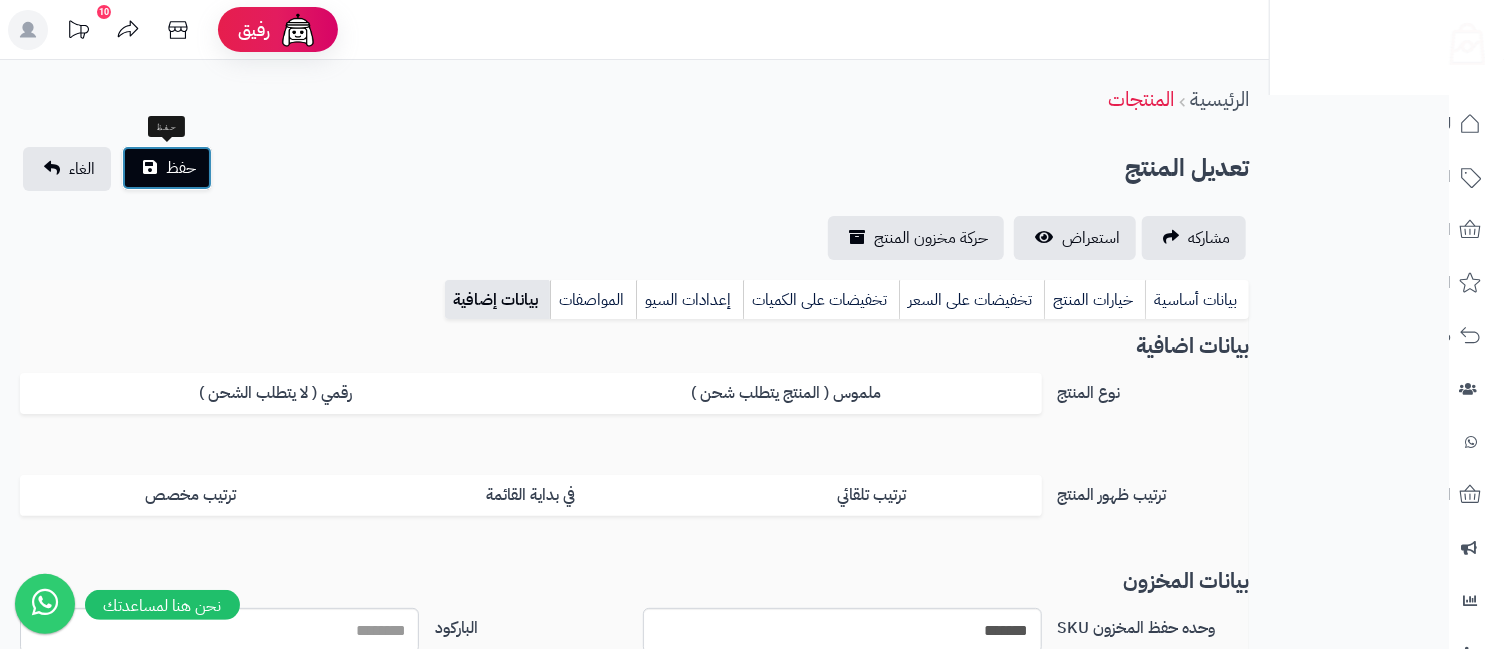 click on "حفظ" at bounding box center (181, 168) 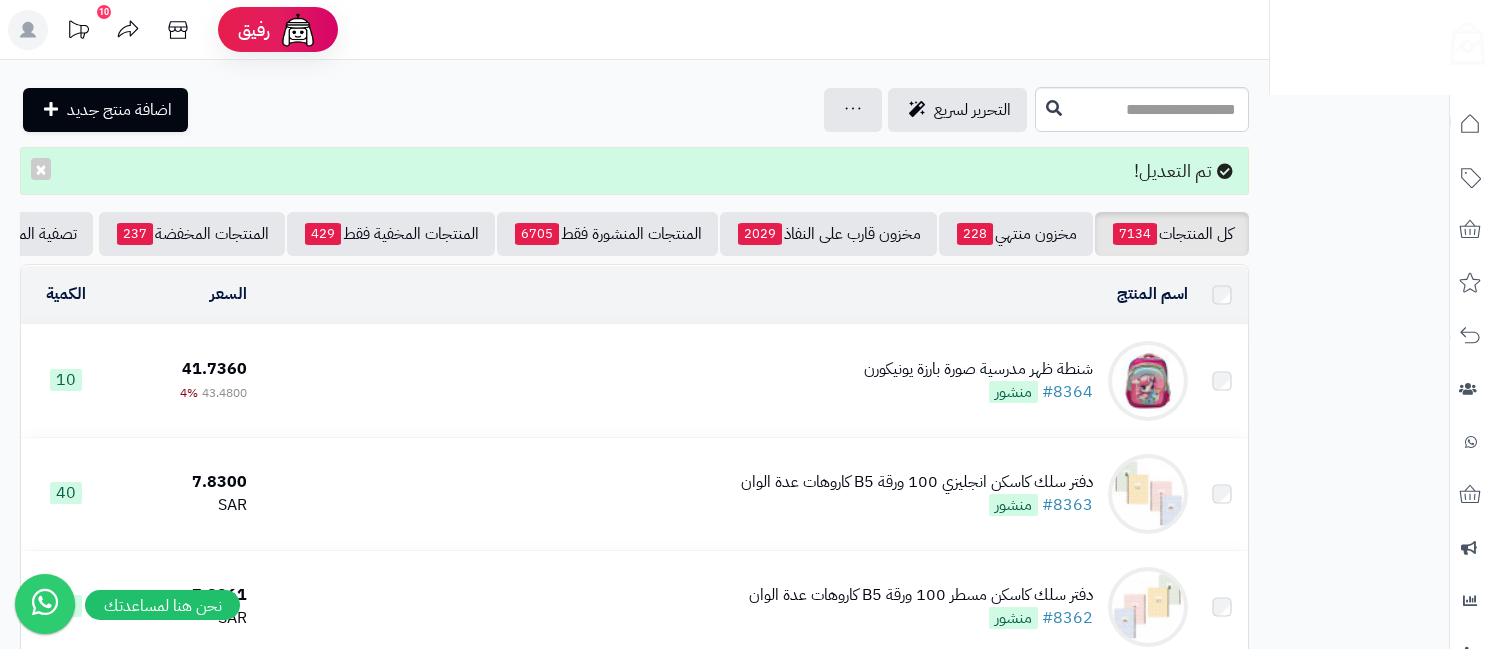scroll, scrollTop: 0, scrollLeft: 0, axis: both 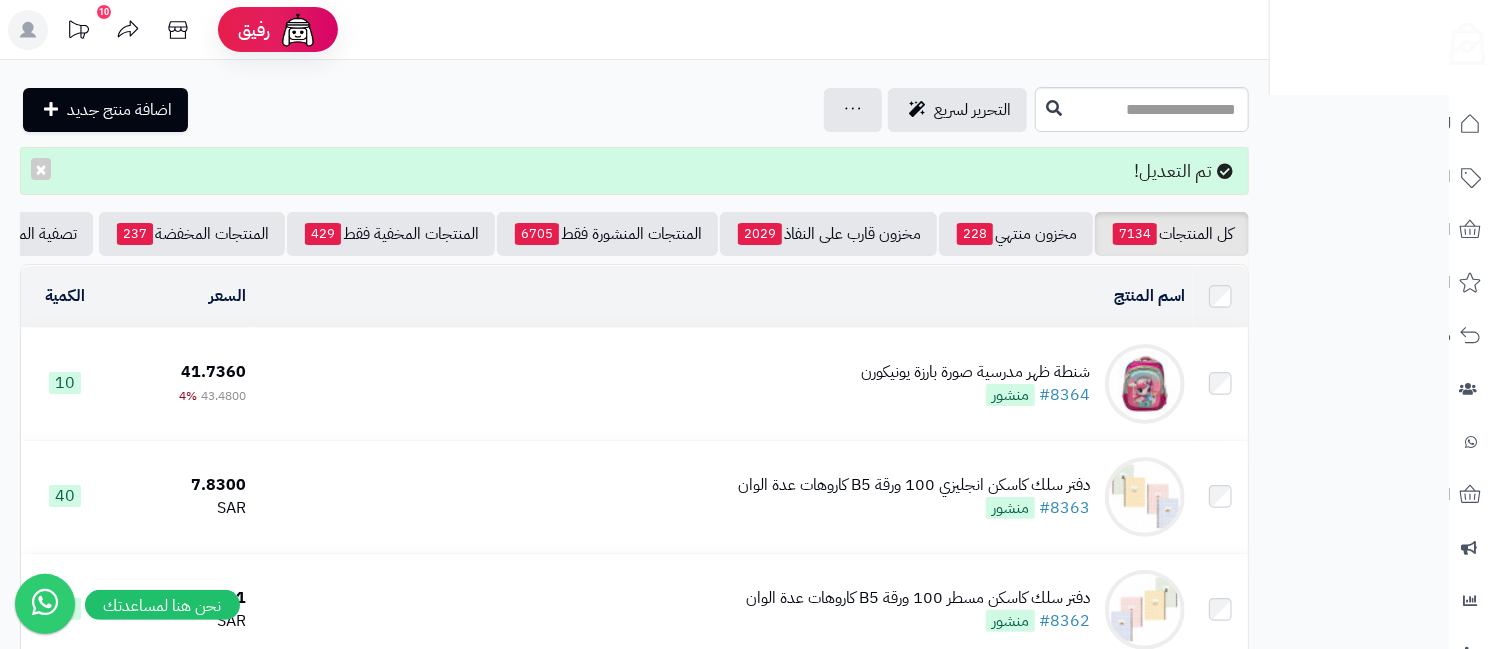 click on "شنطة ظهر مدرسية صورة بارزة يونيكورن" at bounding box center (975, 372) 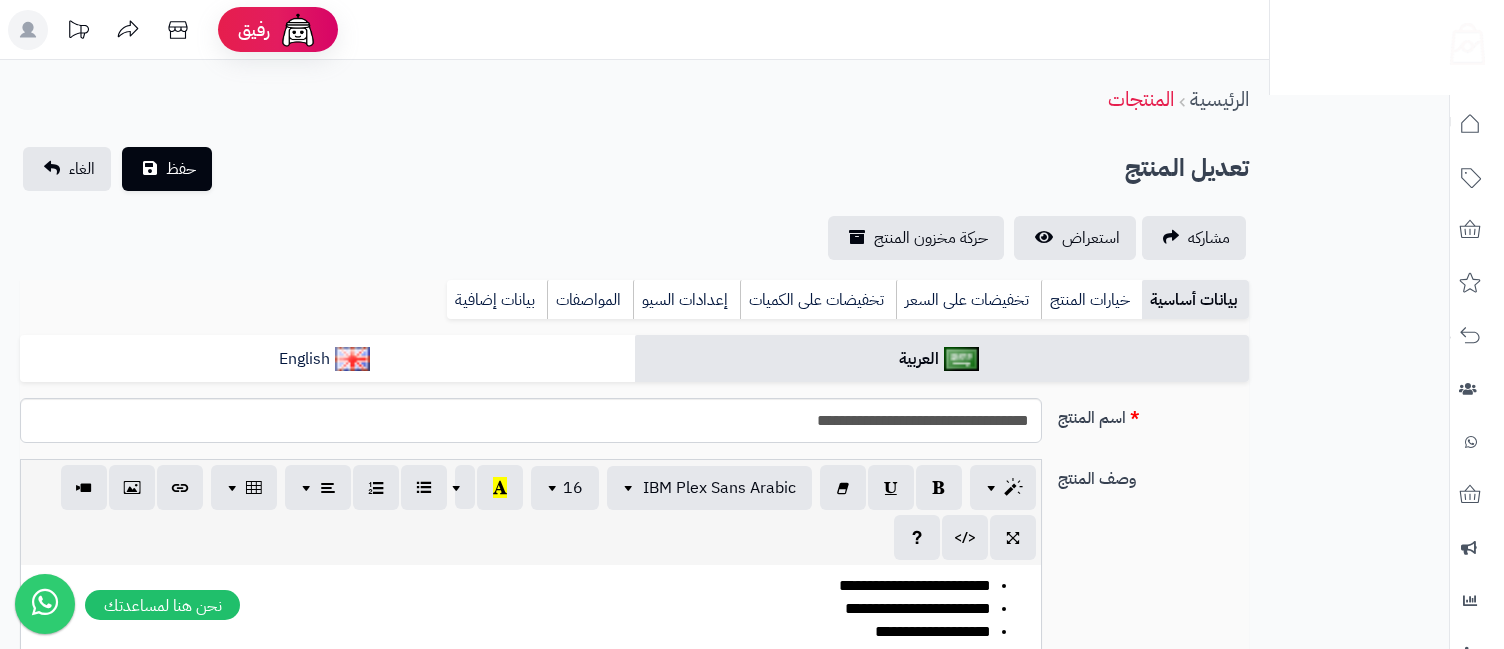 scroll, scrollTop: 0, scrollLeft: 0, axis: both 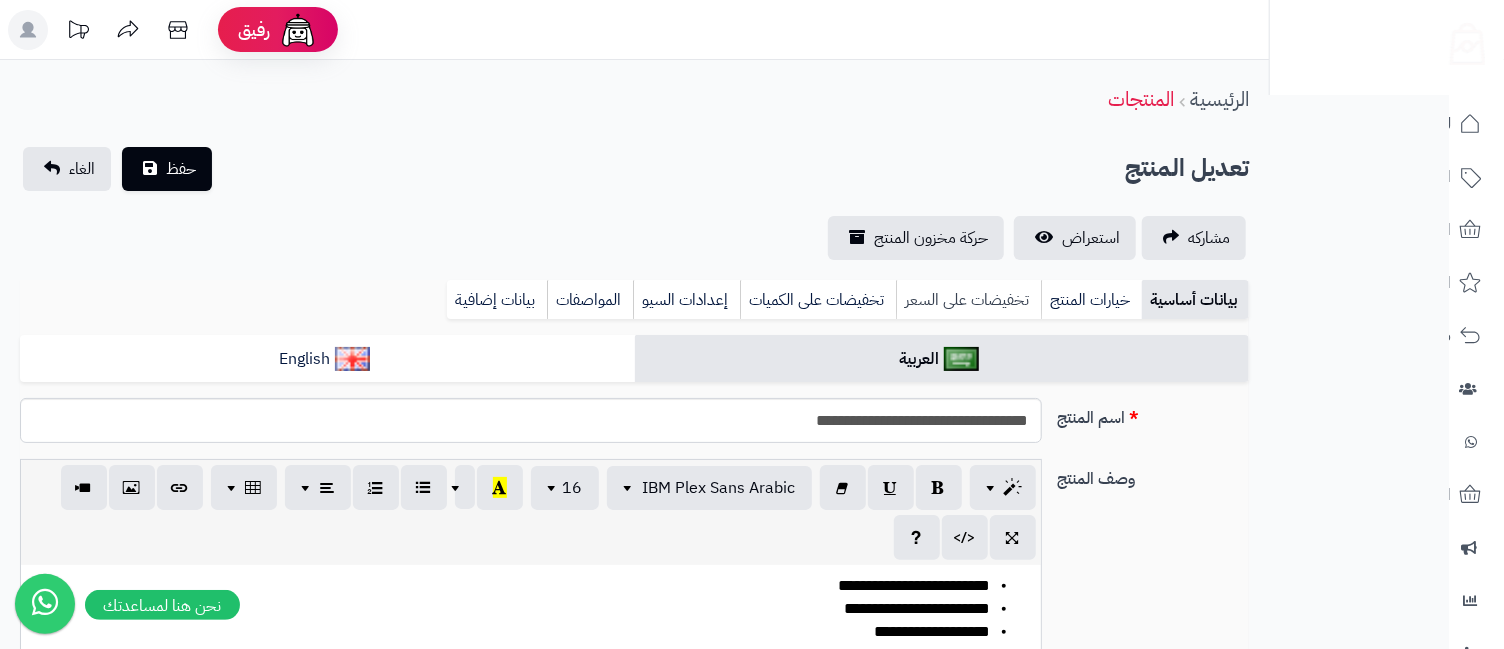 click on "تخفيضات على السعر" at bounding box center (968, 300) 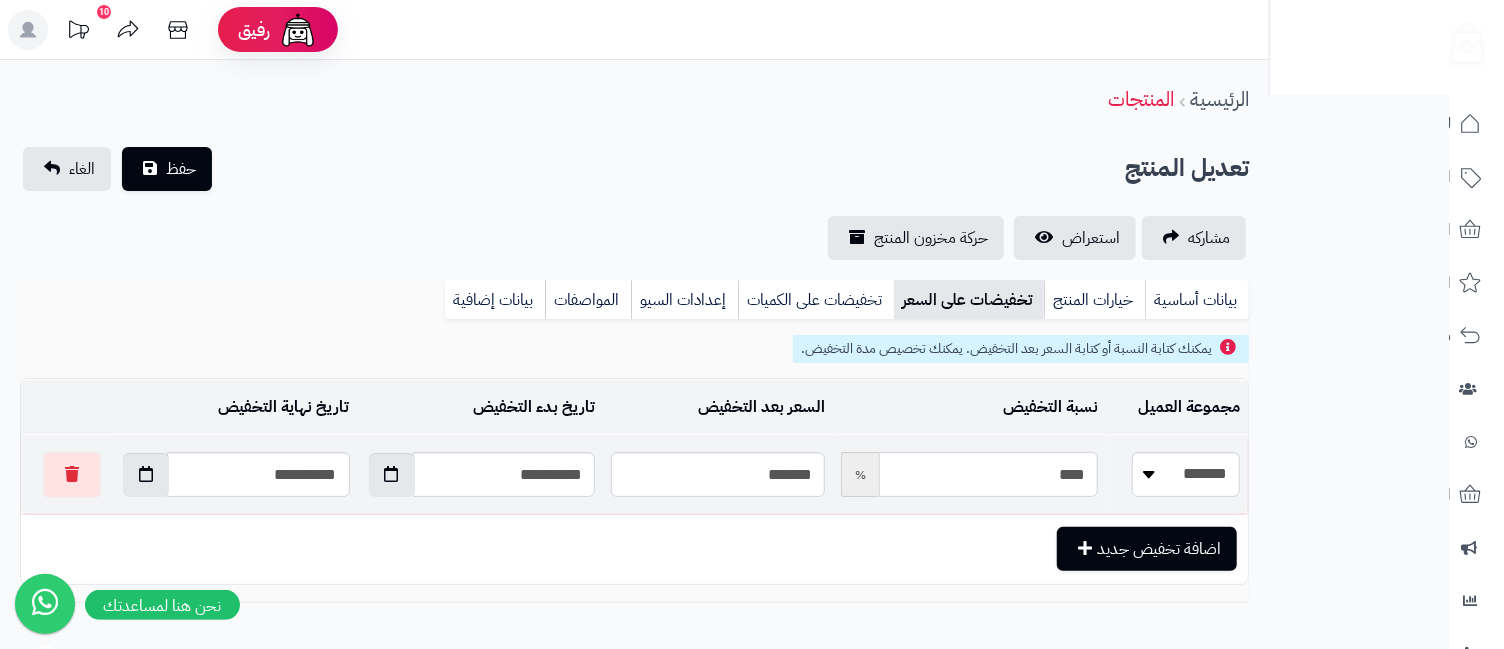 click on "****" at bounding box center (988, 474) 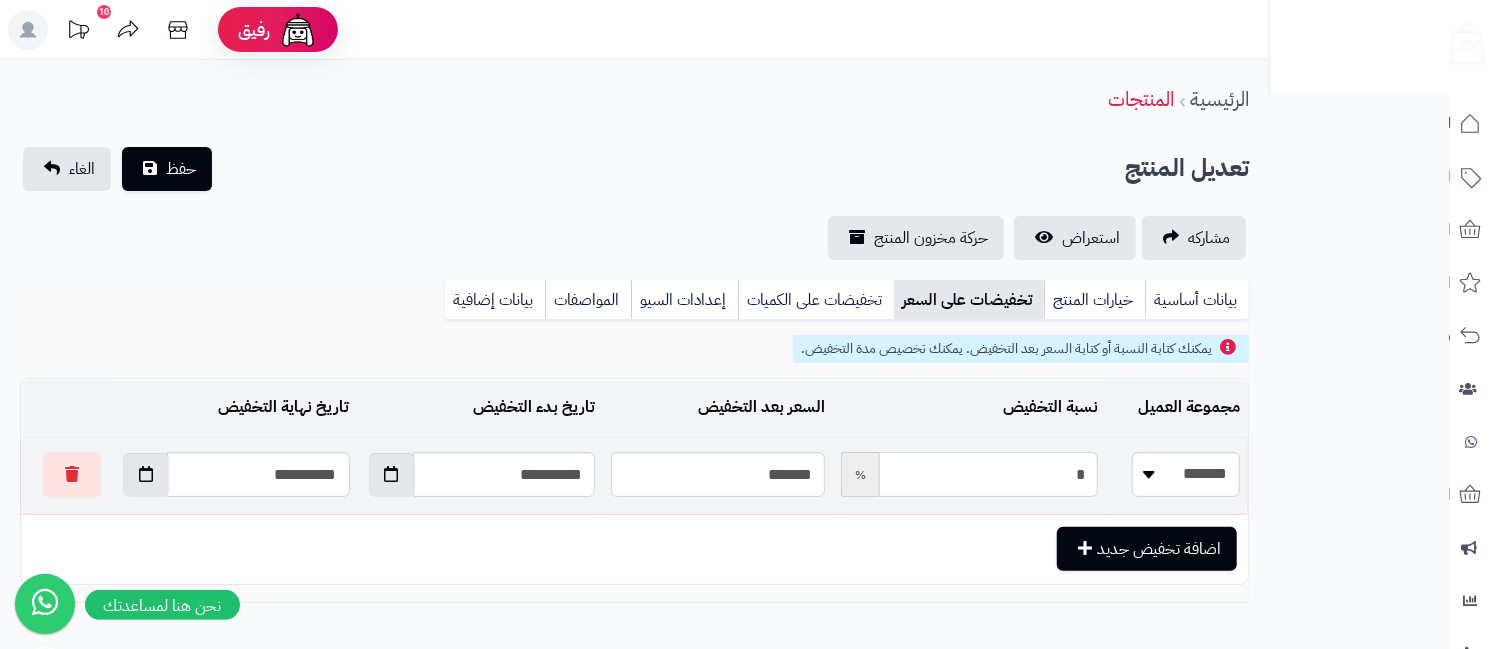 type on "*****" 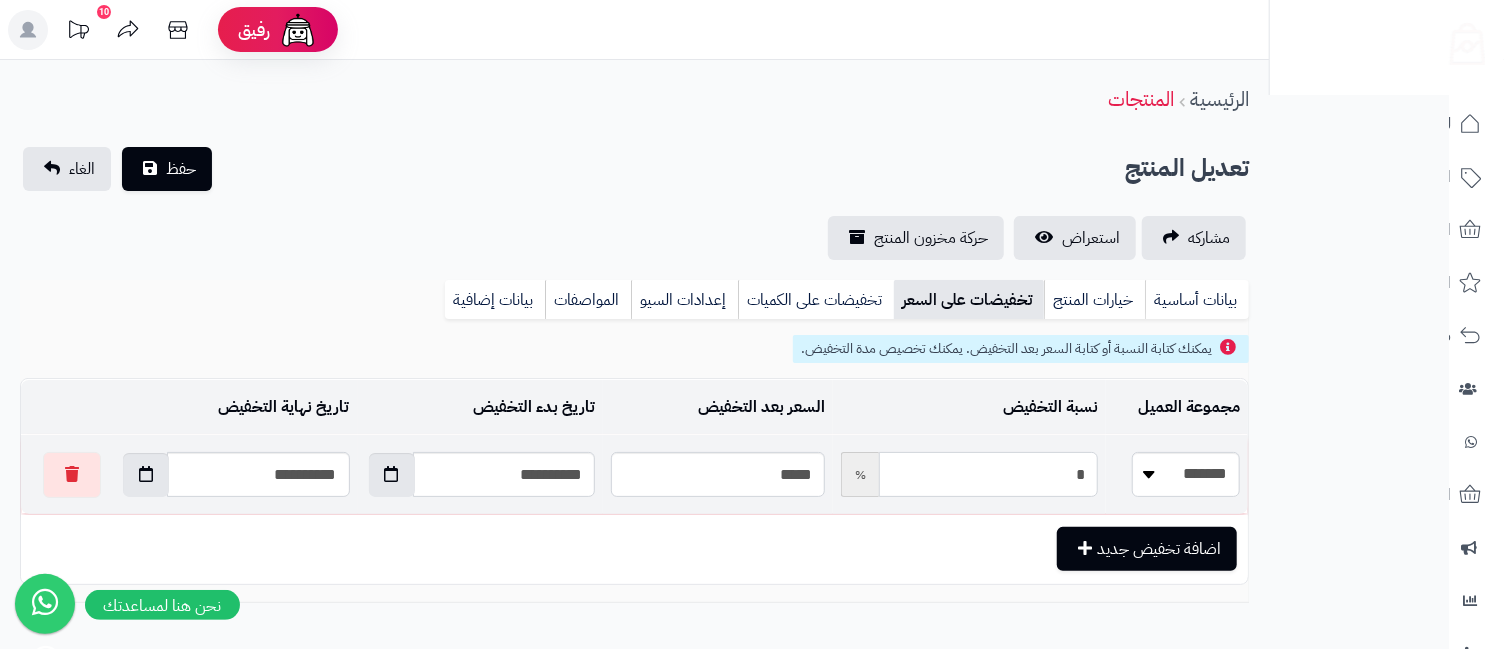 type on "**" 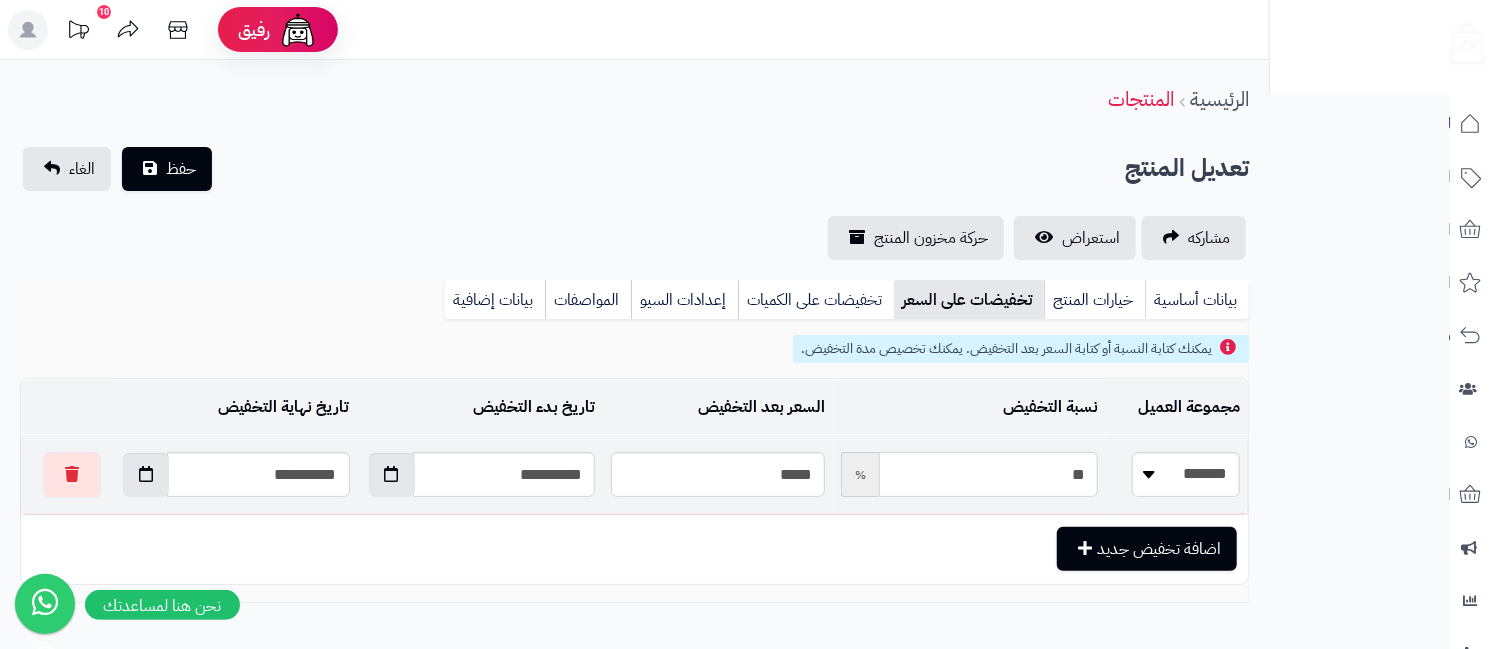 type on "*****" 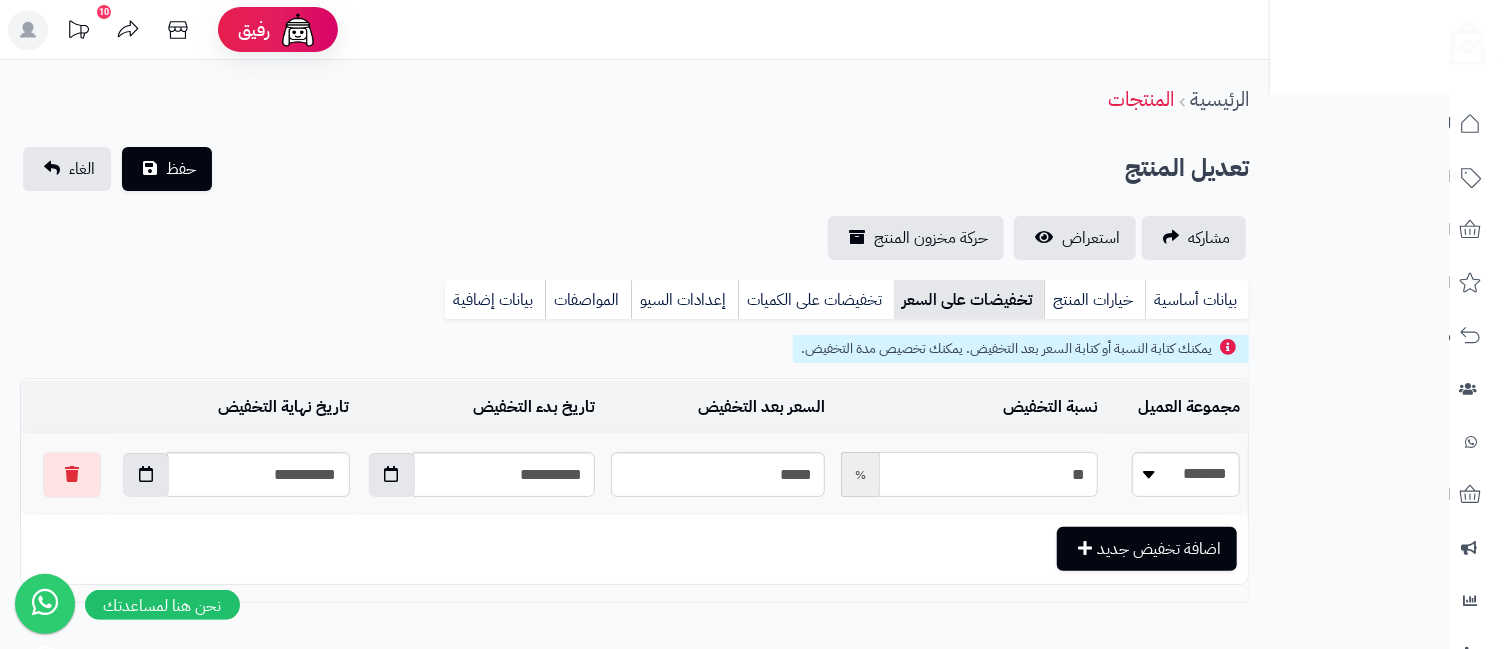 type on "**" 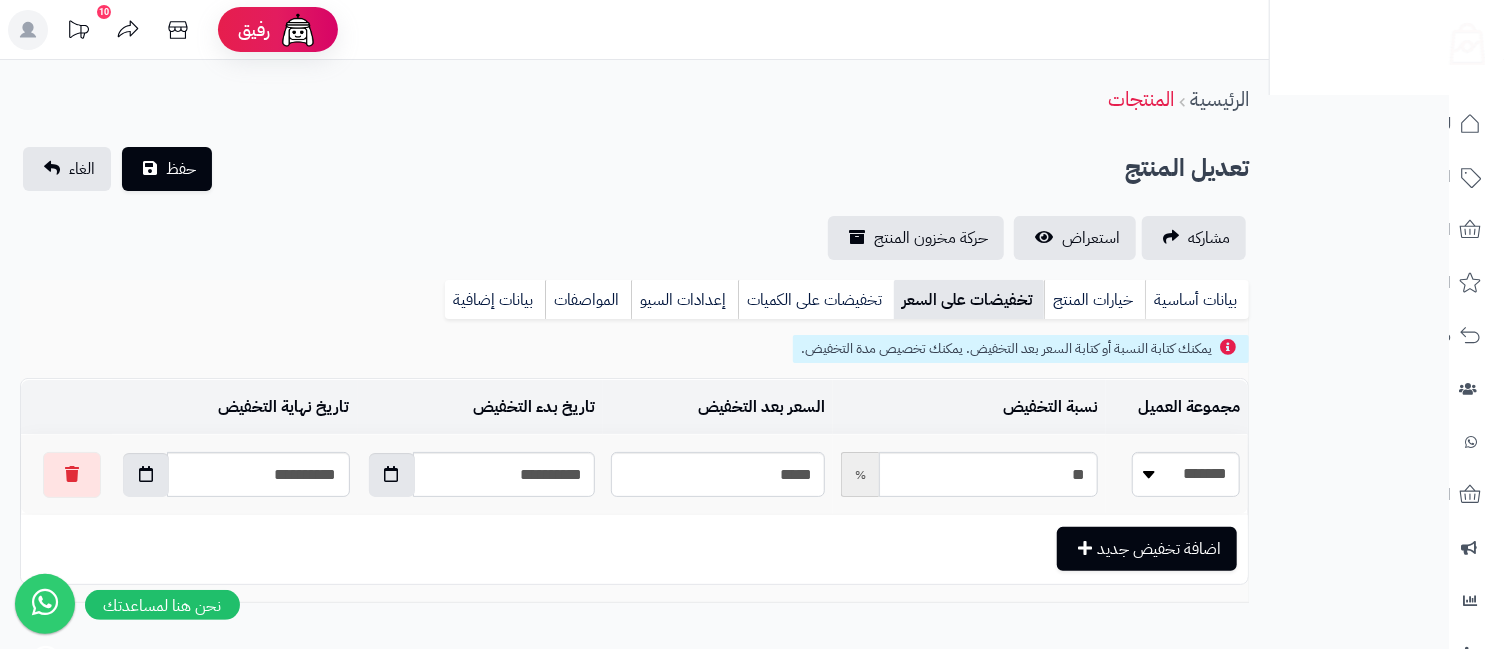 click on "**********" at bounding box center [752, 379] 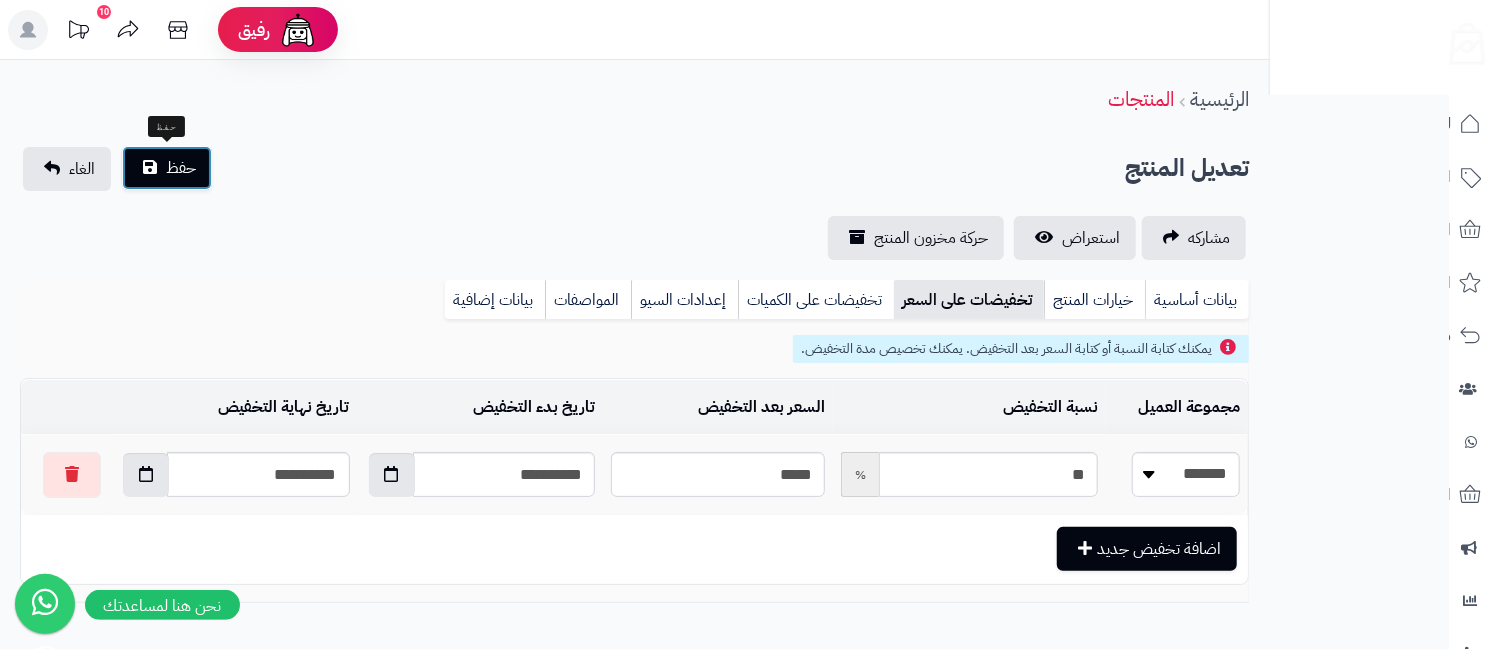 click on "حفظ" at bounding box center [167, 168] 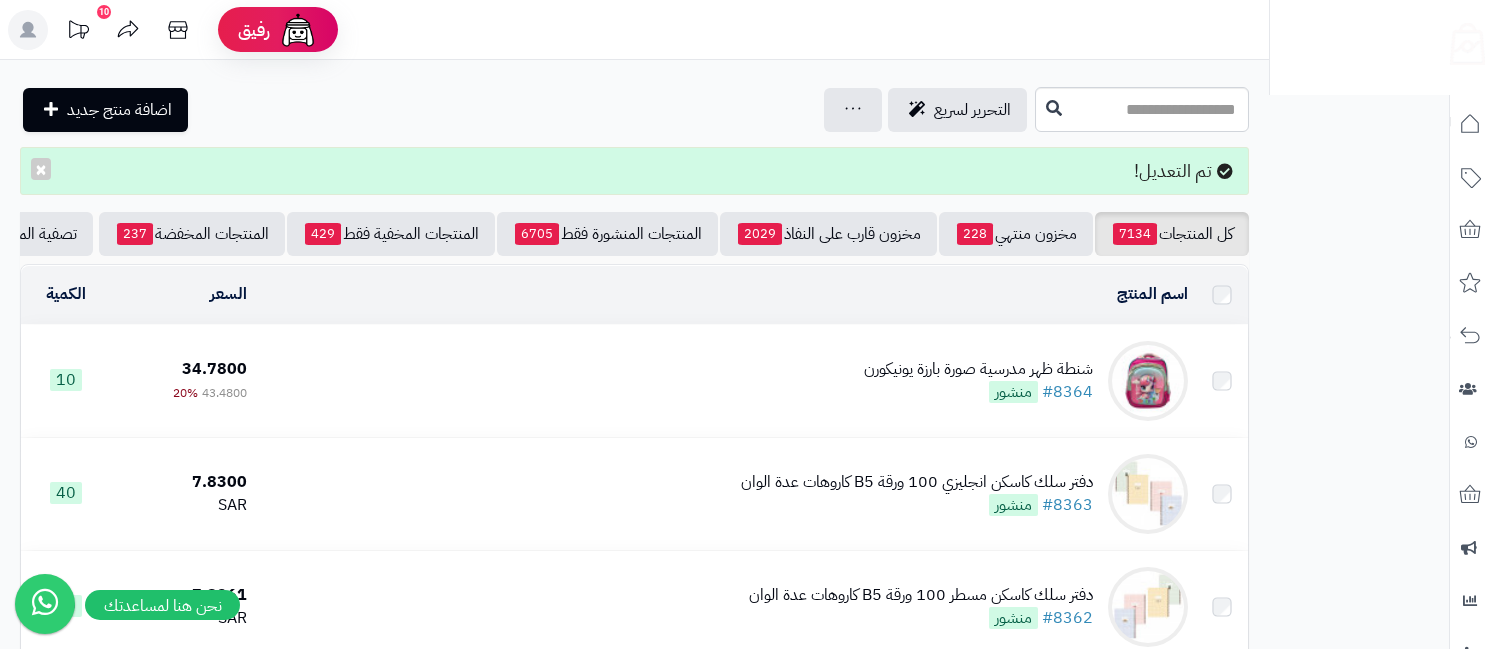 scroll, scrollTop: 0, scrollLeft: 0, axis: both 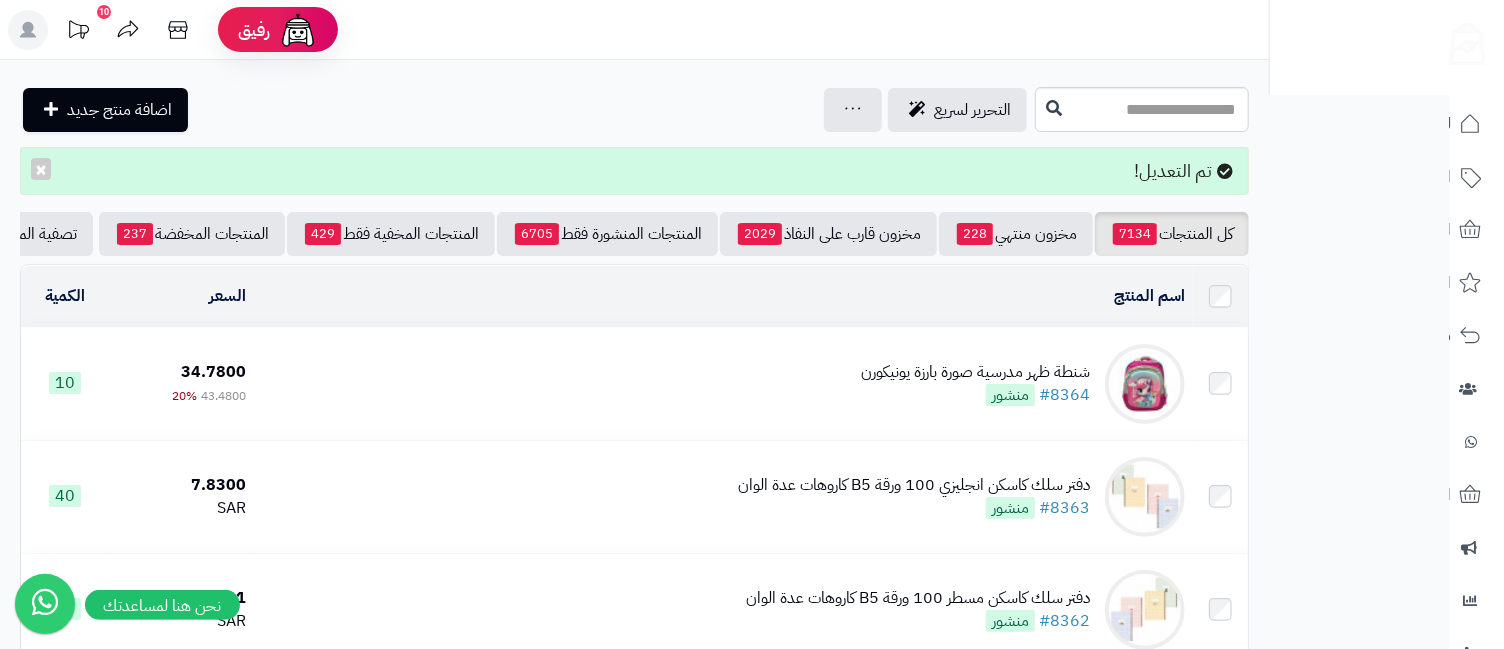 click on "شنطة ظهر مدرسية صورة بارزة يونيكورن" at bounding box center [975, 372] 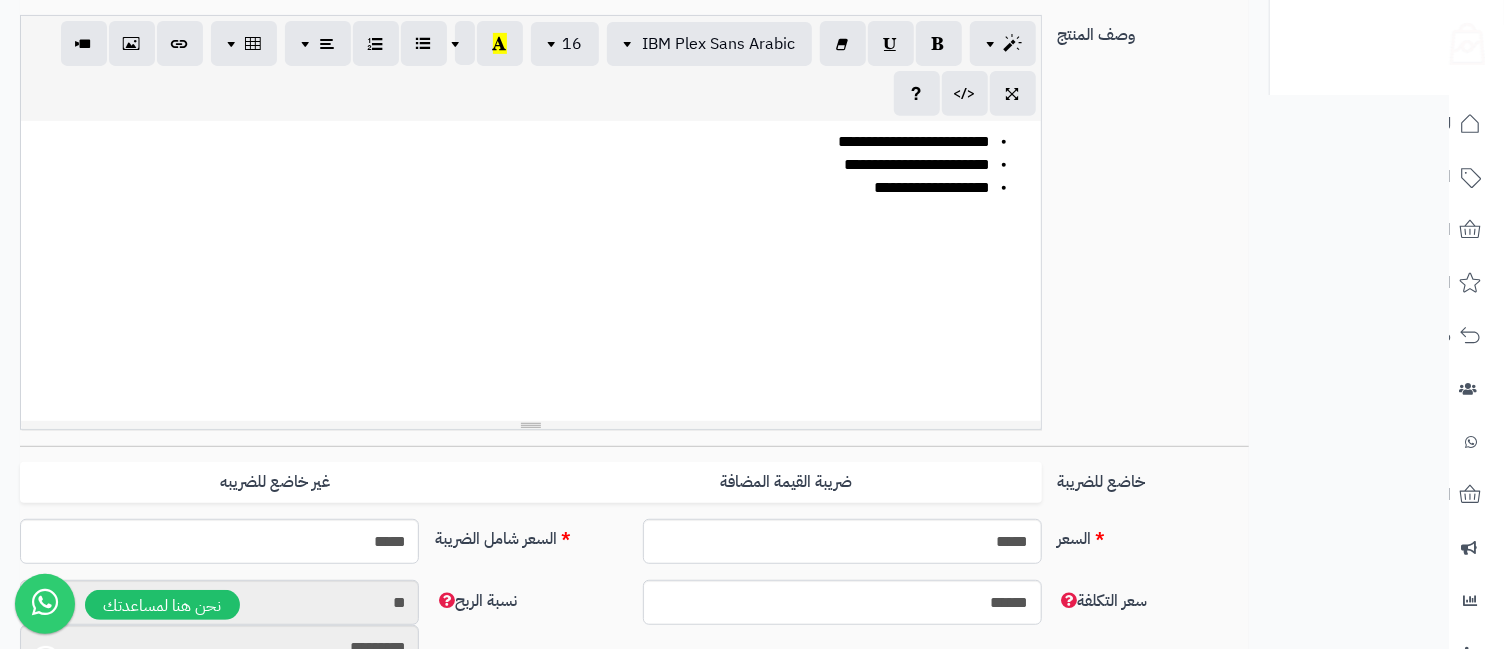 scroll, scrollTop: 888, scrollLeft: 0, axis: vertical 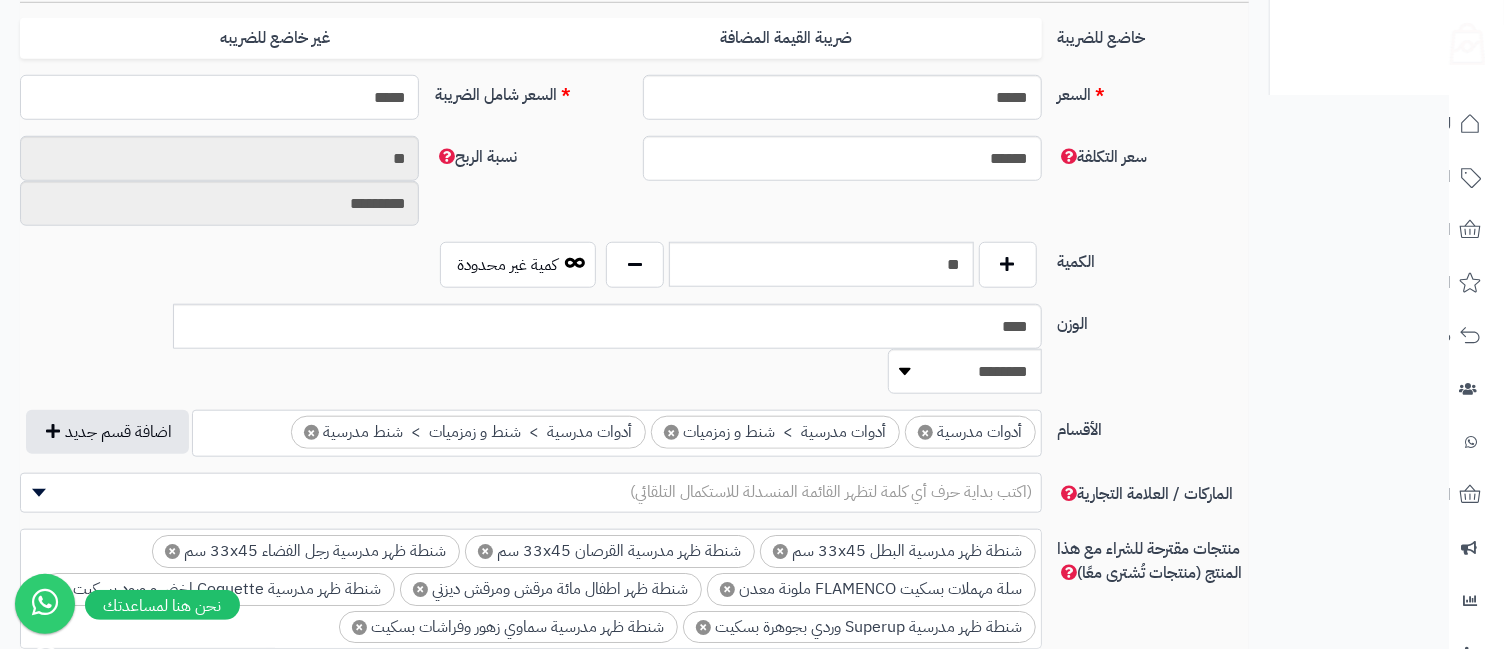 click on "*****" at bounding box center (219, 97) 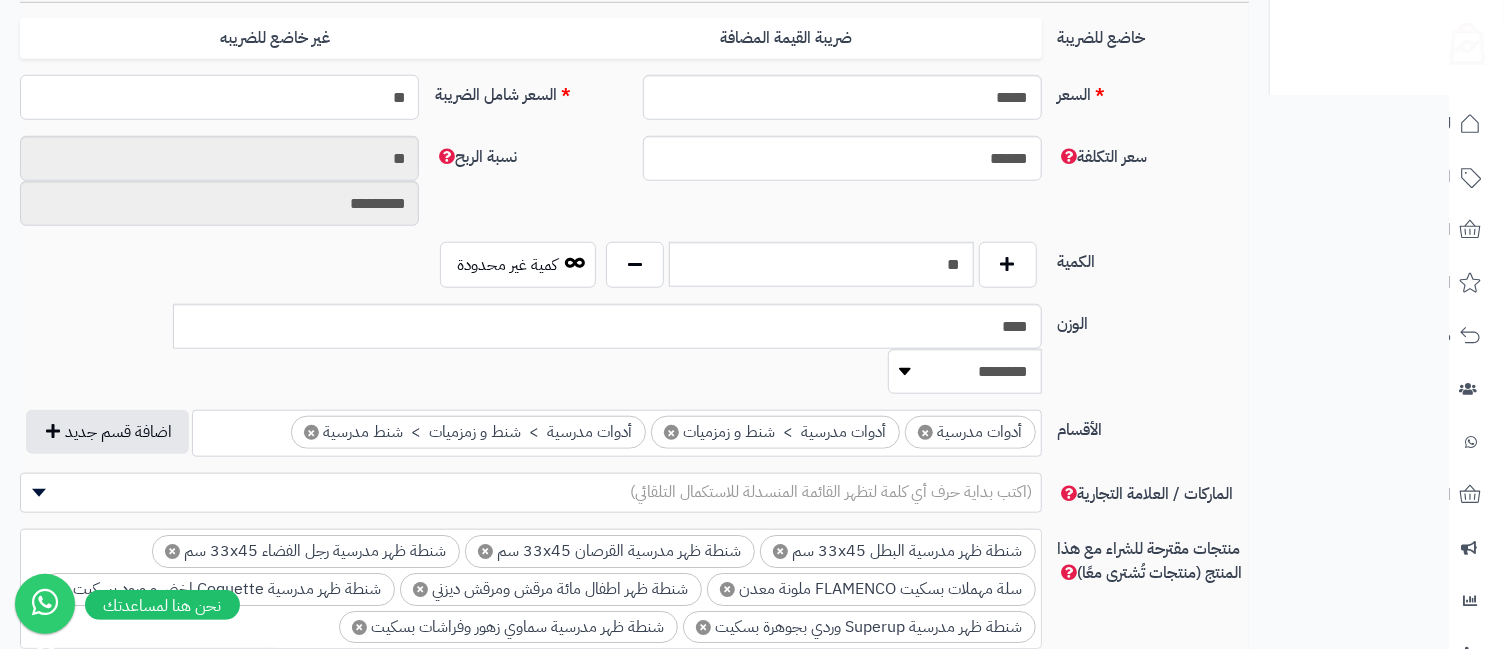 type on "**" 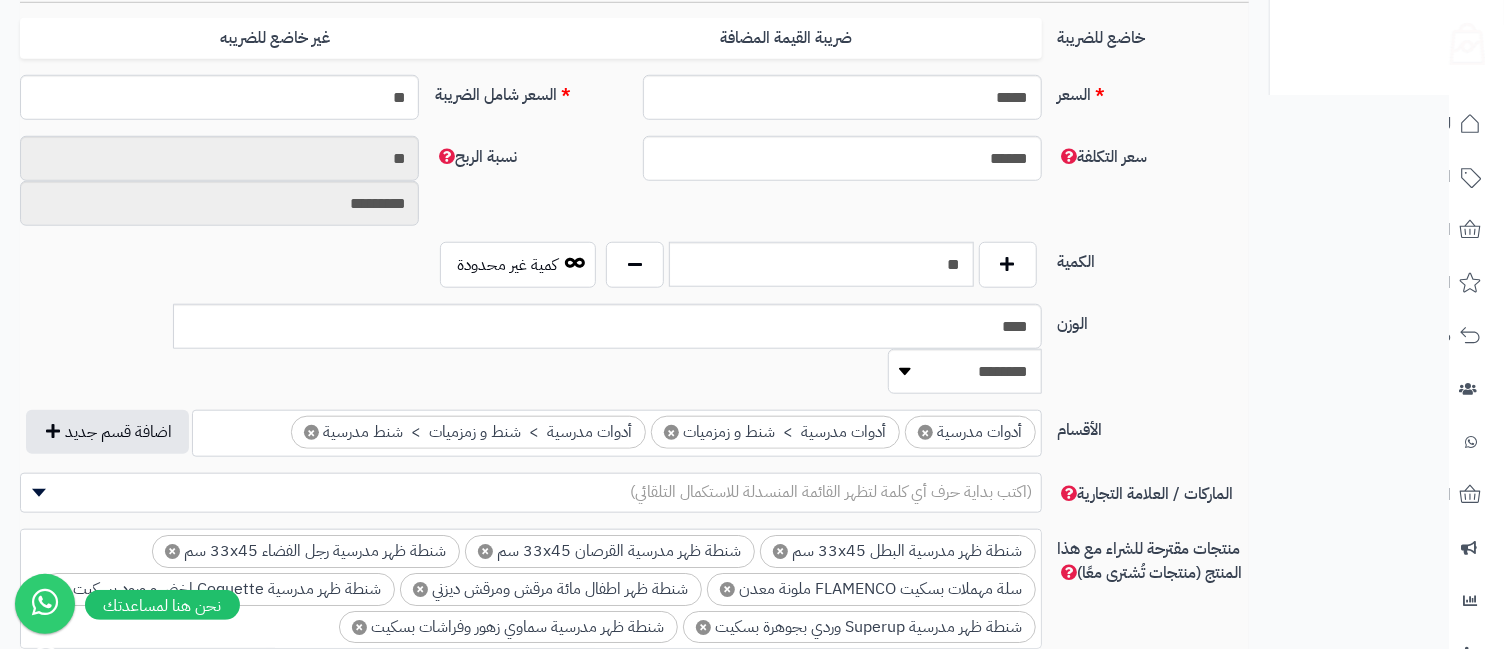 click on "الأقسام" at bounding box center (1154, 426) 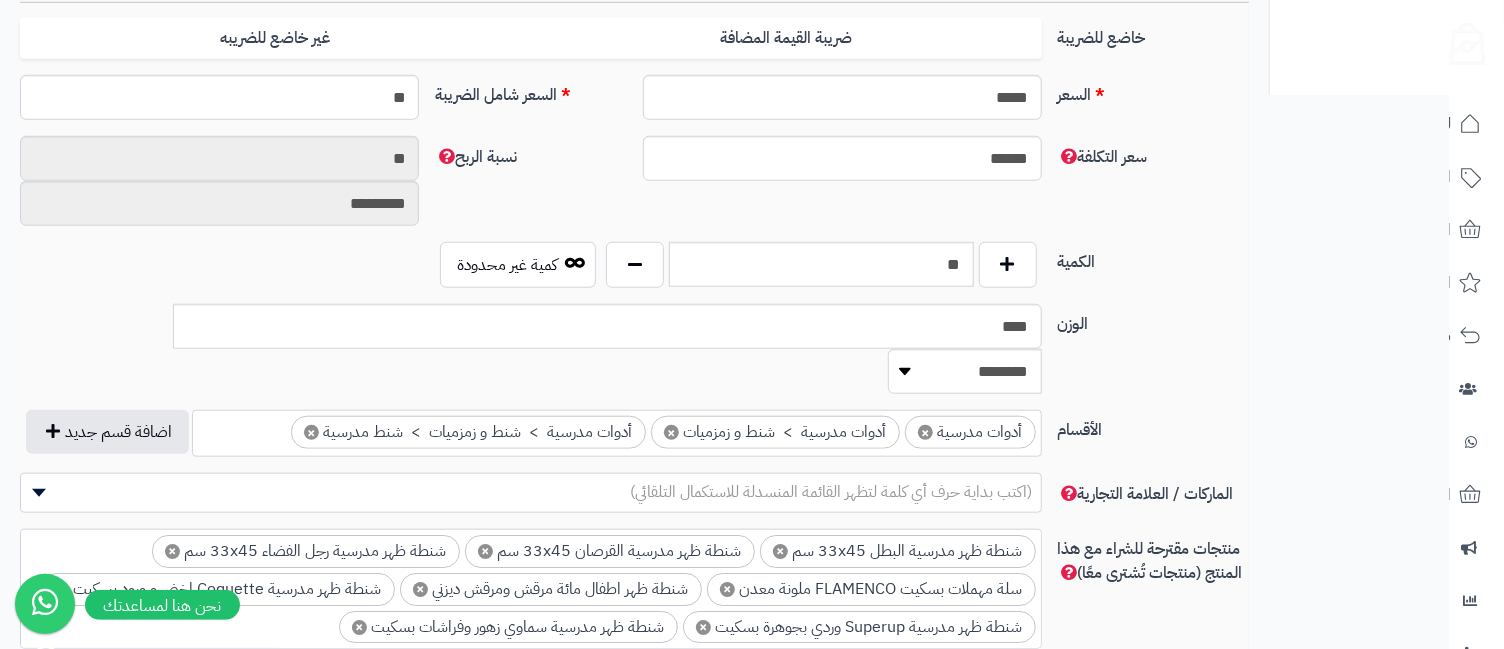 type on "**********" 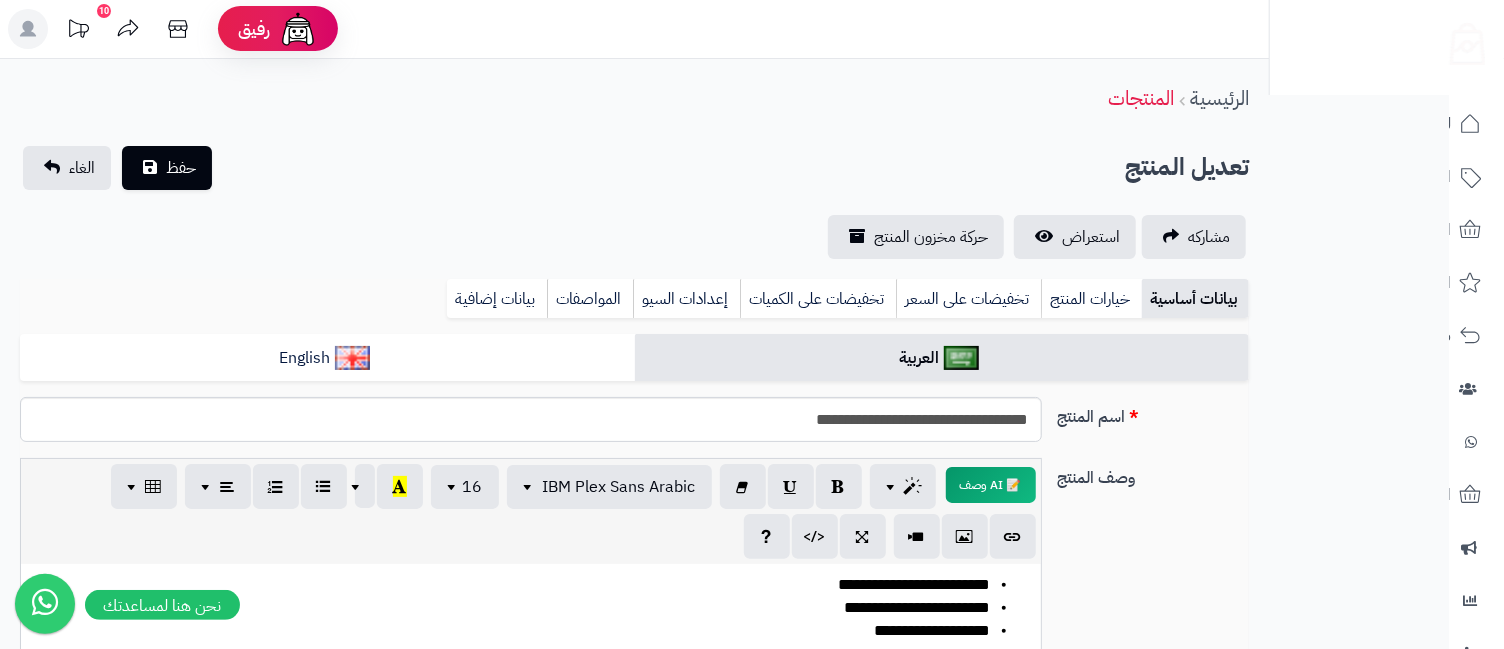scroll, scrollTop: 0, scrollLeft: 0, axis: both 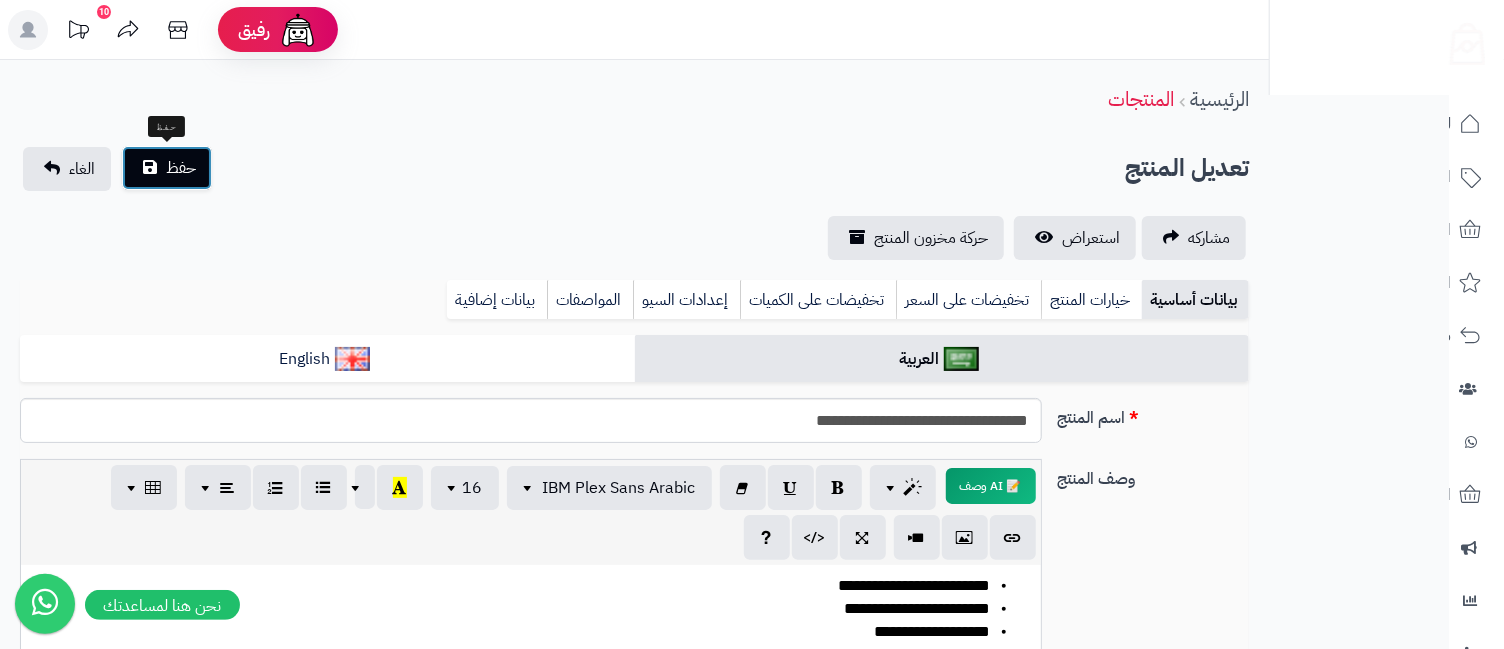 click on "حفظ" at bounding box center (167, 168) 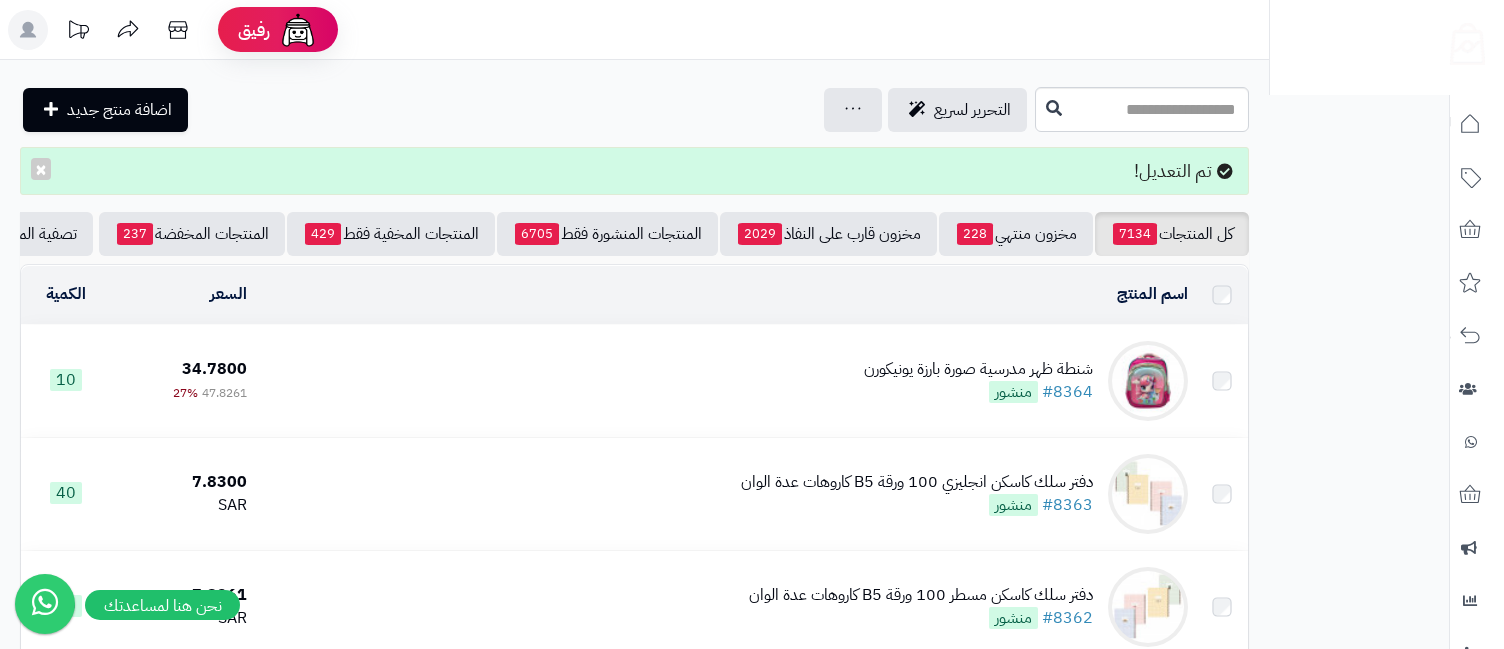 scroll, scrollTop: 0, scrollLeft: 0, axis: both 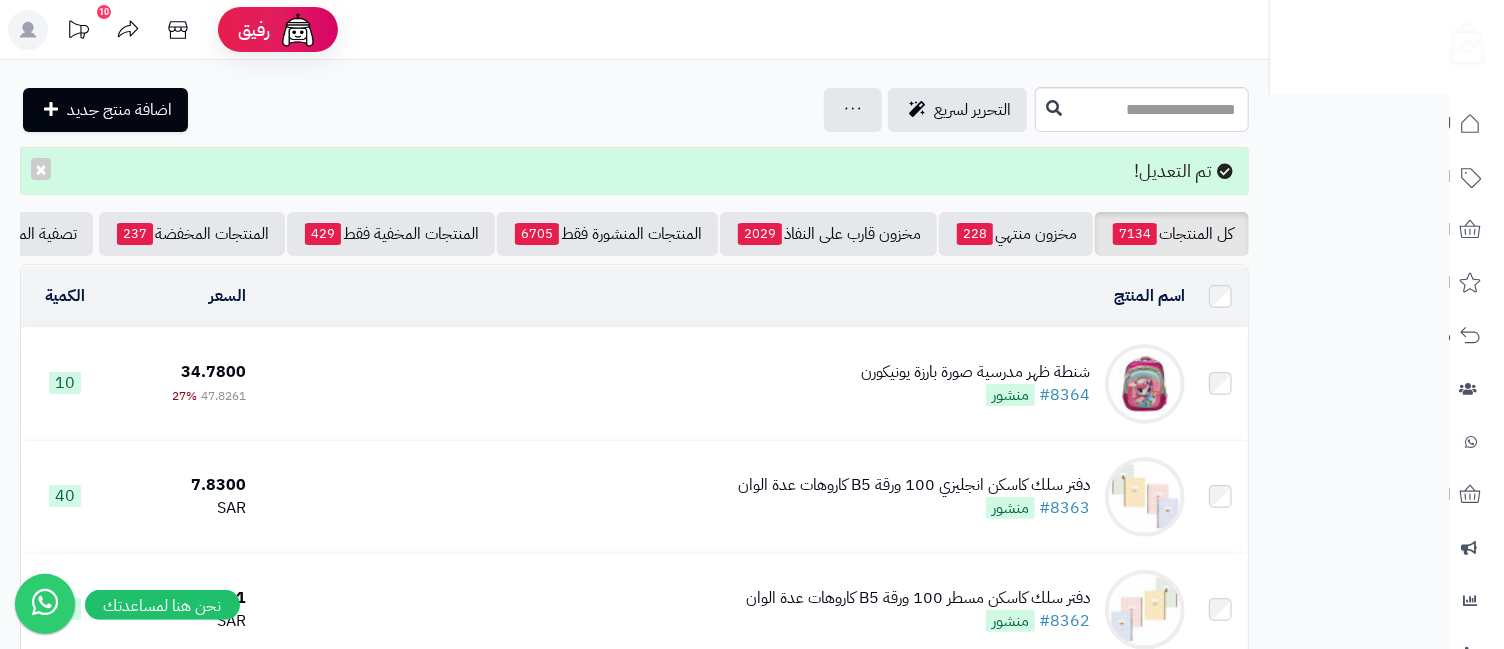 click on "شنطة ظهر مدرسية صورة بارزة يونيكورن
#8364
منشور" at bounding box center (975, 384) 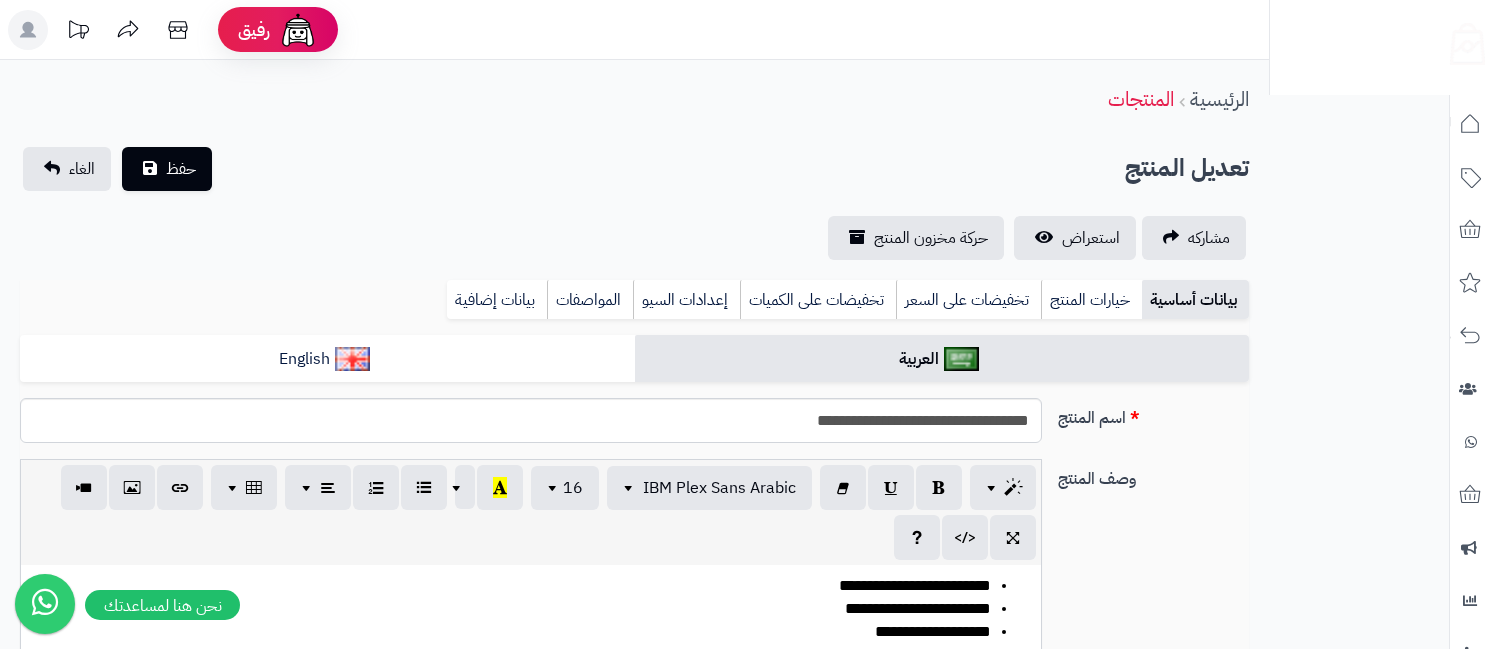 scroll, scrollTop: 0, scrollLeft: 0, axis: both 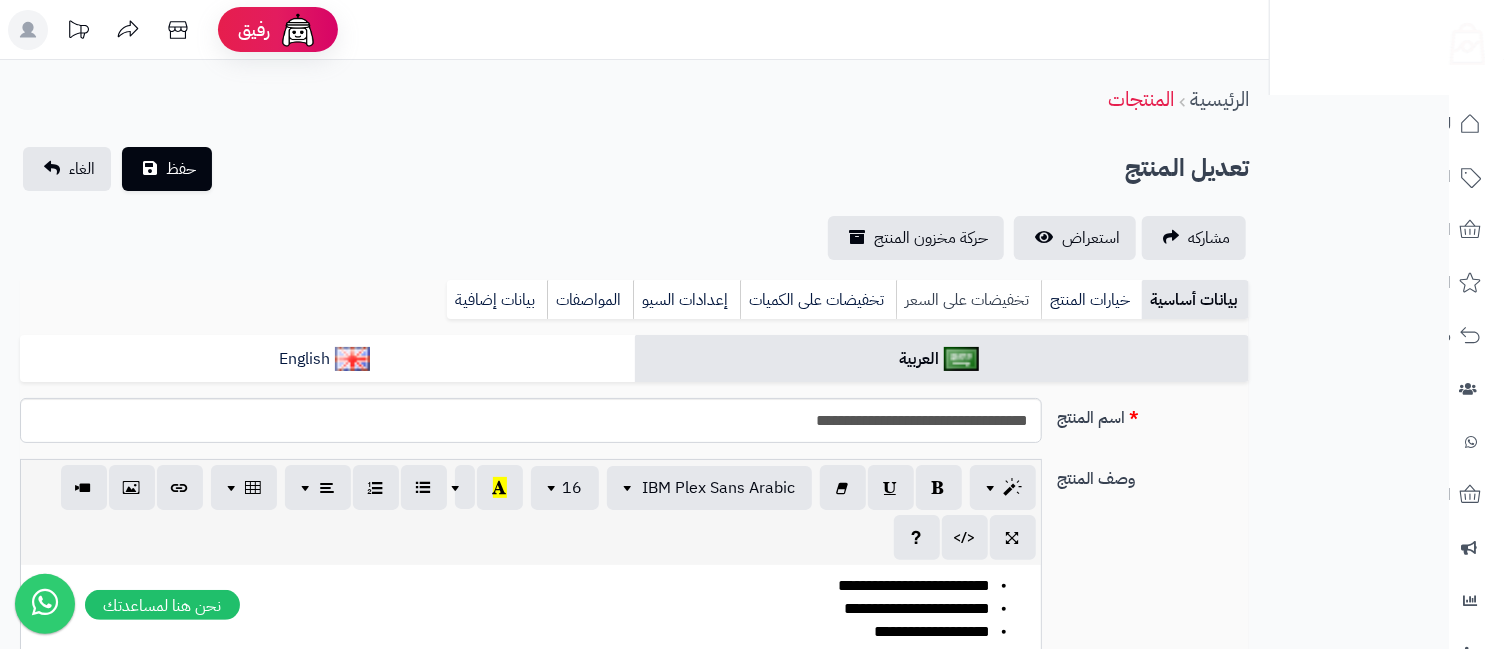 click on "تخفيضات على السعر" at bounding box center [968, 300] 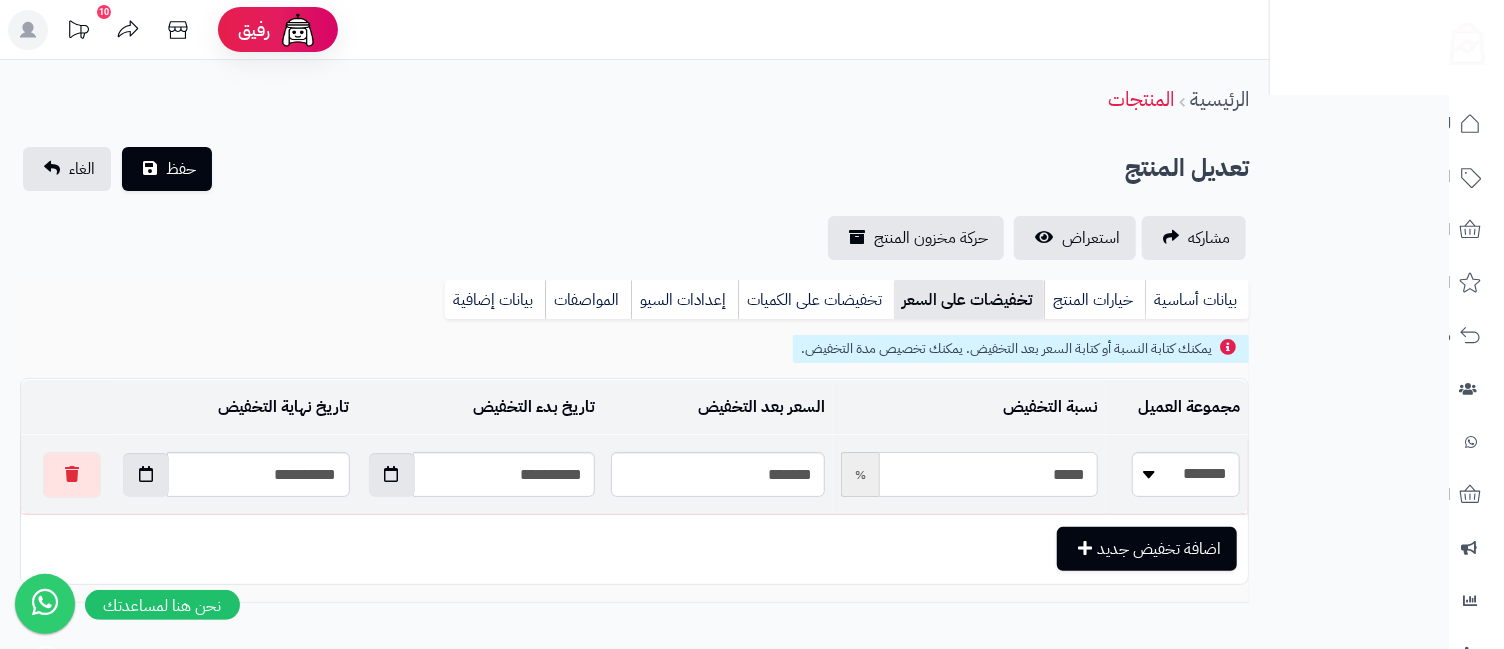 click on "*****" at bounding box center [988, 474] 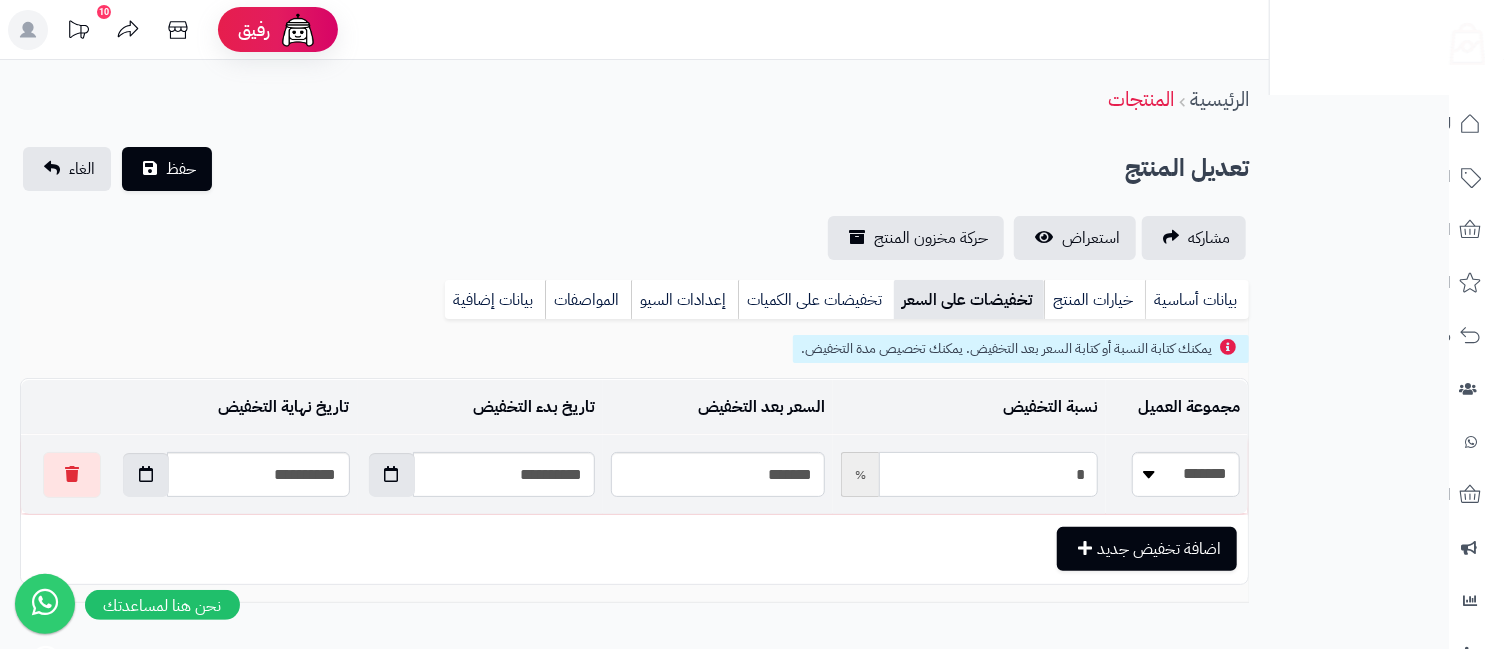 type on "*****" 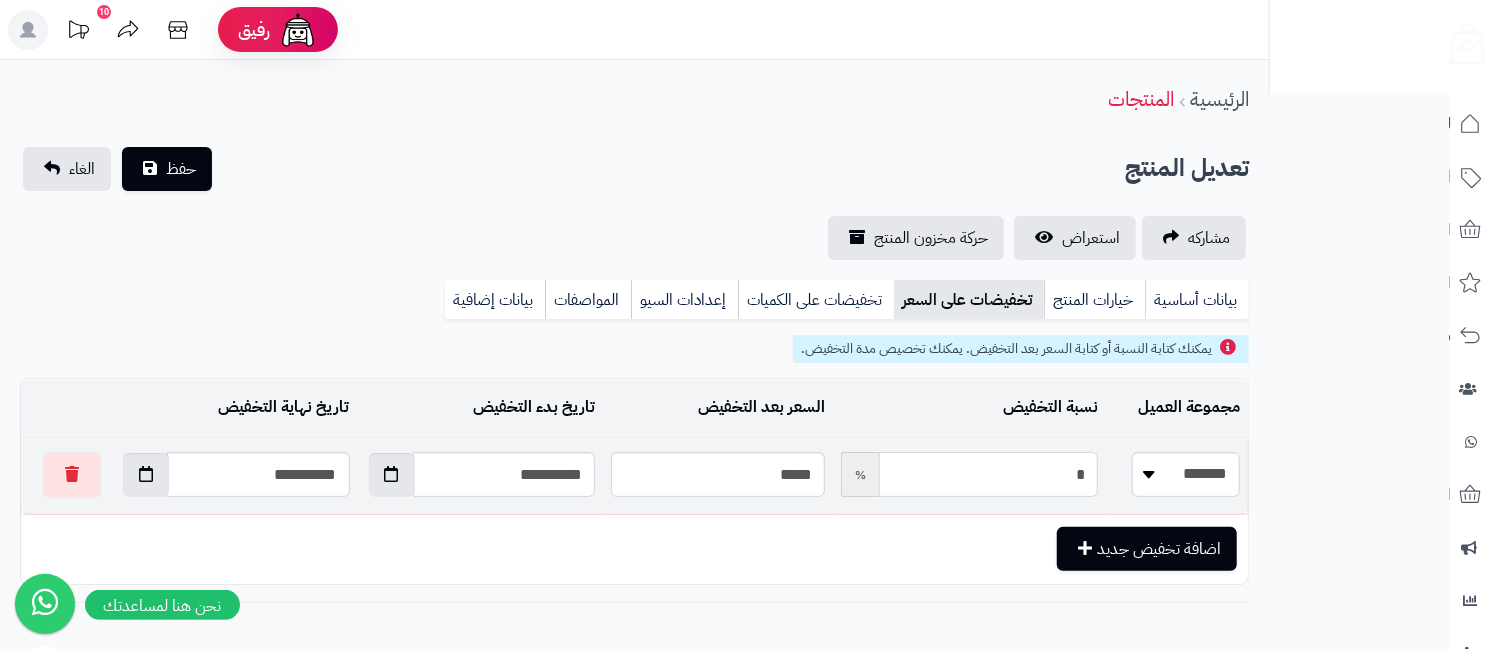 type on "**" 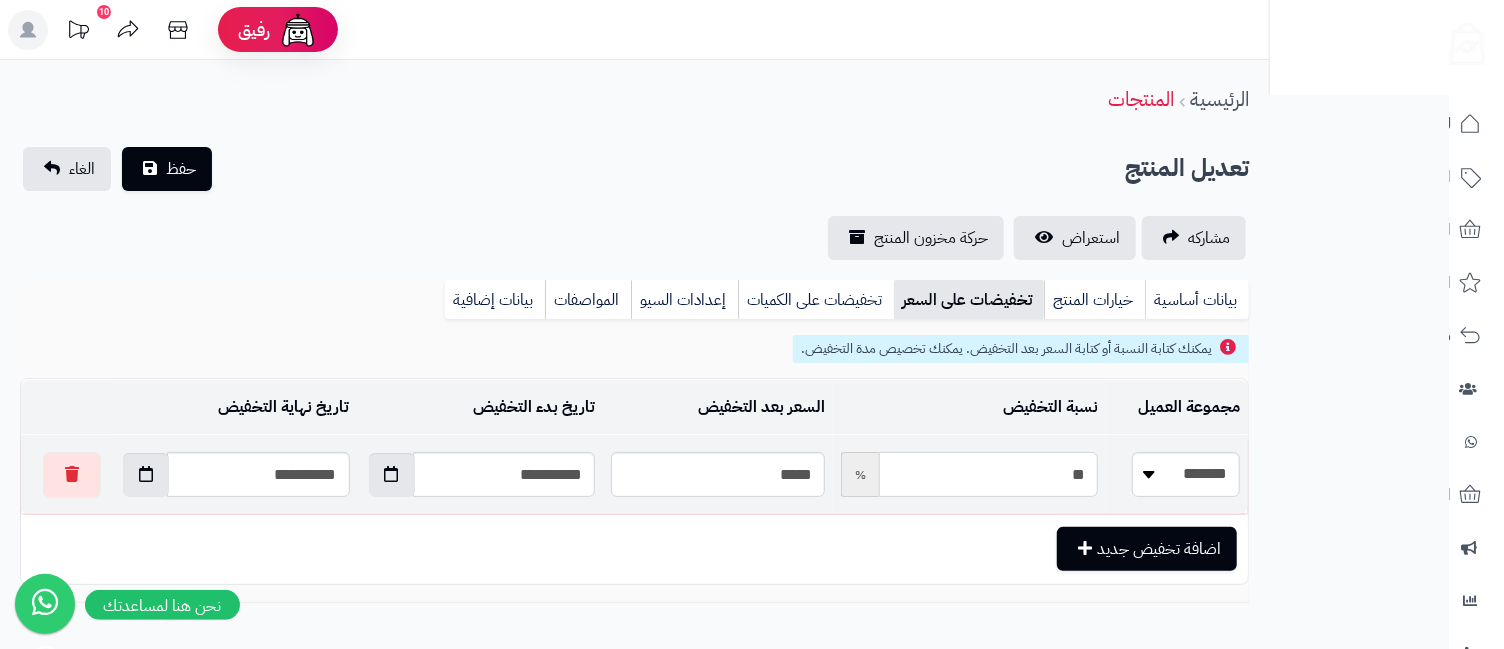 type on "*****" 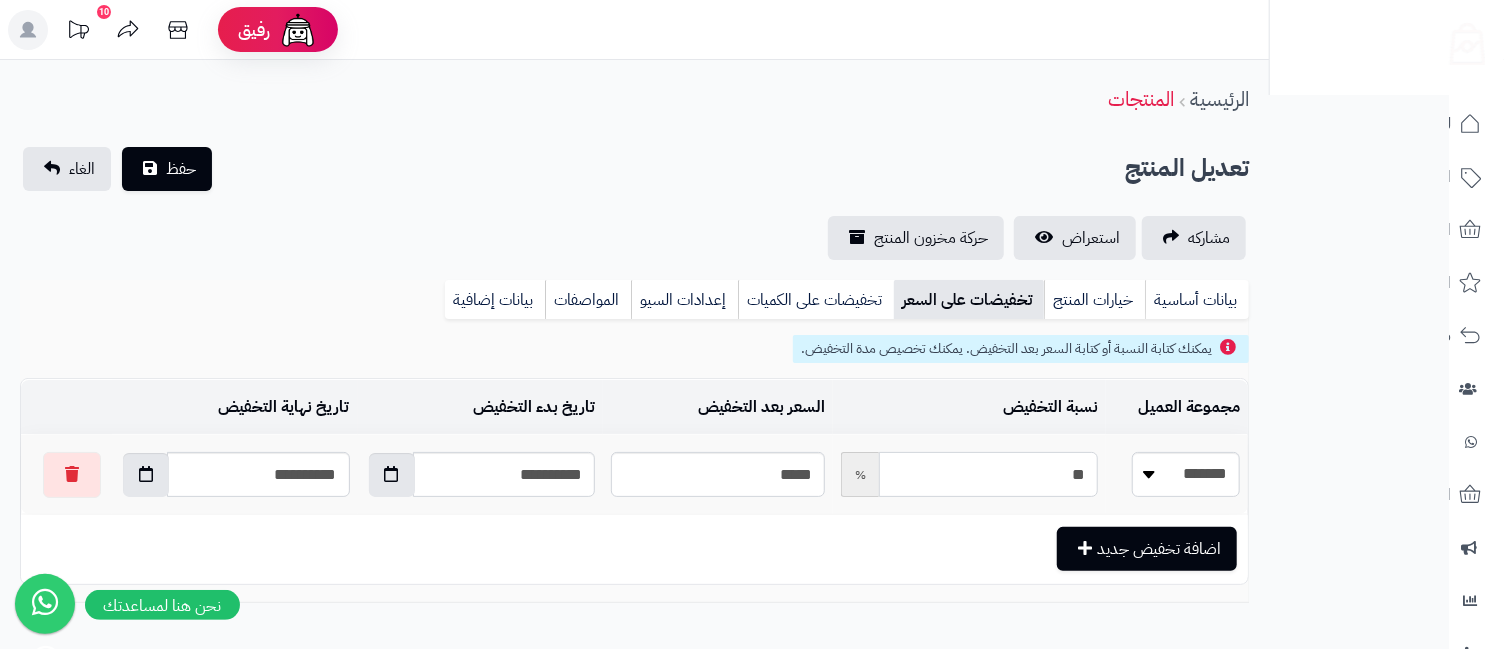 type on "**" 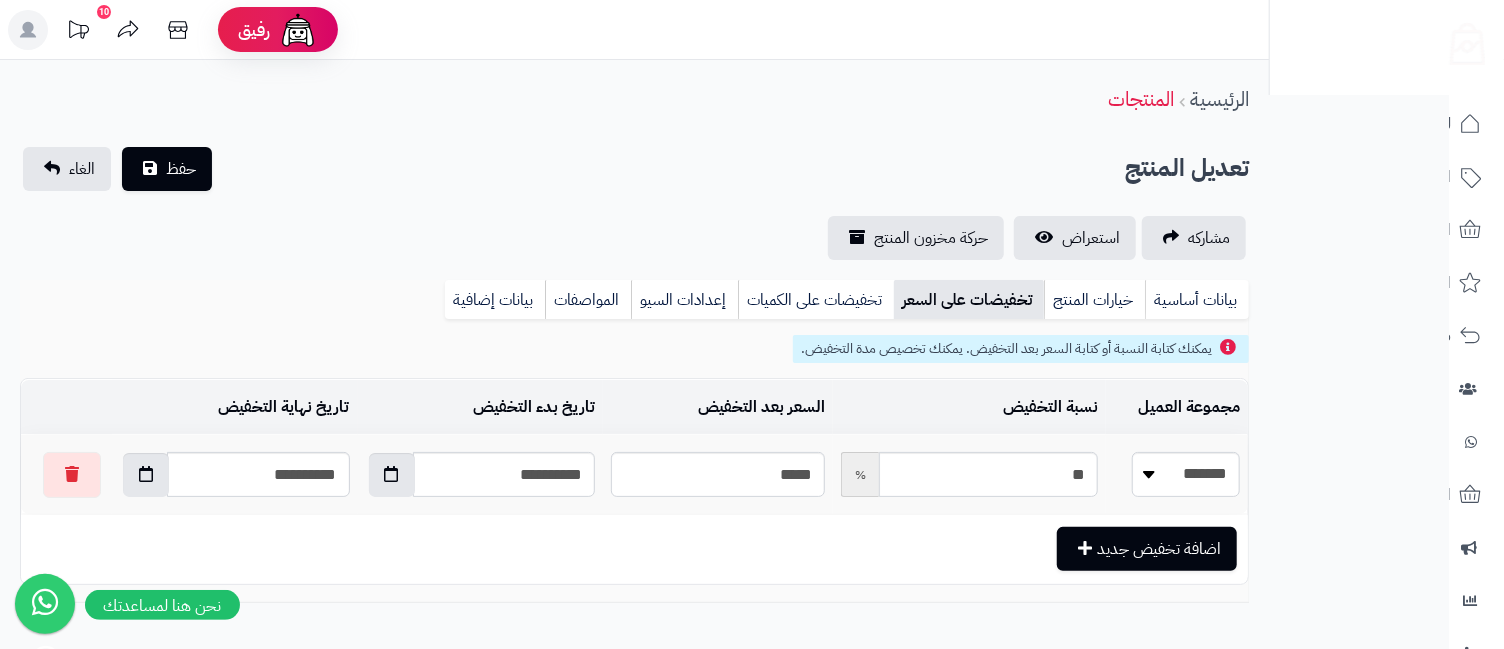 click on "**********" at bounding box center (752, 379) 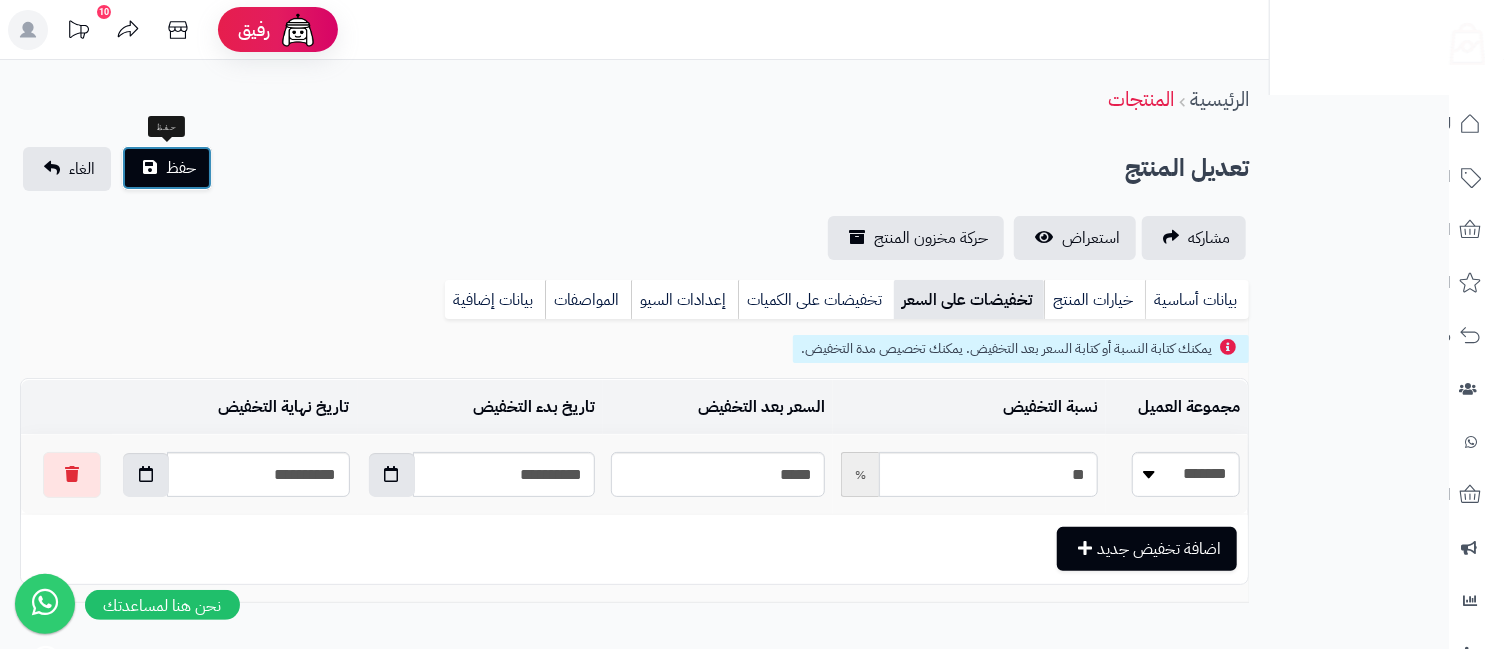 click on "حفظ" at bounding box center (181, 168) 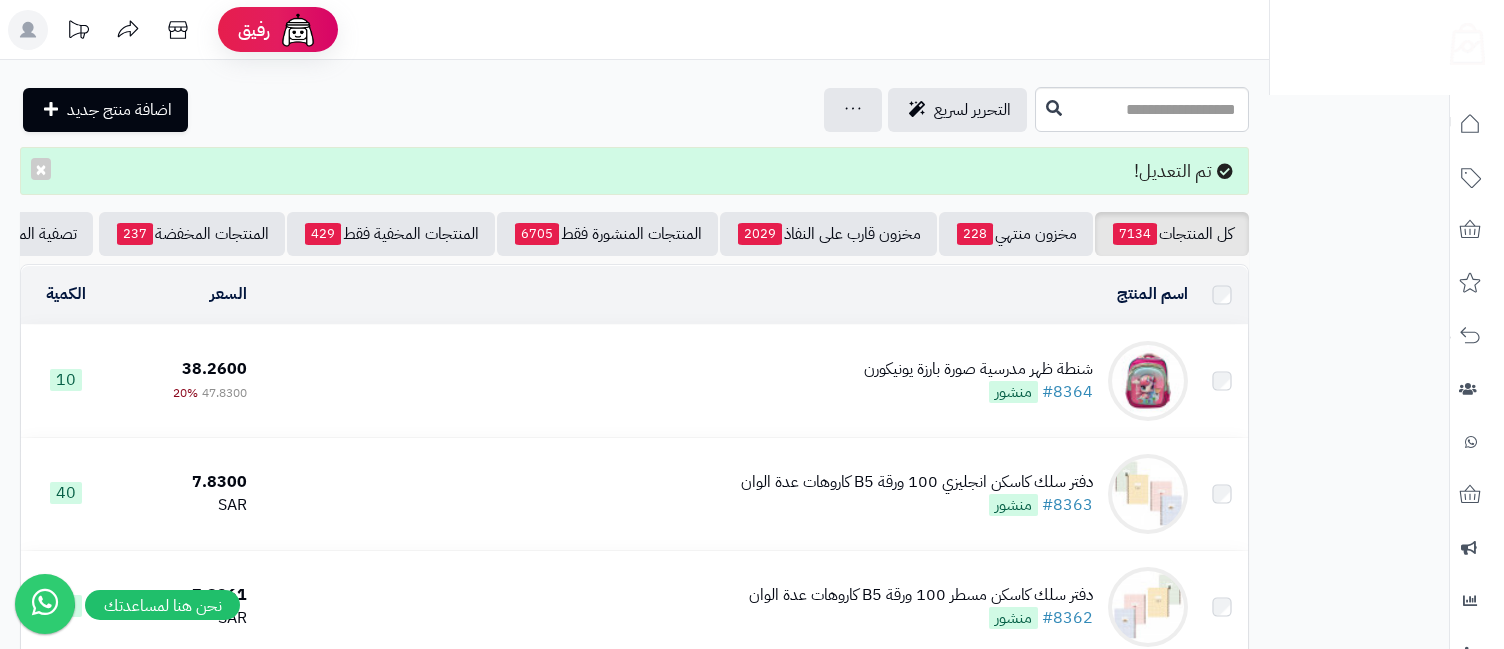 scroll, scrollTop: 0, scrollLeft: 0, axis: both 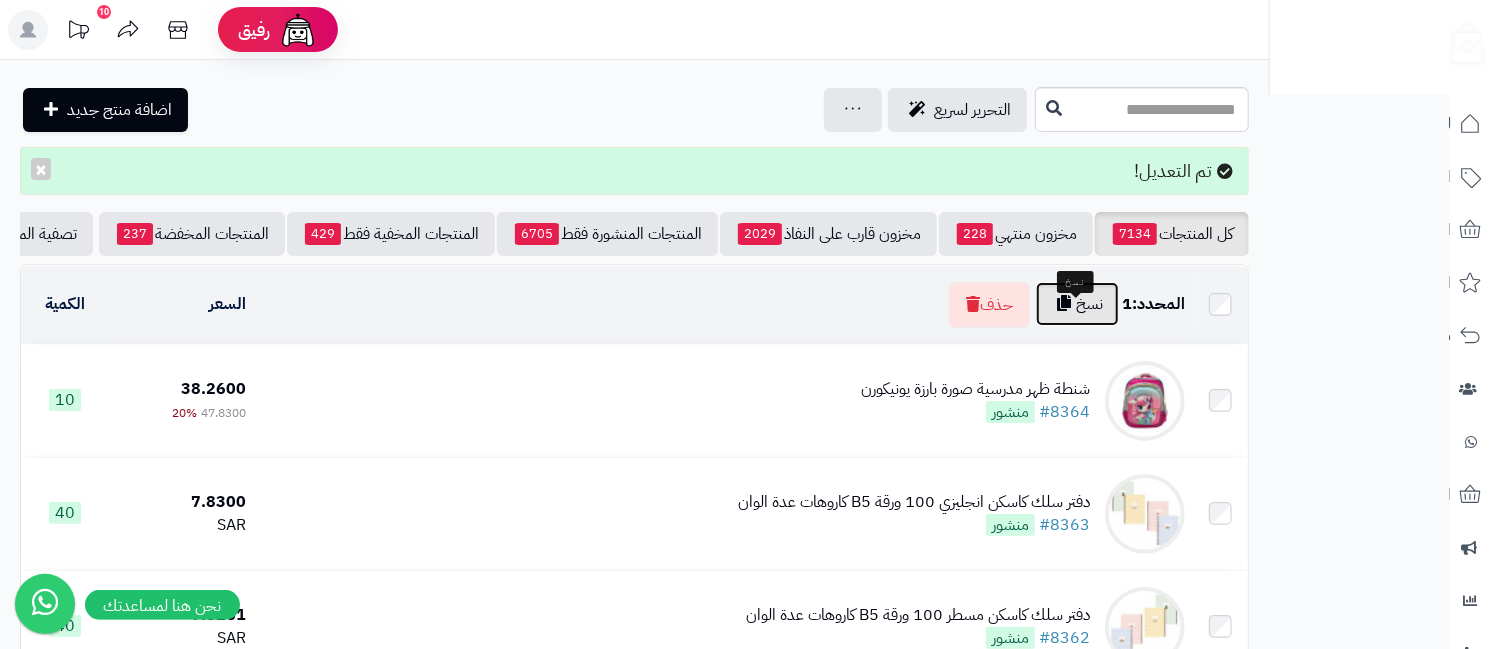 click on "نسخ" at bounding box center [1077, 304] 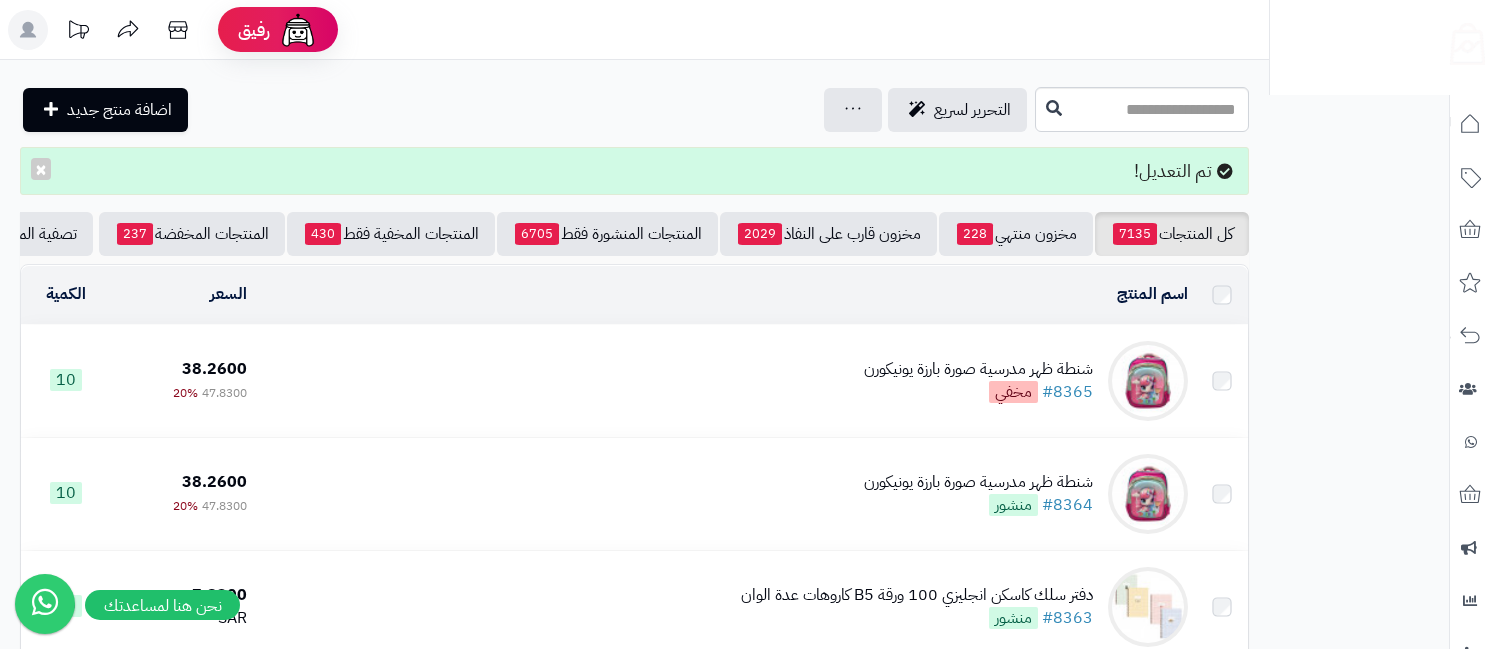 scroll, scrollTop: 0, scrollLeft: 0, axis: both 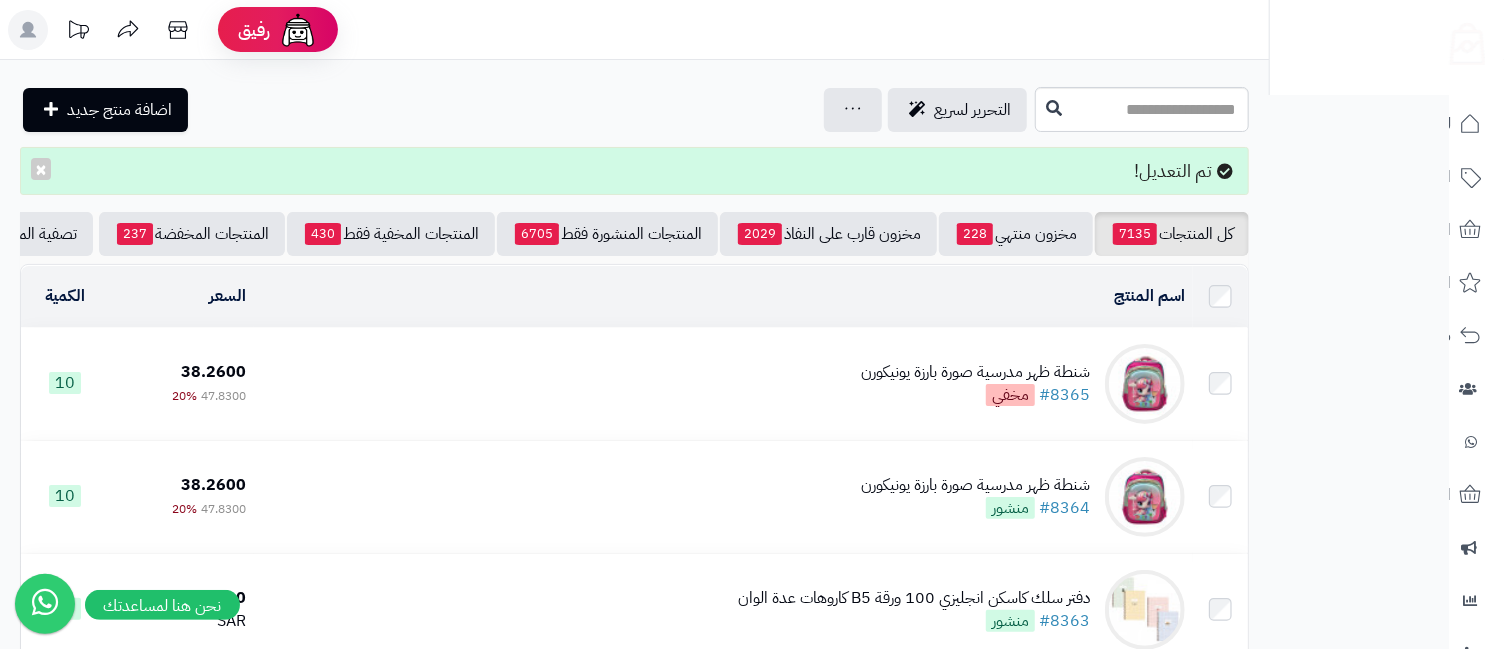 click on "شنطة ظهر مدرسية صورة بارزة يونيكورن" at bounding box center [975, 372] 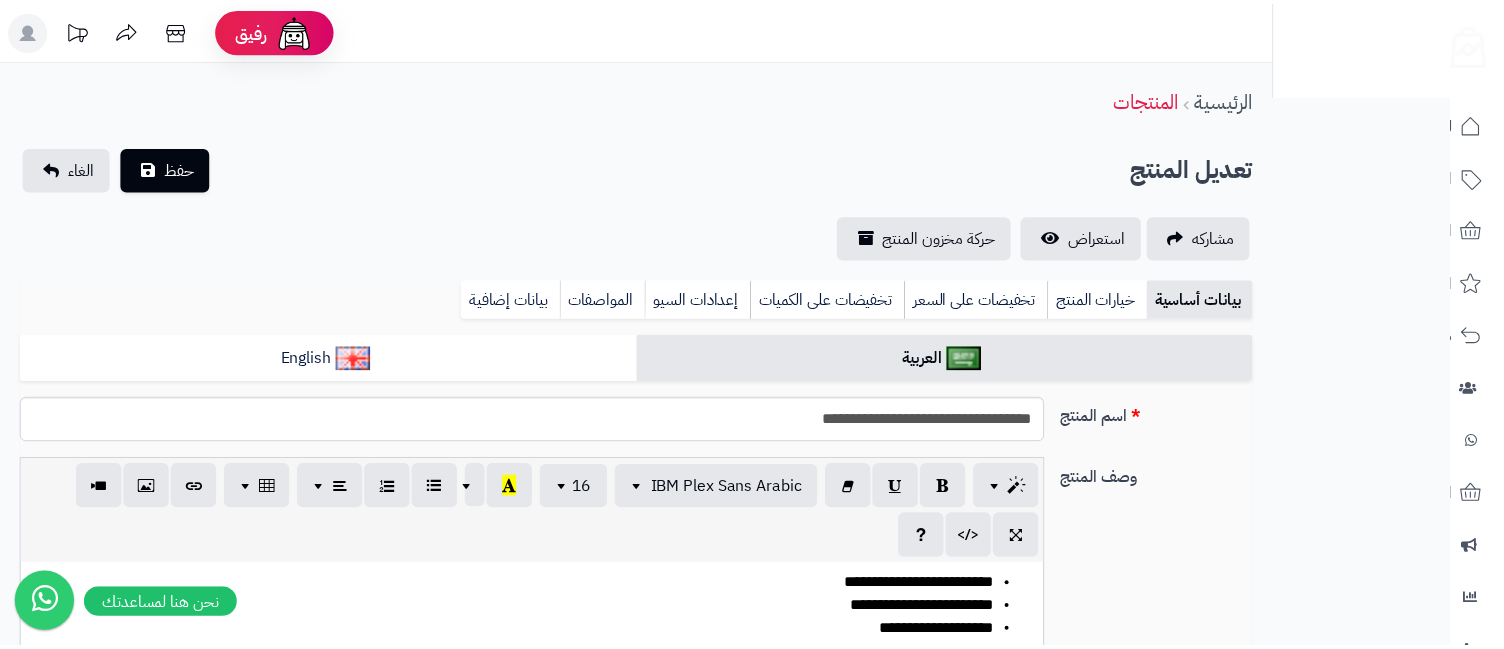 scroll, scrollTop: 0, scrollLeft: 0, axis: both 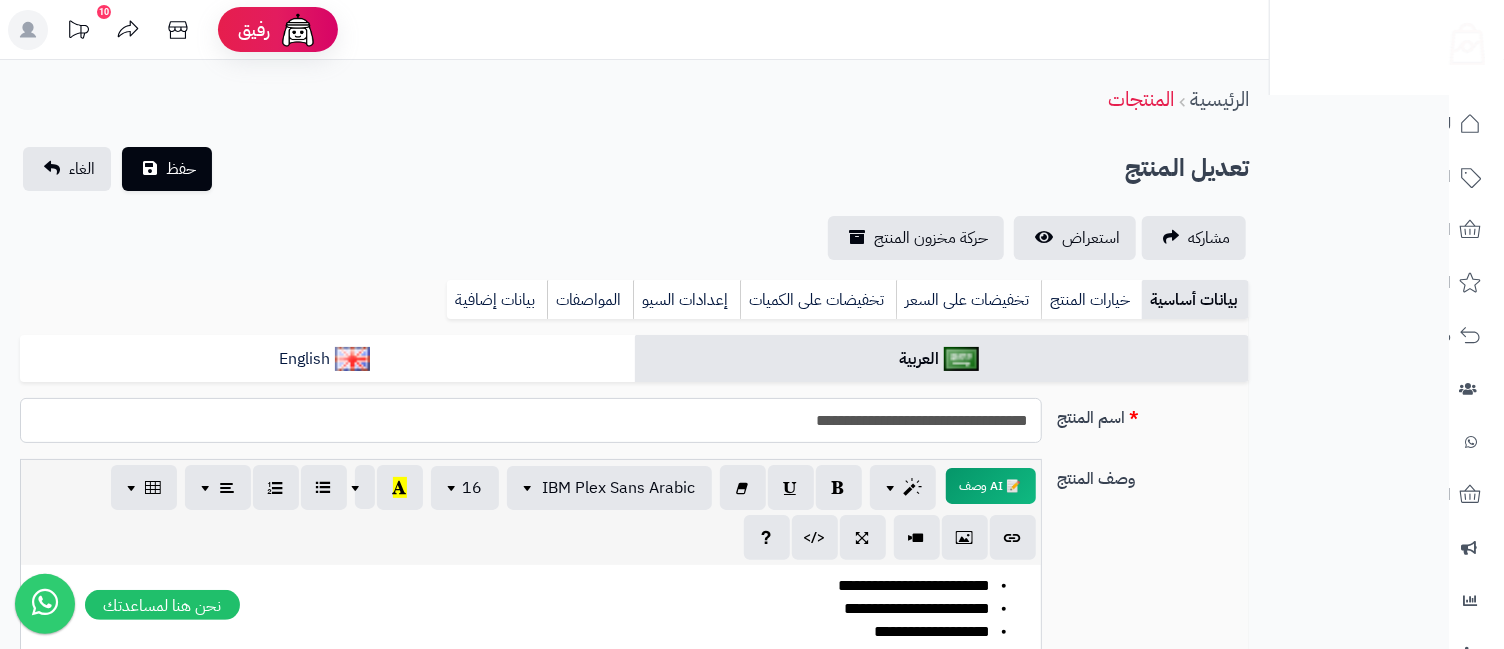 drag, startPoint x: 792, startPoint y: 430, endPoint x: 849, endPoint y: 447, distance: 59.48109 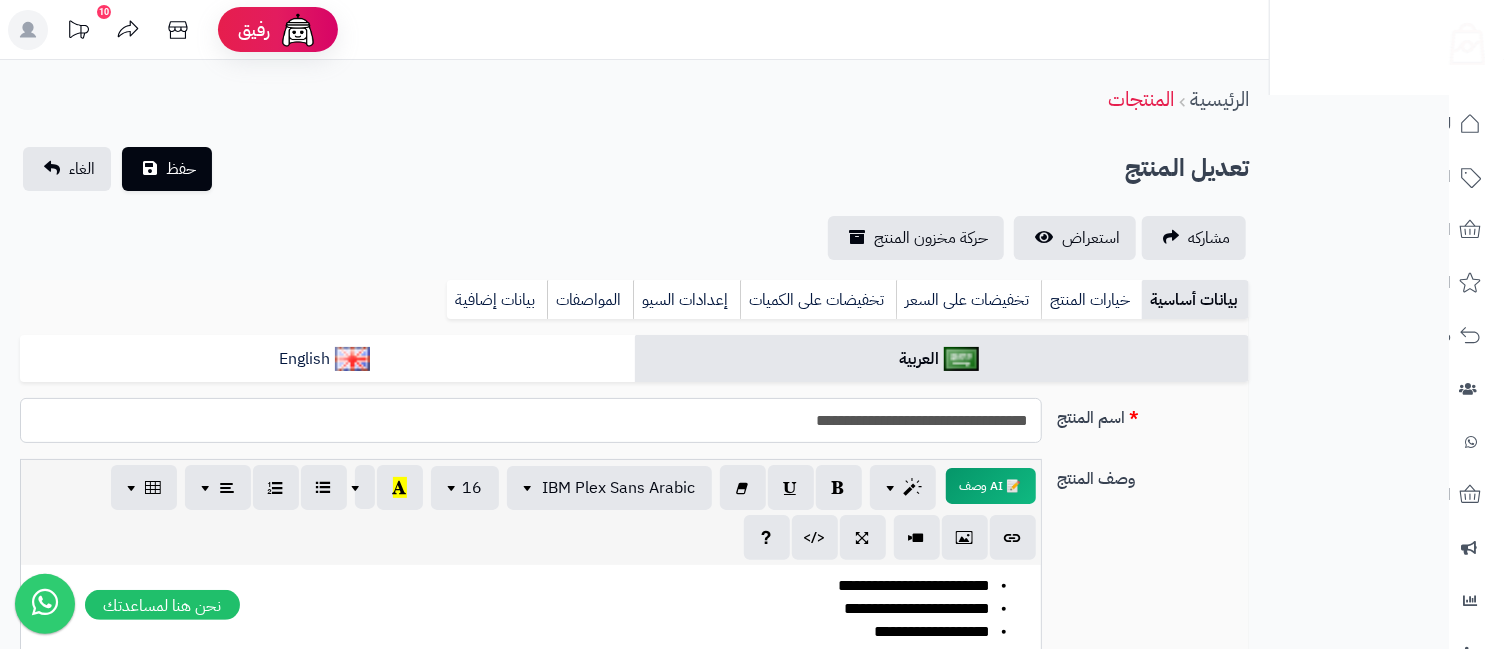click on "**********" at bounding box center [634, 428] 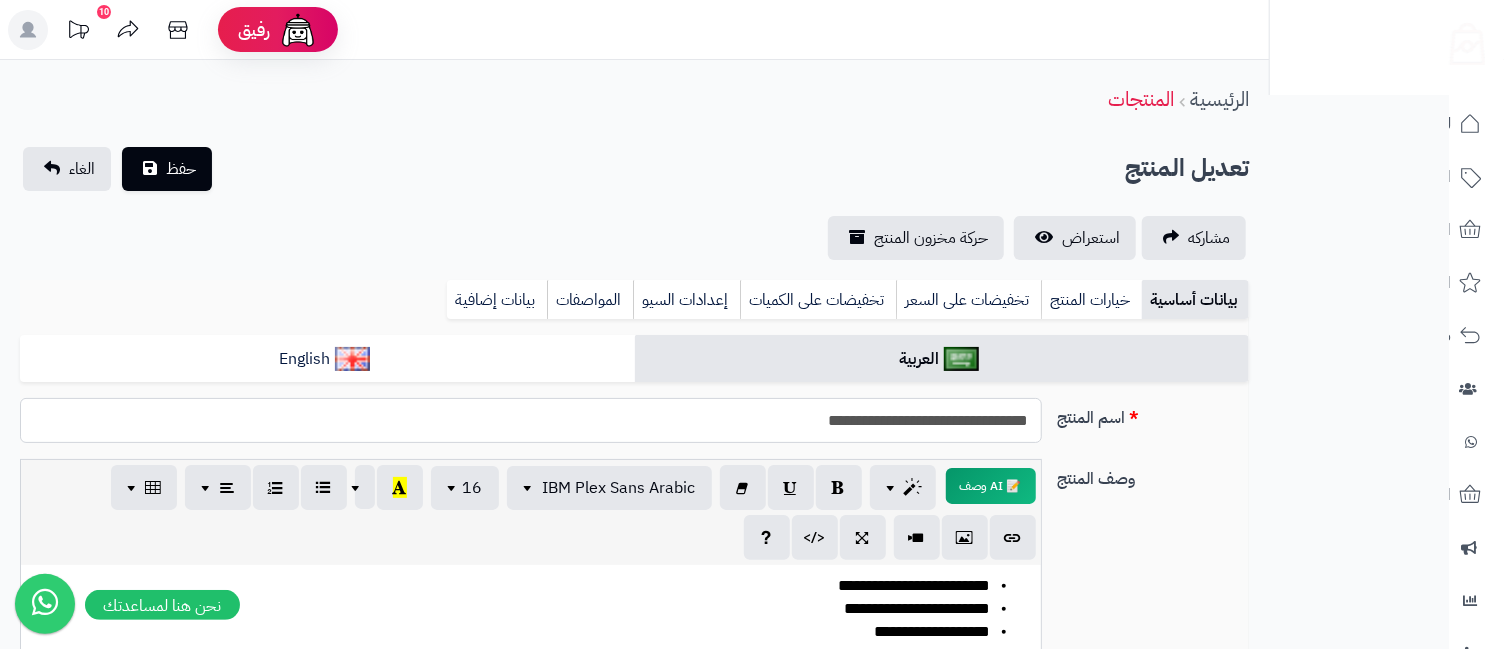 click on "**********" at bounding box center [530, 420] 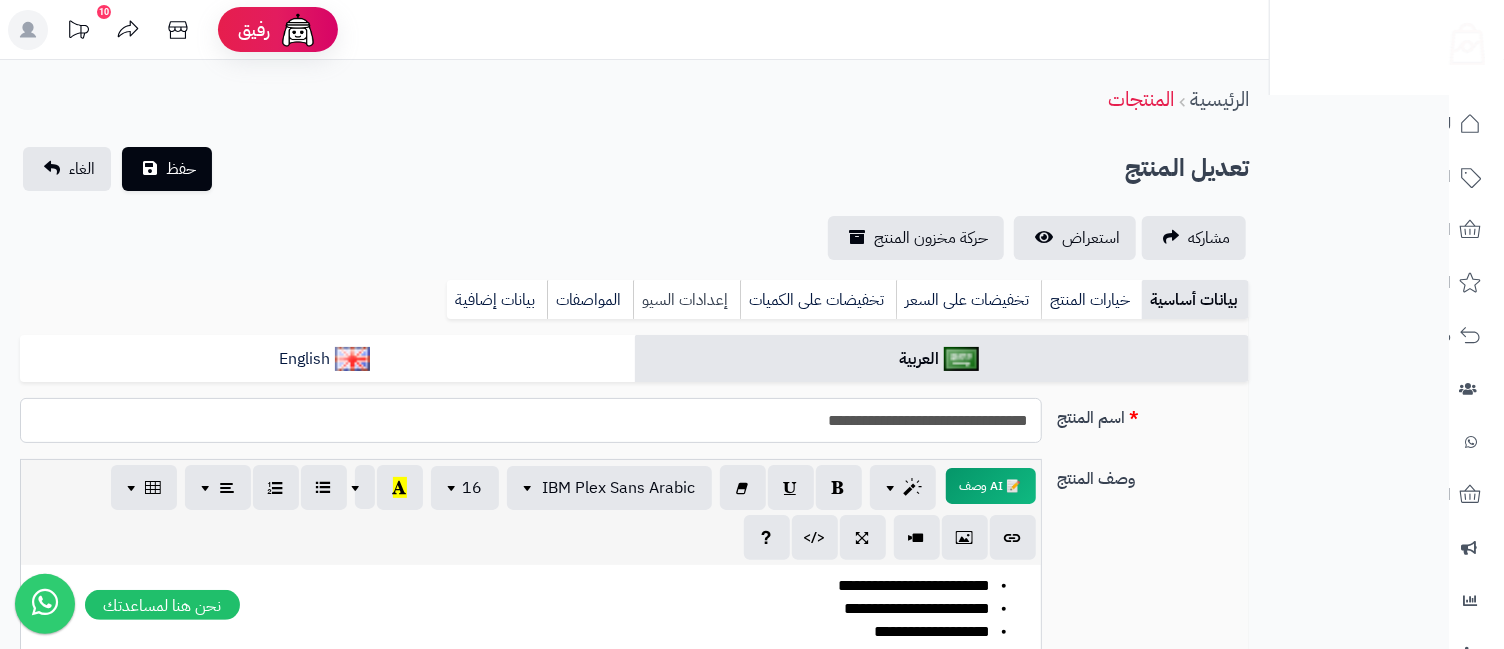 type on "**********" 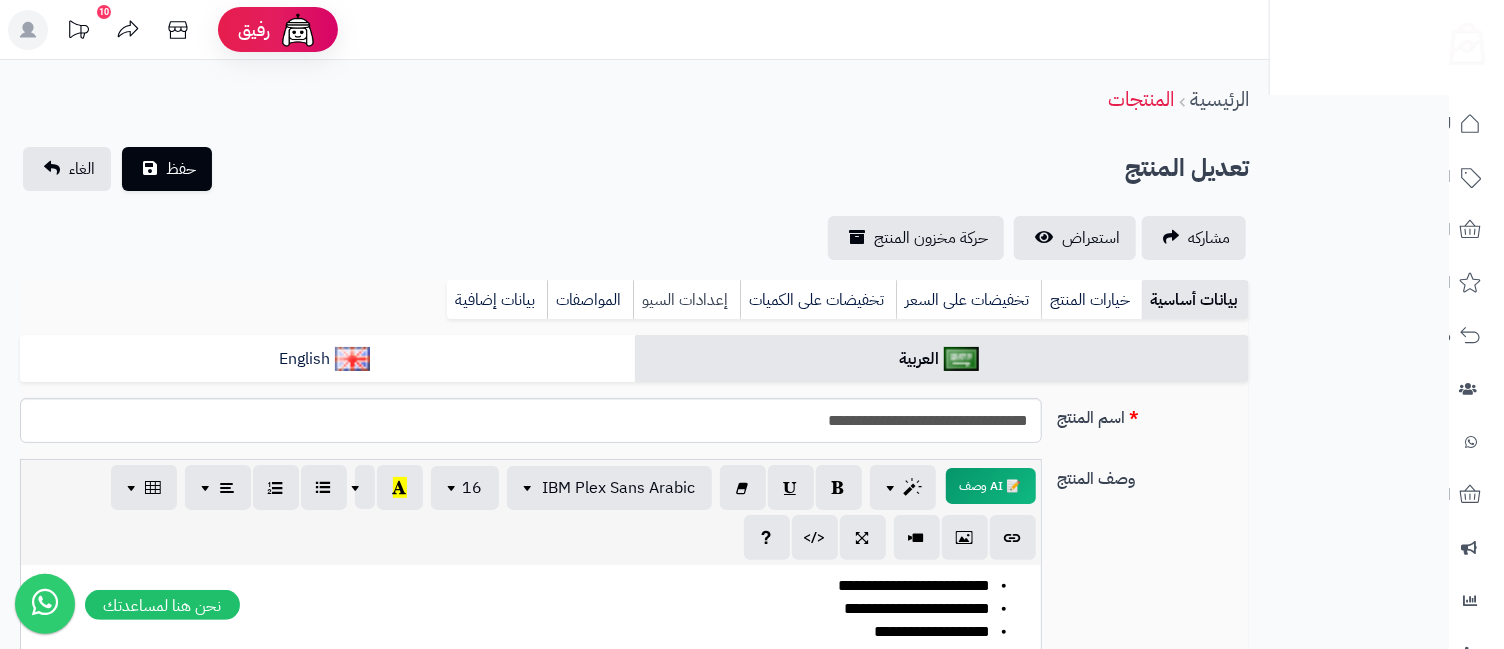 click on "إعدادات السيو" at bounding box center [686, 300] 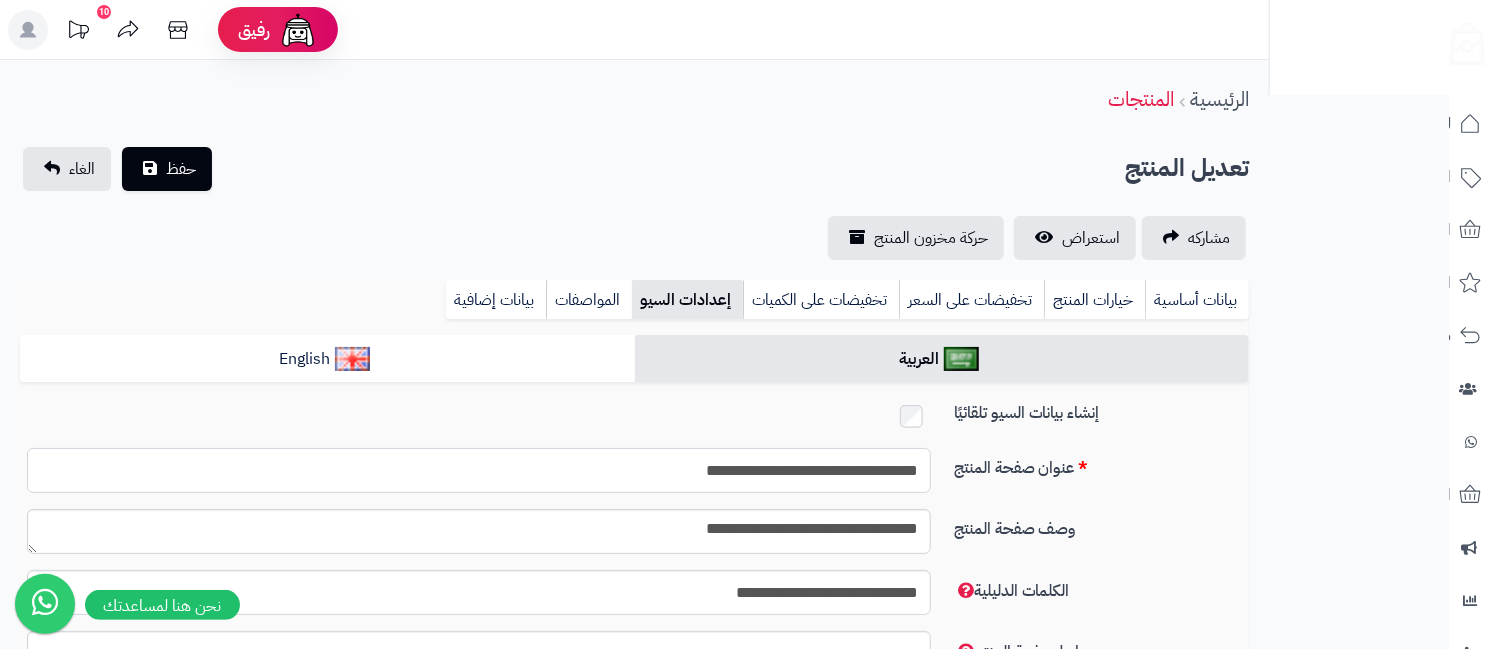click on "**********" at bounding box center (479, 470) 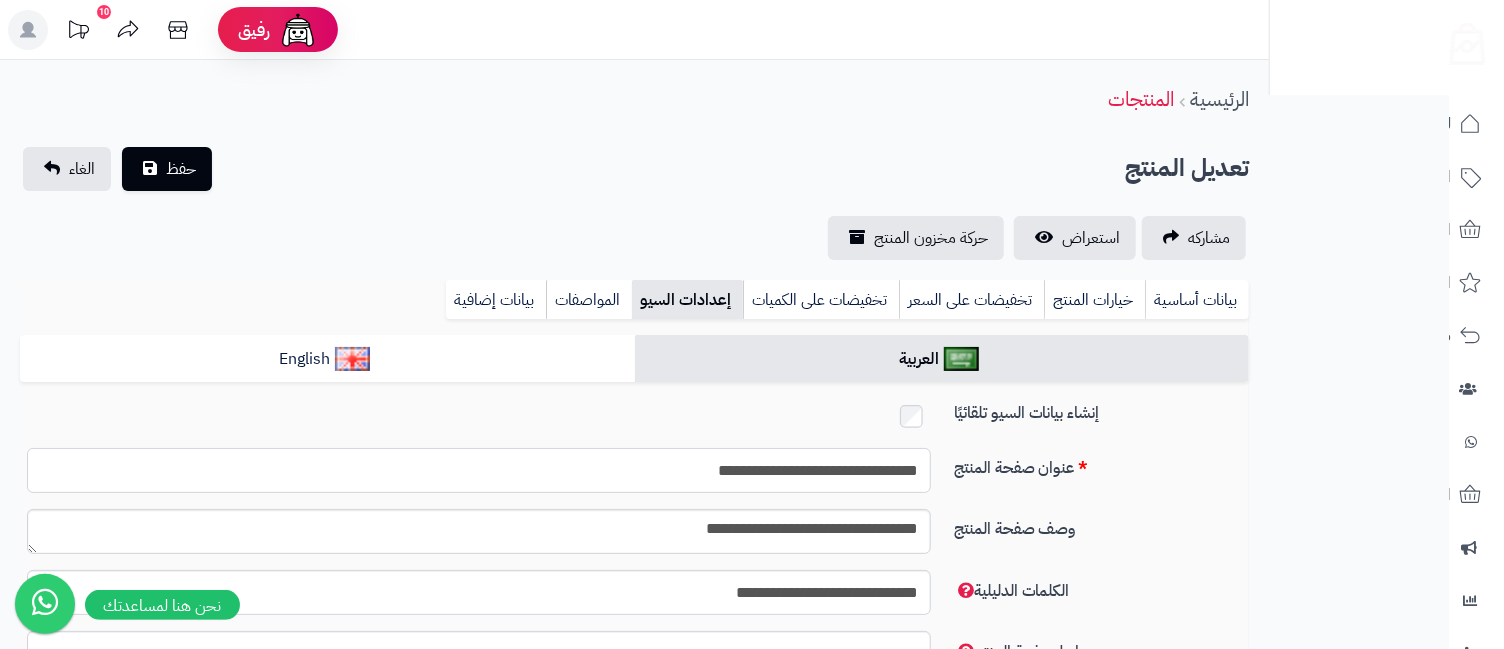 type on "**********" 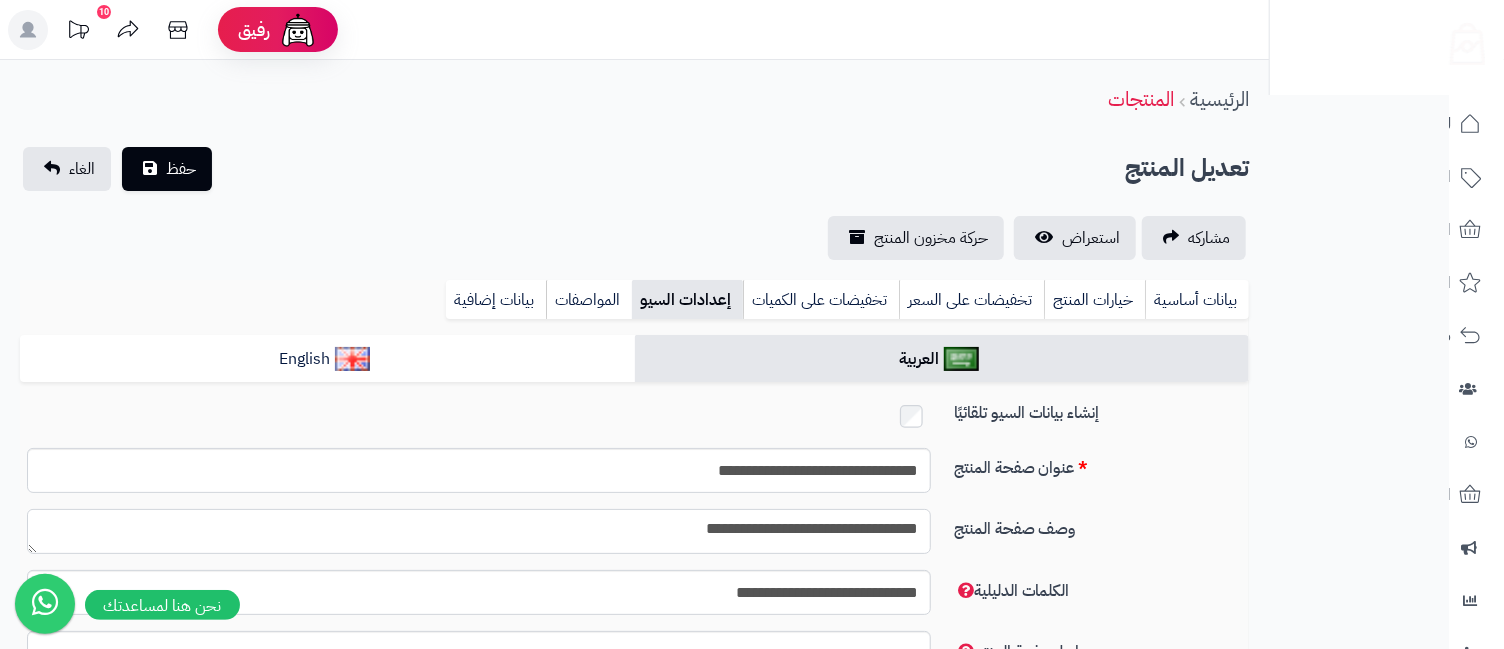 click on "**********" at bounding box center (479, 531) 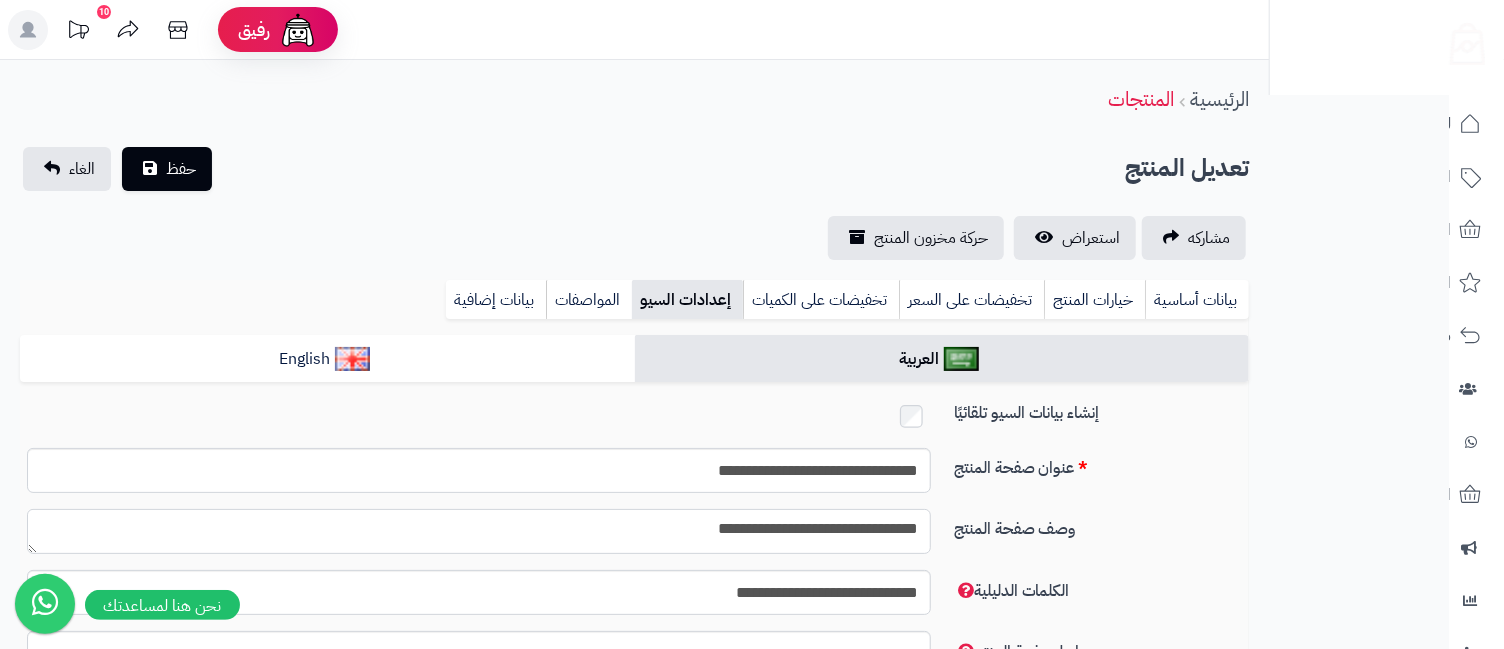 type on "**********" 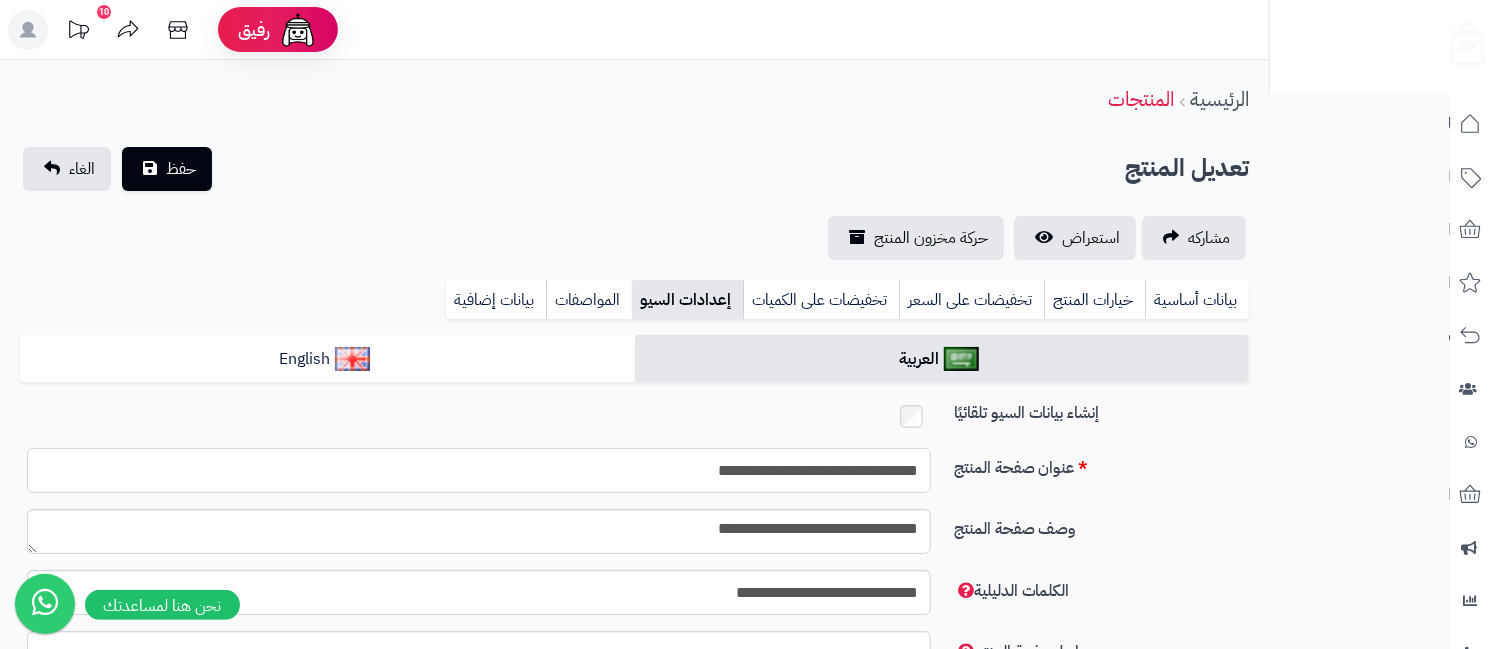 drag, startPoint x: 696, startPoint y: 472, endPoint x: 727, endPoint y: 487, distance: 34.43835 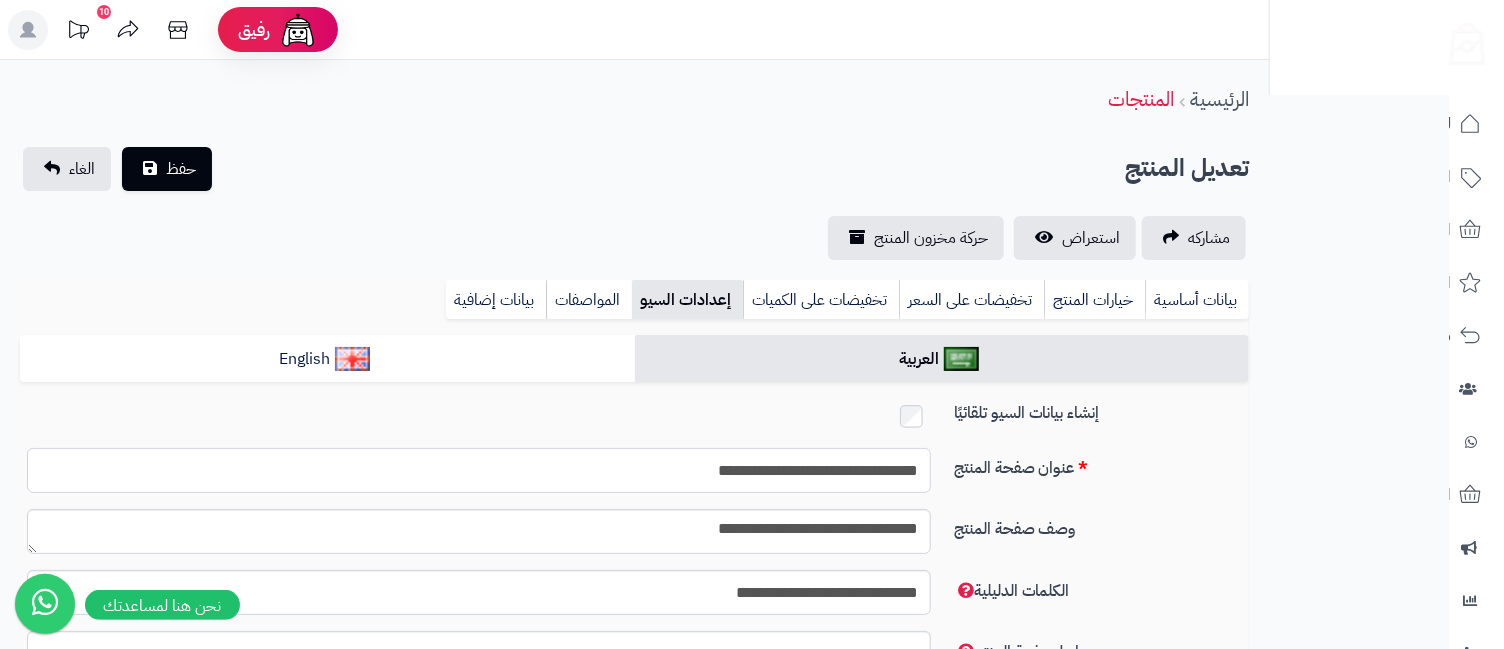 click on "**********" at bounding box center [479, 470] 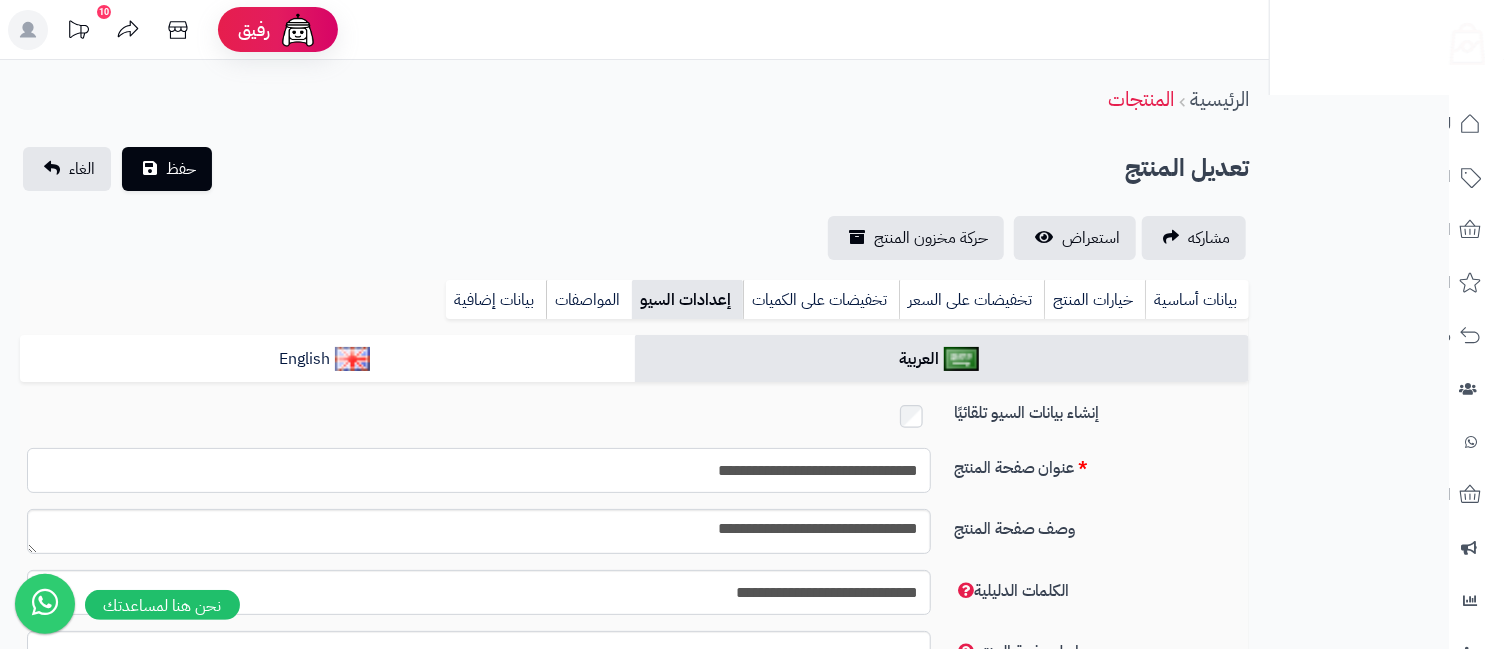 type on "**********" 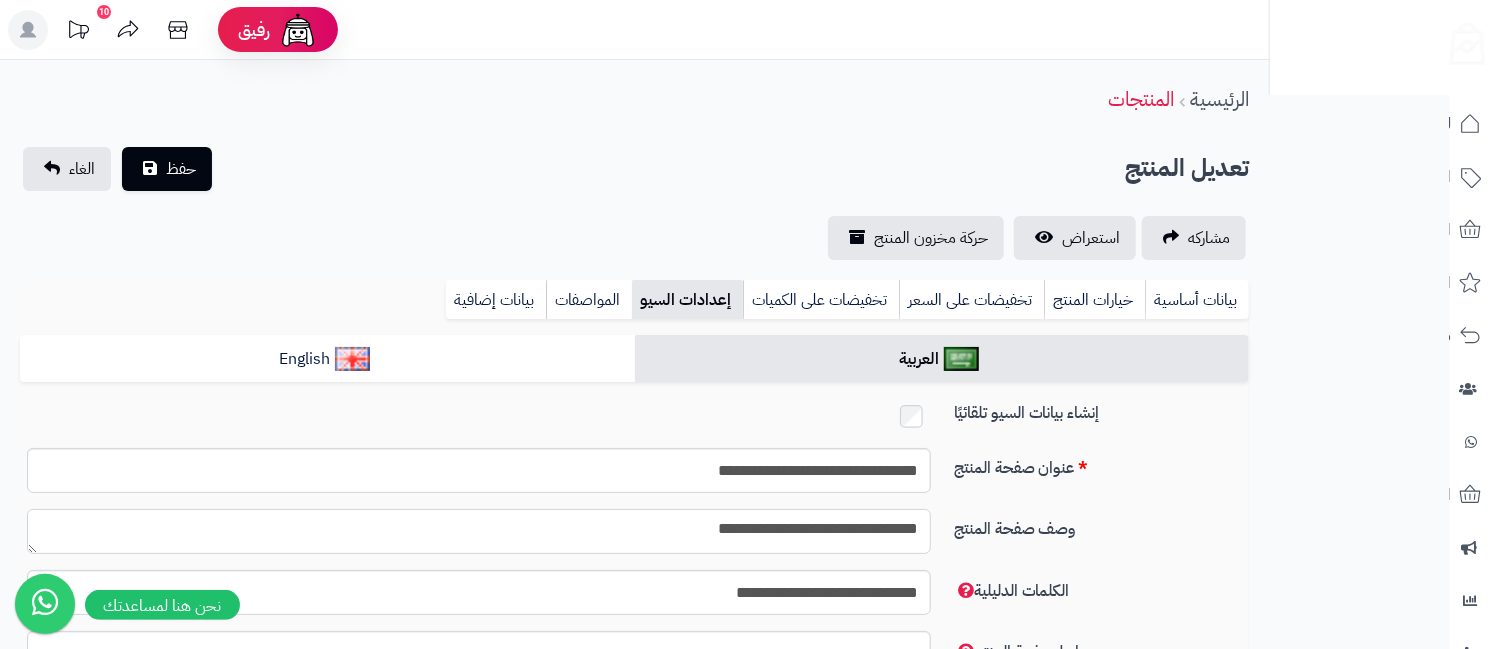 click on "**********" at bounding box center (479, 531) 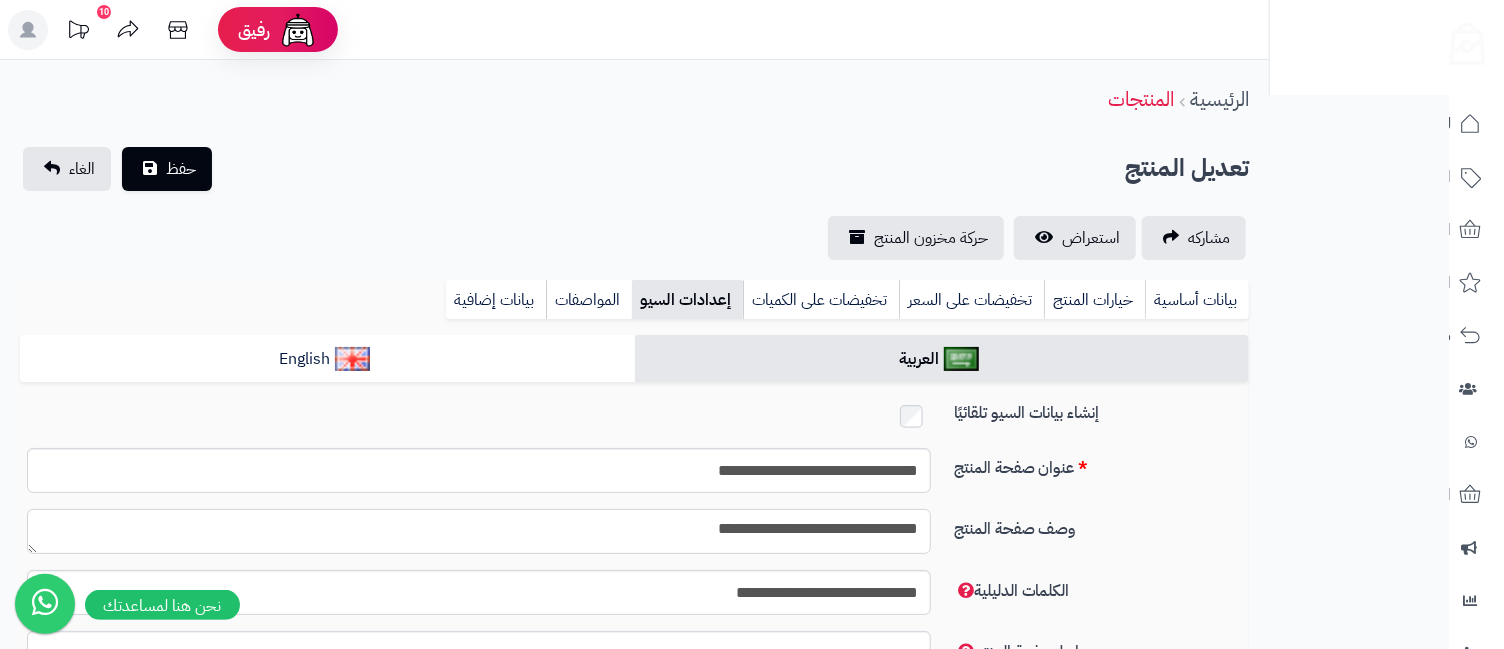 paste 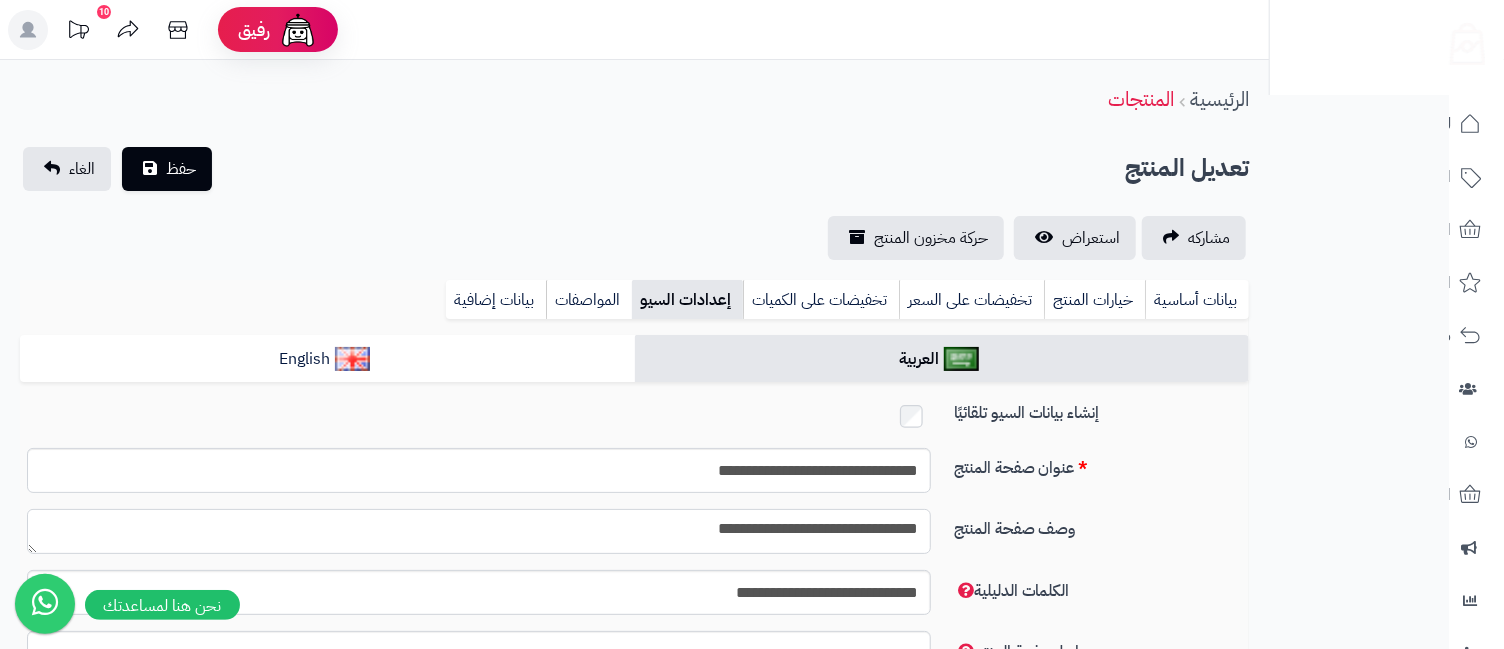type on "**********" 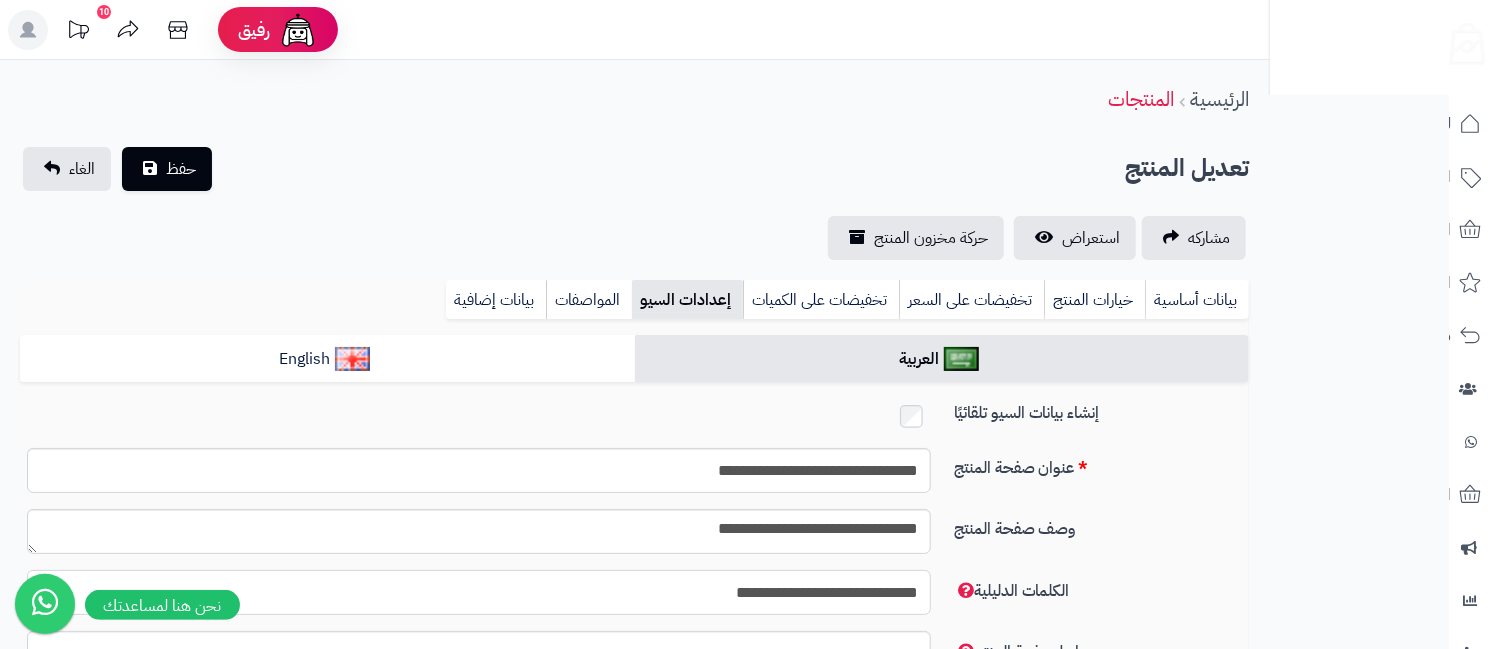 click on "**********" at bounding box center [479, 592] 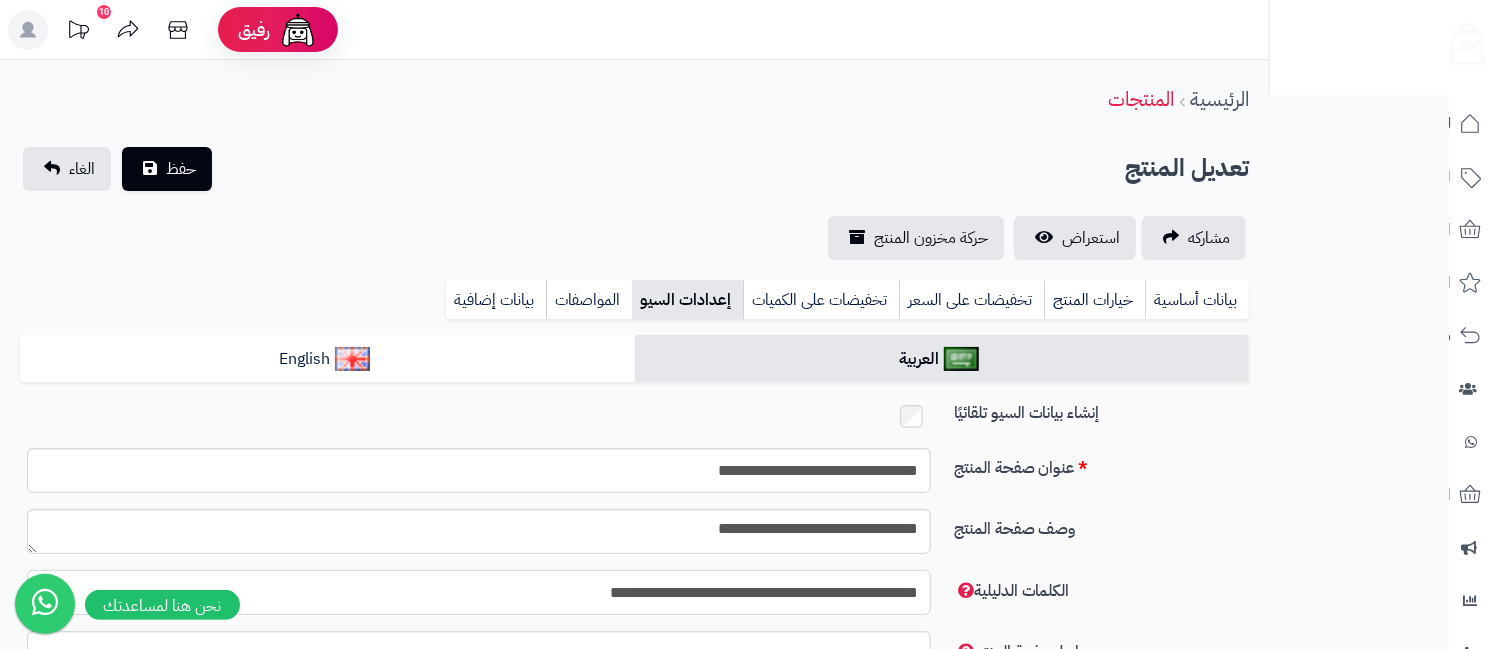 scroll, scrollTop: 195, scrollLeft: 0, axis: vertical 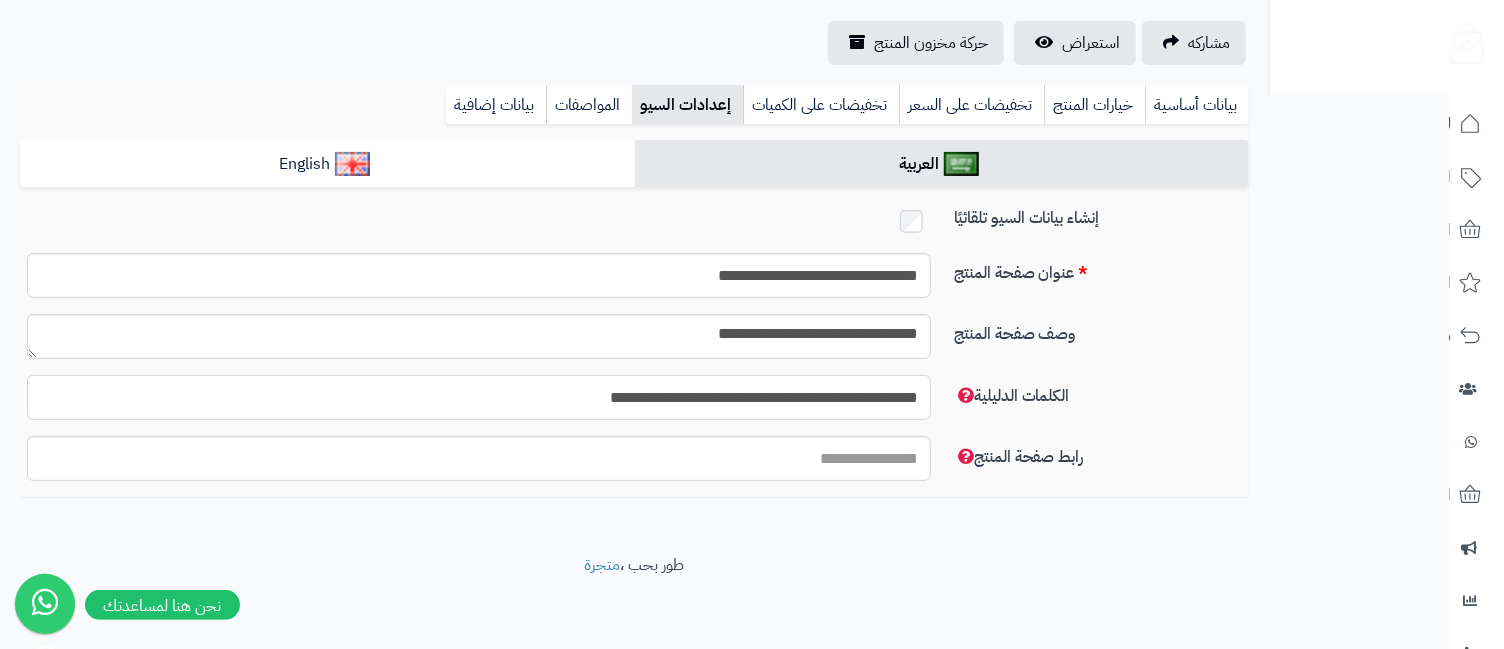 type on "**********" 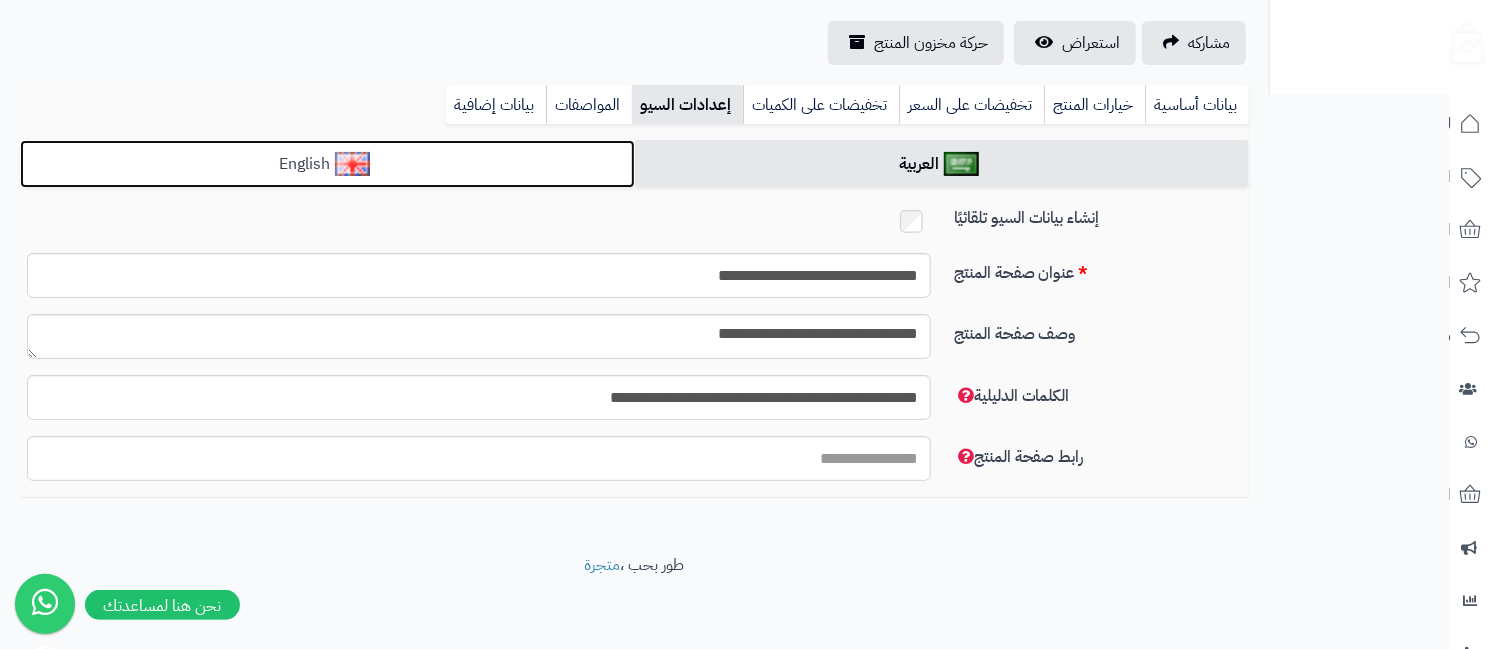 click on "English" at bounding box center [327, 164] 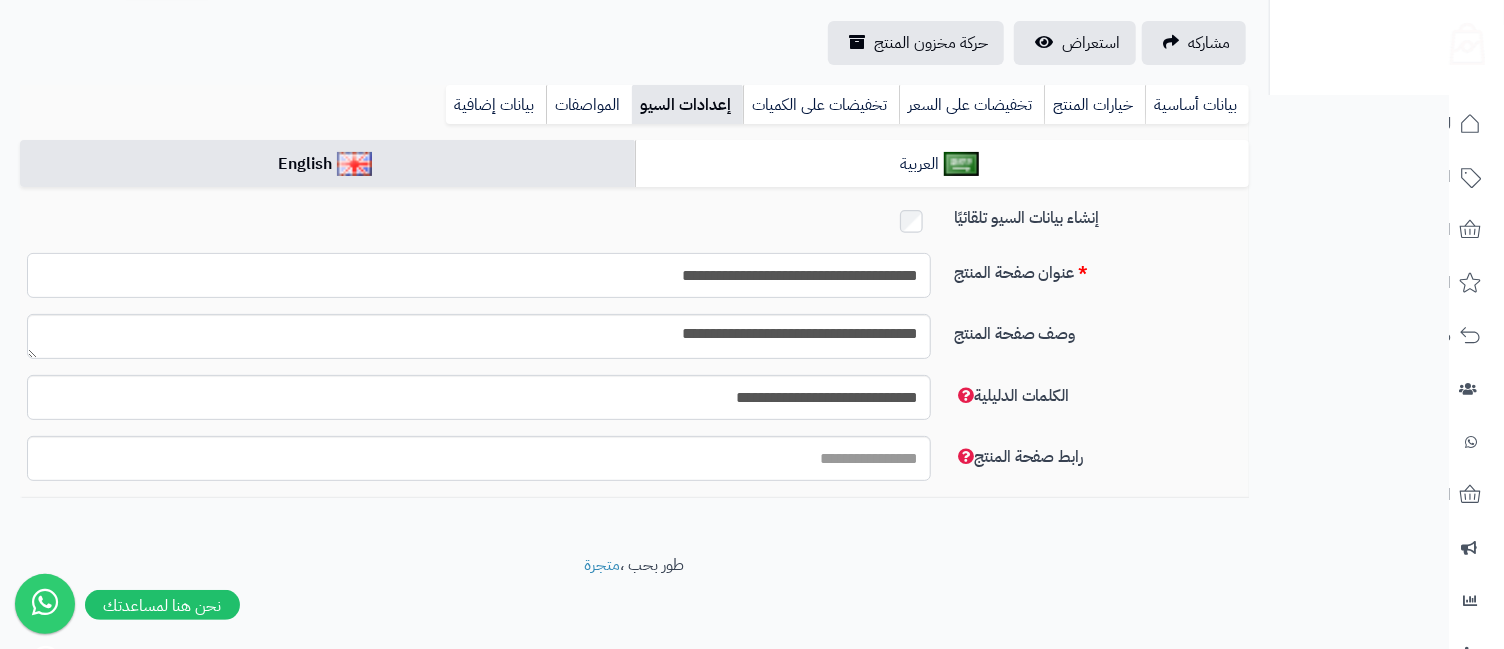 drag, startPoint x: 736, startPoint y: 270, endPoint x: 786, endPoint y: 289, distance: 53.488316 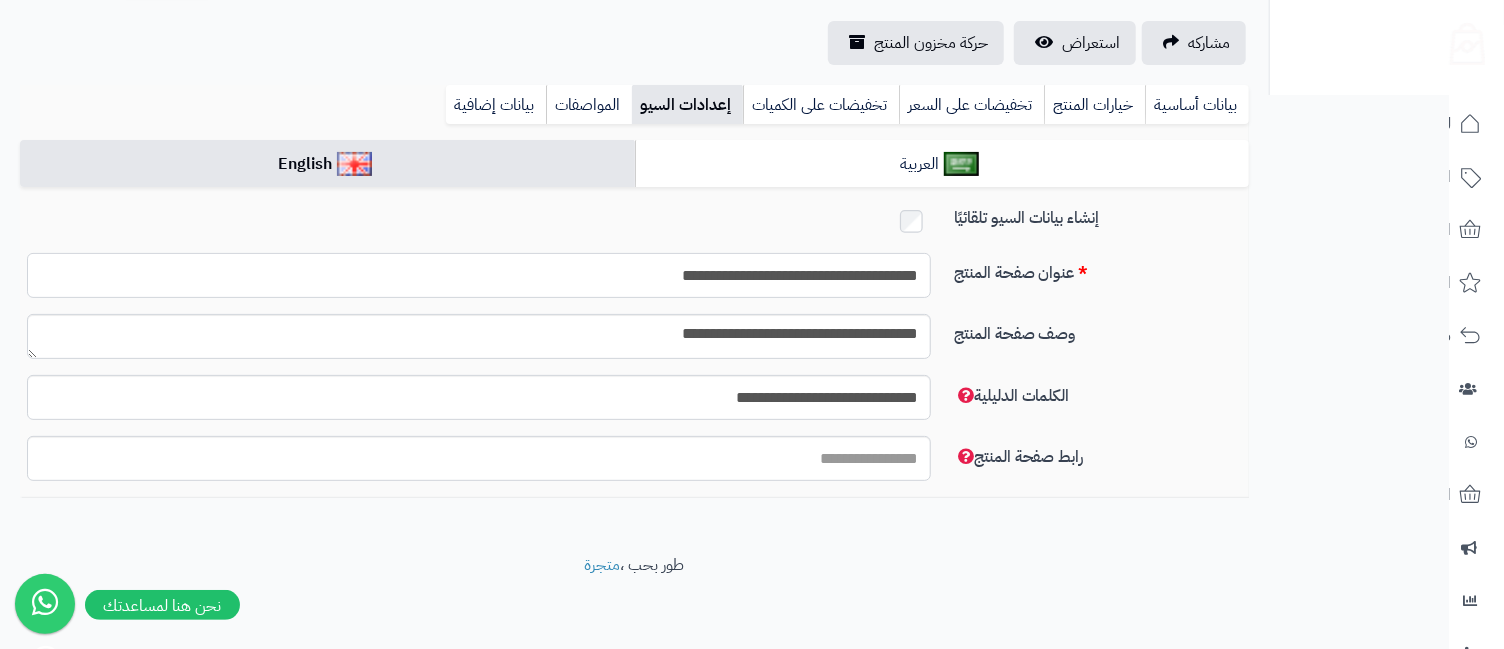 click on "**********" at bounding box center [479, 275] 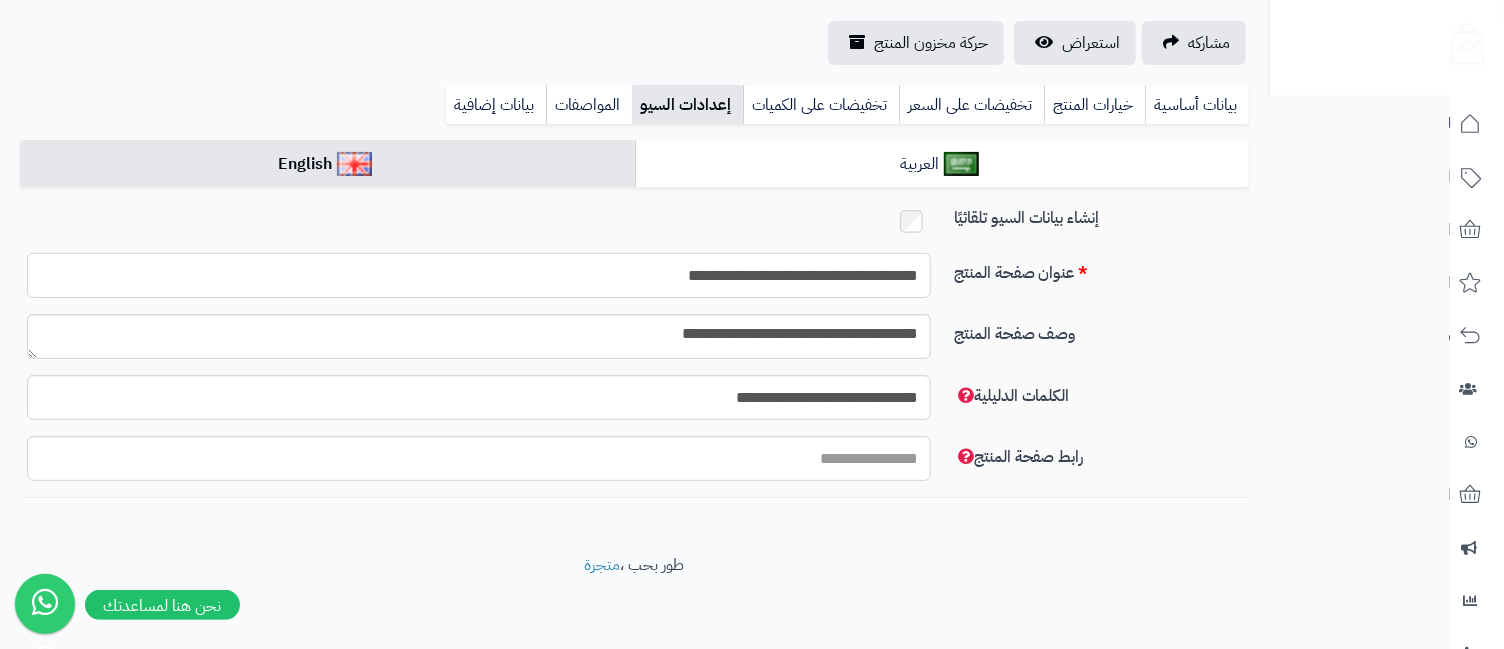 click on "**********" at bounding box center (479, 275) 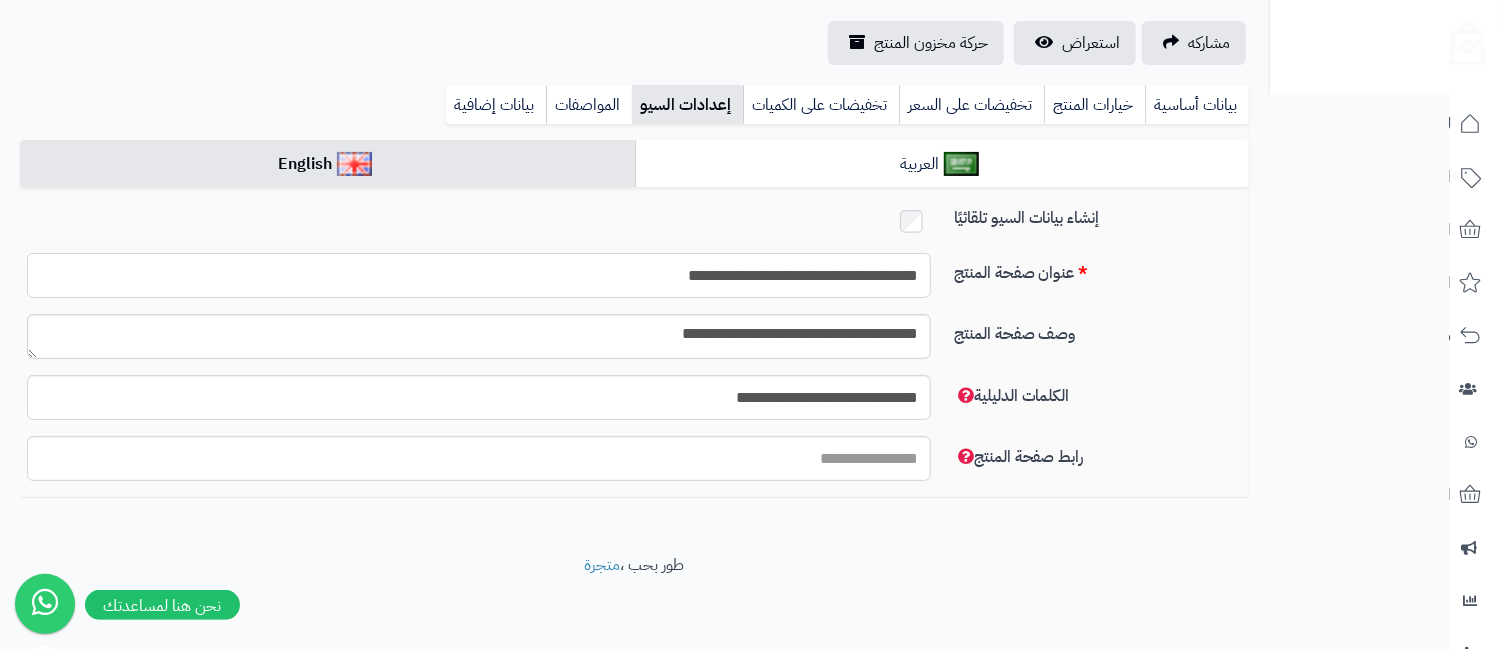 type on "**********" 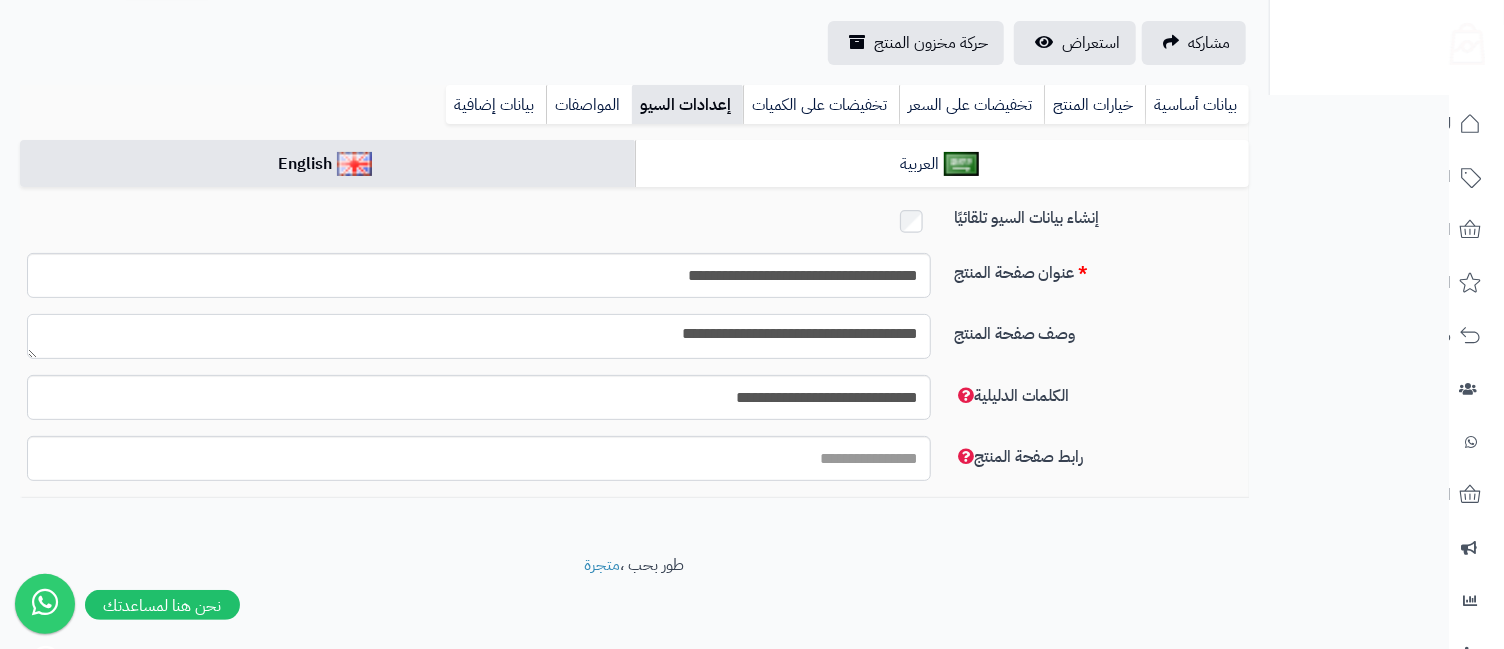 click on "**********" at bounding box center [479, 336] 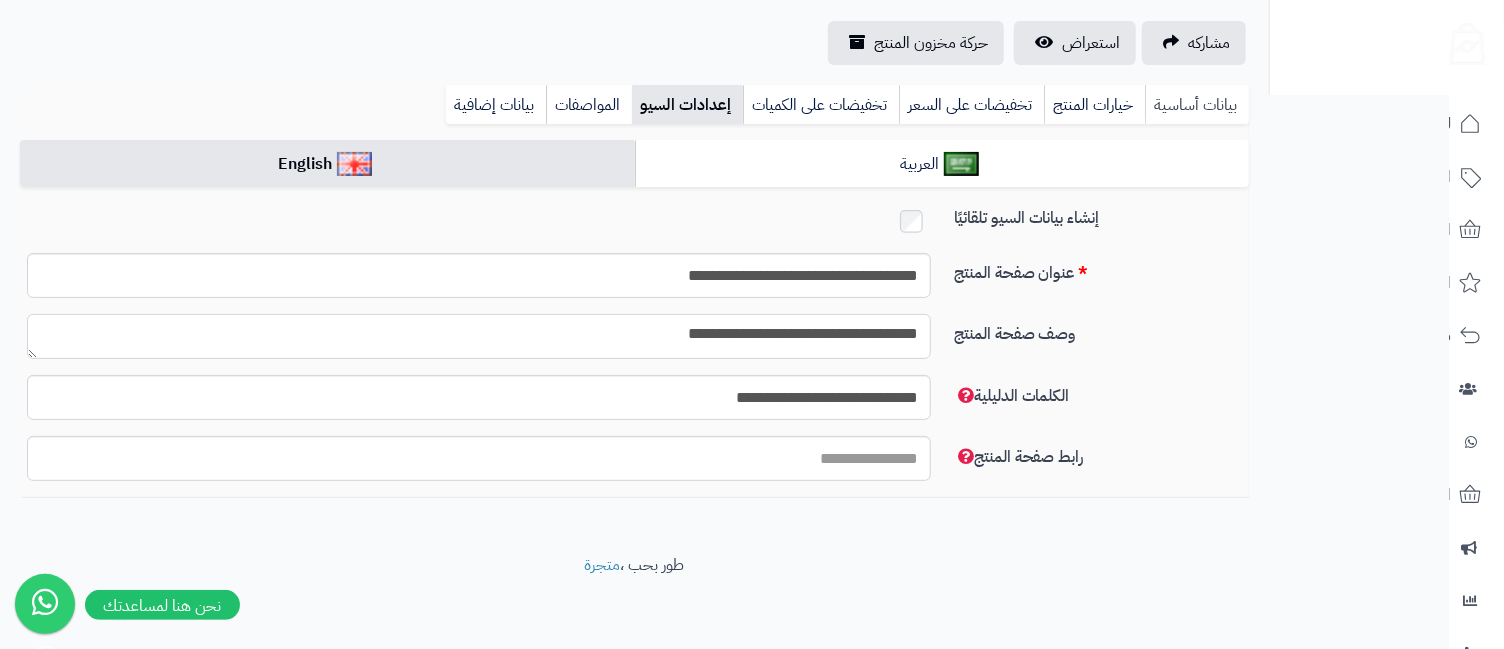 type on "**********" 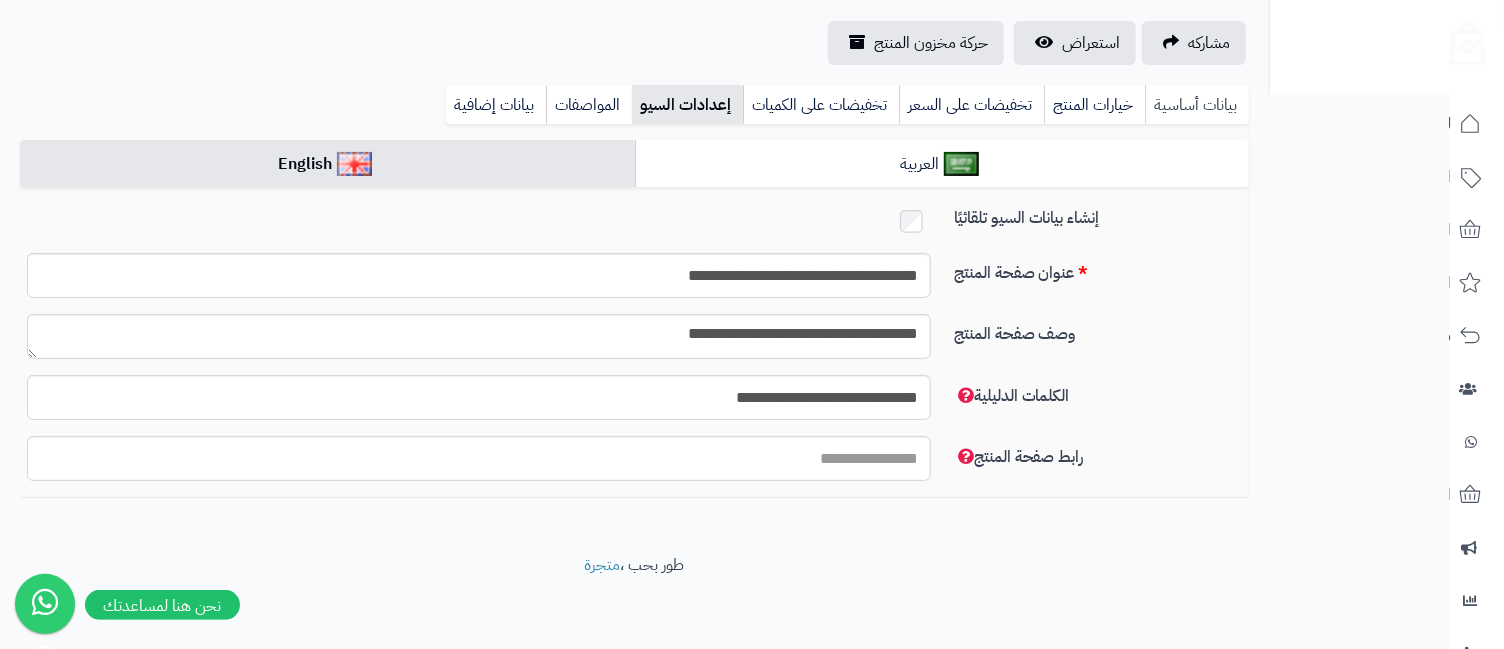 click on "بيانات أساسية" at bounding box center (1197, 105) 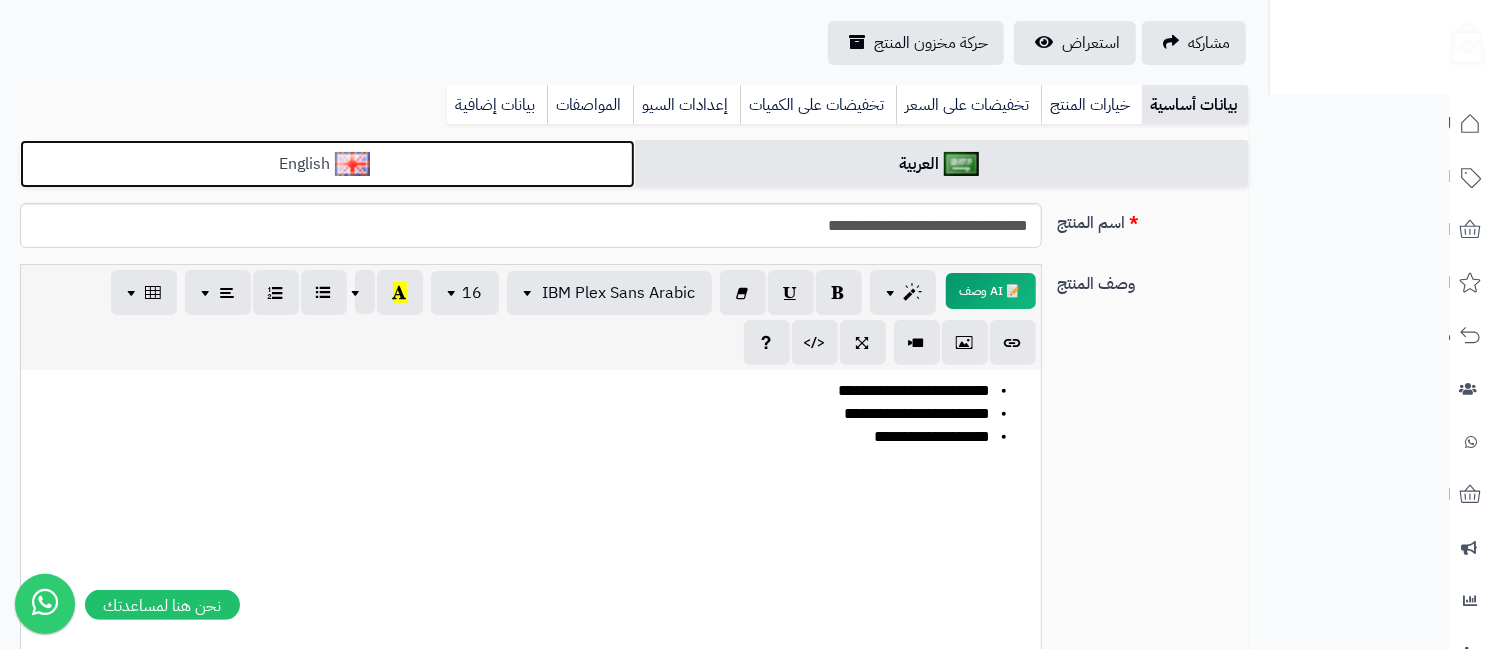 click on "English" at bounding box center [327, 164] 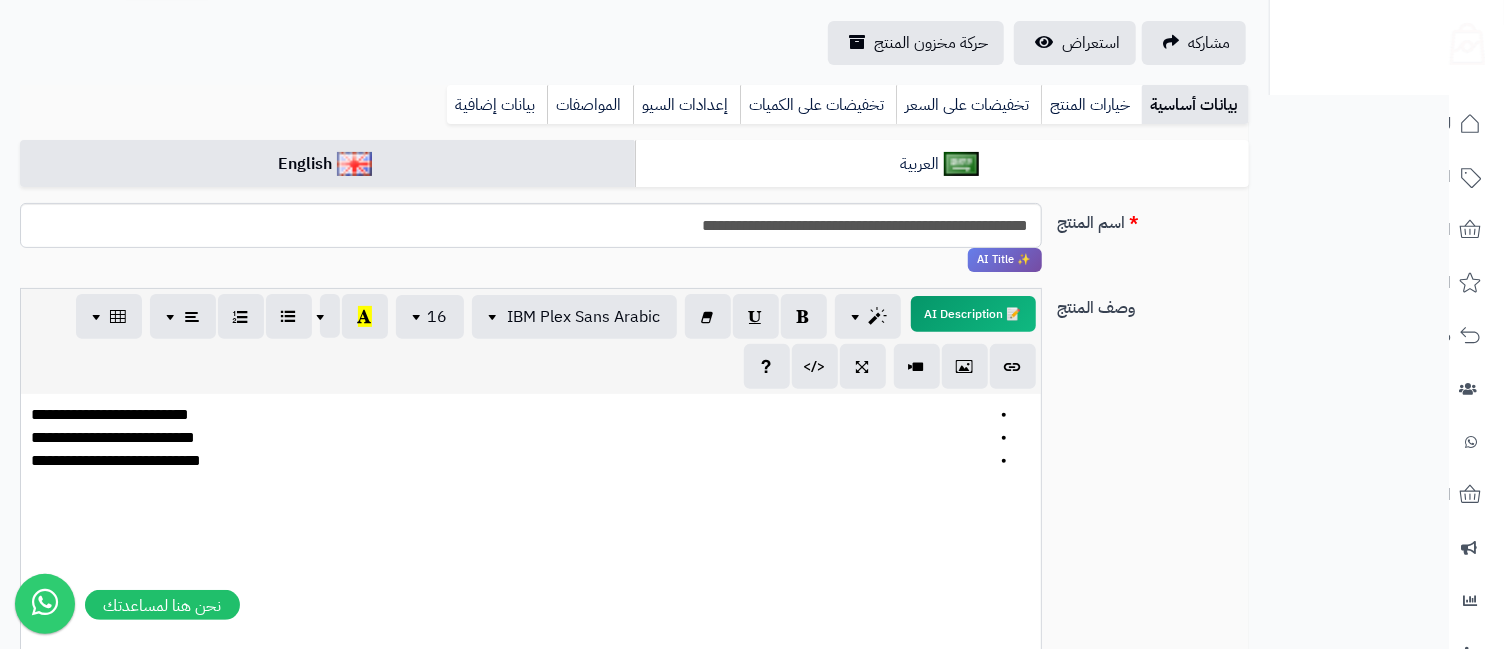 click on "**********" at bounding box center [530, 237] 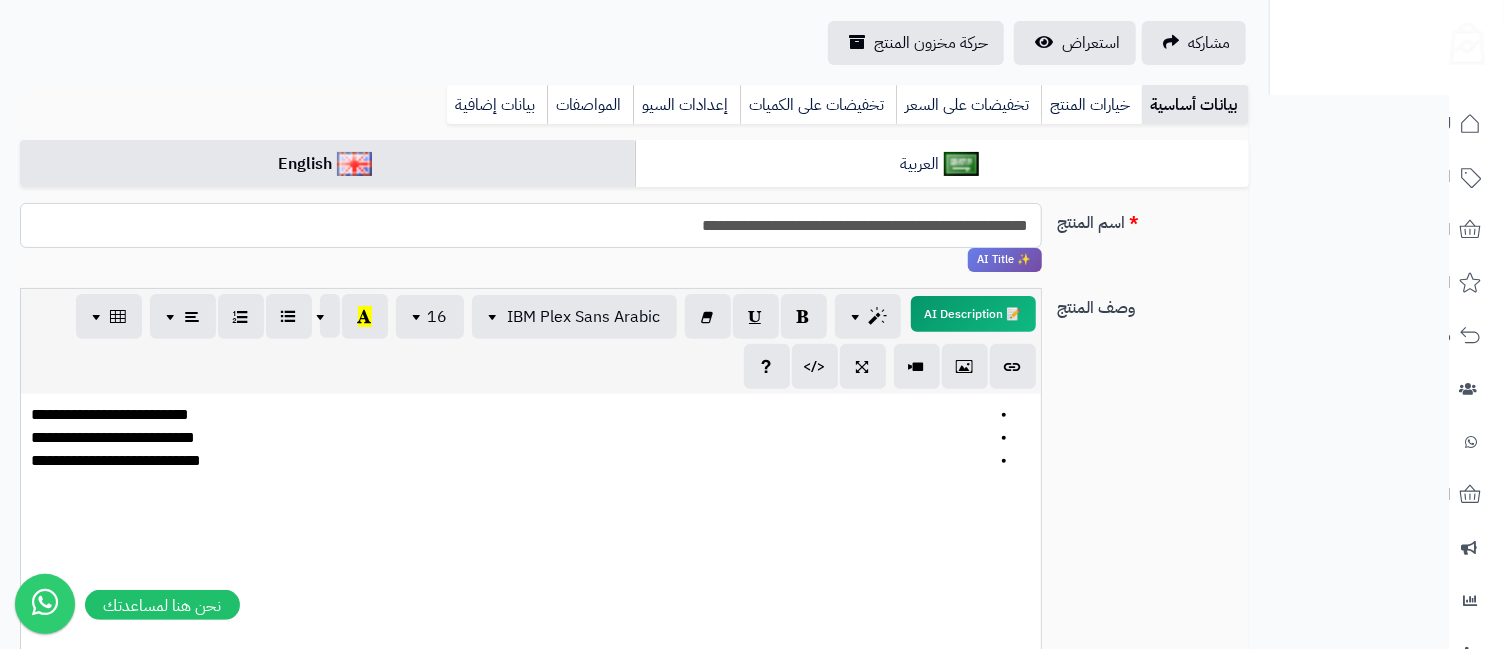 click on "**********" at bounding box center [530, 225] 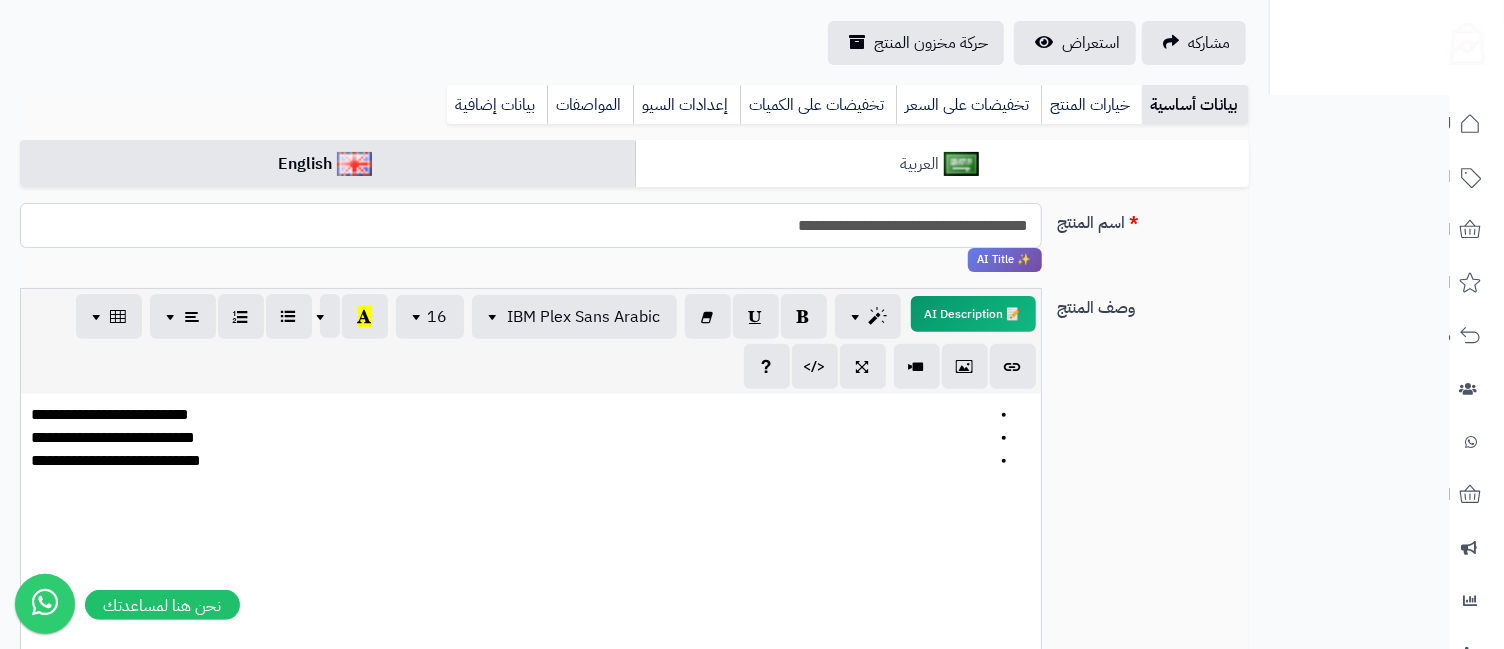 type on "**********" 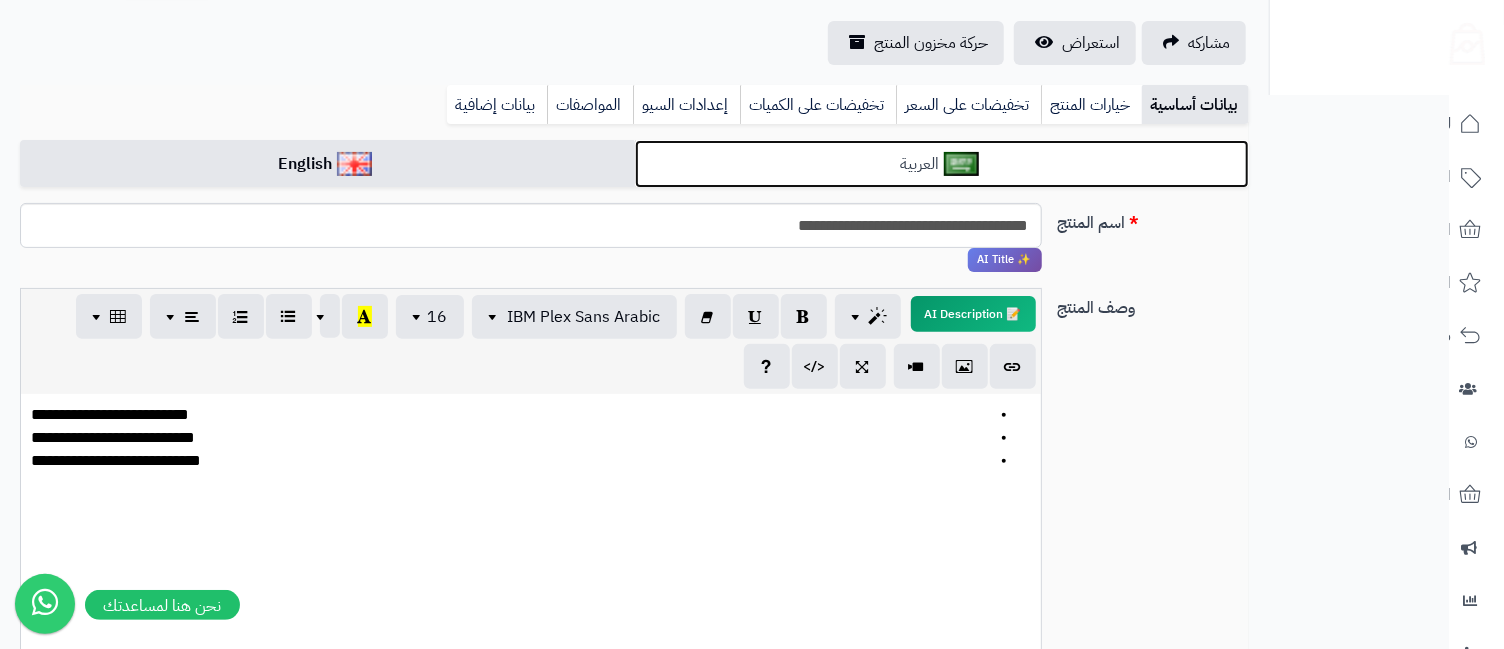 click on "العربية" at bounding box center [942, 164] 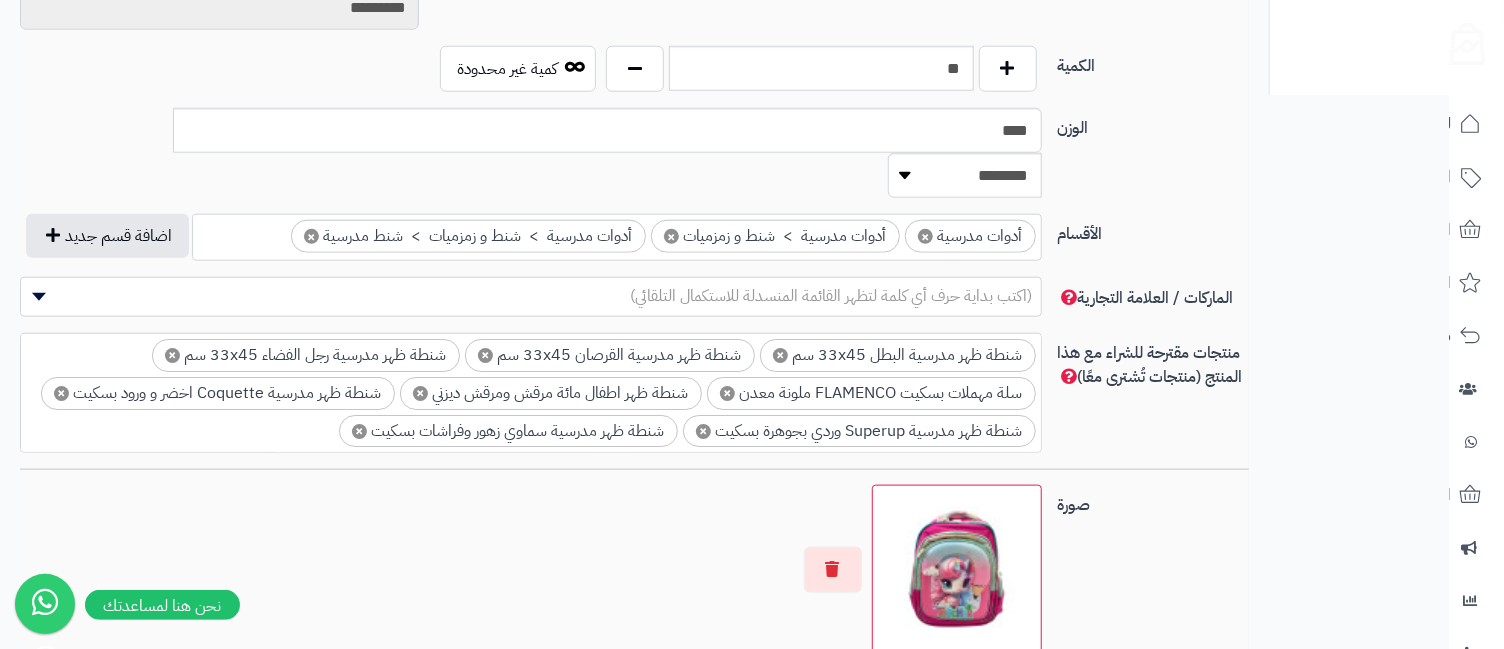 scroll, scrollTop: 1484, scrollLeft: 0, axis: vertical 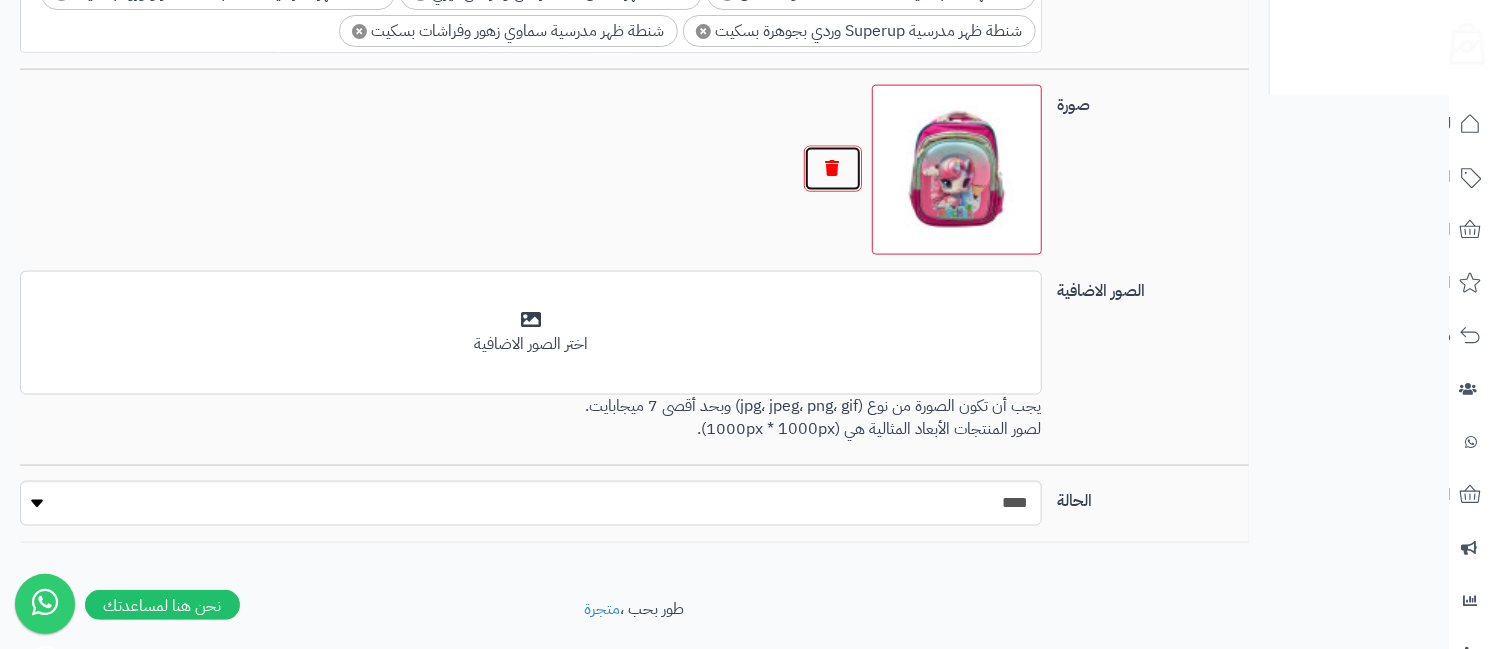 click at bounding box center [833, 169] 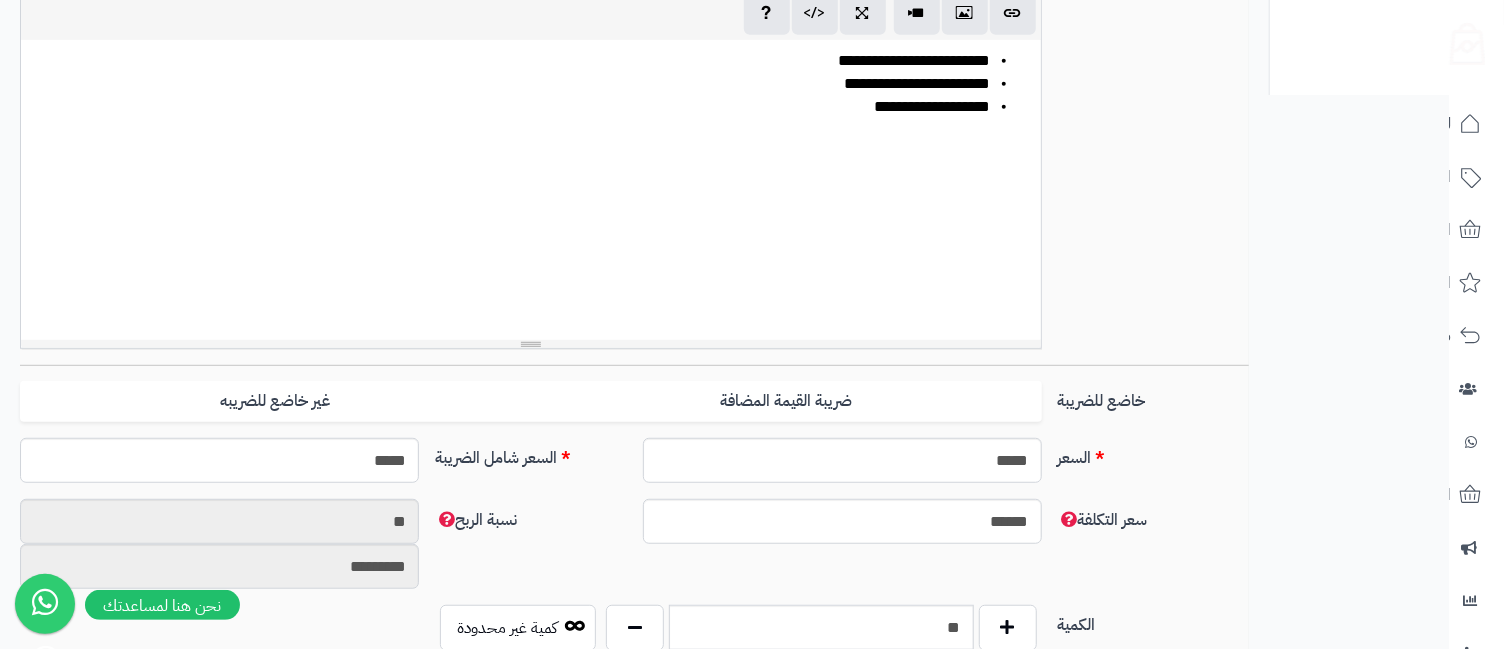 scroll, scrollTop: 80, scrollLeft: 0, axis: vertical 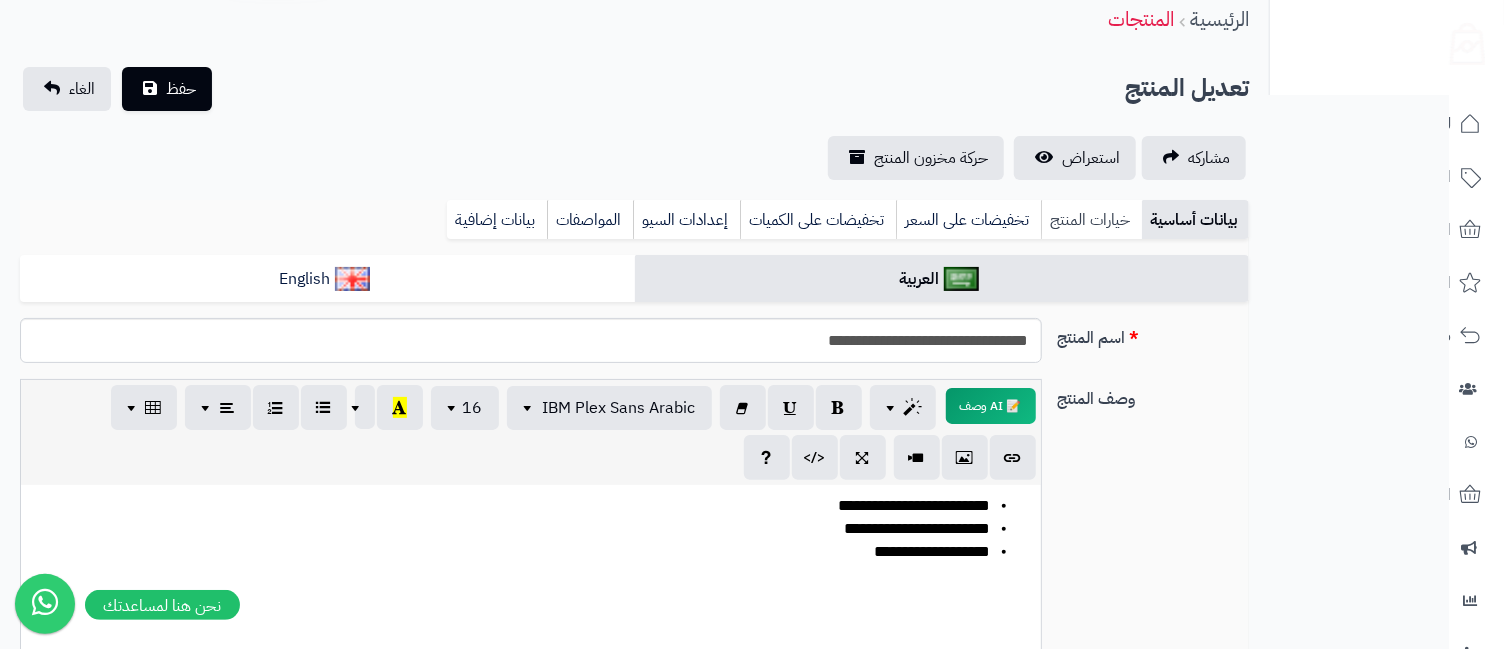 click on "خيارات المنتج" at bounding box center [1091, 220] 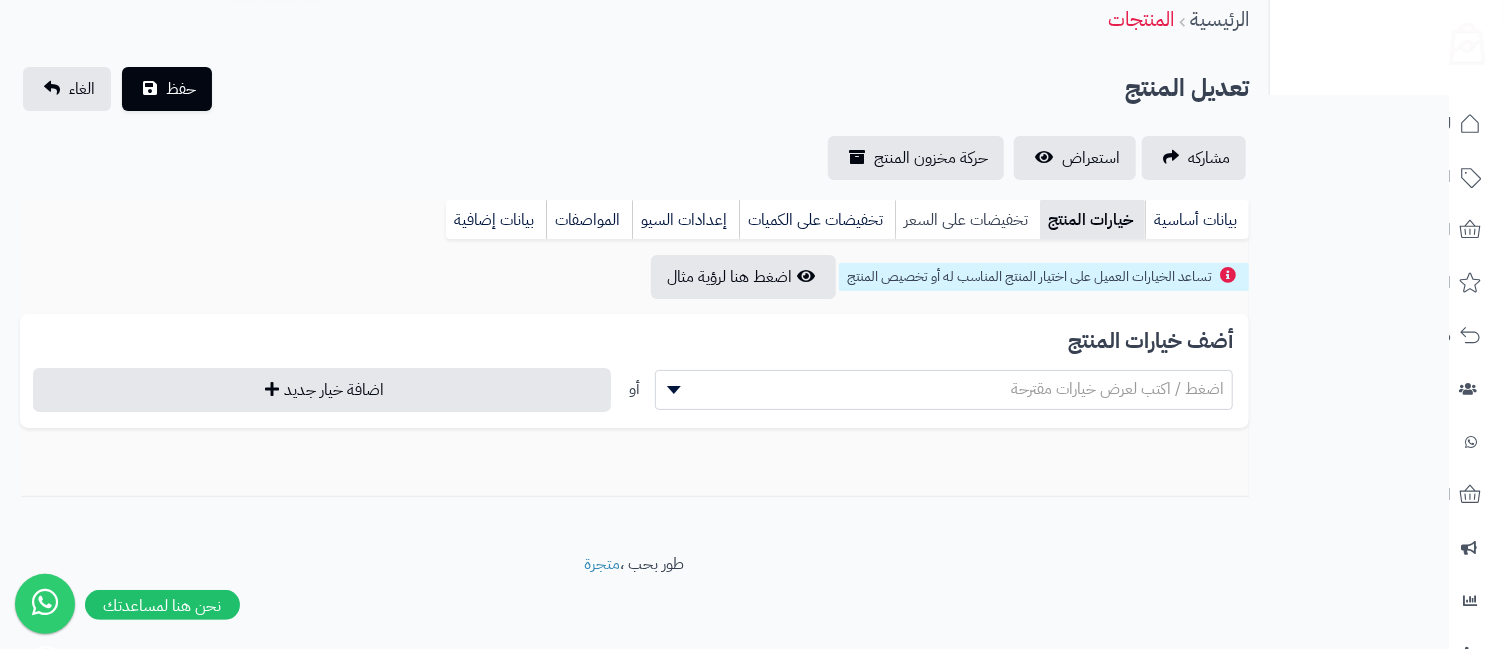 click on "تخفيضات على السعر" at bounding box center [967, 220] 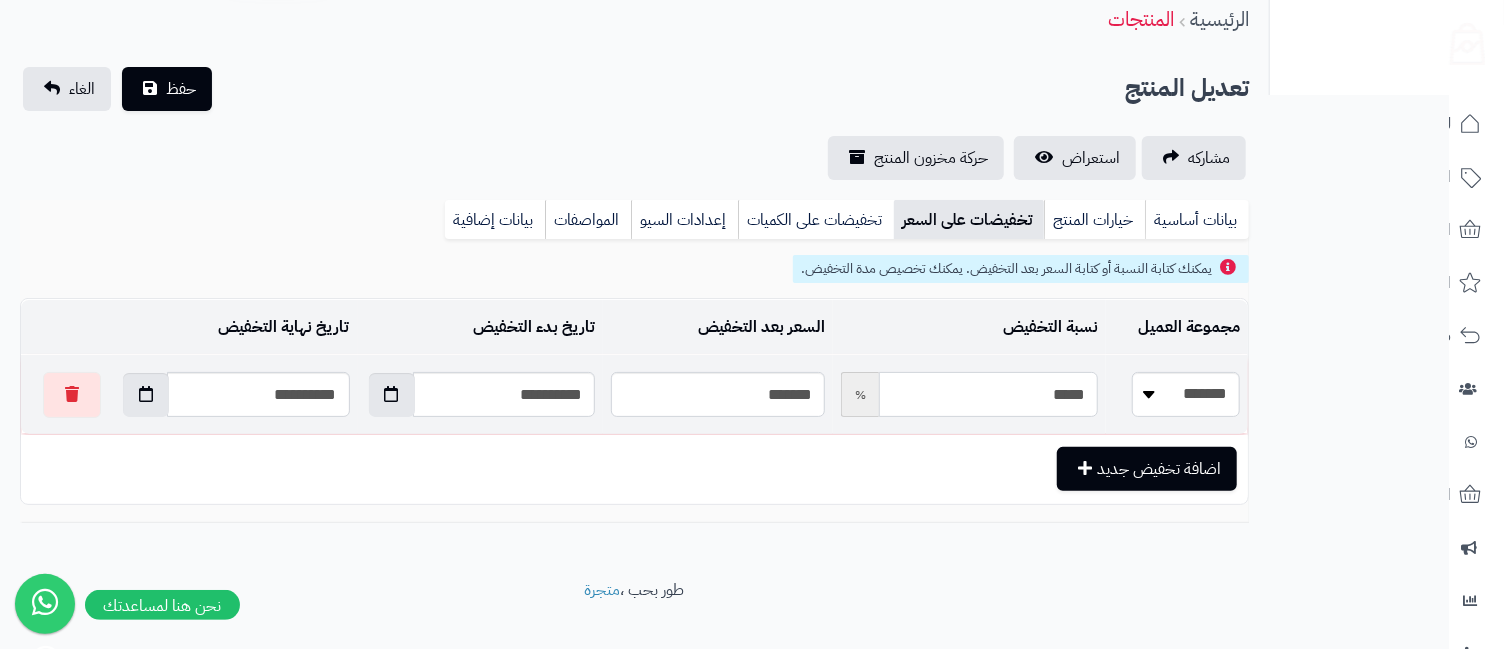 click on "*****" at bounding box center [988, 394] 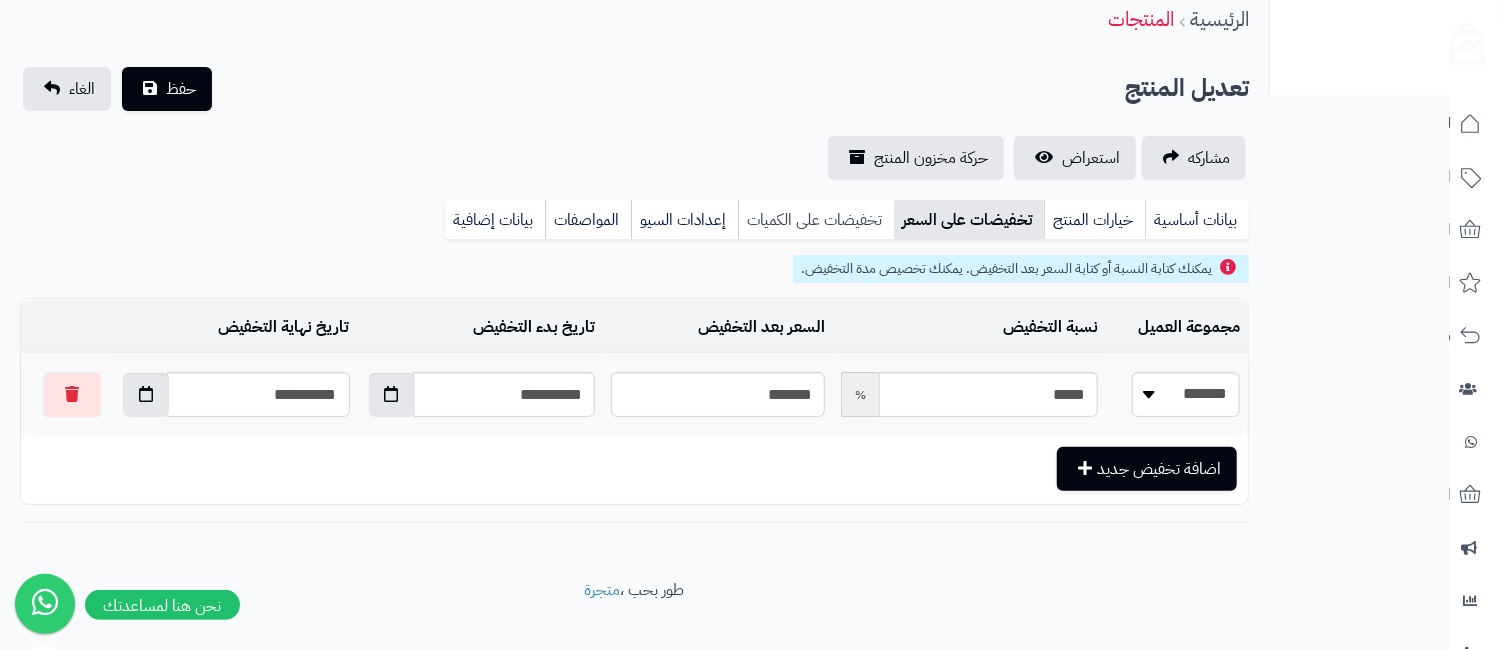 click on "تخفيضات على الكميات" at bounding box center (816, 220) 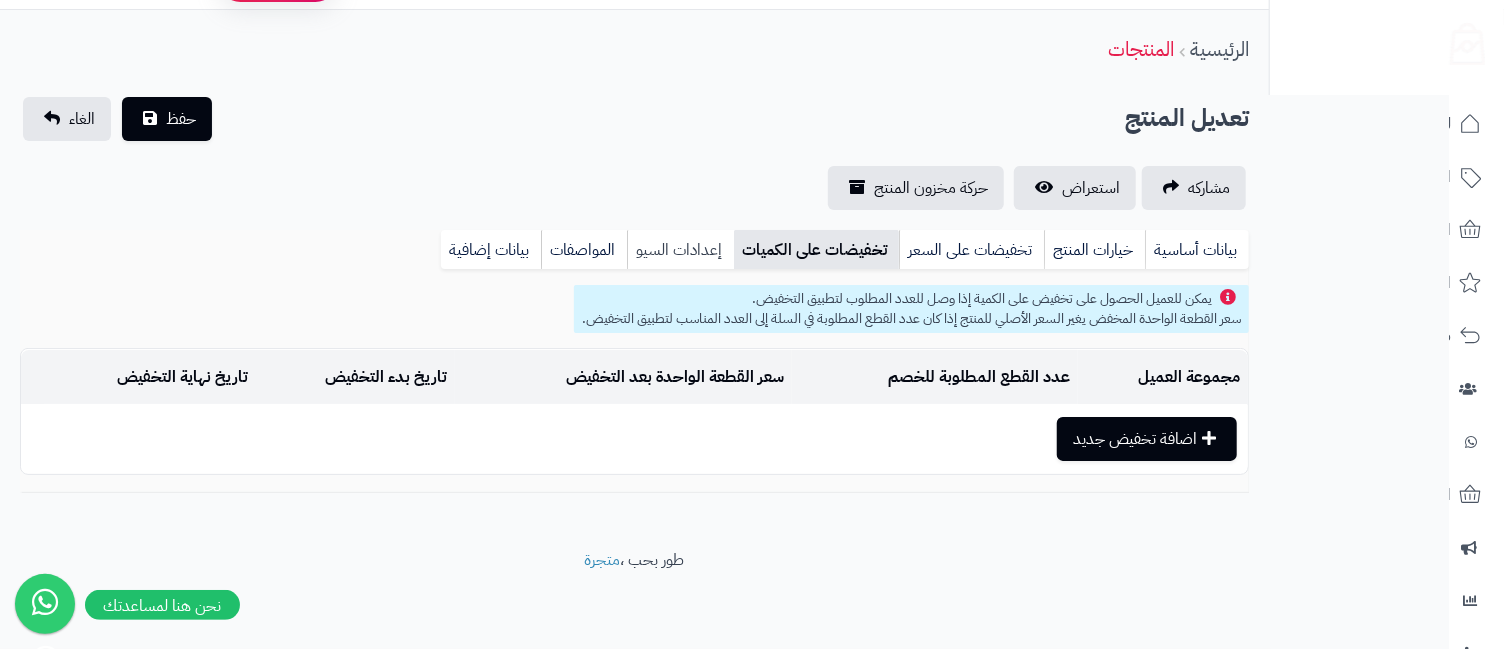 click on "إعدادات السيو" at bounding box center (680, 250) 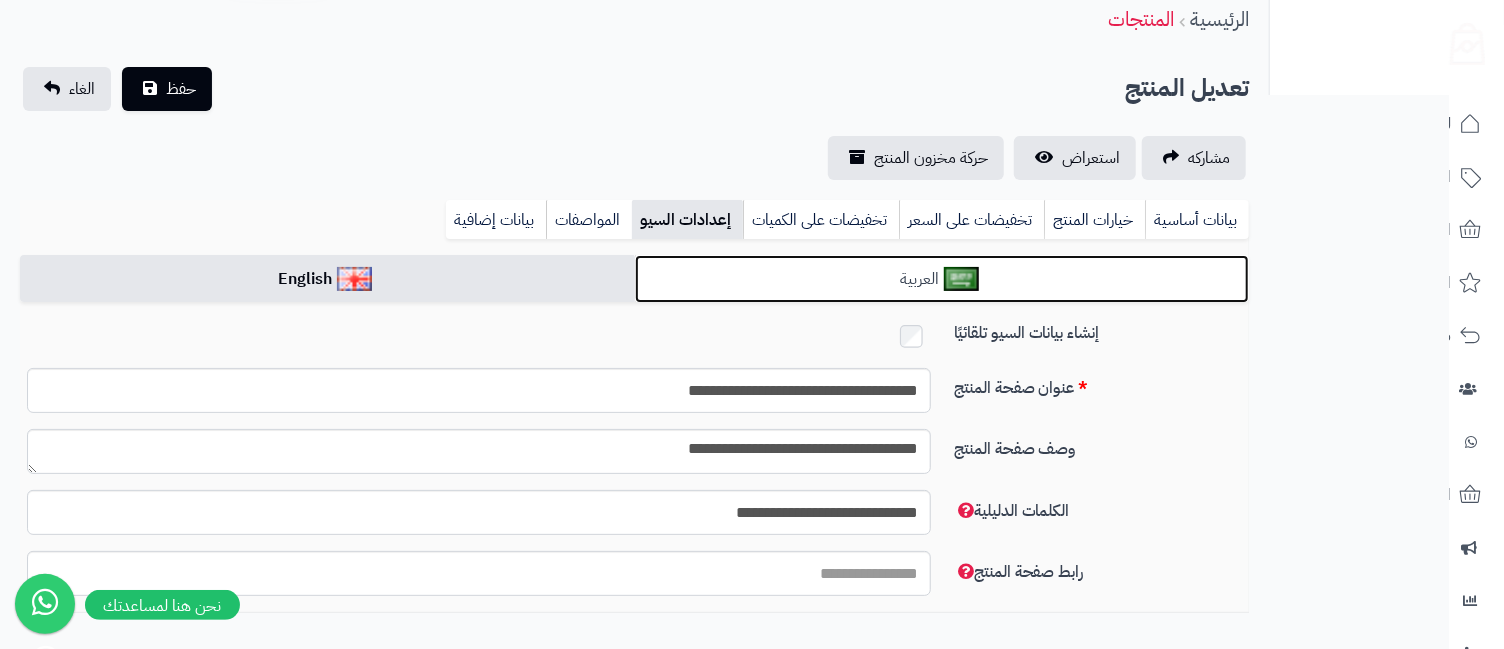 click on "العربية" at bounding box center (942, 279) 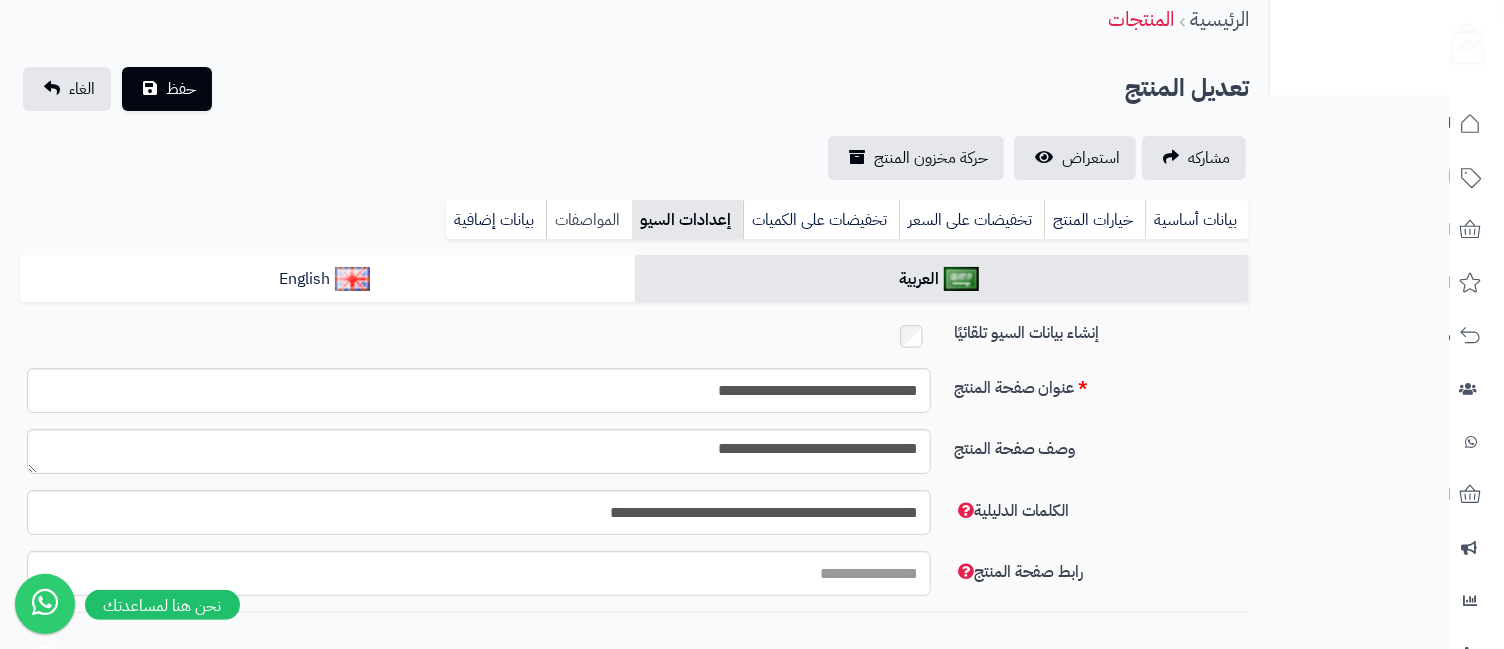 click on "المواصفات" at bounding box center (589, 220) 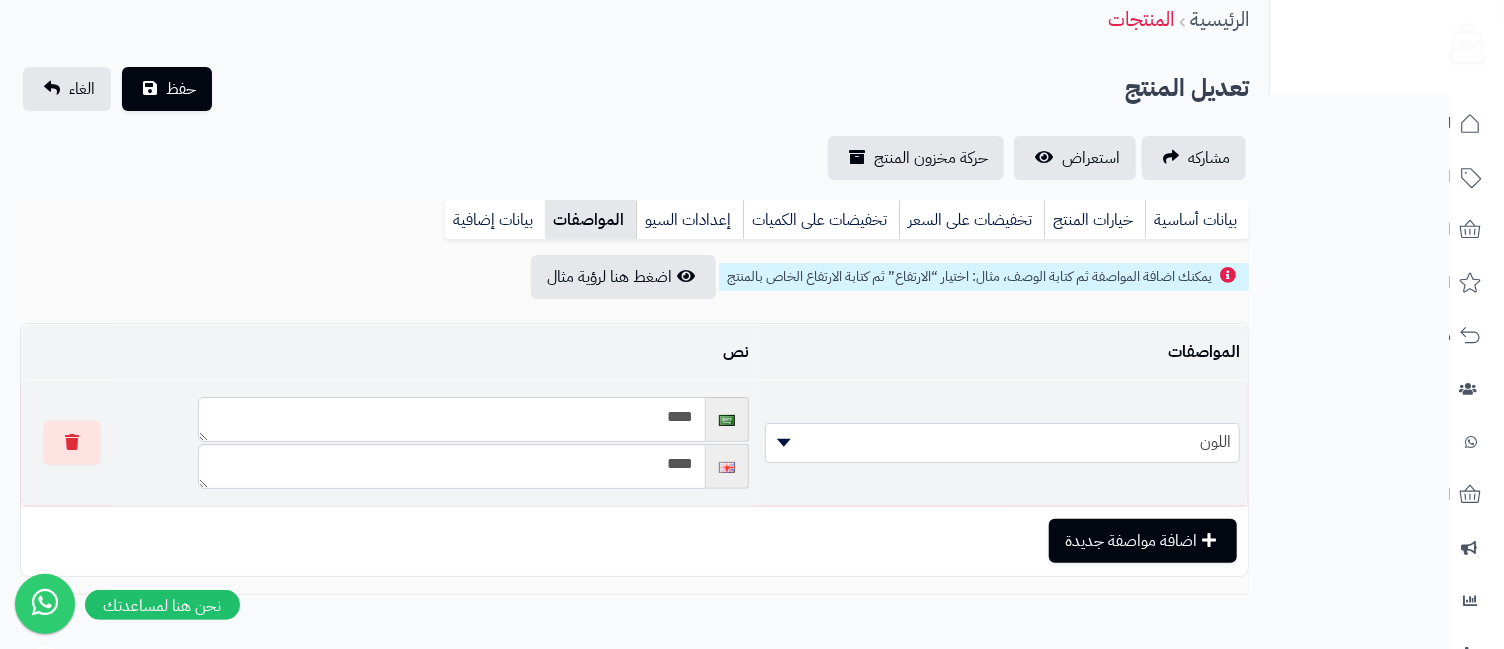 click on "****" at bounding box center (452, 419) 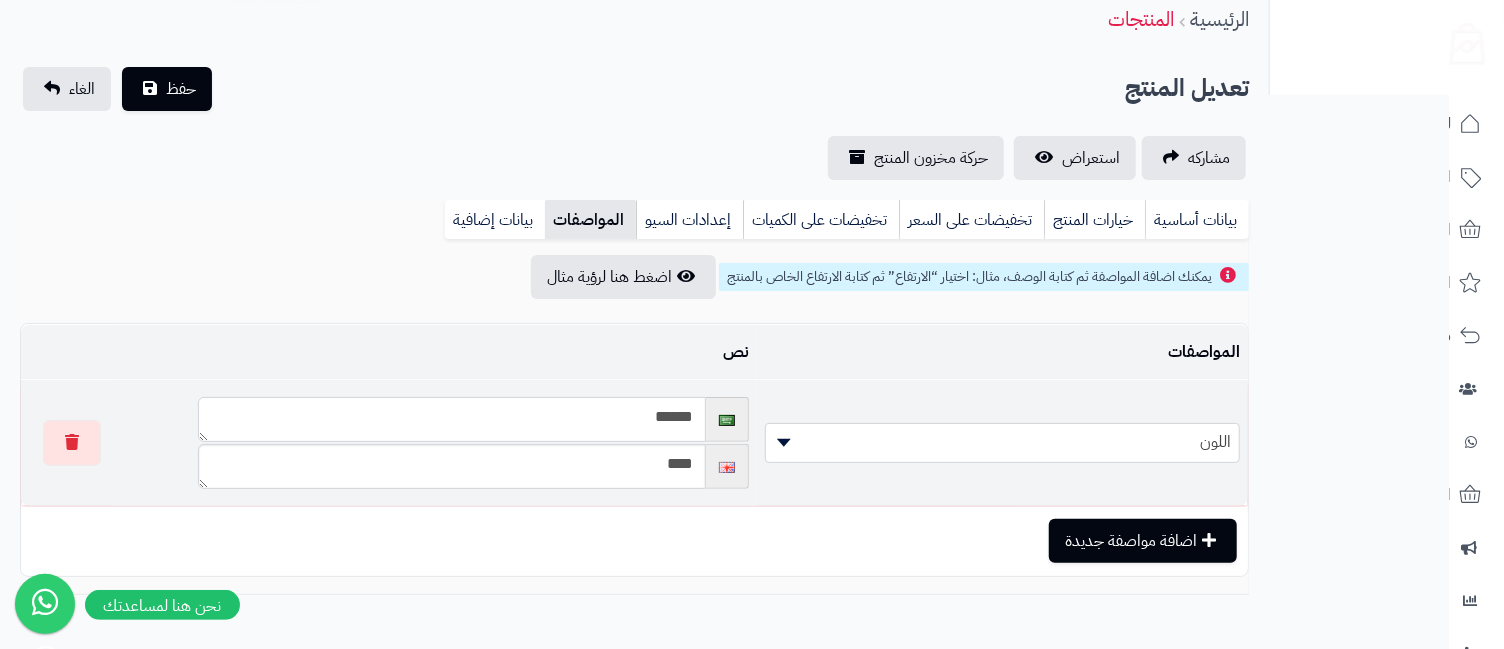 type on "******" 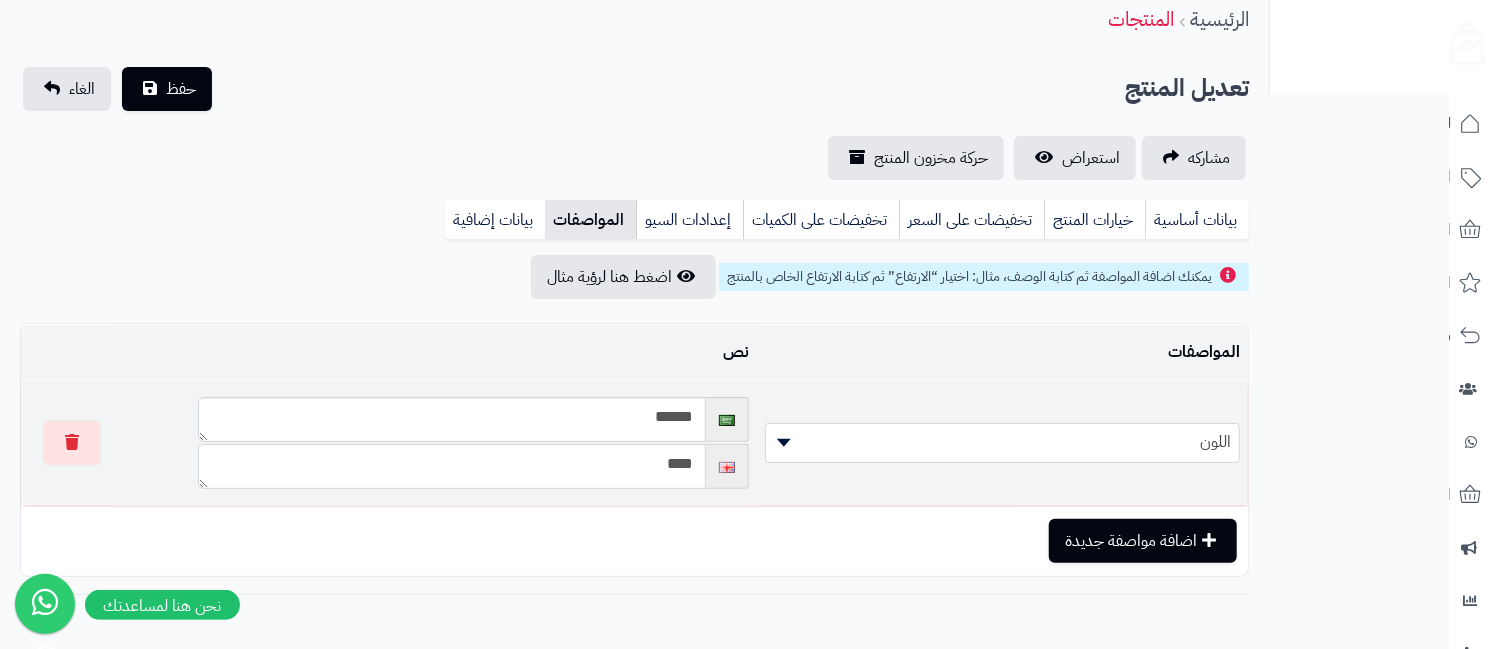 drag, startPoint x: 669, startPoint y: 463, endPoint x: 695, endPoint y: 467, distance: 26.305893 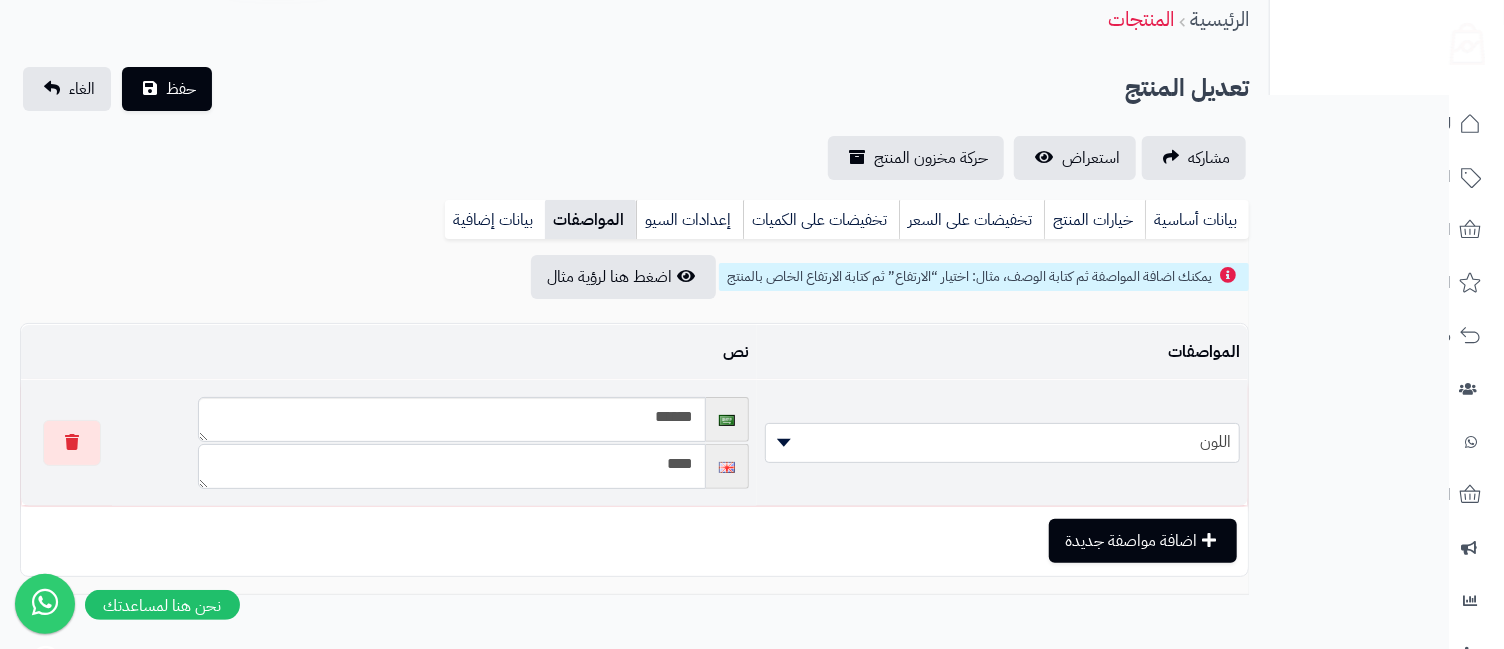 click on "****" at bounding box center [452, 466] 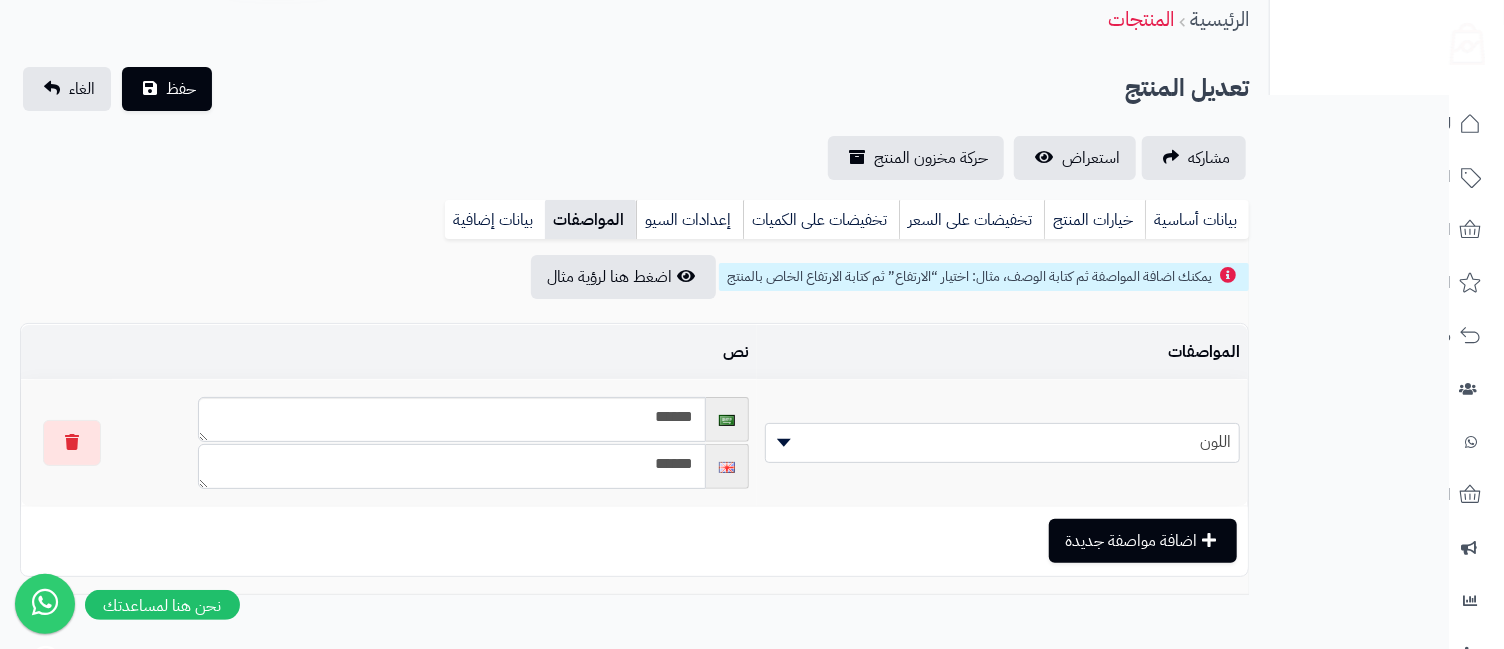 type on "******" 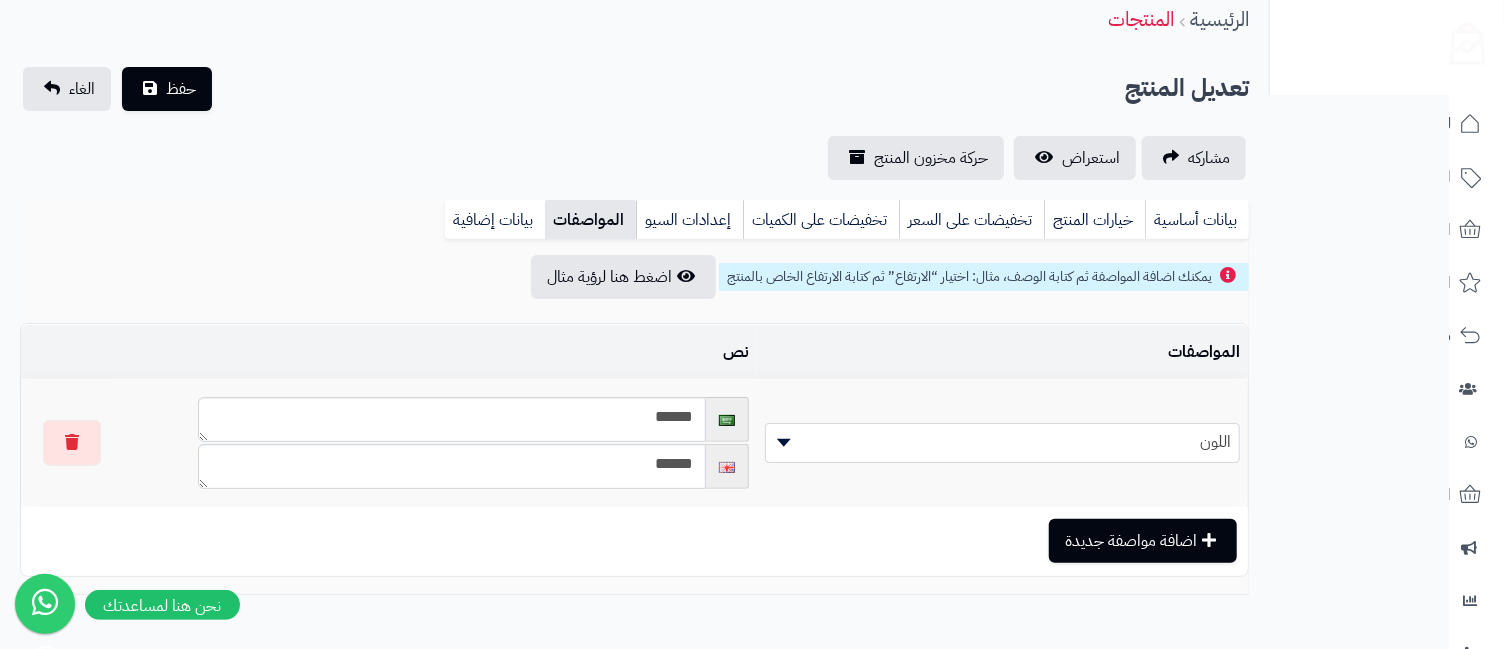 click on "**********" at bounding box center (752, 335) 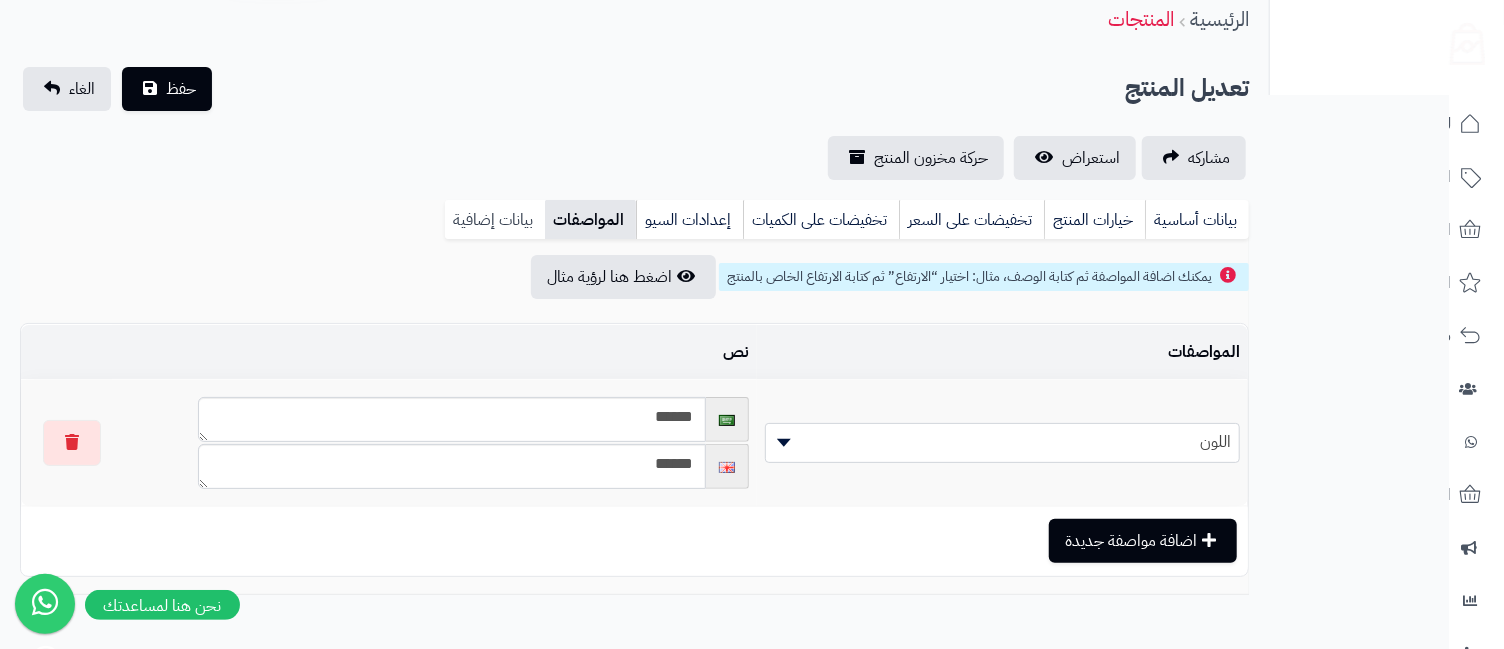 click on "بيانات إضافية" at bounding box center (495, 220) 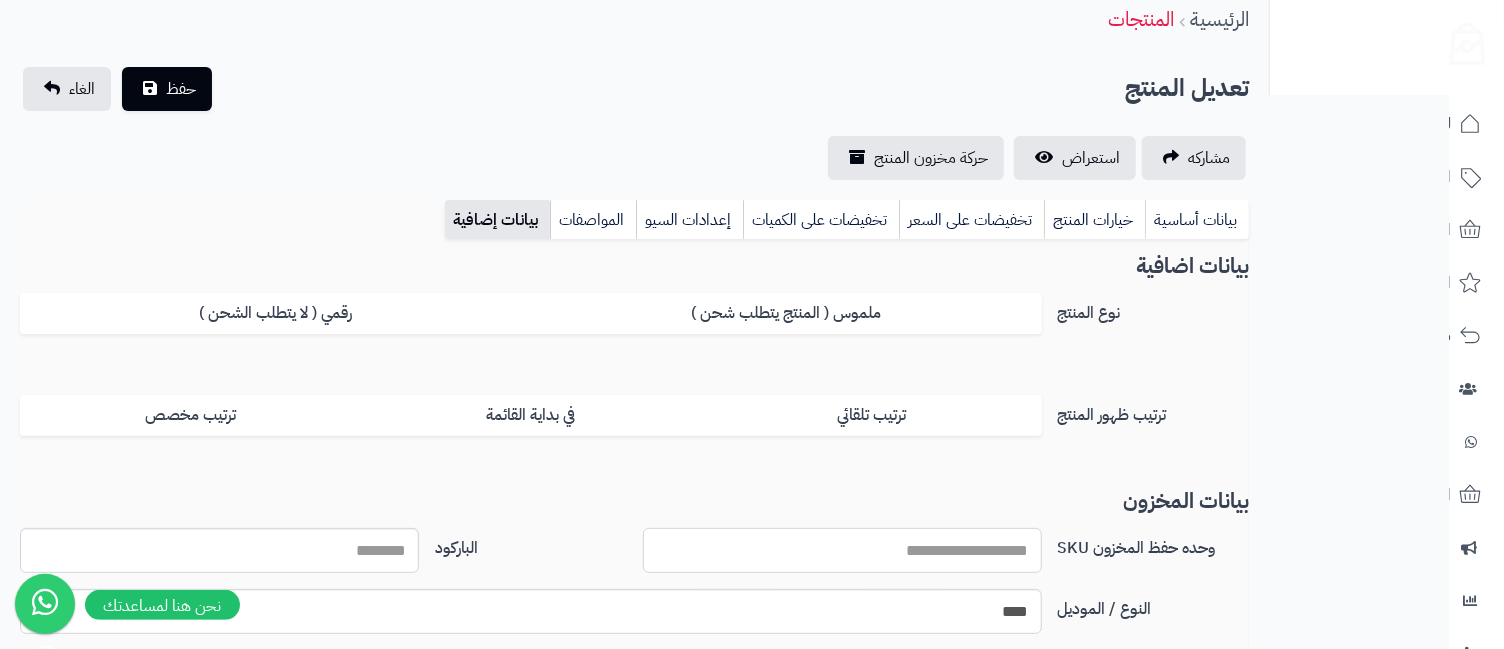 click on "وحده حفظ المخزون SKU" at bounding box center [842, 550] 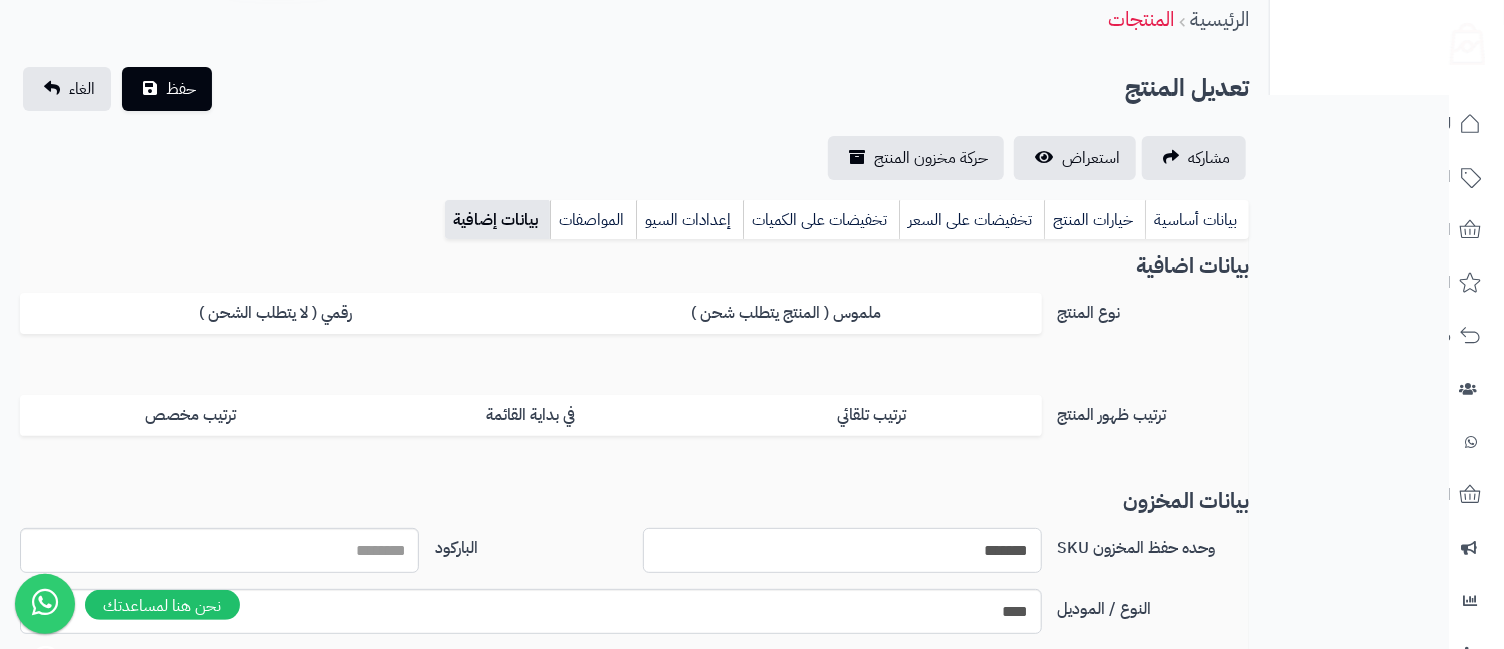 click on "*******" at bounding box center [842, 550] 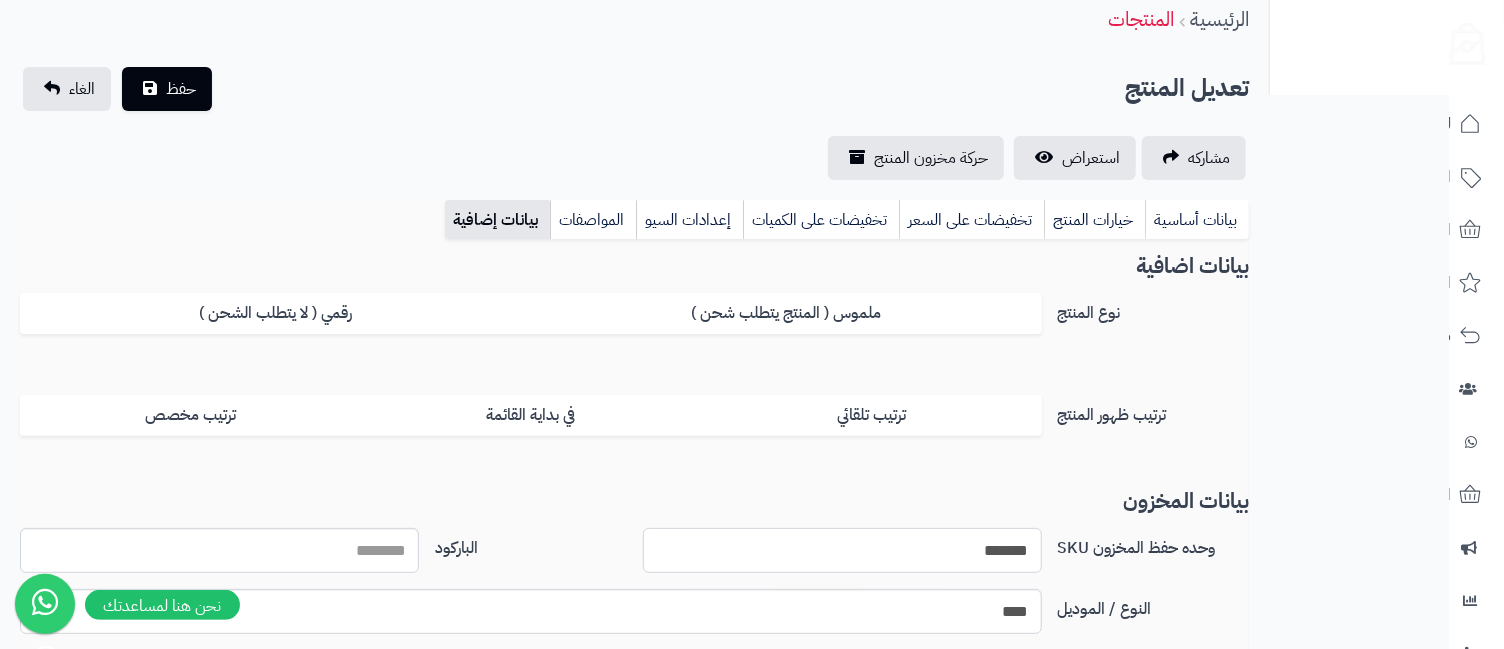 type on "*******" 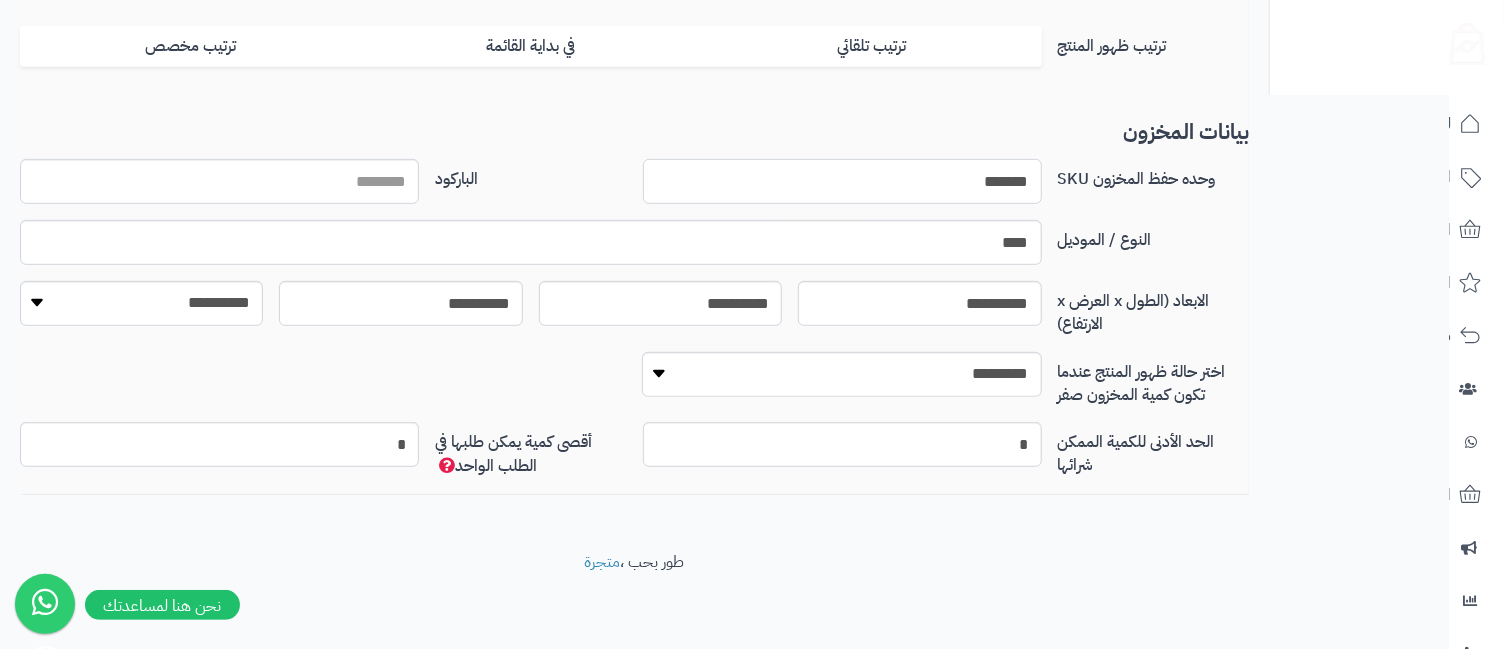 scroll, scrollTop: 0, scrollLeft: 0, axis: both 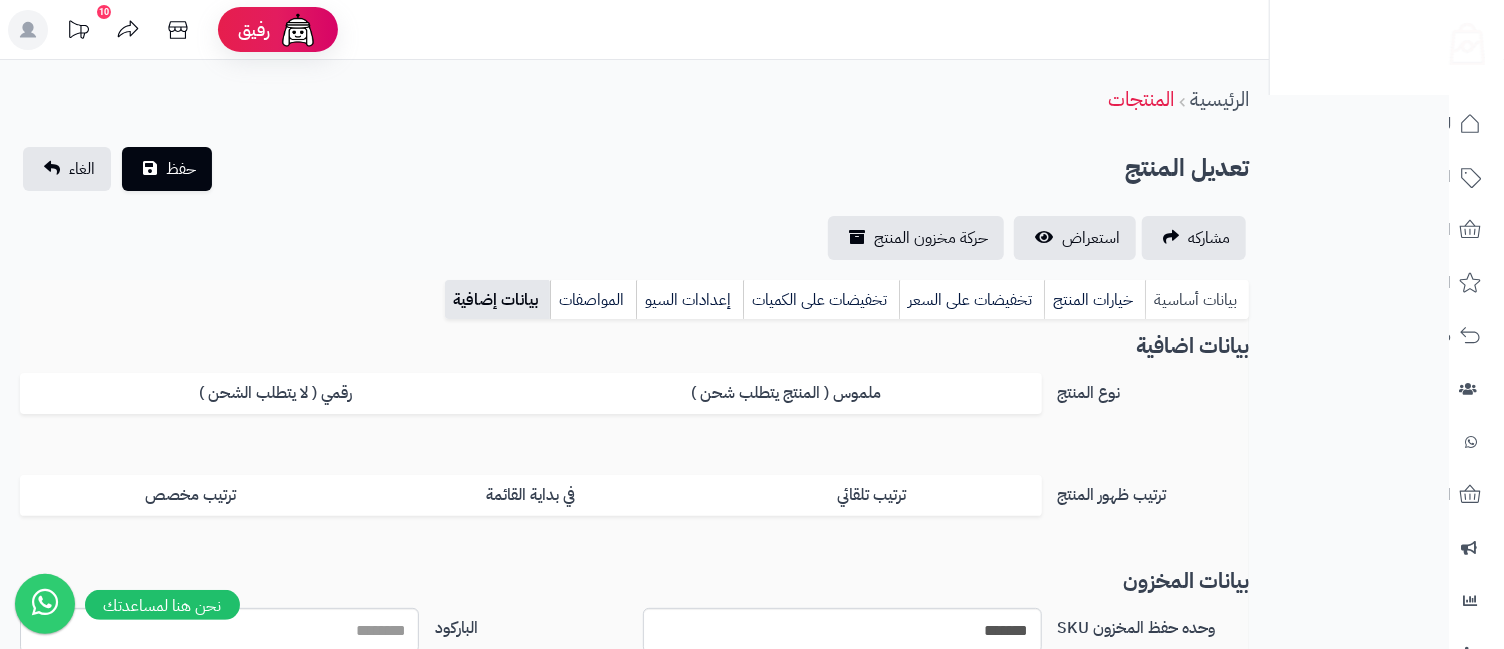 click on "بيانات أساسية" at bounding box center [1197, 300] 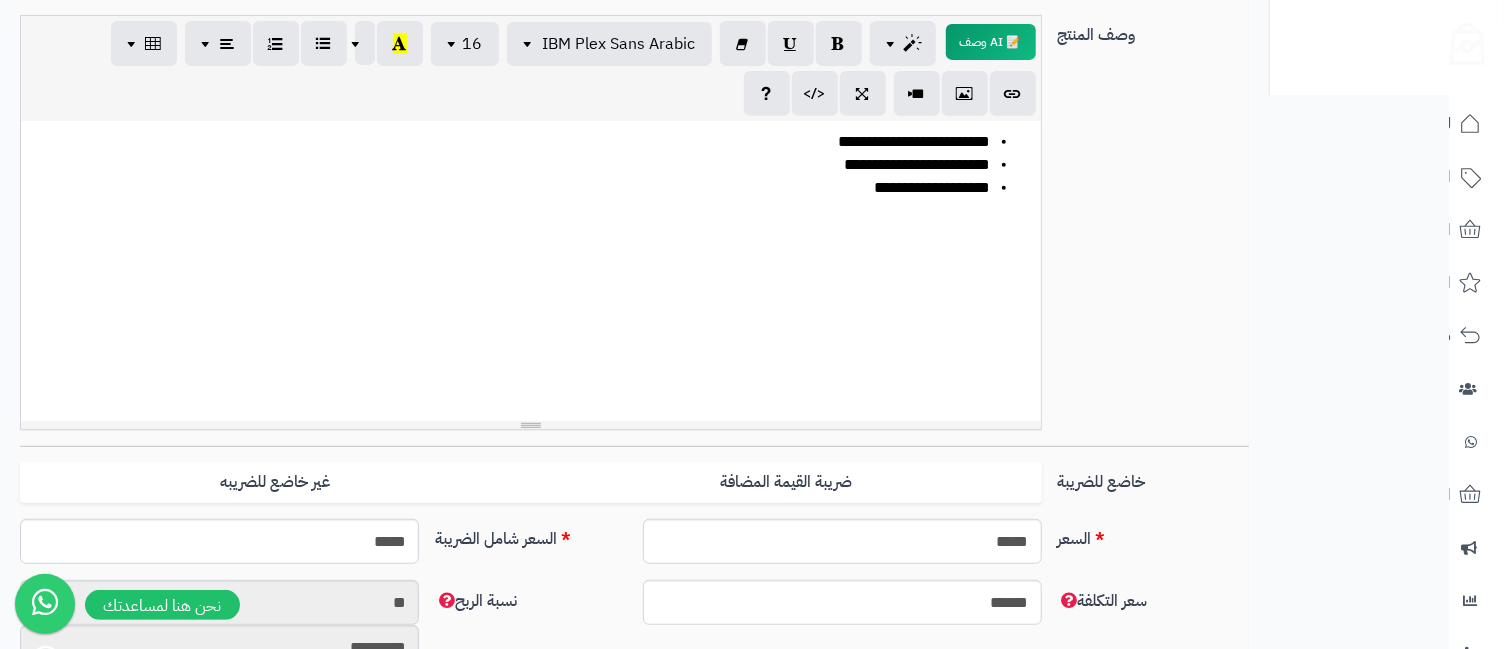 scroll, scrollTop: 0, scrollLeft: 0, axis: both 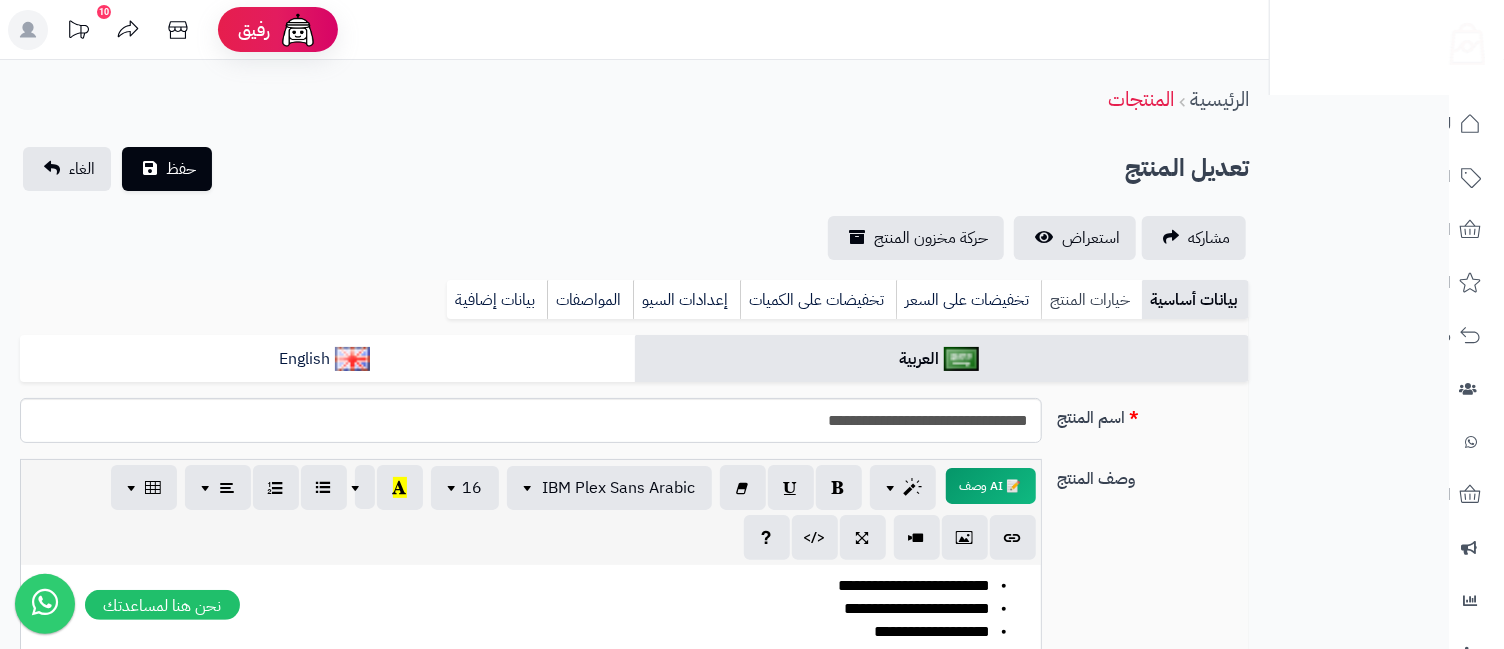 click on "خيارات المنتج" at bounding box center (1091, 300) 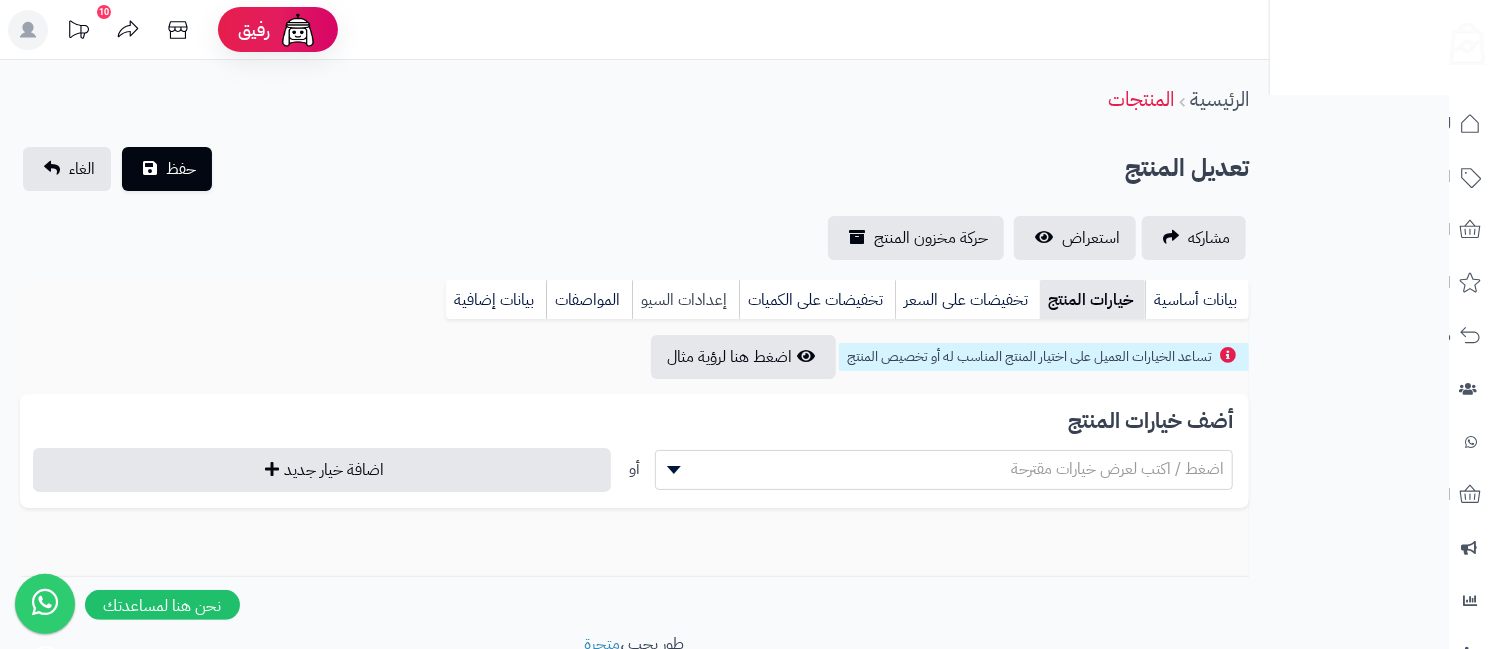 click on "إعدادات السيو" at bounding box center [685, 300] 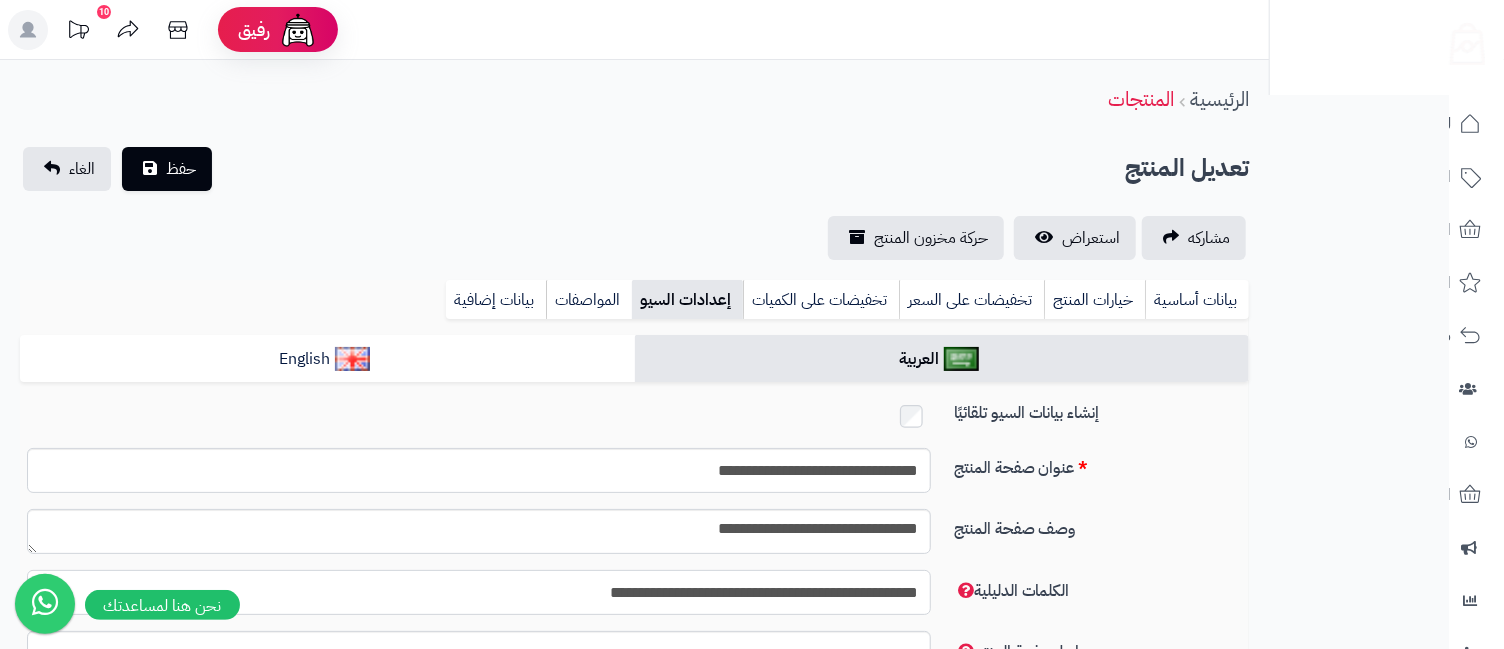 click on "**********" at bounding box center [479, 592] 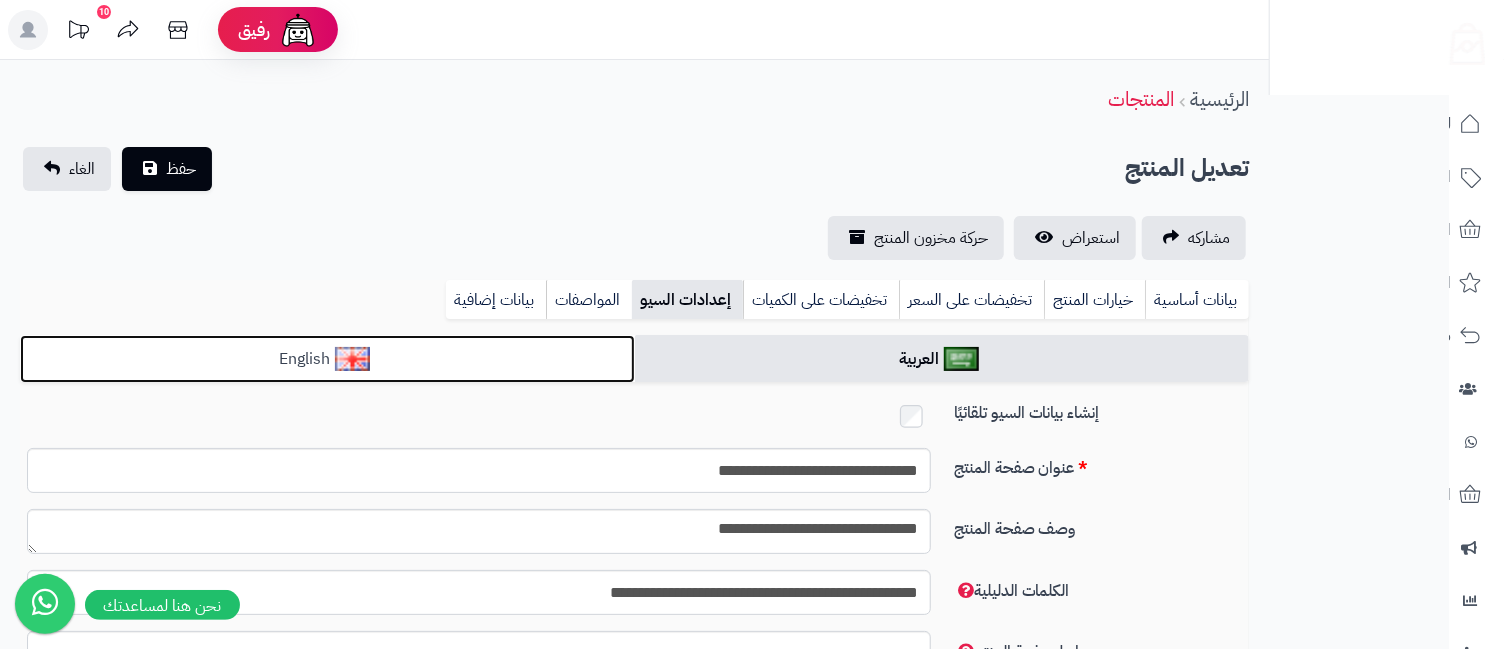 click on "English" at bounding box center [327, 359] 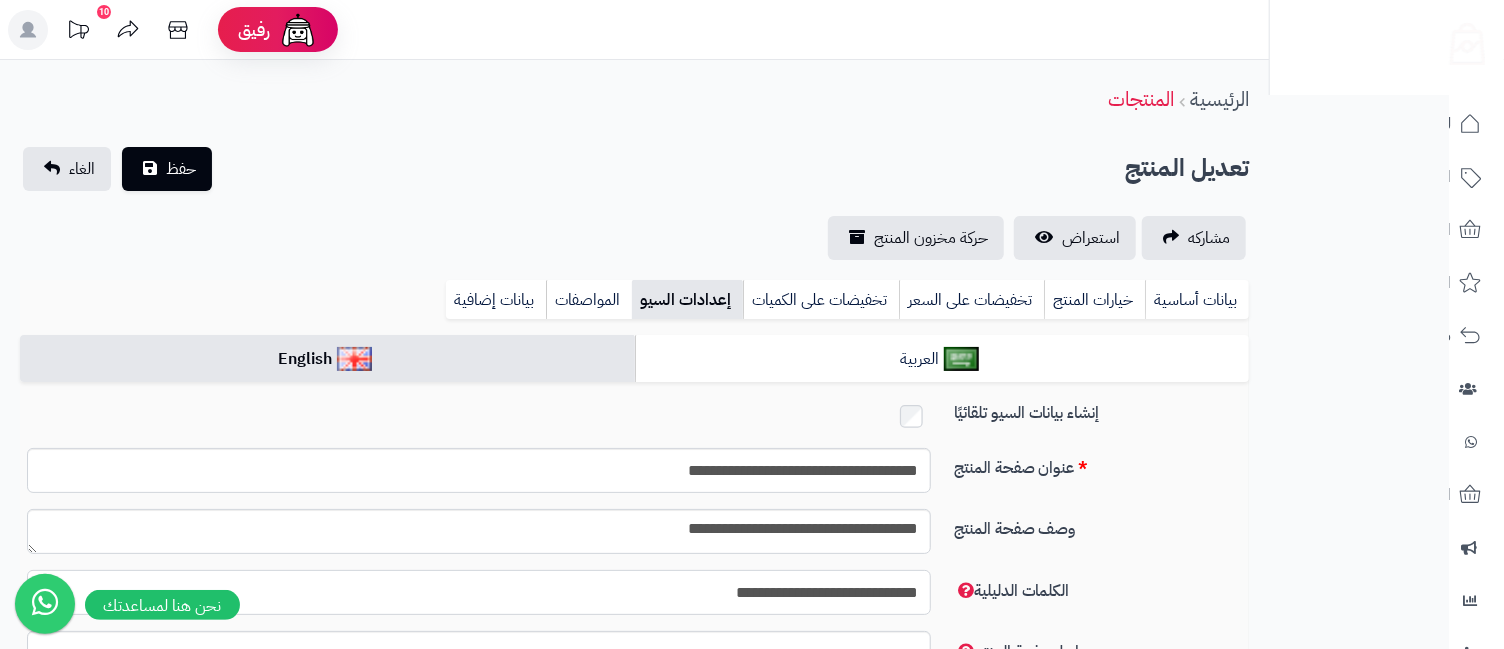 click on "**********" at bounding box center [479, 592] 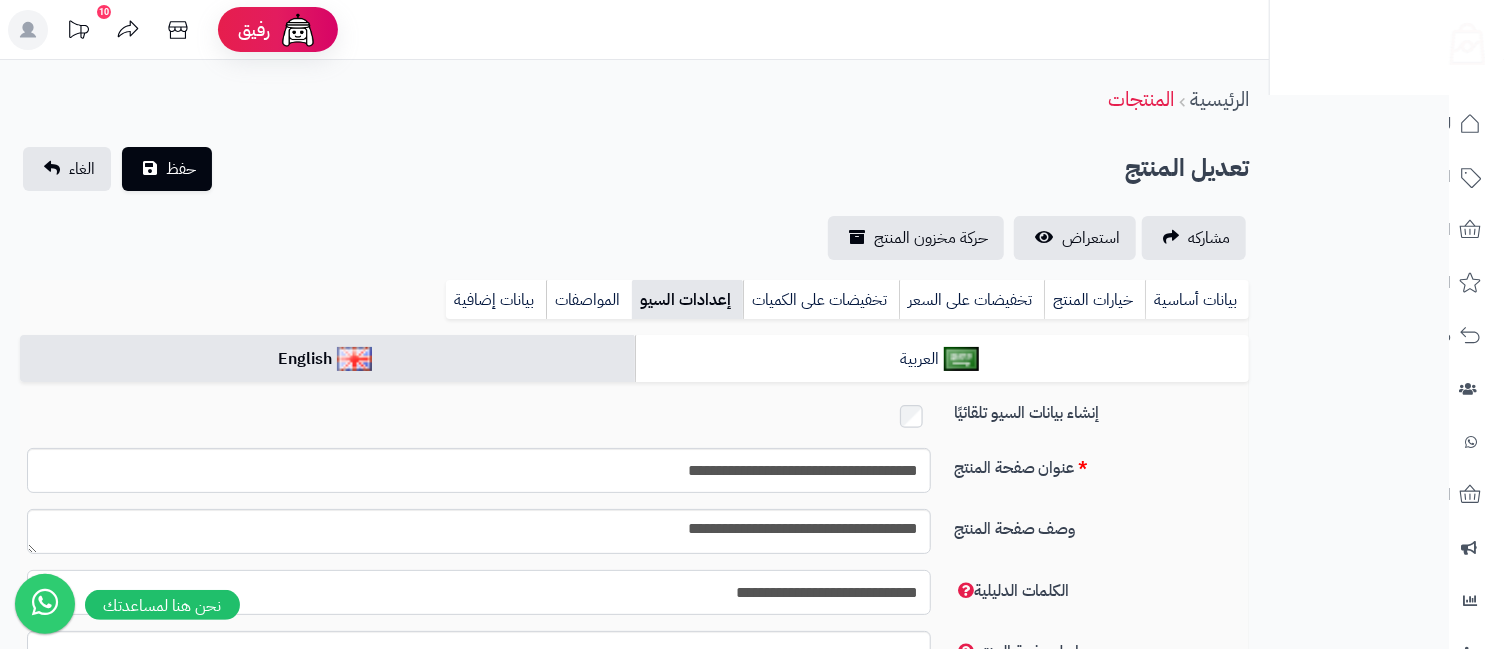 paste on "**********" 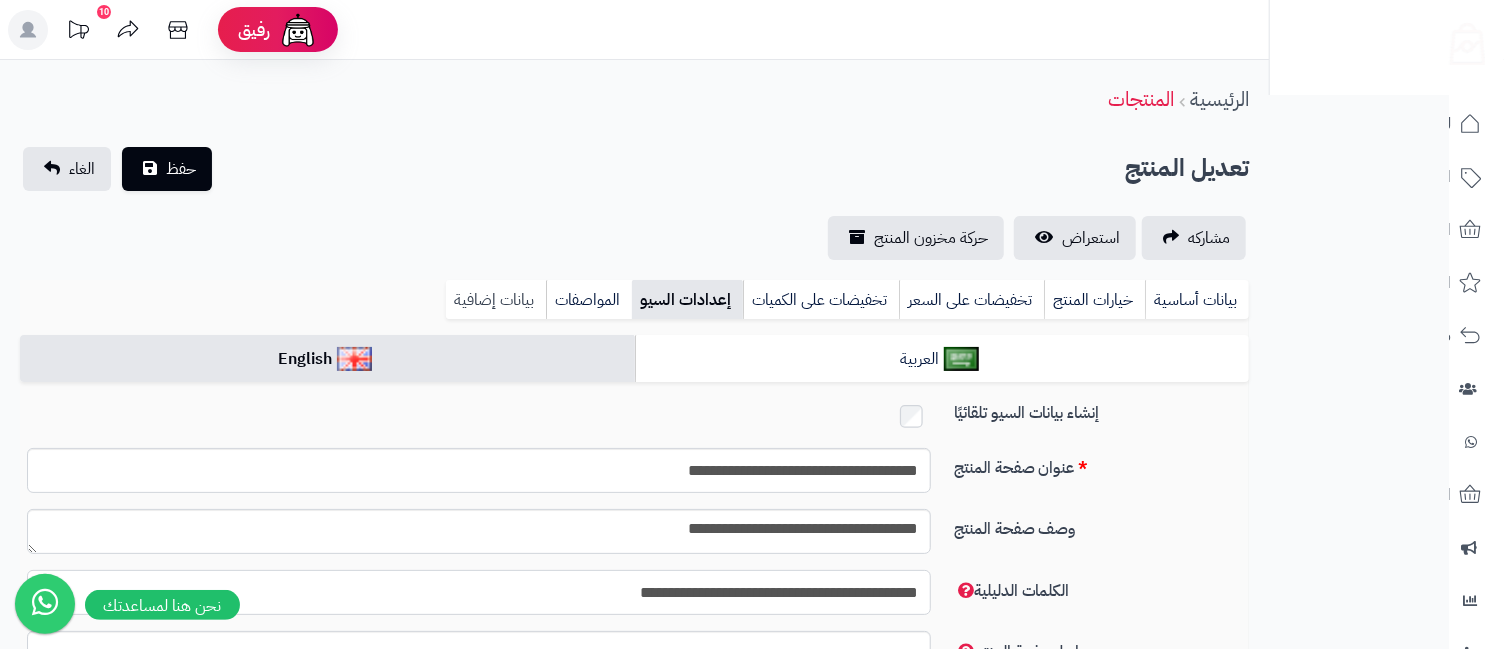type on "**********" 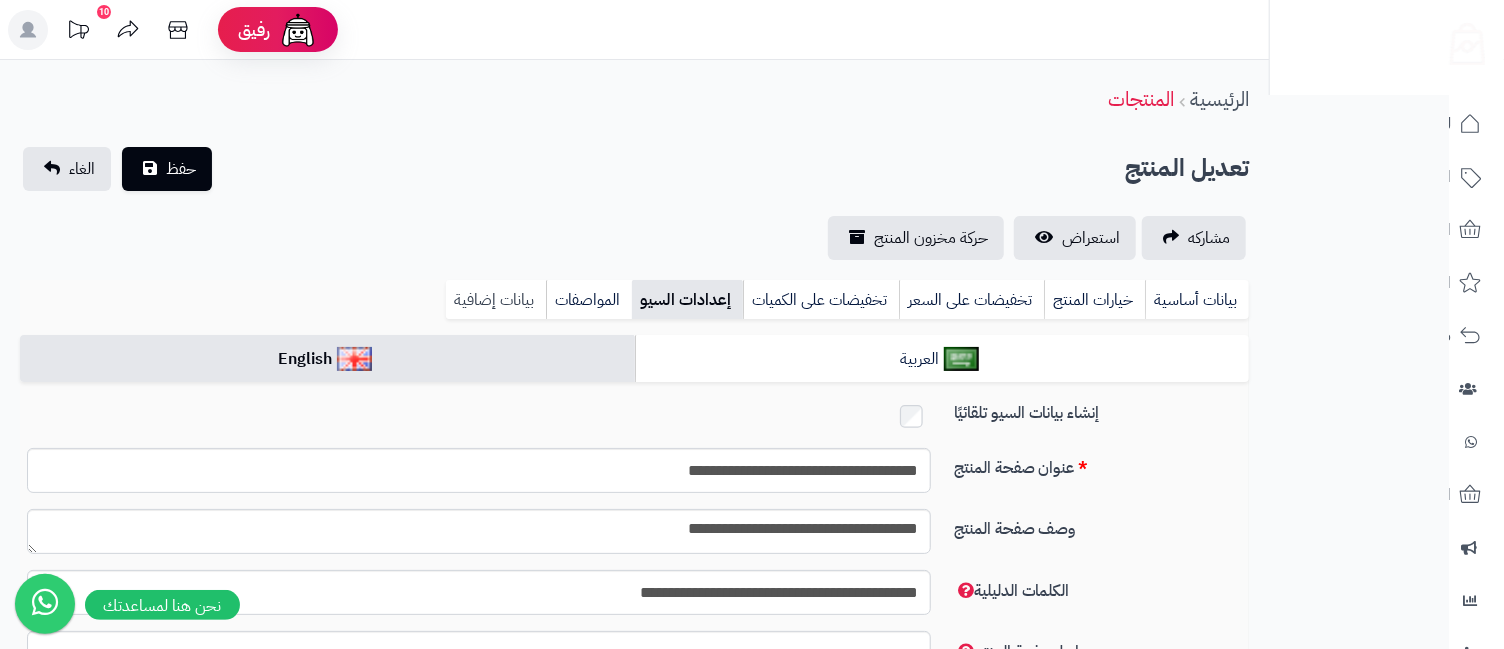 click on "بيانات إضافية" at bounding box center (496, 300) 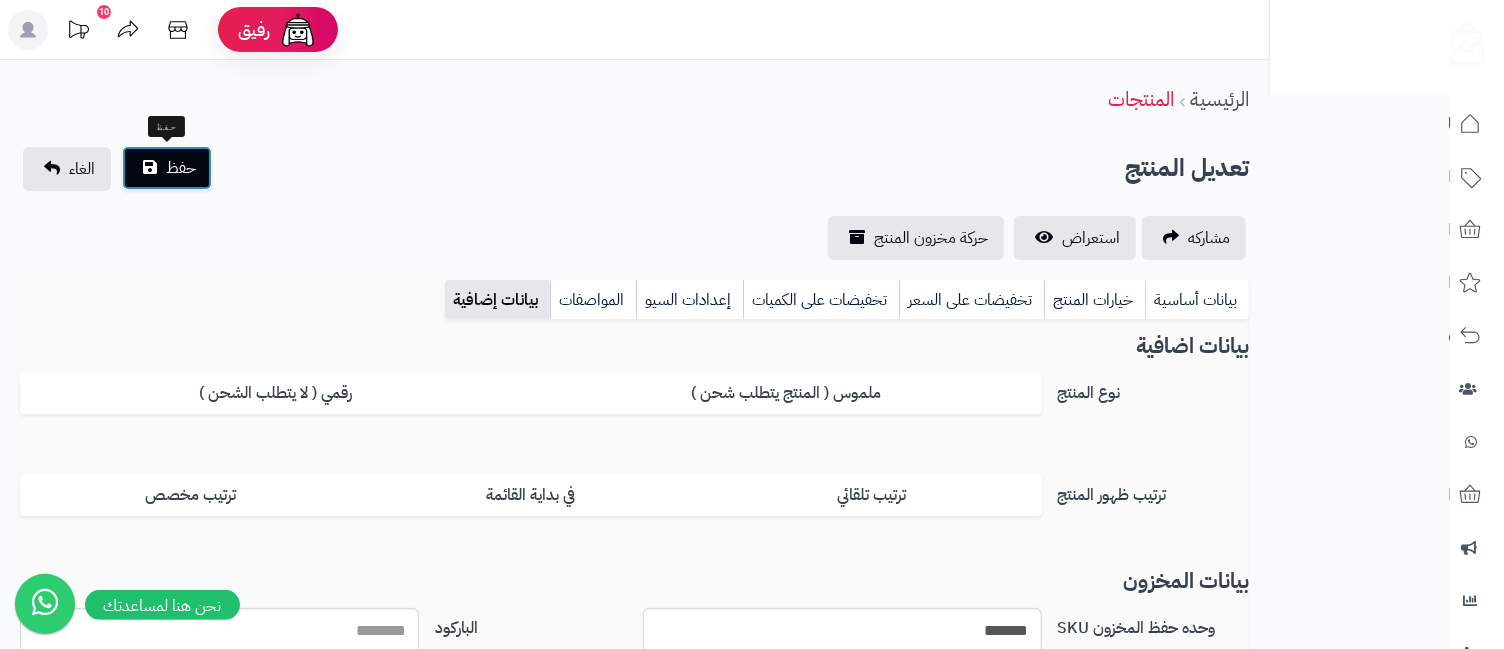 click on "حفظ" at bounding box center [181, 168] 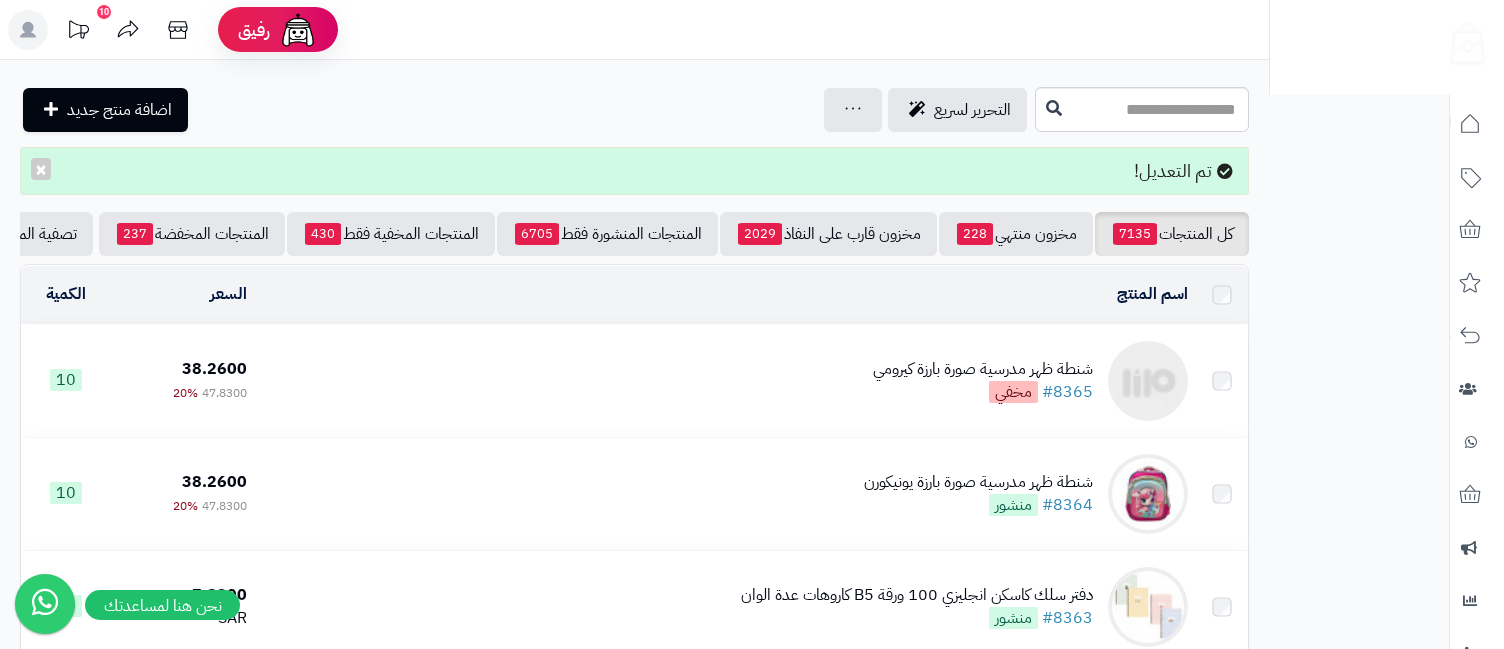 scroll, scrollTop: 0, scrollLeft: 0, axis: both 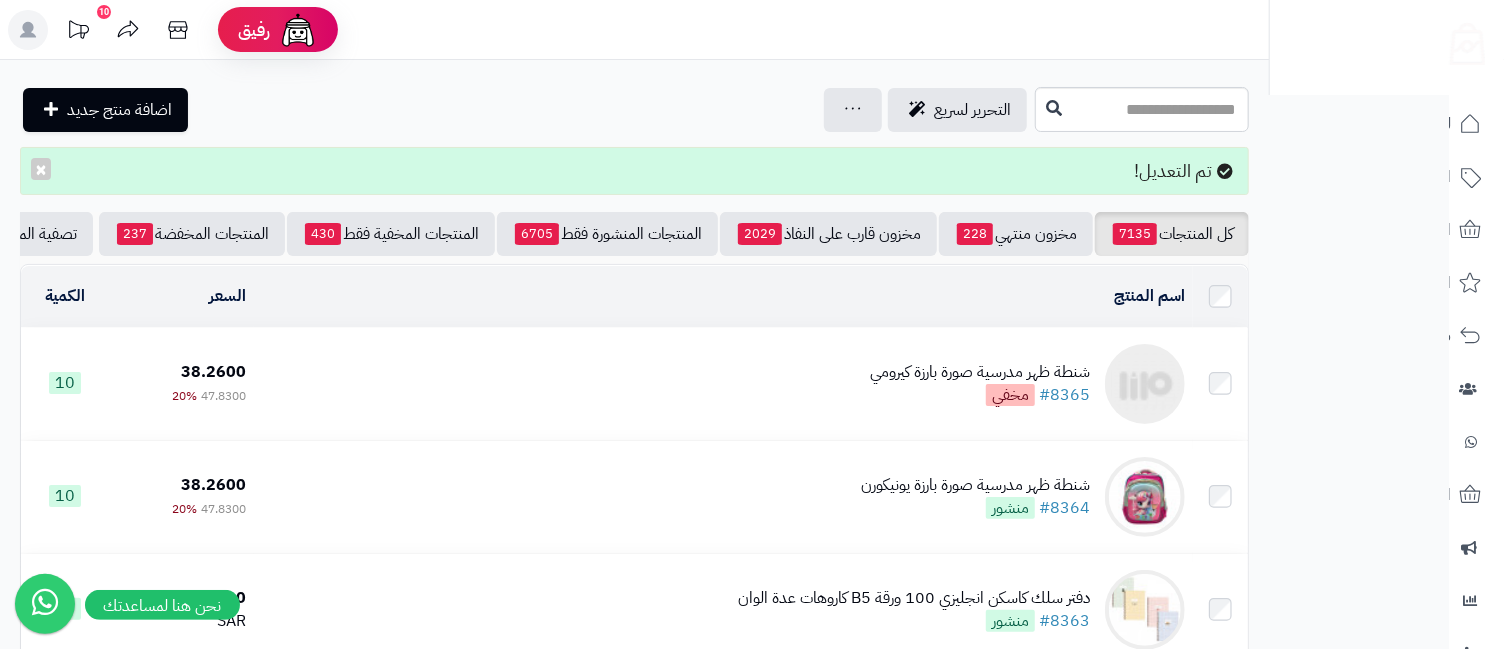 click on "شنطة ظهر مدرسية صورة بارزة كيرومي" at bounding box center [980, 372] 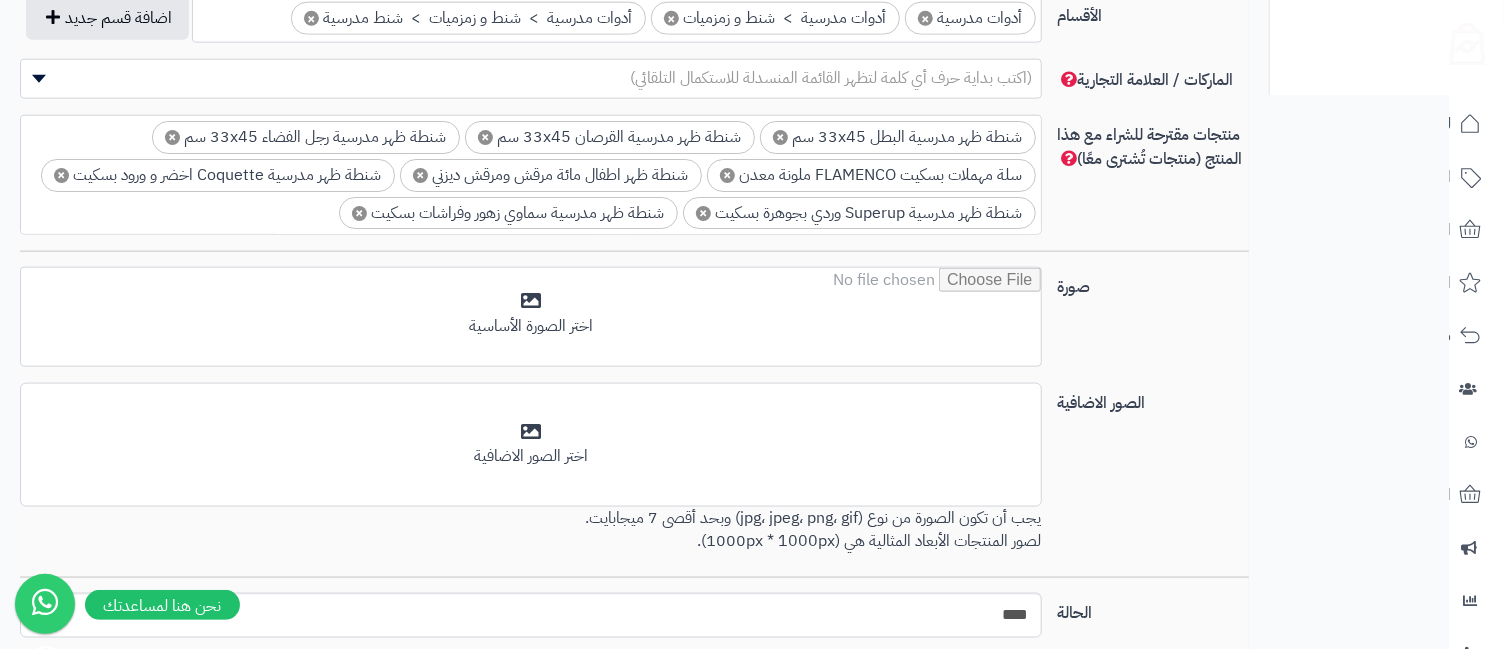 scroll, scrollTop: 1333, scrollLeft: 0, axis: vertical 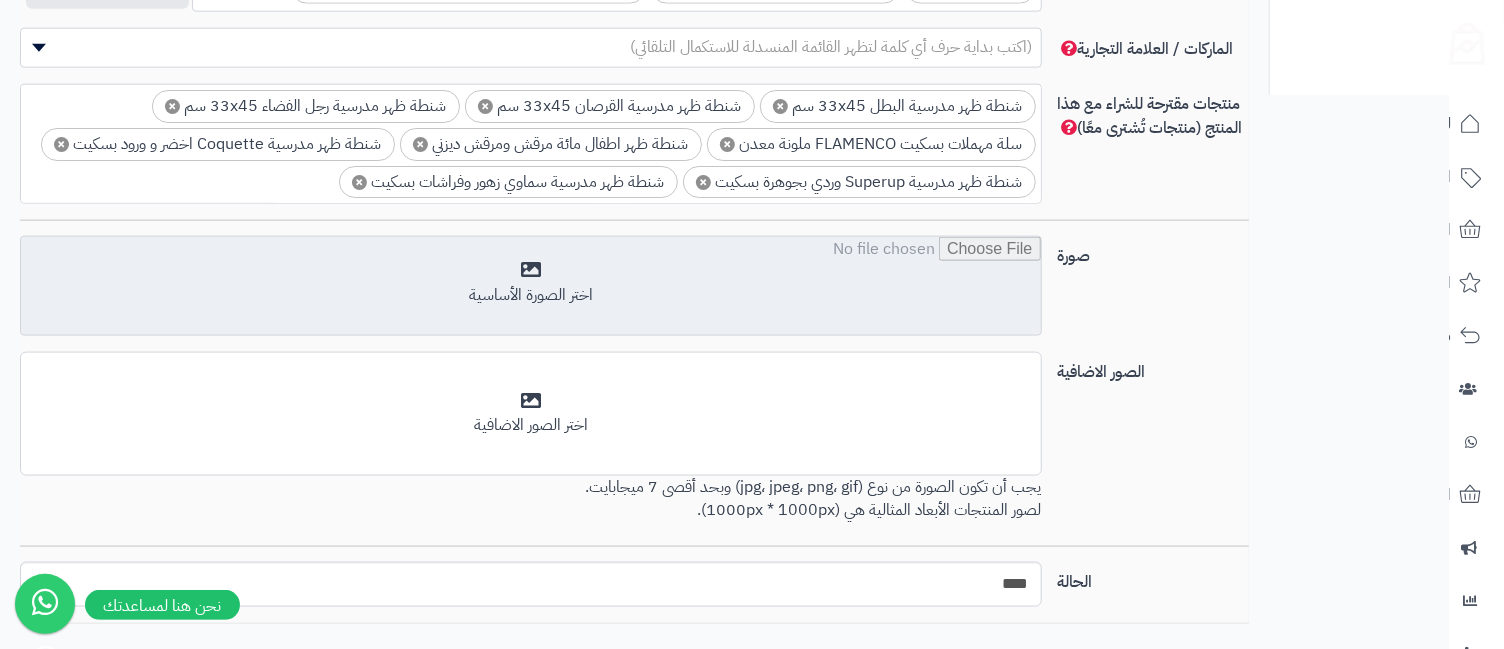 click at bounding box center (530, 287) 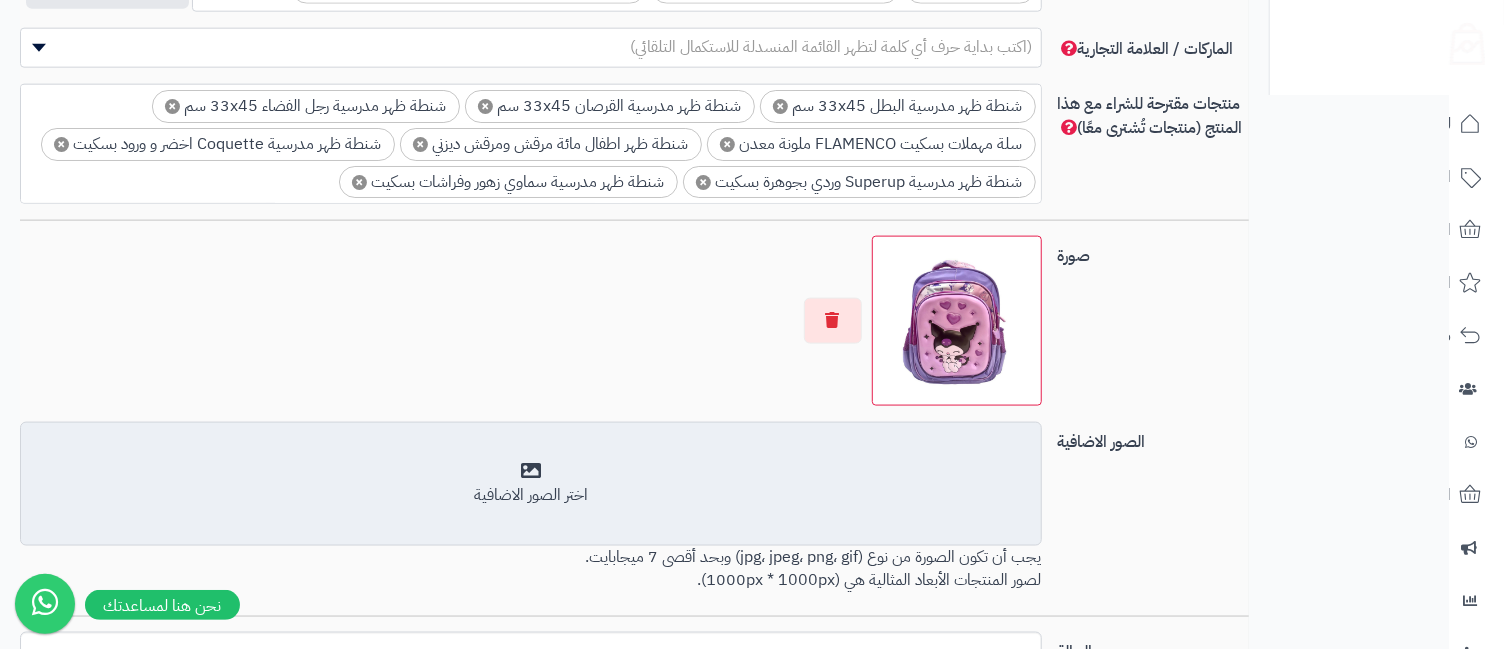 click on "اختر الصور الاضافية" at bounding box center (530, 495) 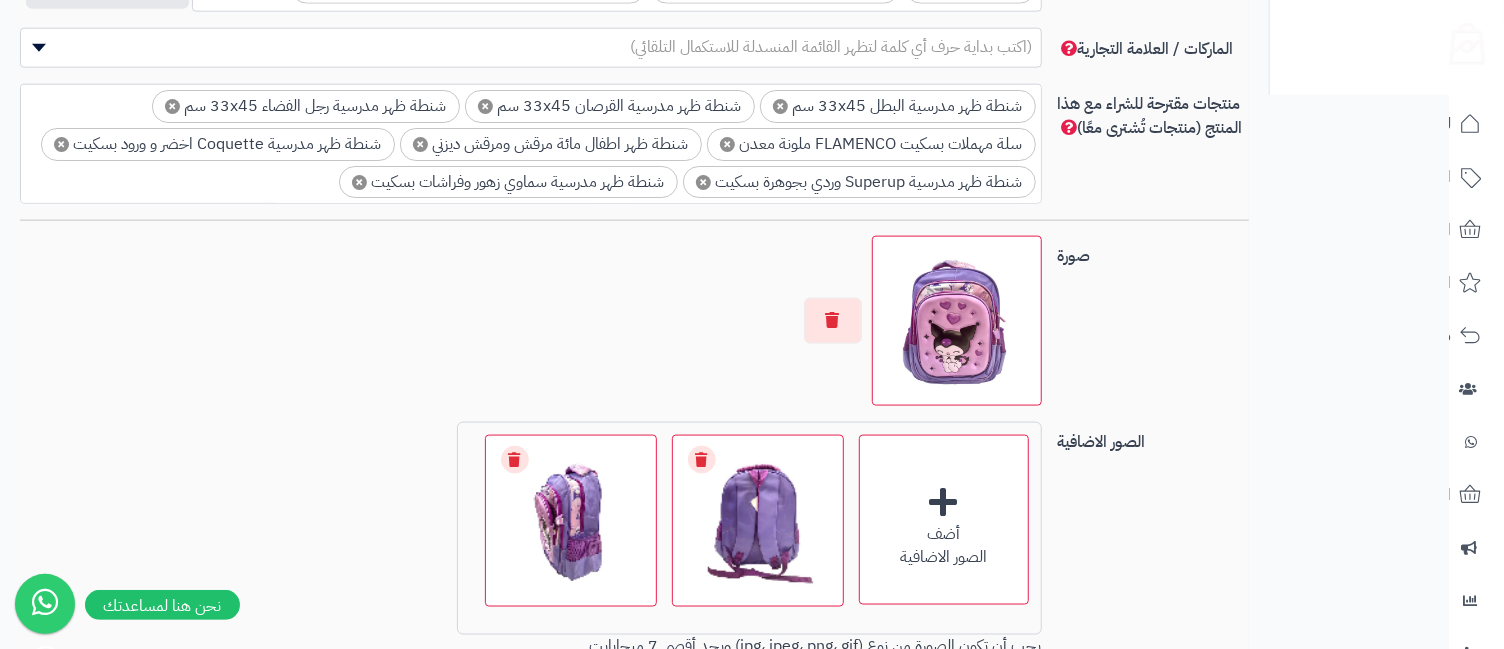 scroll, scrollTop: 1573, scrollLeft: 0, axis: vertical 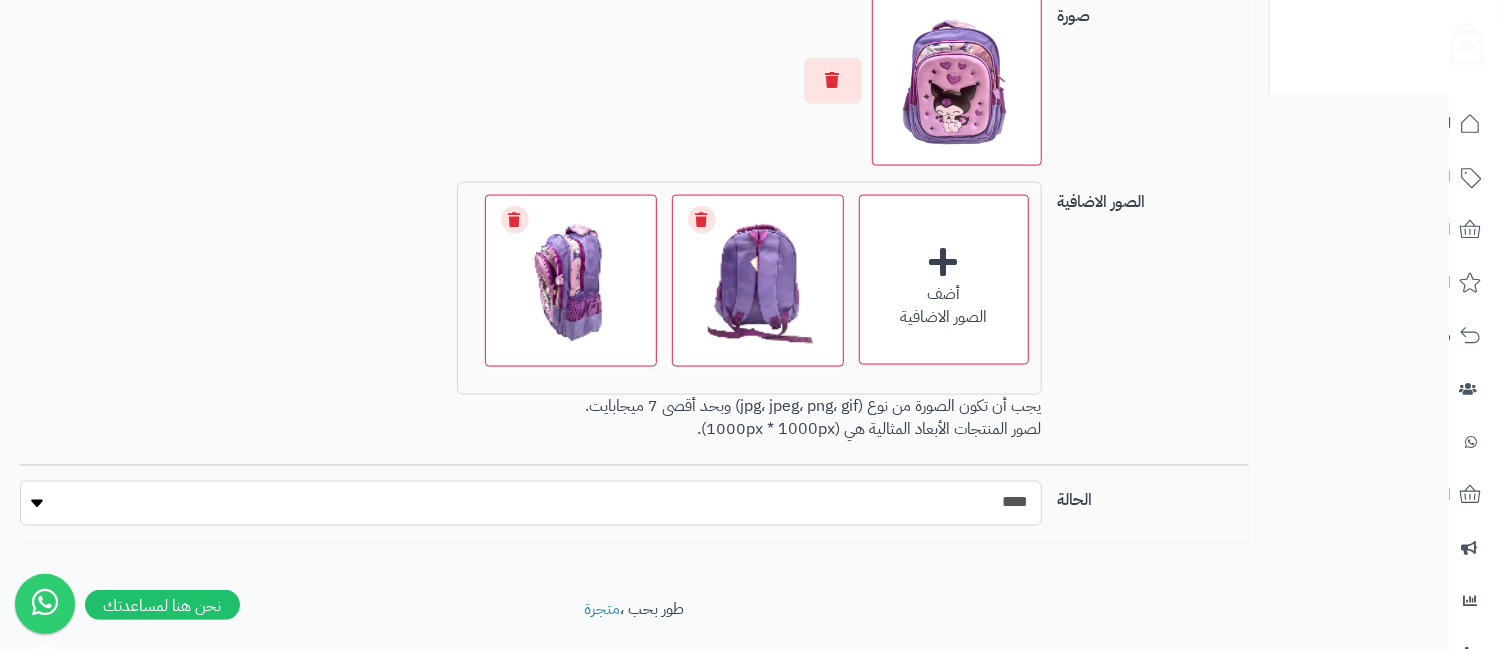 click on "***** ****" at bounding box center (531, 503) 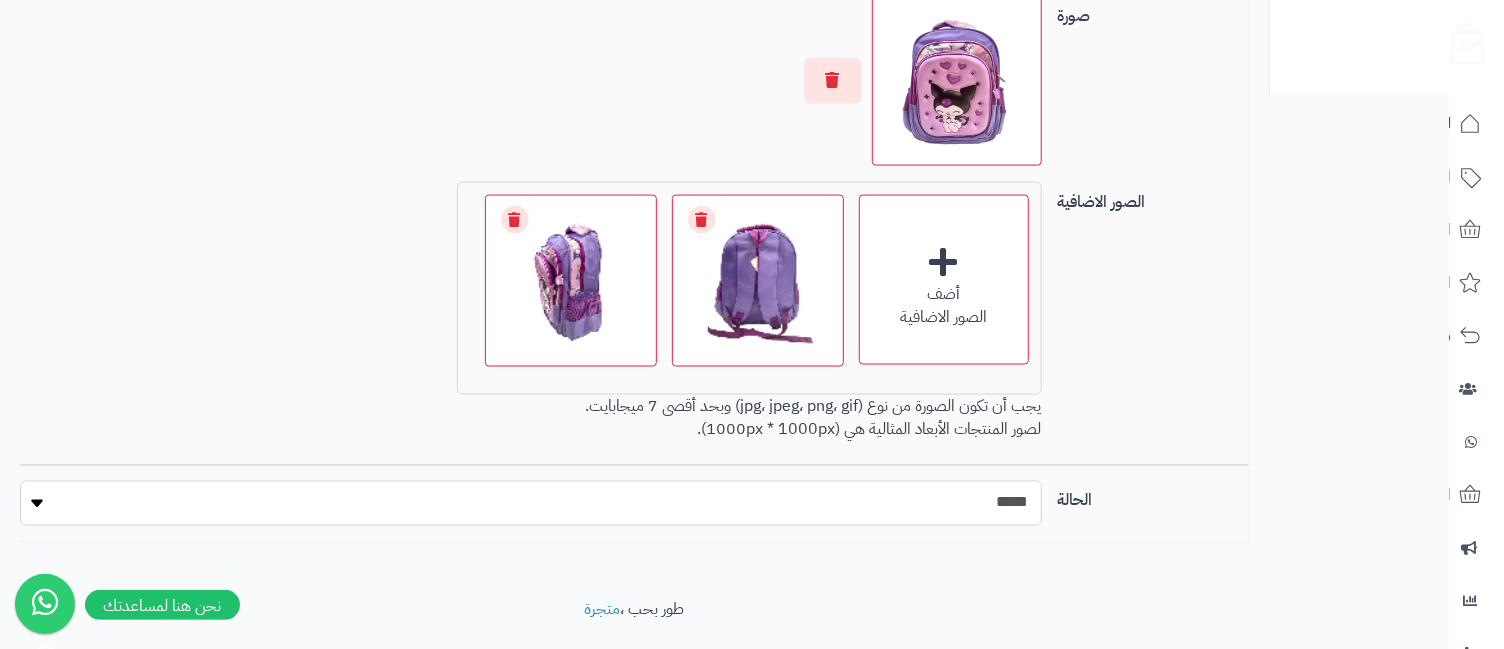 click on "***** ****" at bounding box center [531, 503] 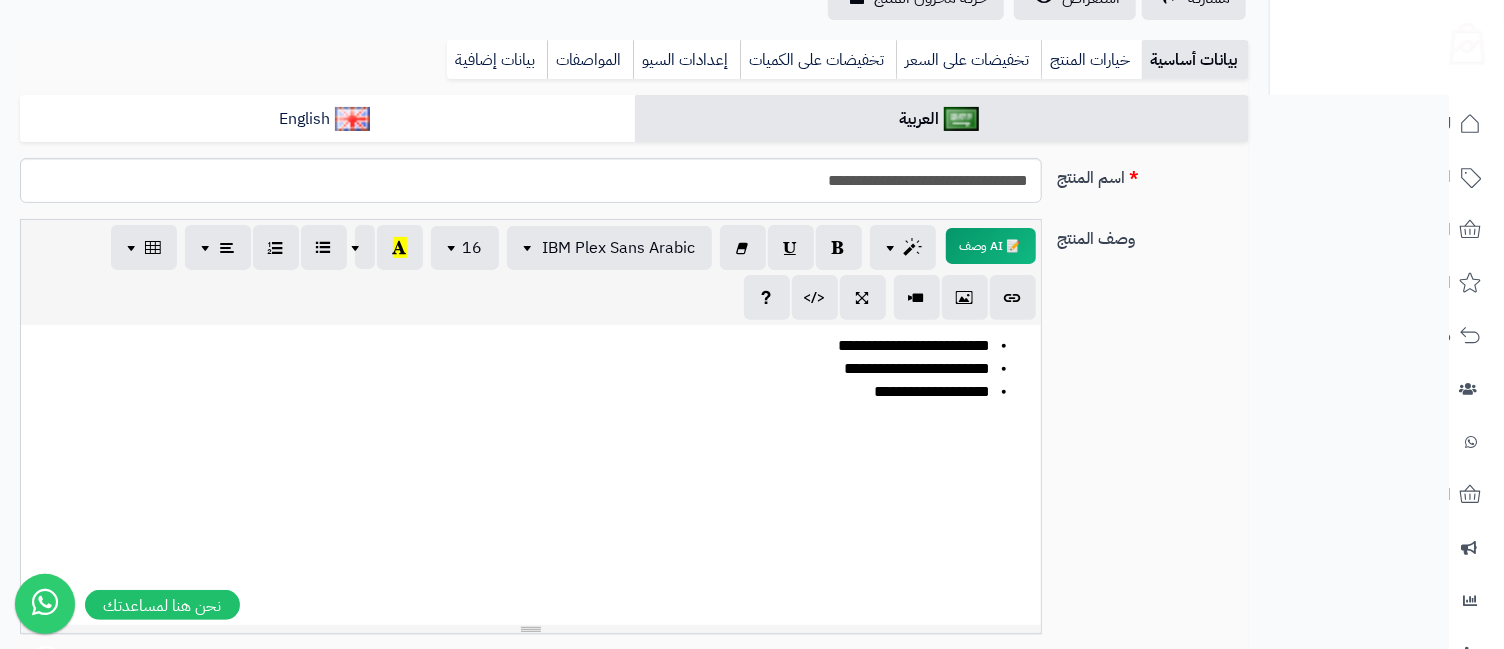 scroll, scrollTop: 0, scrollLeft: 0, axis: both 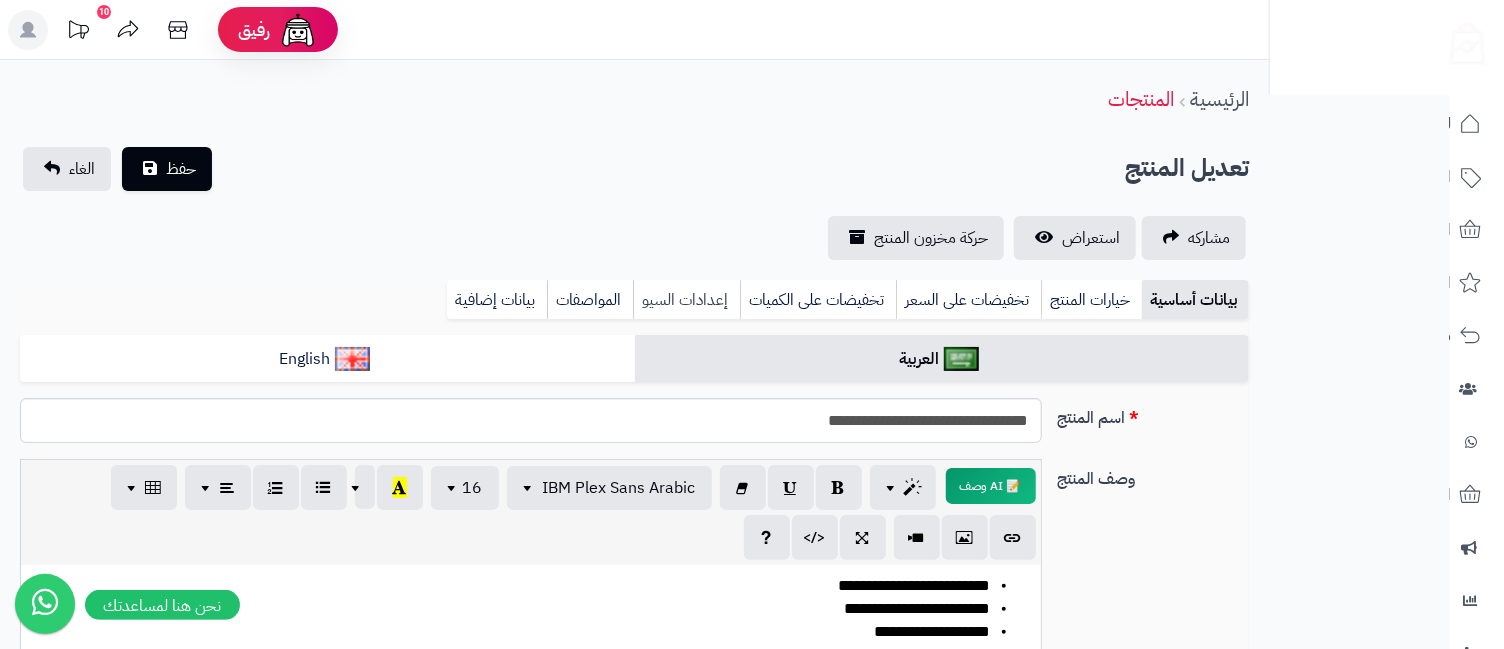 click on "إعدادات السيو" at bounding box center (686, 300) 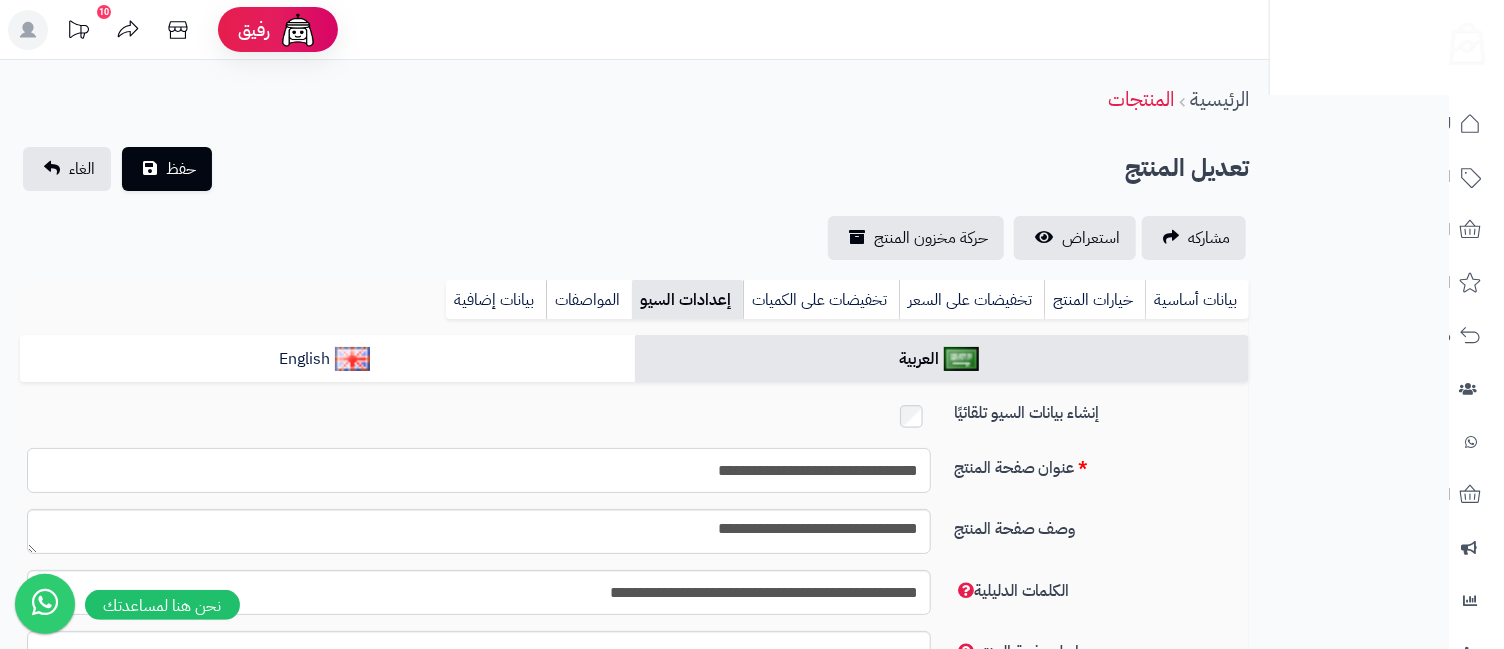click on "**********" at bounding box center (479, 470) 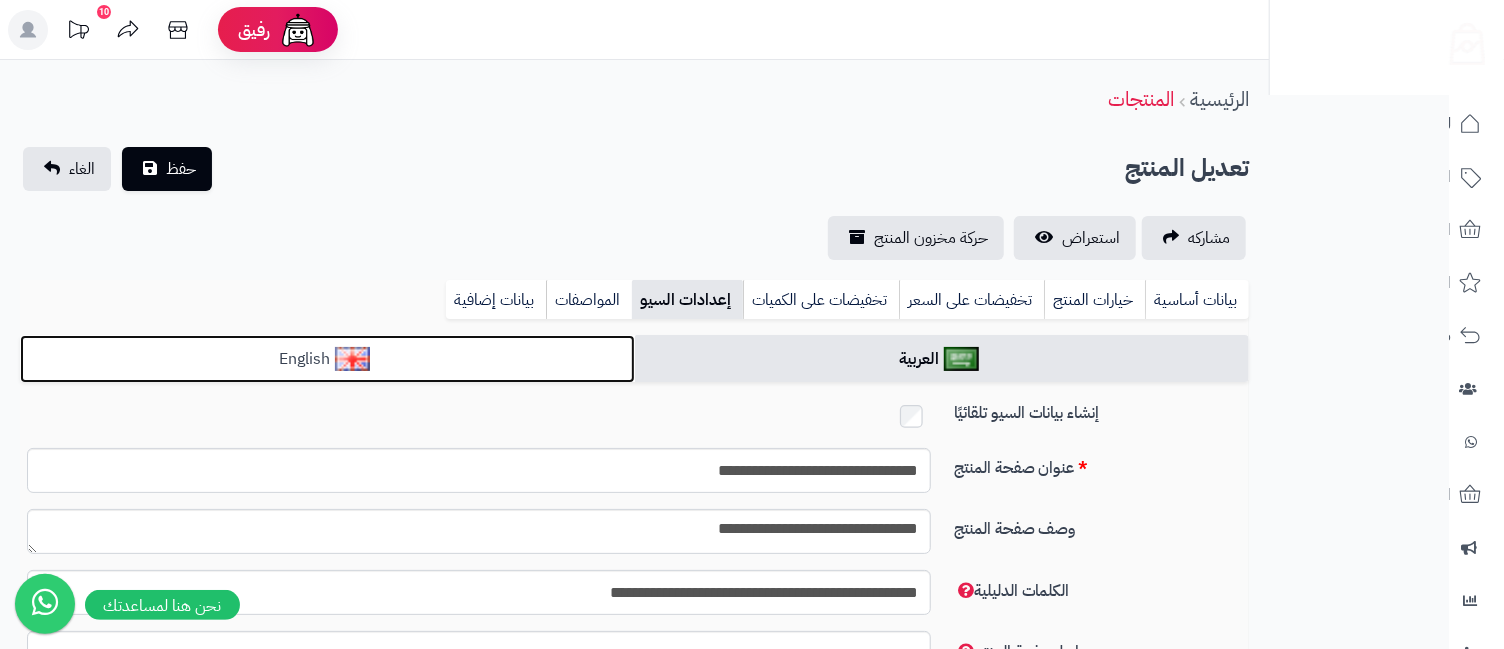click on "English" at bounding box center [327, 359] 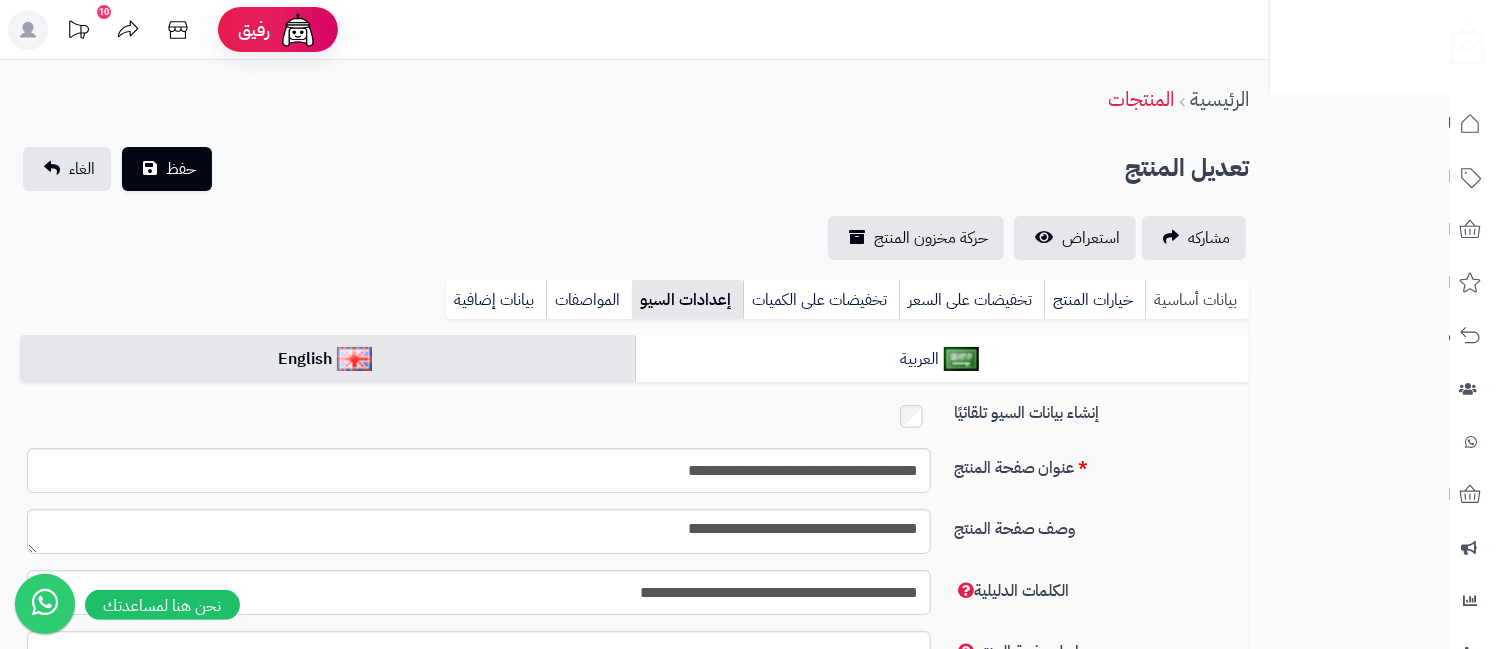 drag, startPoint x: 1183, startPoint y: 293, endPoint x: 1146, endPoint y: 317, distance: 44.102154 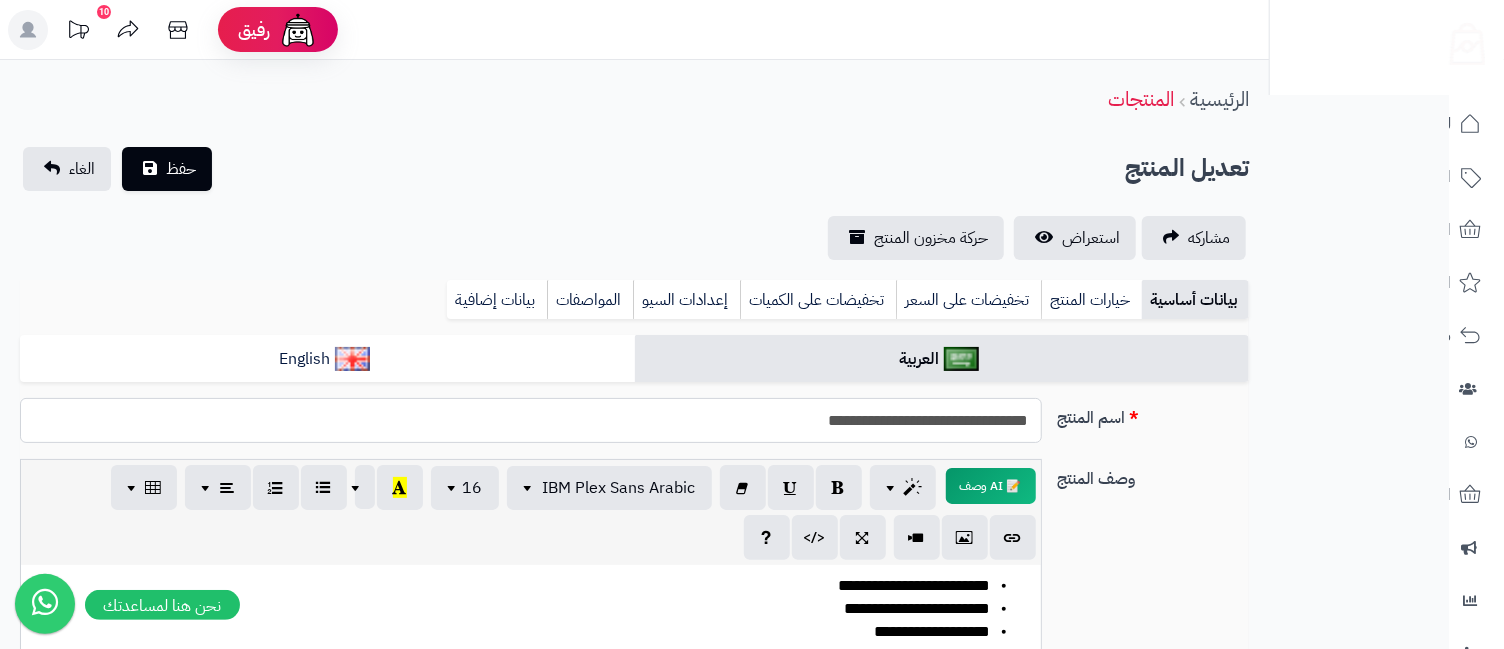 click on "**********" at bounding box center (530, 420) 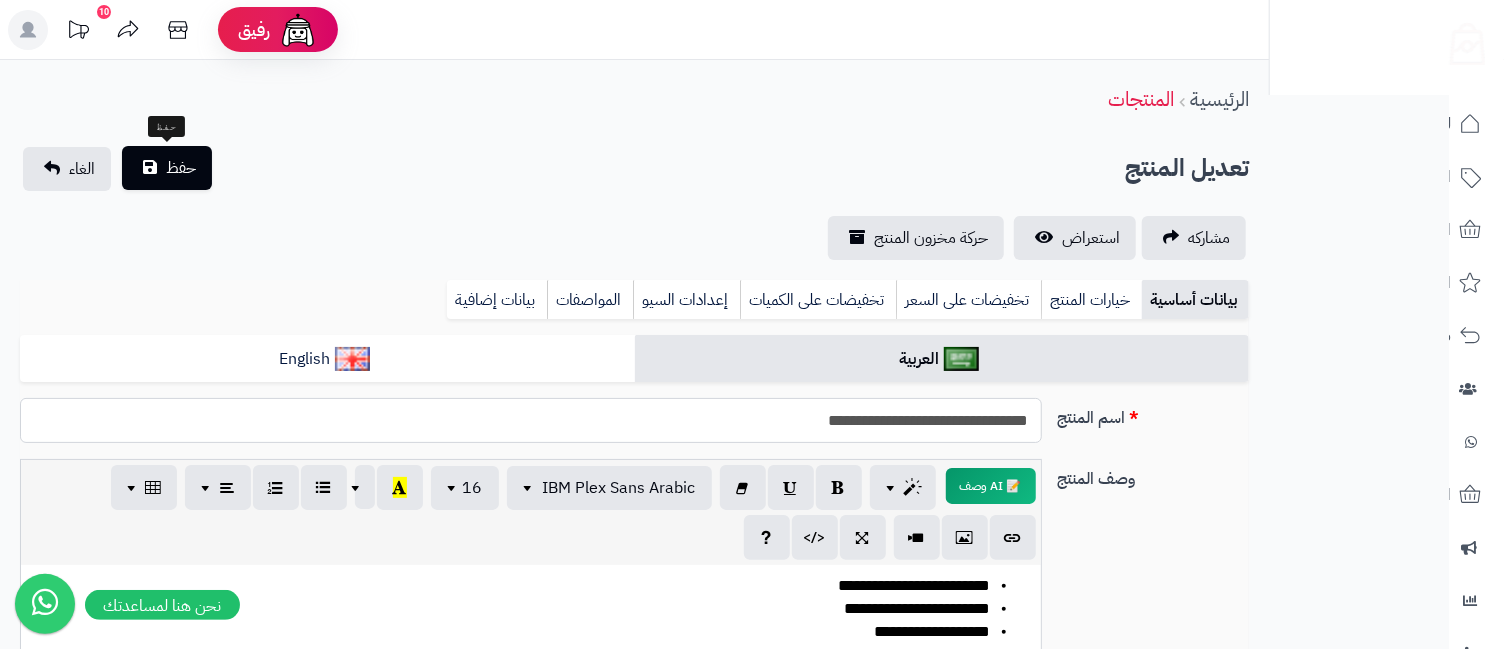 type on "**********" 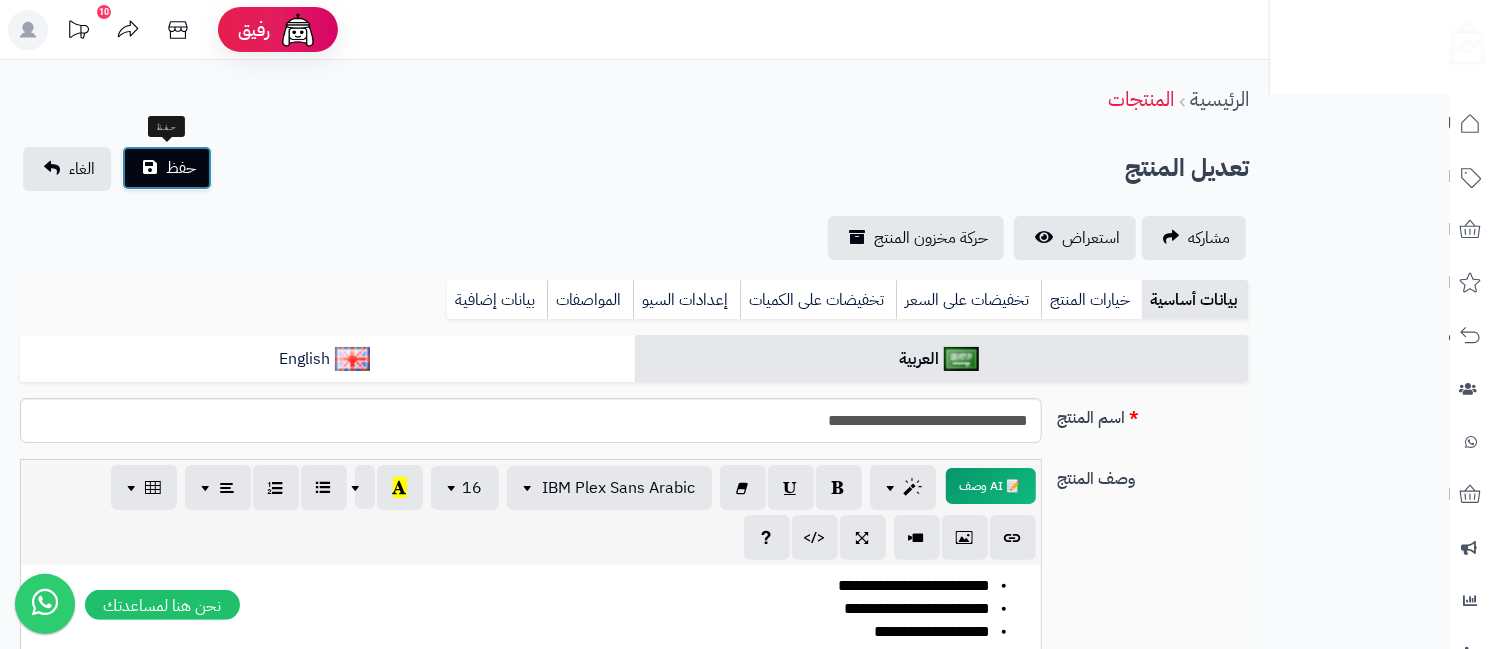 click on "حفظ" at bounding box center (167, 168) 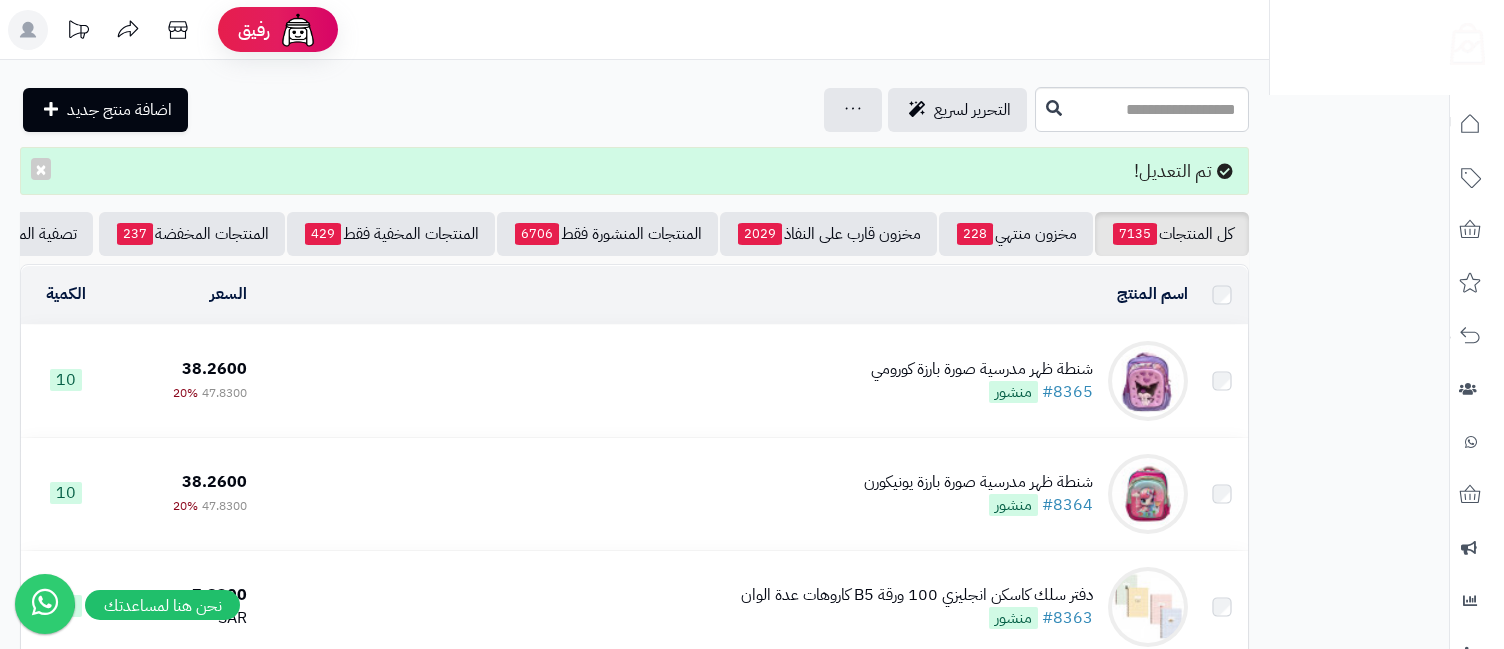 scroll, scrollTop: 0, scrollLeft: 0, axis: both 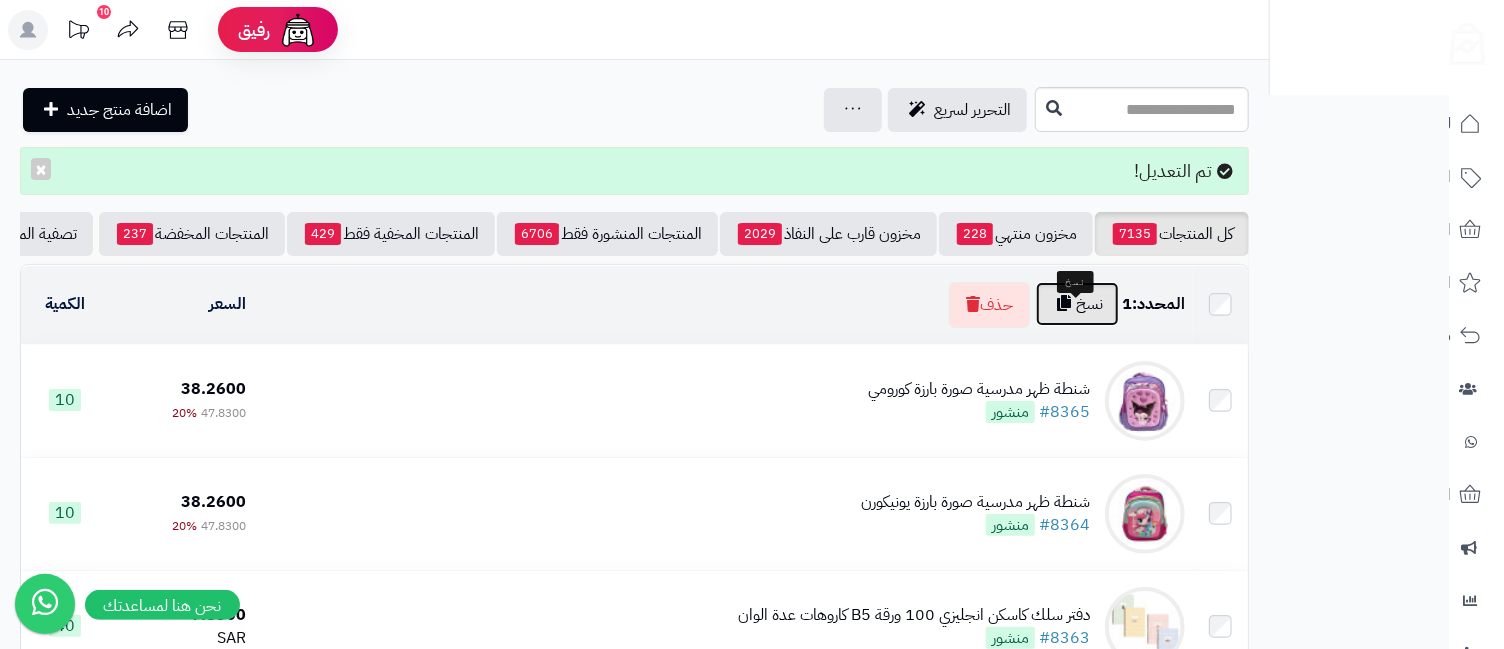 click on "نسخ" at bounding box center [1077, 304] 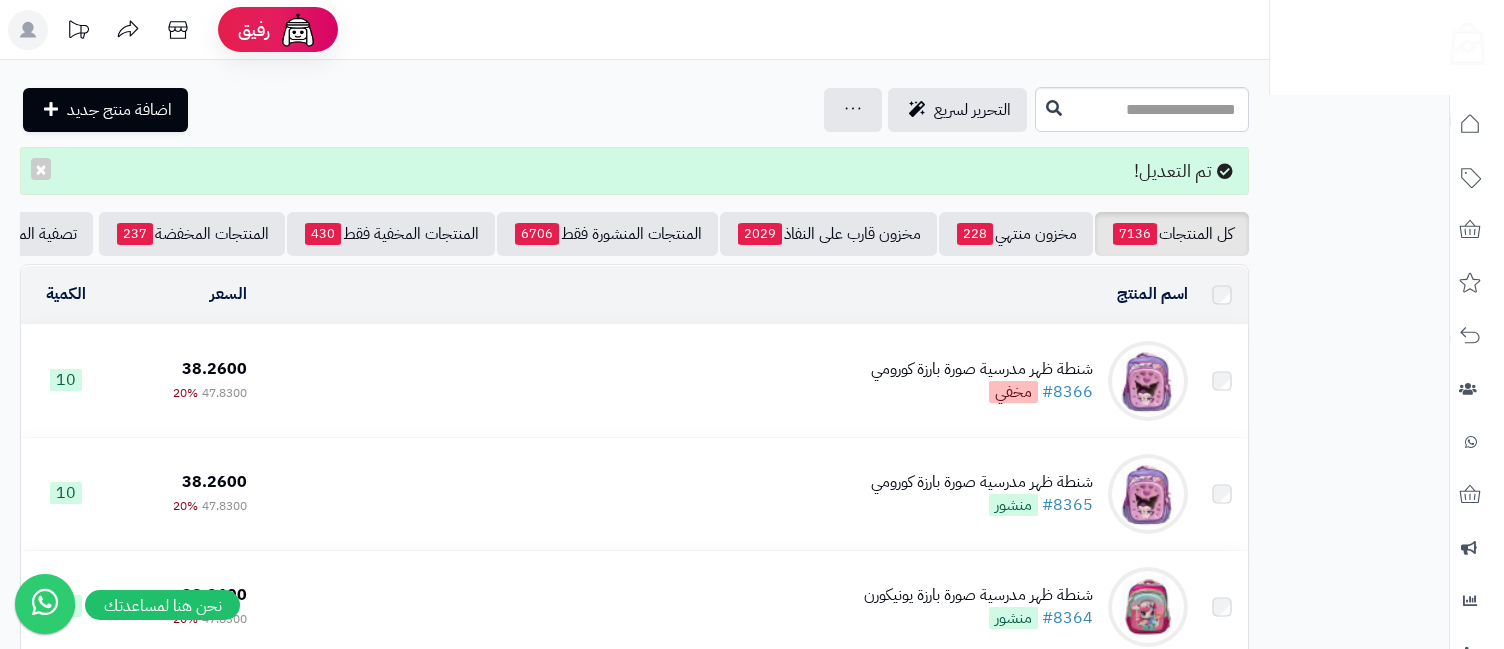 scroll, scrollTop: 0, scrollLeft: 0, axis: both 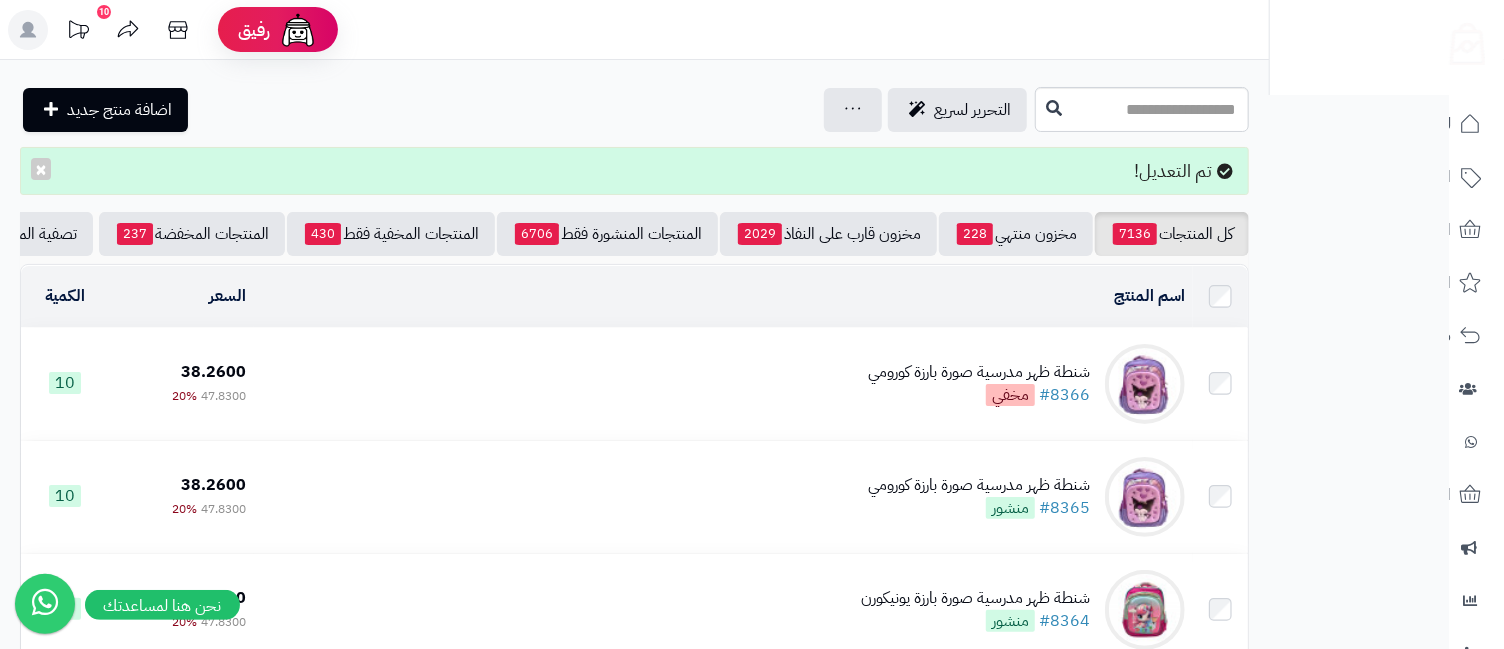 click on "شنطة ظهر مدرسية صورة بارزة كورومي" at bounding box center [979, 372] 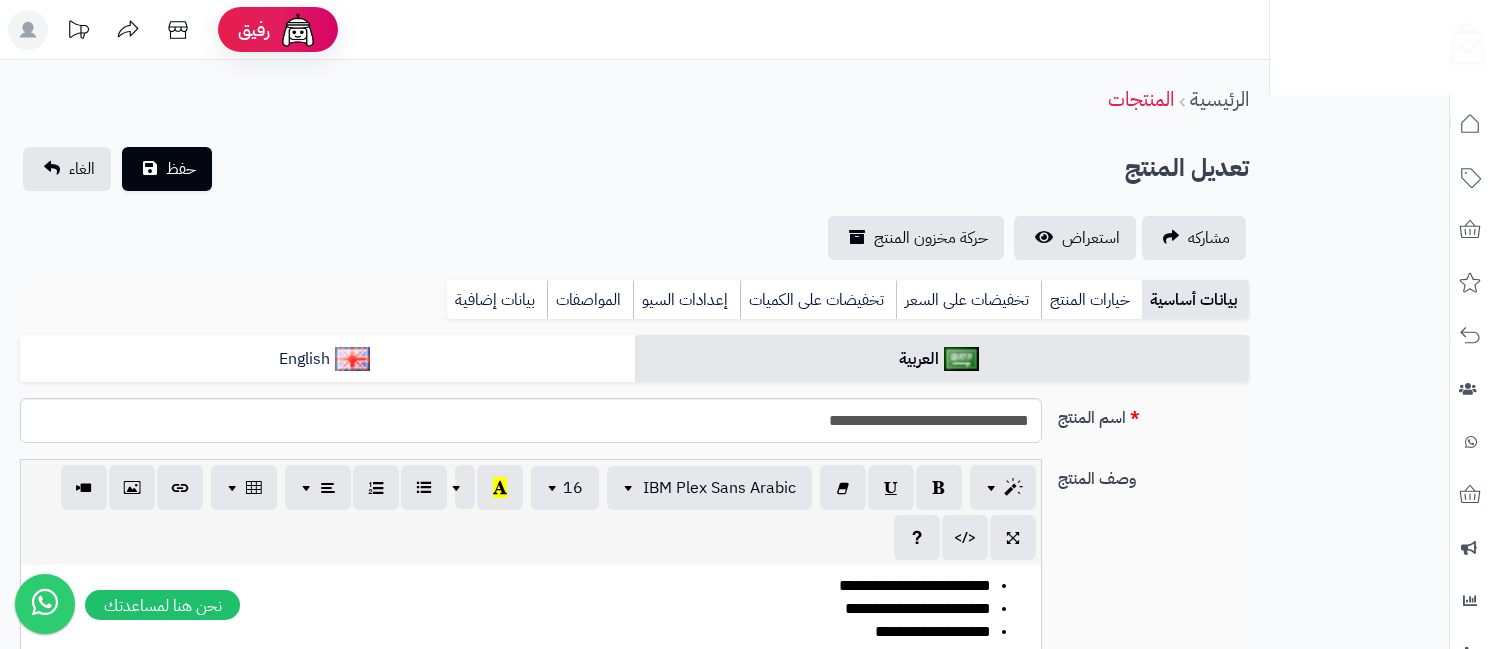 scroll, scrollTop: 0, scrollLeft: 0, axis: both 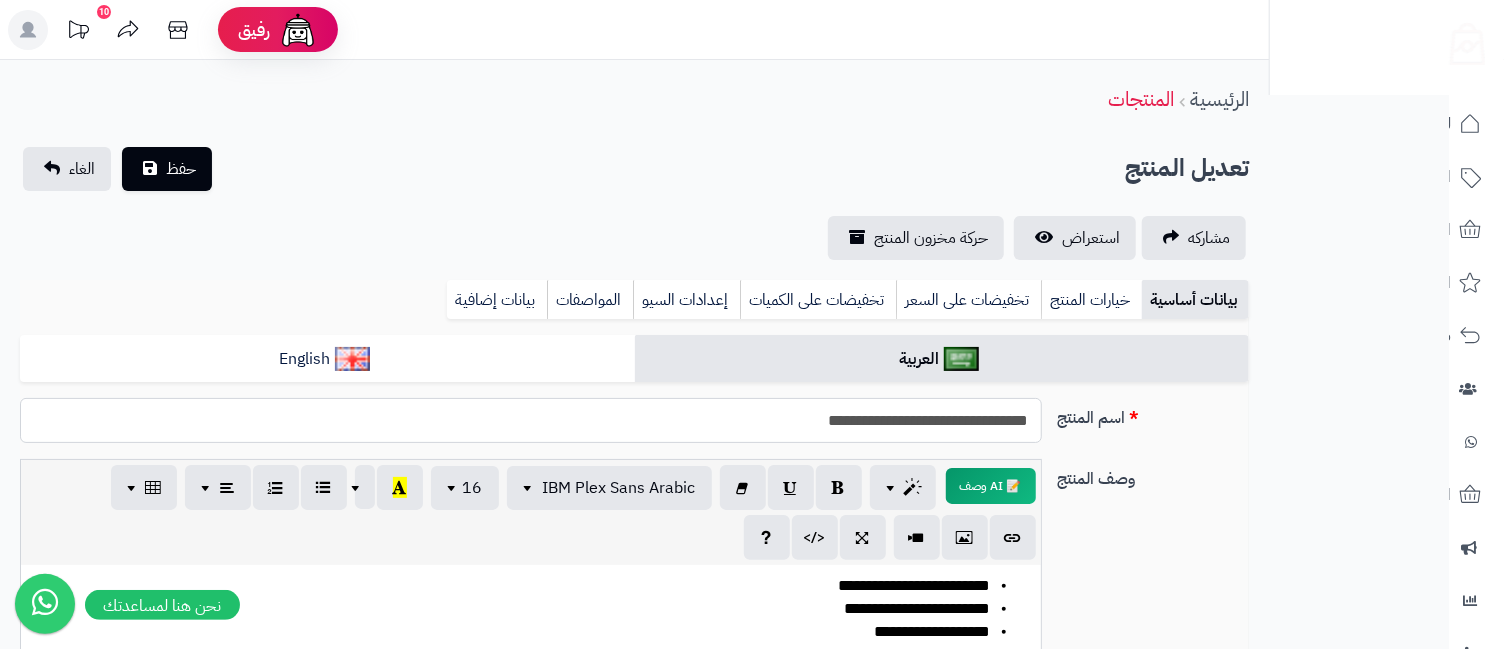 drag, startPoint x: 780, startPoint y: 426, endPoint x: 849, endPoint y: 435, distance: 69.58448 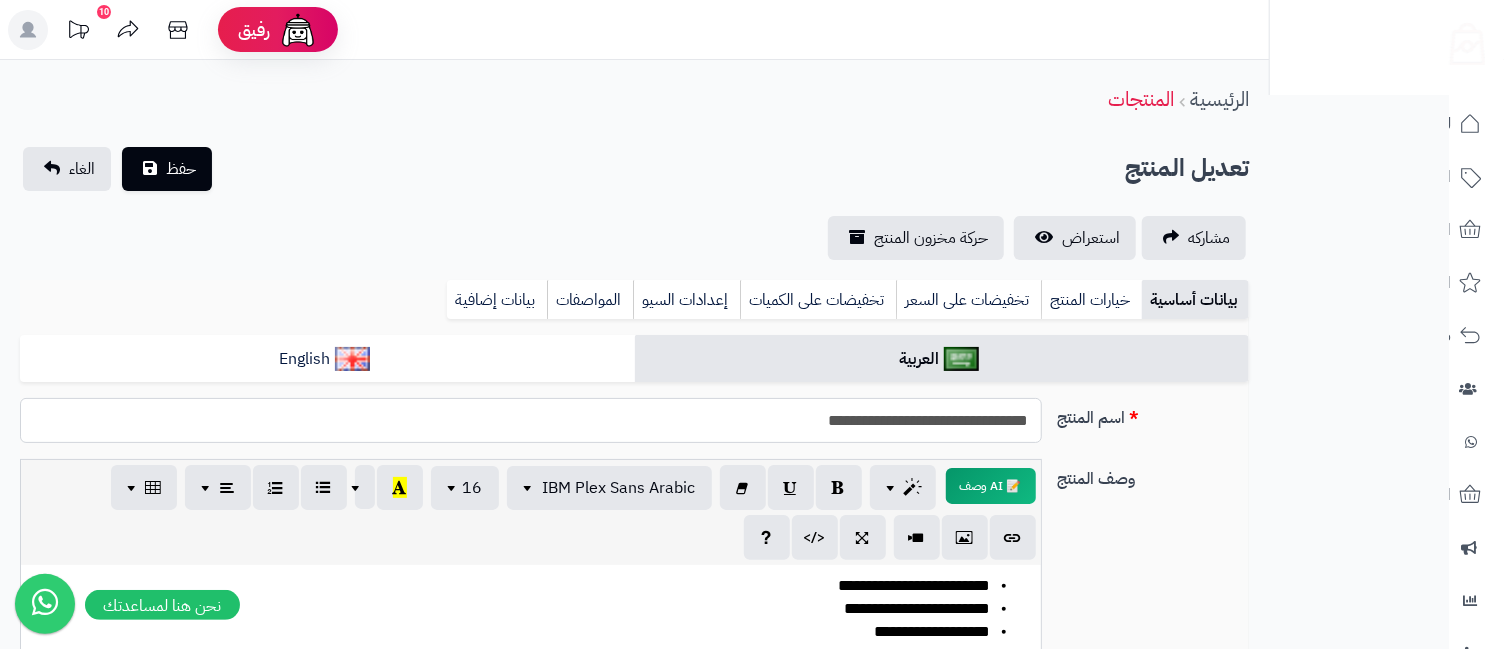 click on "**********" at bounding box center [530, 420] 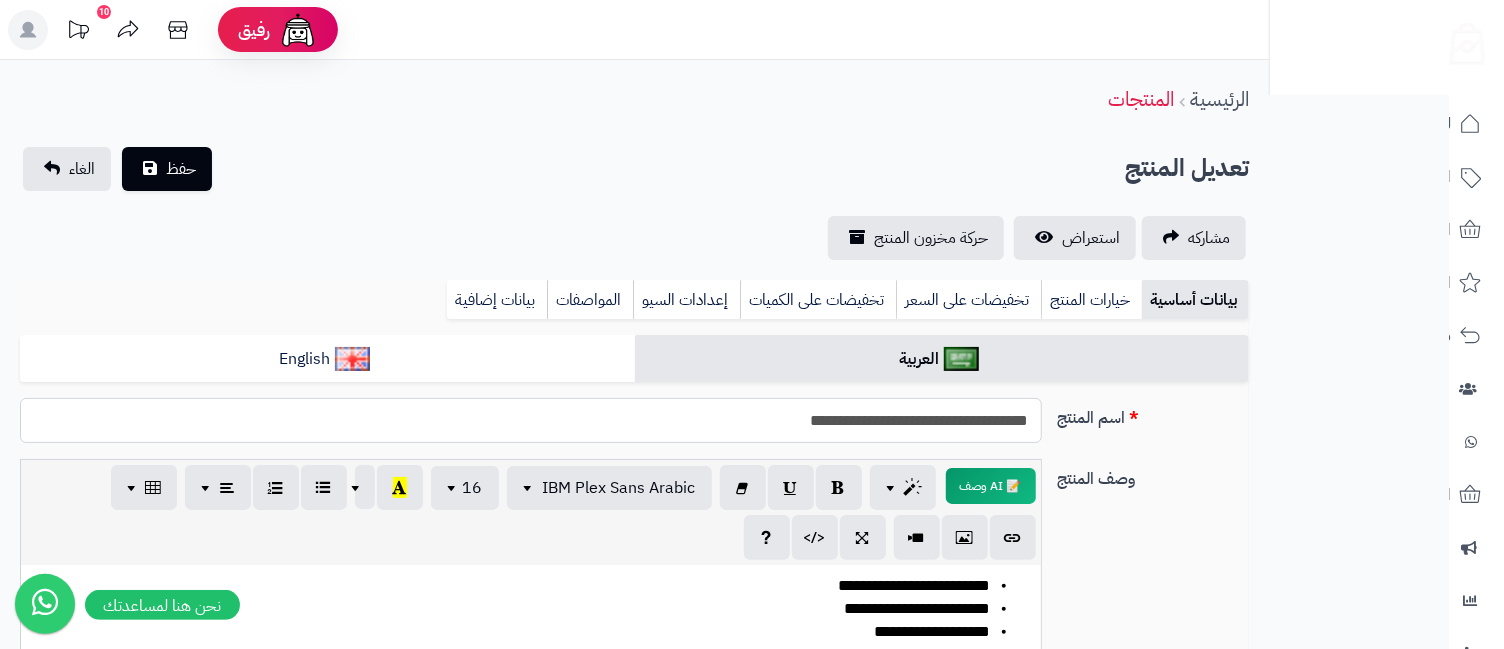 click on "**********" at bounding box center [530, 420] 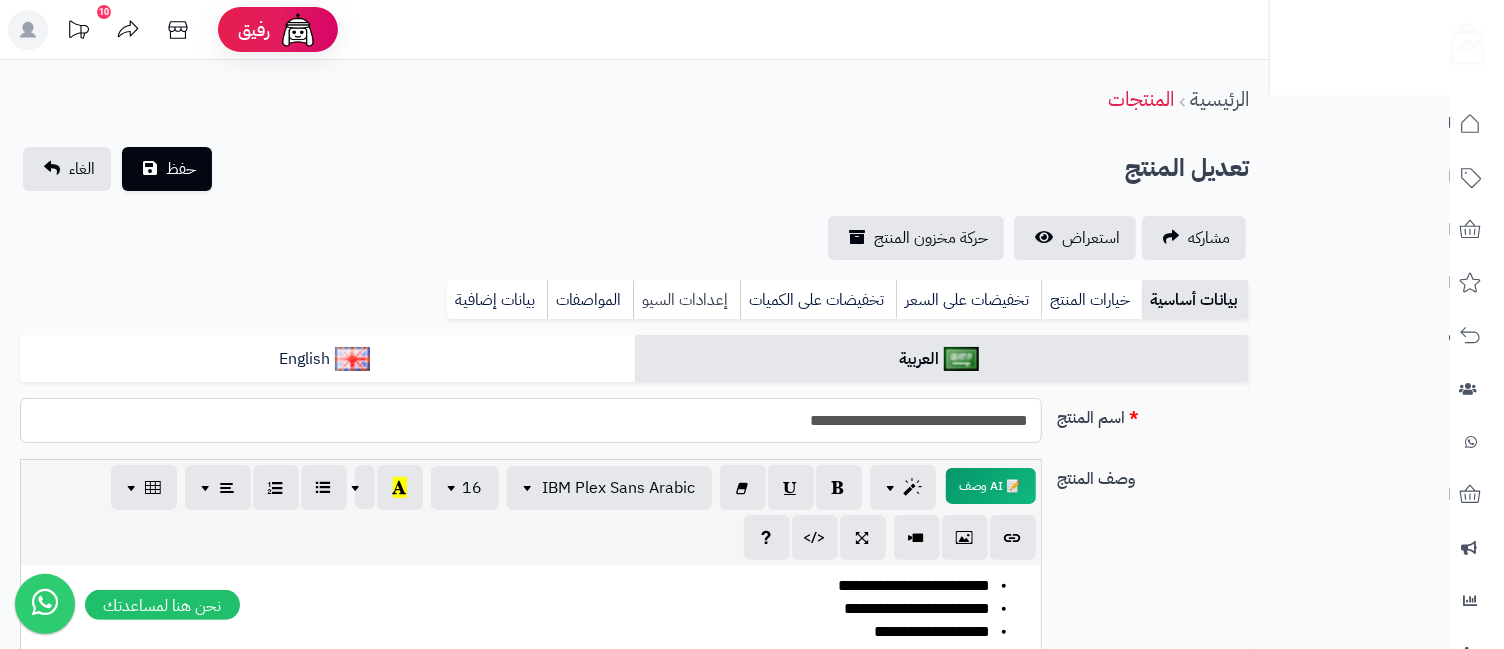 type on "**********" 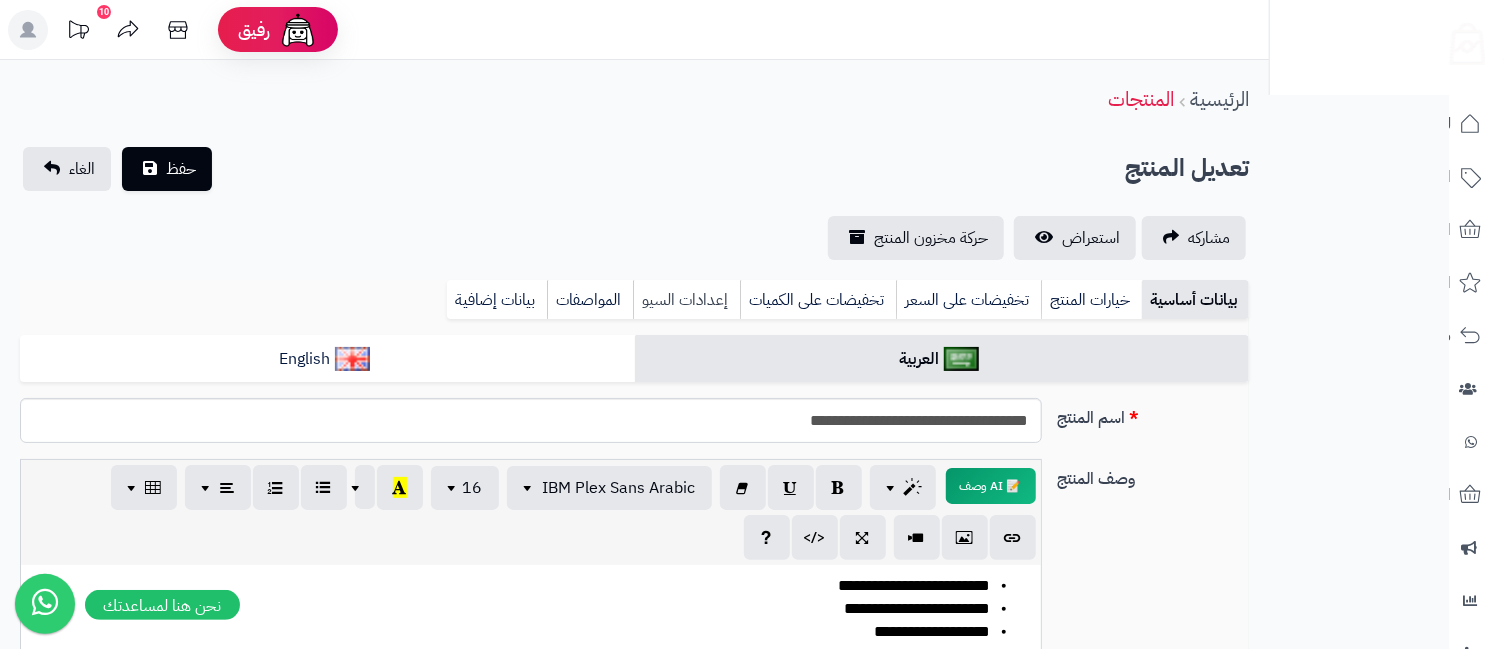 click on "إعدادات السيو" at bounding box center [686, 300] 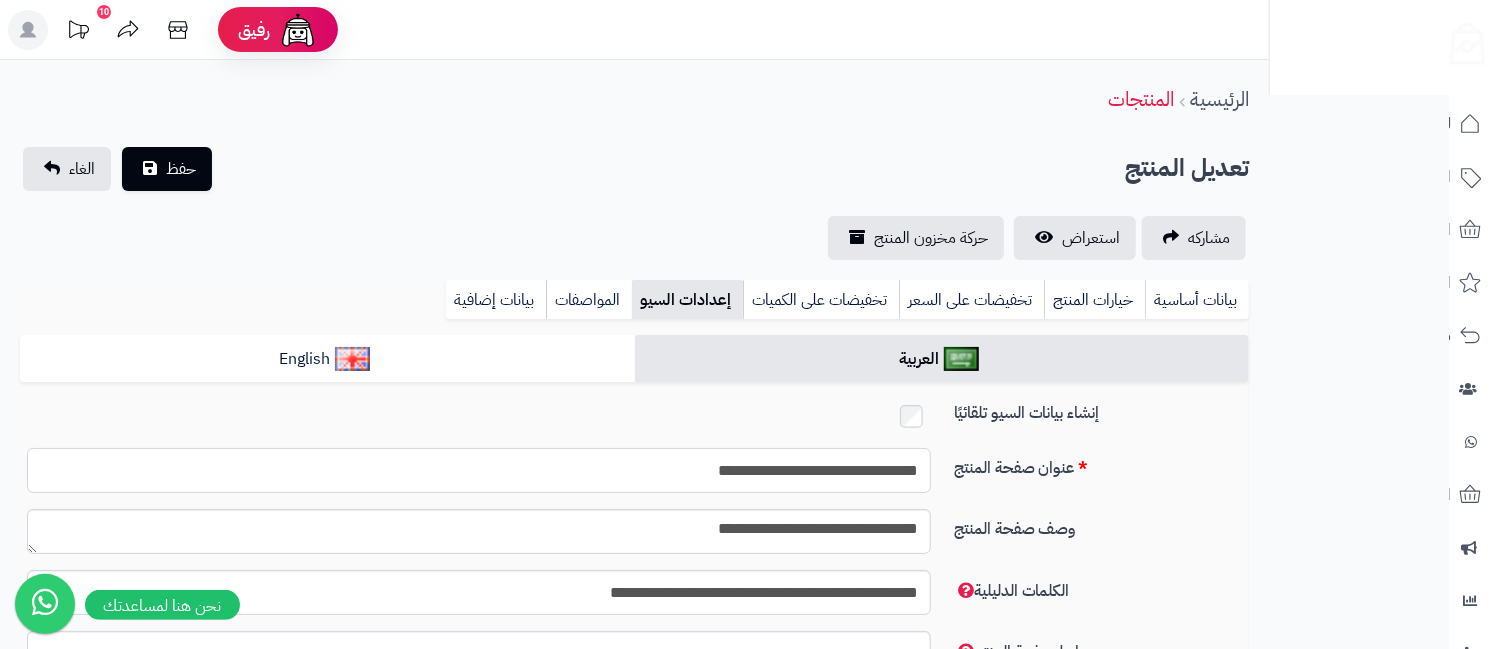 click on "**********" at bounding box center [479, 470] 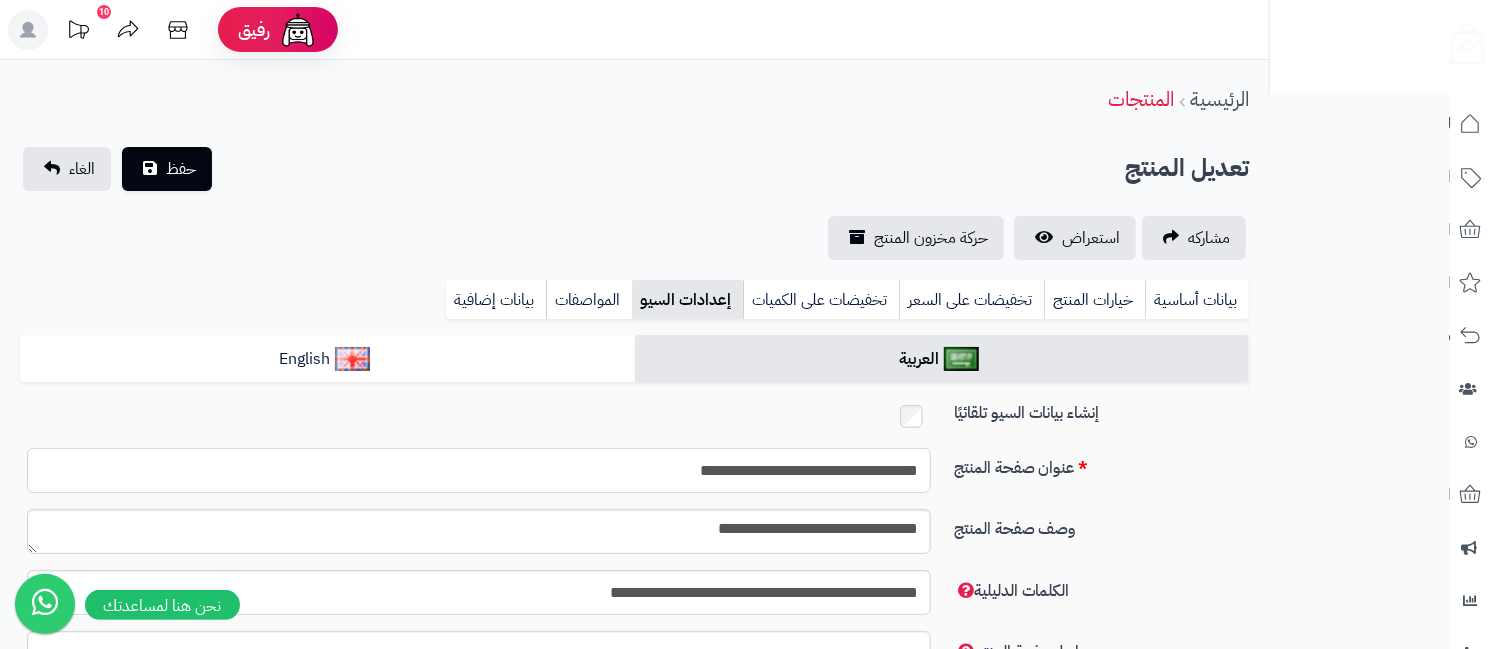 type on "**********" 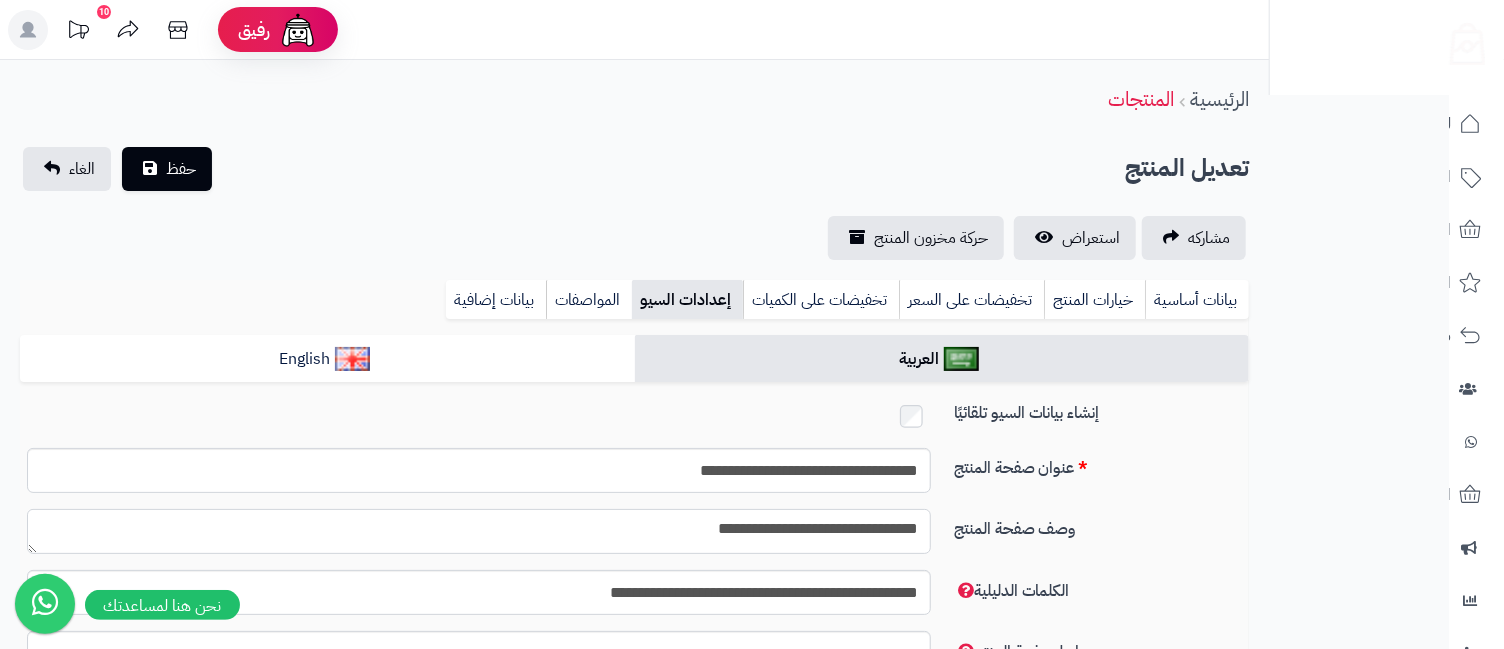 click on "**********" at bounding box center (479, 531) 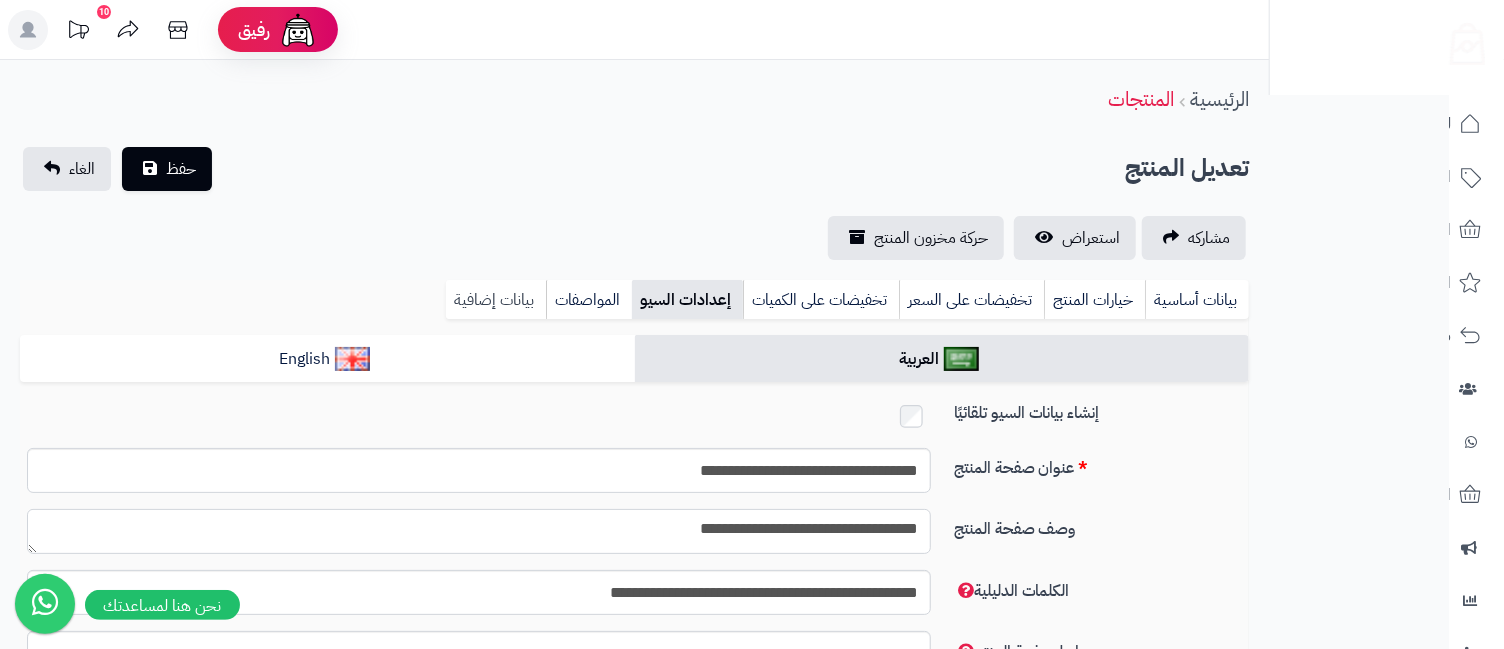 type on "**********" 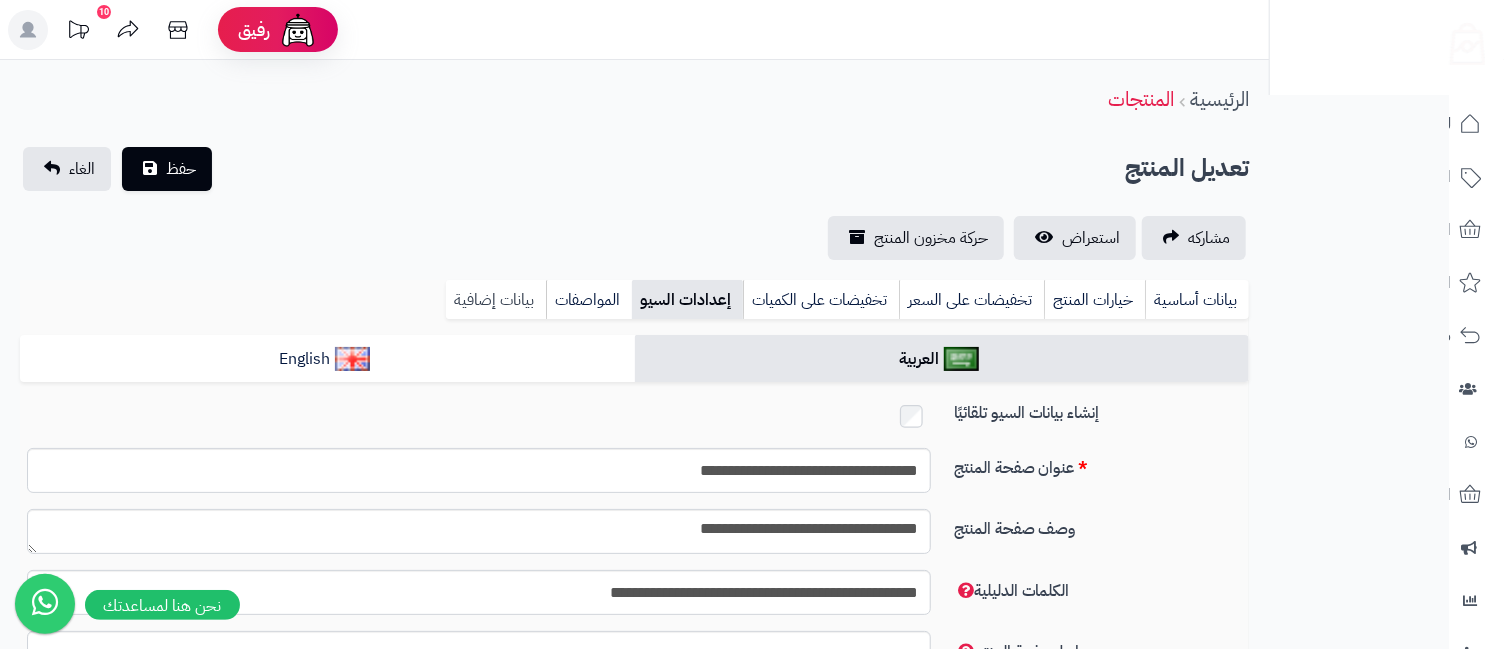 click on "بيانات إضافية" at bounding box center (496, 300) 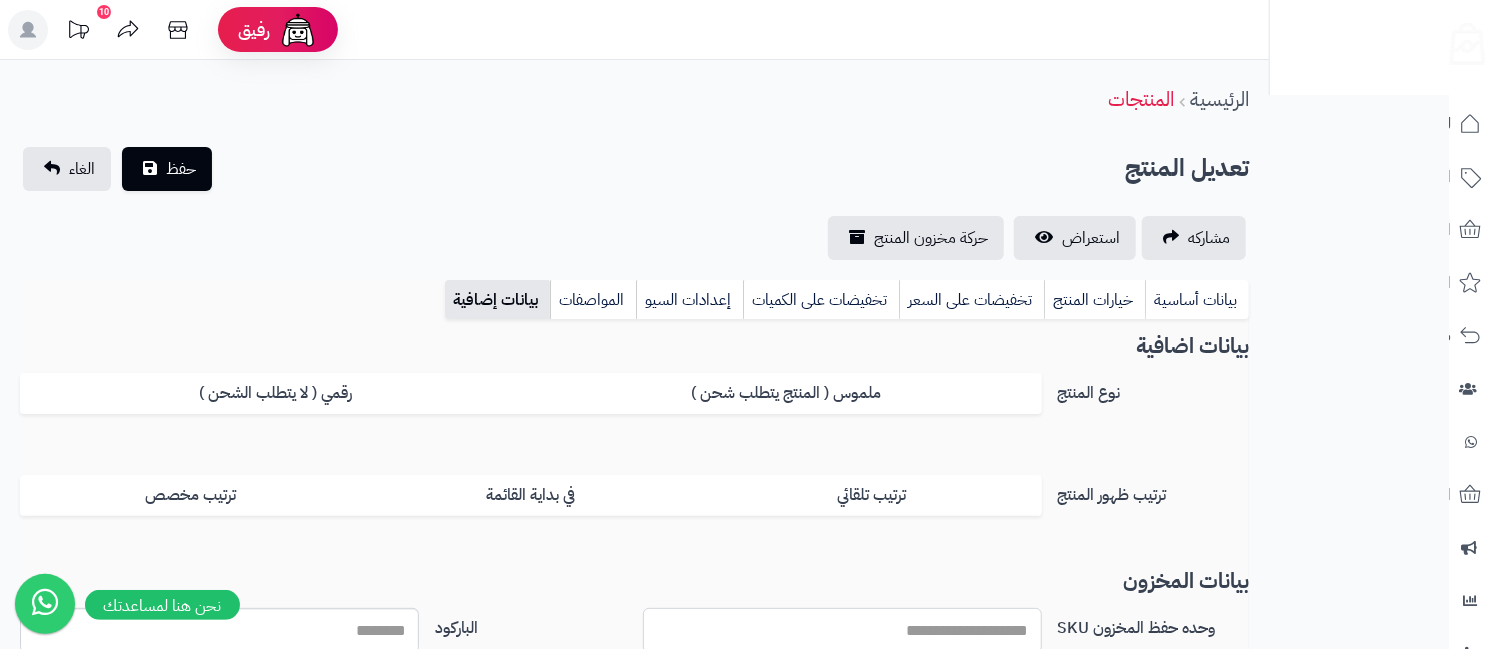 click on "وحده حفظ المخزون SKU" at bounding box center (842, 630) 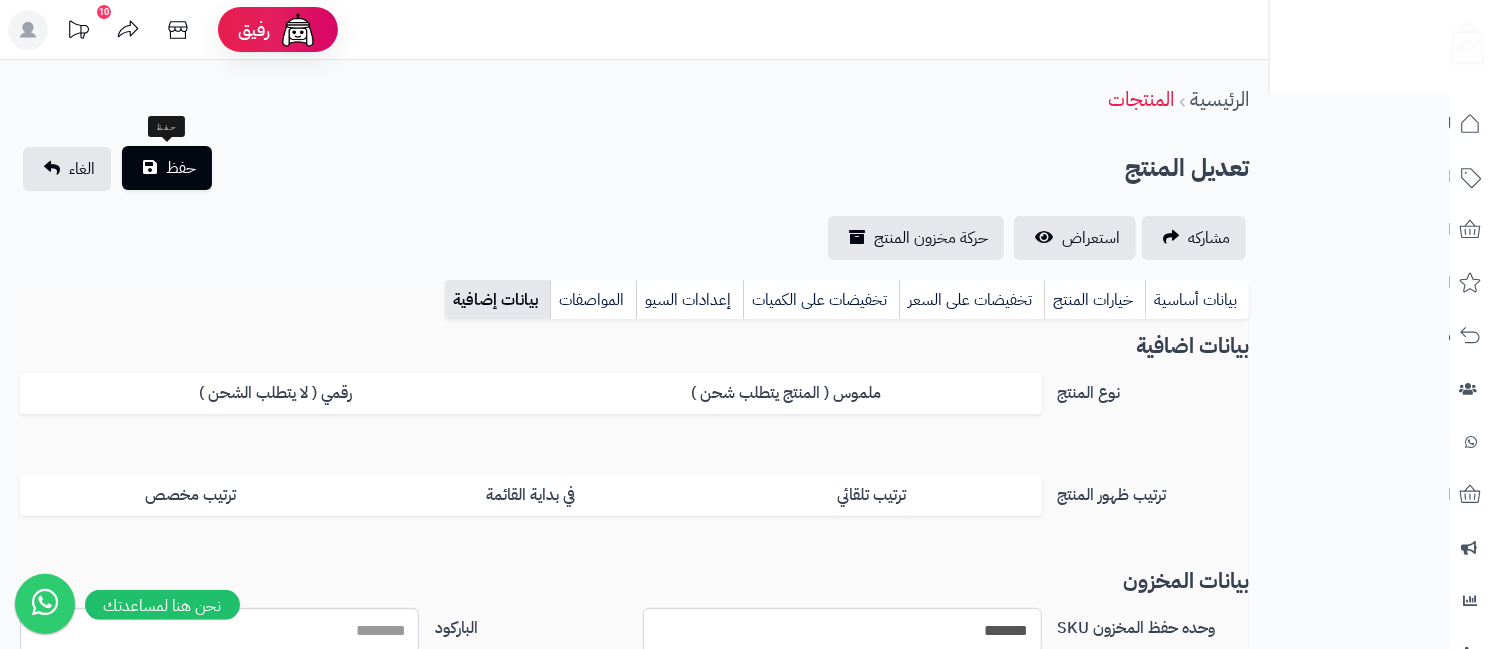 type on "*******" 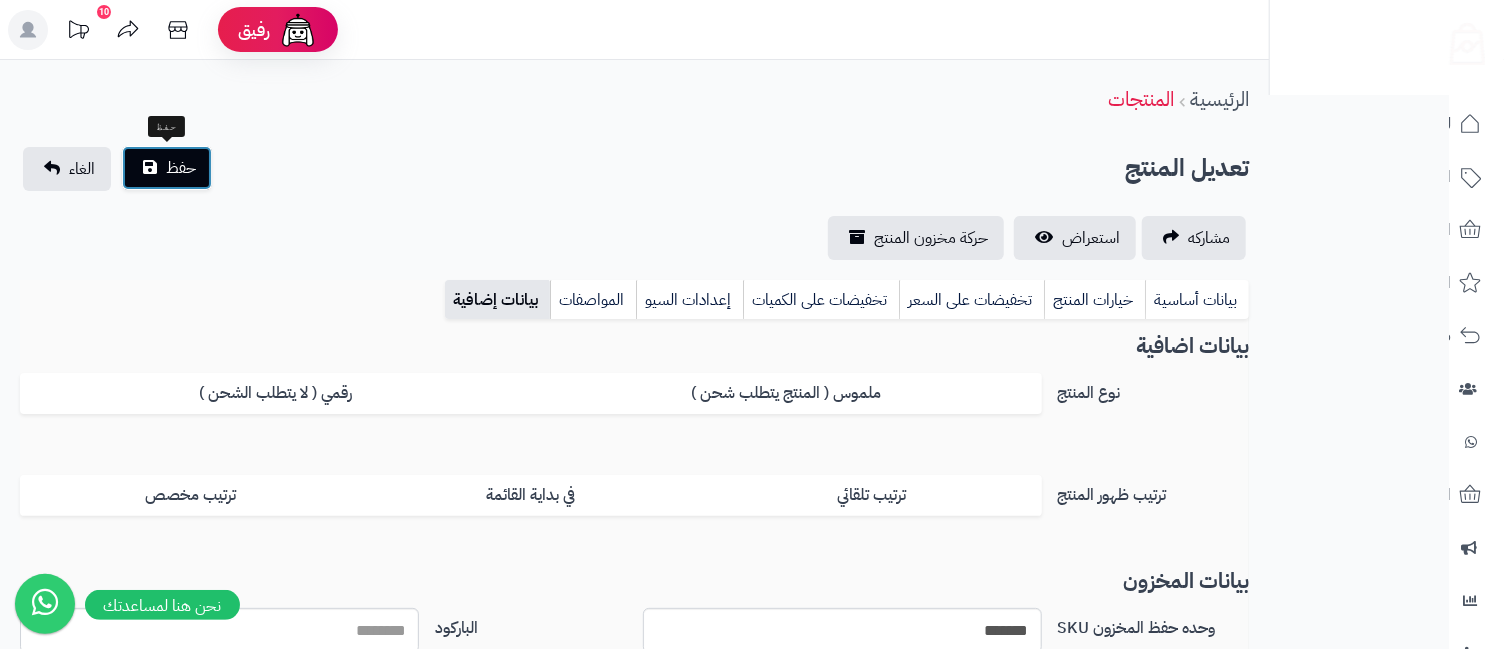 click on "حفظ" at bounding box center (181, 168) 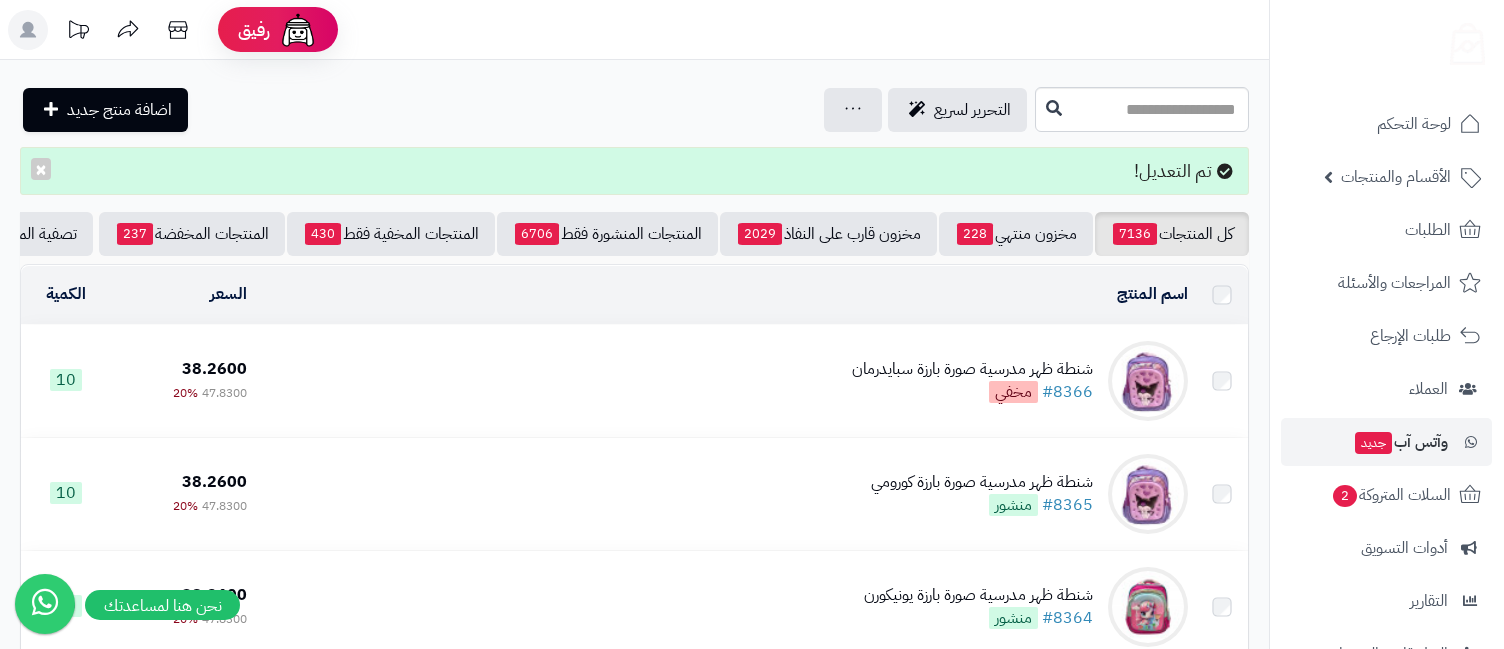 scroll, scrollTop: 0, scrollLeft: 0, axis: both 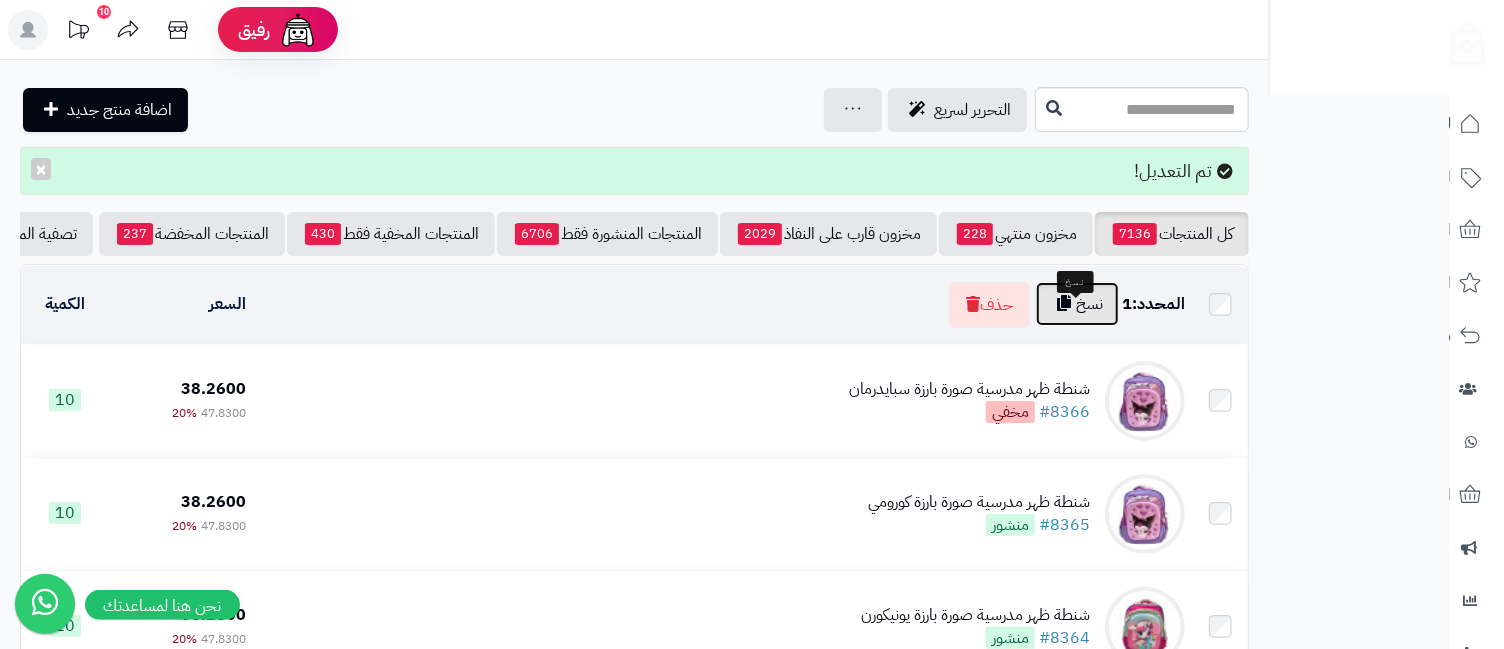 click on "نسخ" at bounding box center (1077, 304) 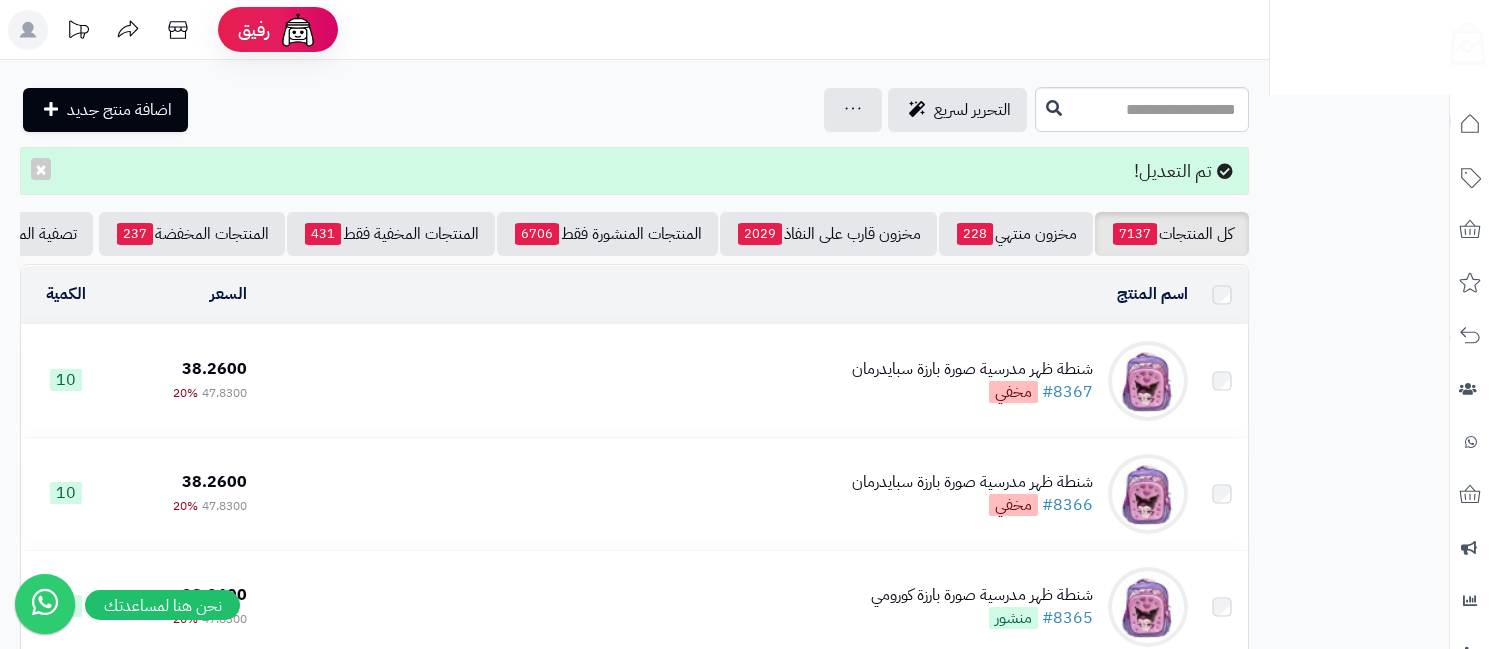 scroll, scrollTop: 0, scrollLeft: 0, axis: both 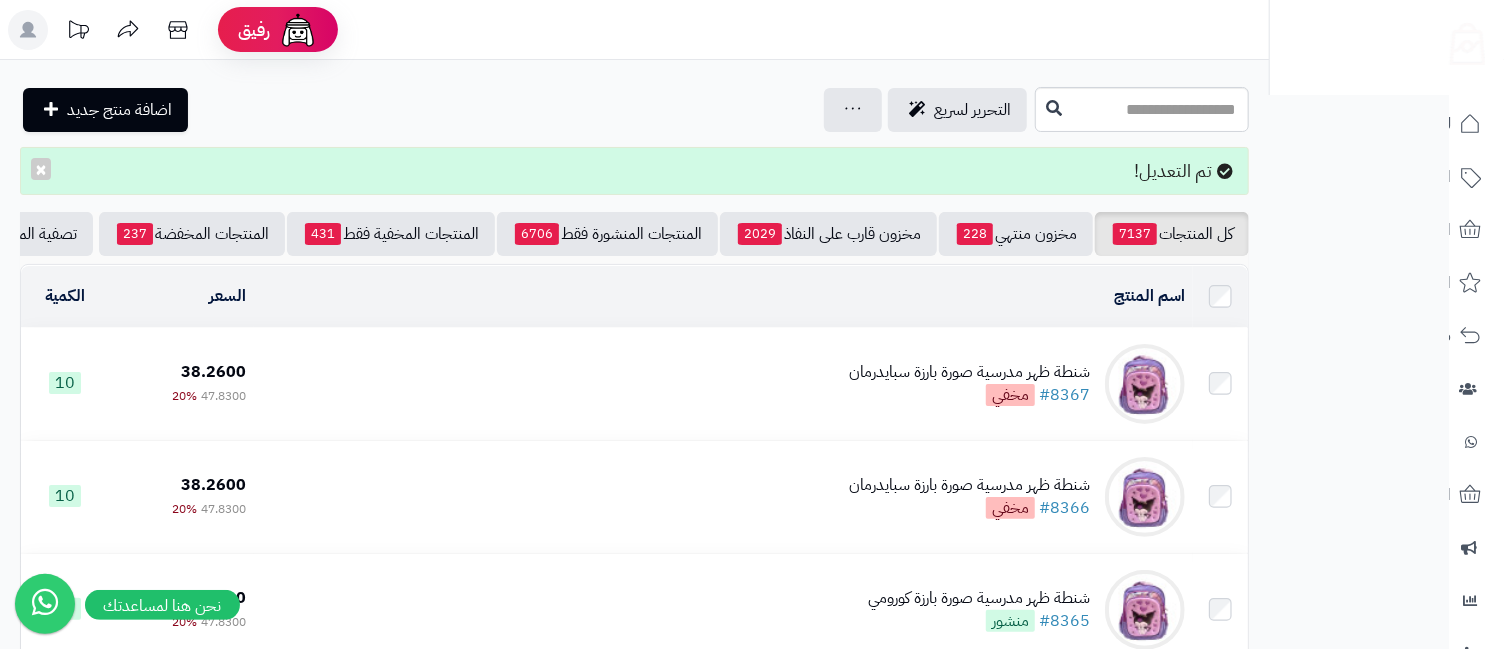 click on "شنطة ظهر مدرسية صورة بارزة سبايدرمان" at bounding box center [969, 372] 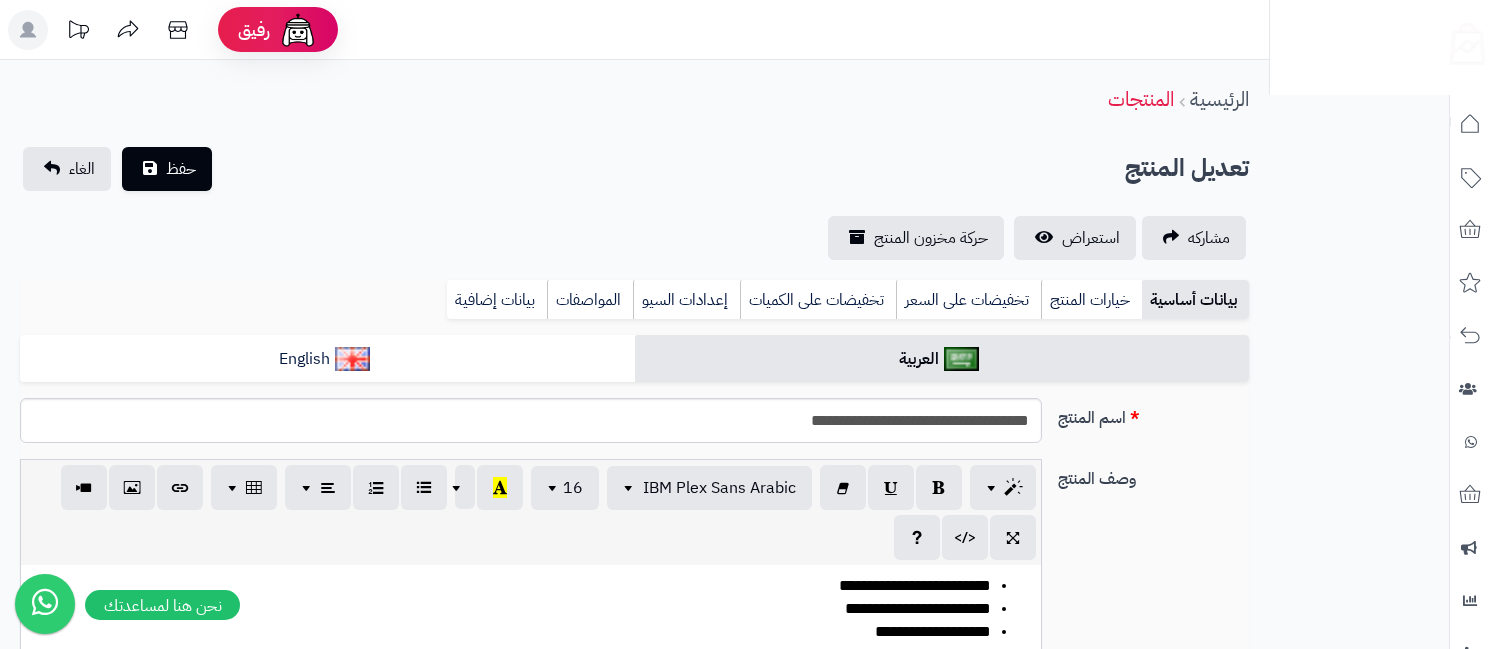 scroll, scrollTop: 0, scrollLeft: 0, axis: both 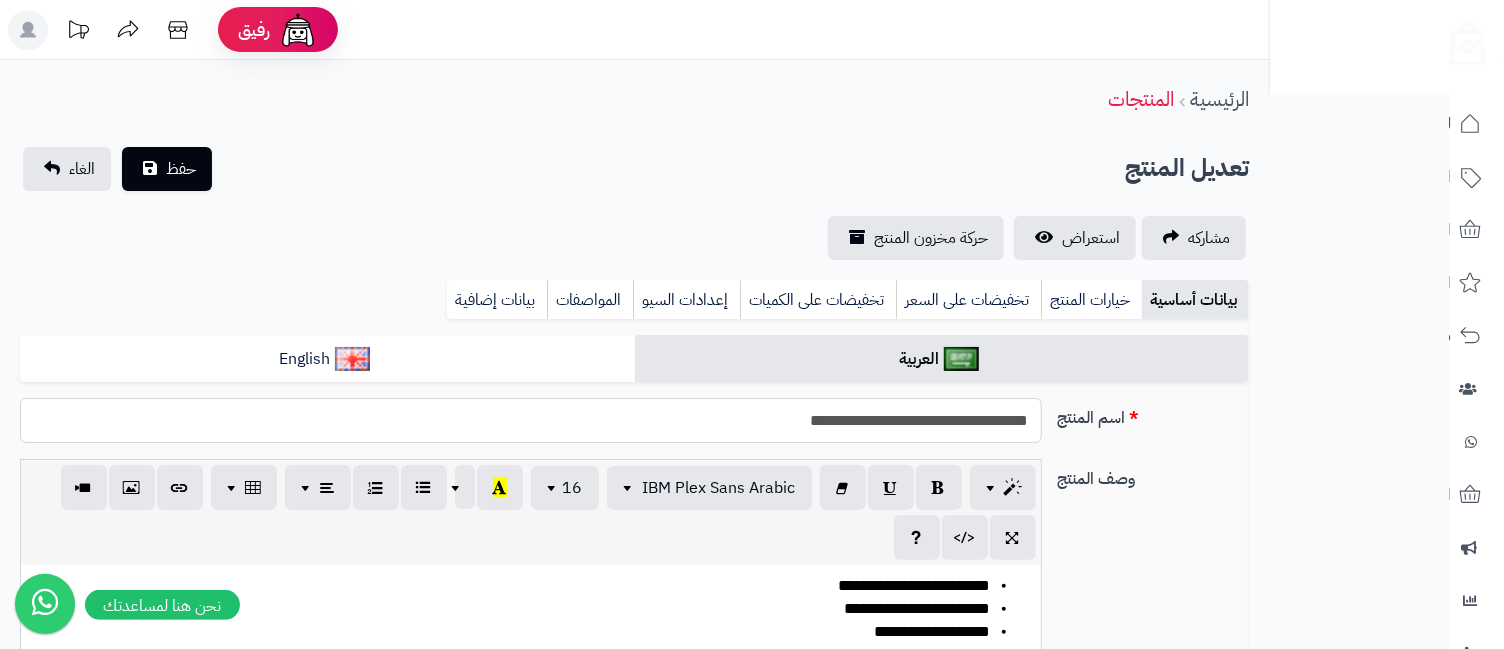 drag, startPoint x: 766, startPoint y: 420, endPoint x: 848, endPoint y: 435, distance: 83.360664 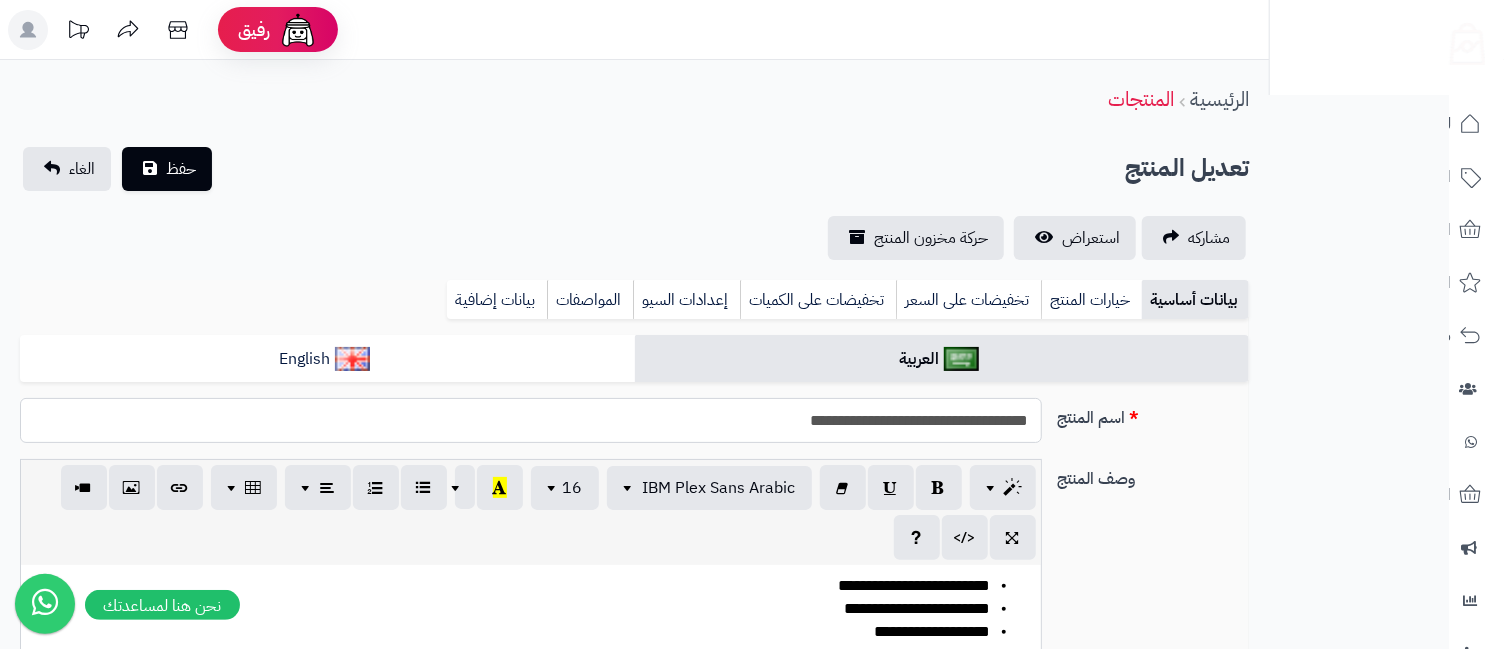 click on "**********" at bounding box center (530, 420) 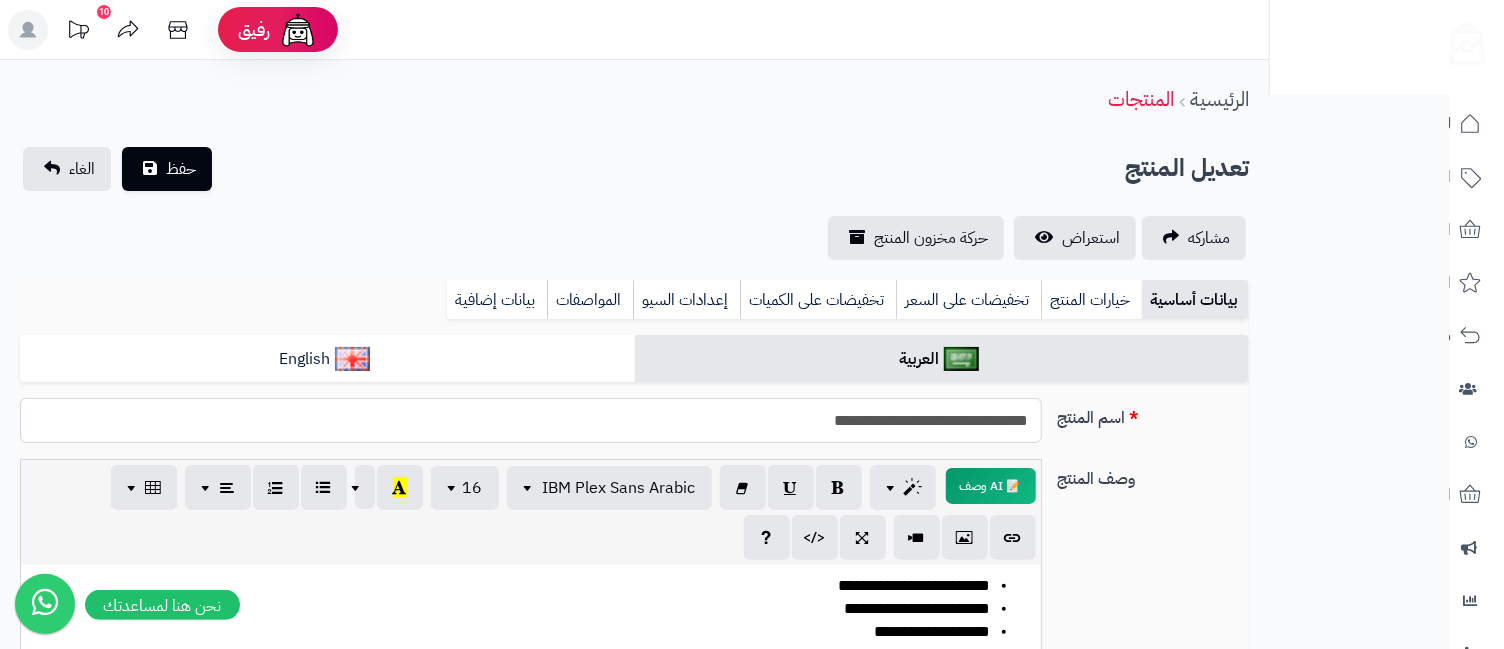 click on "**********" at bounding box center [530, 420] 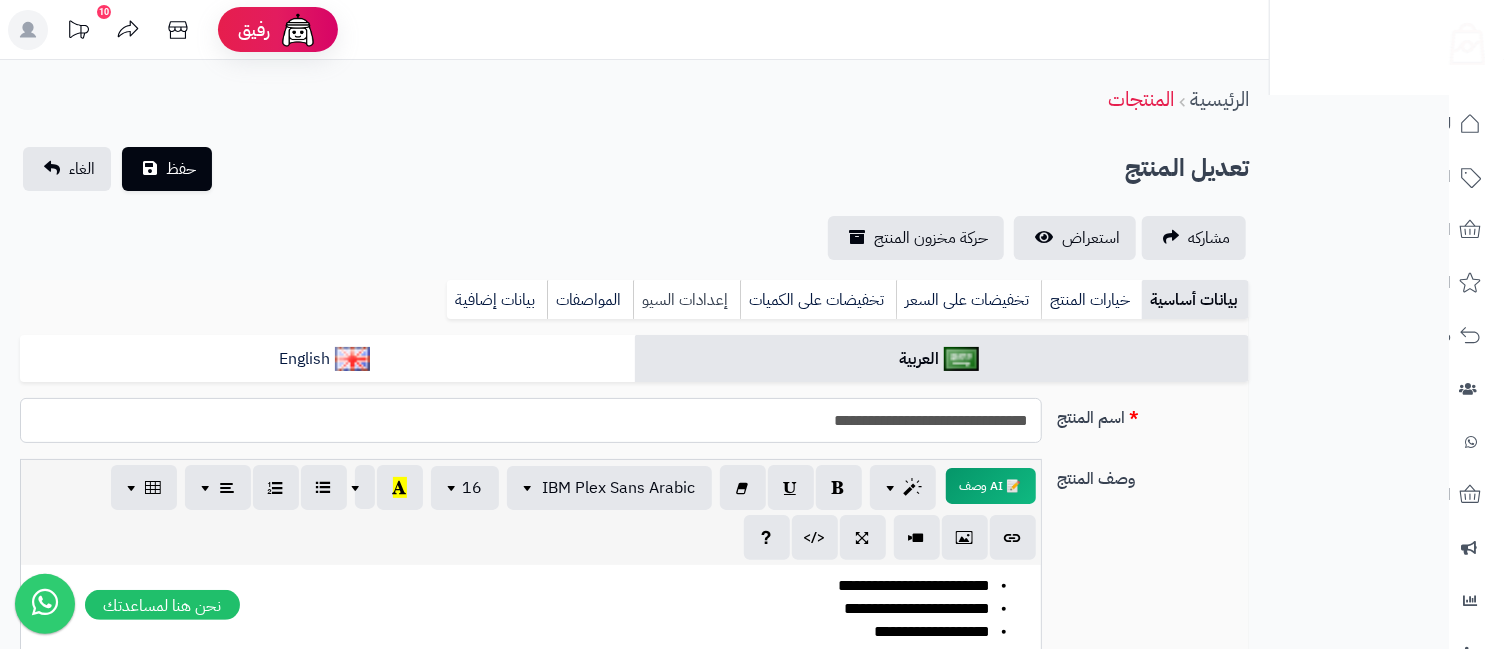type on "**********" 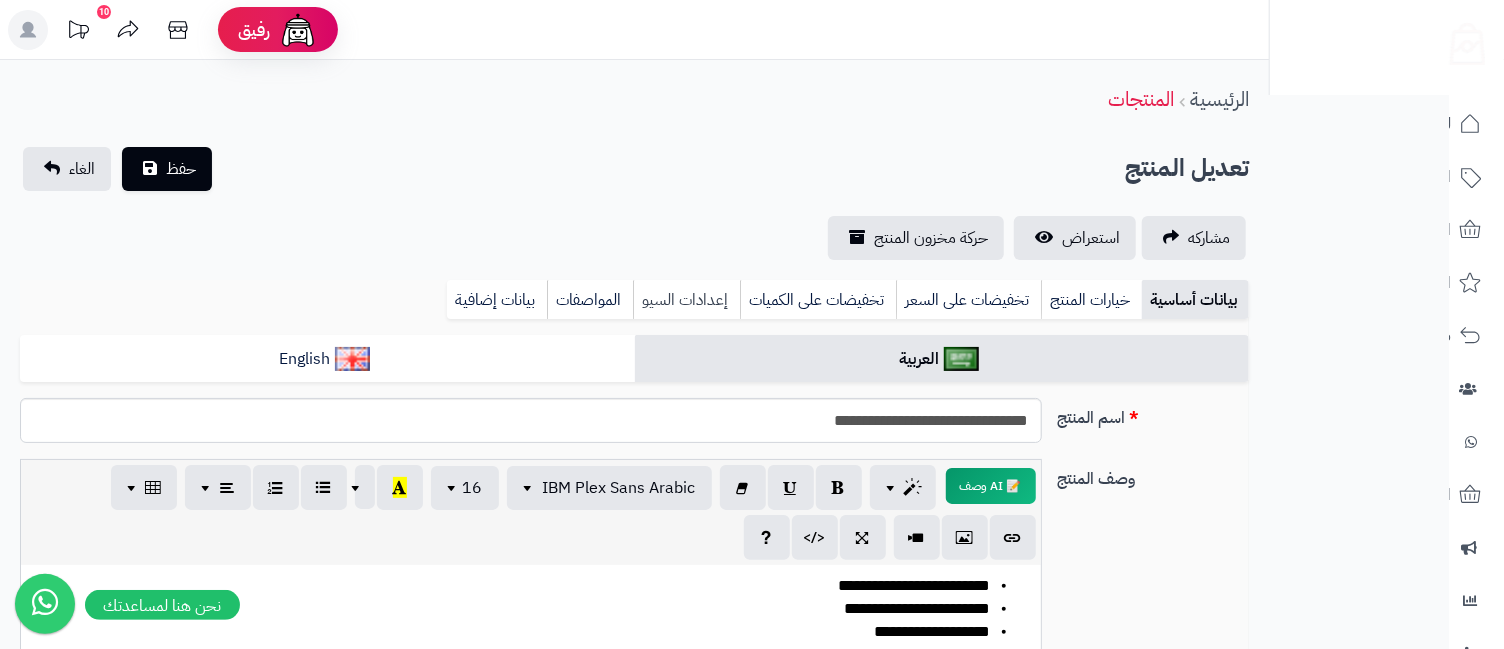 drag, startPoint x: 686, startPoint y: 297, endPoint x: 698, endPoint y: 312, distance: 19.209373 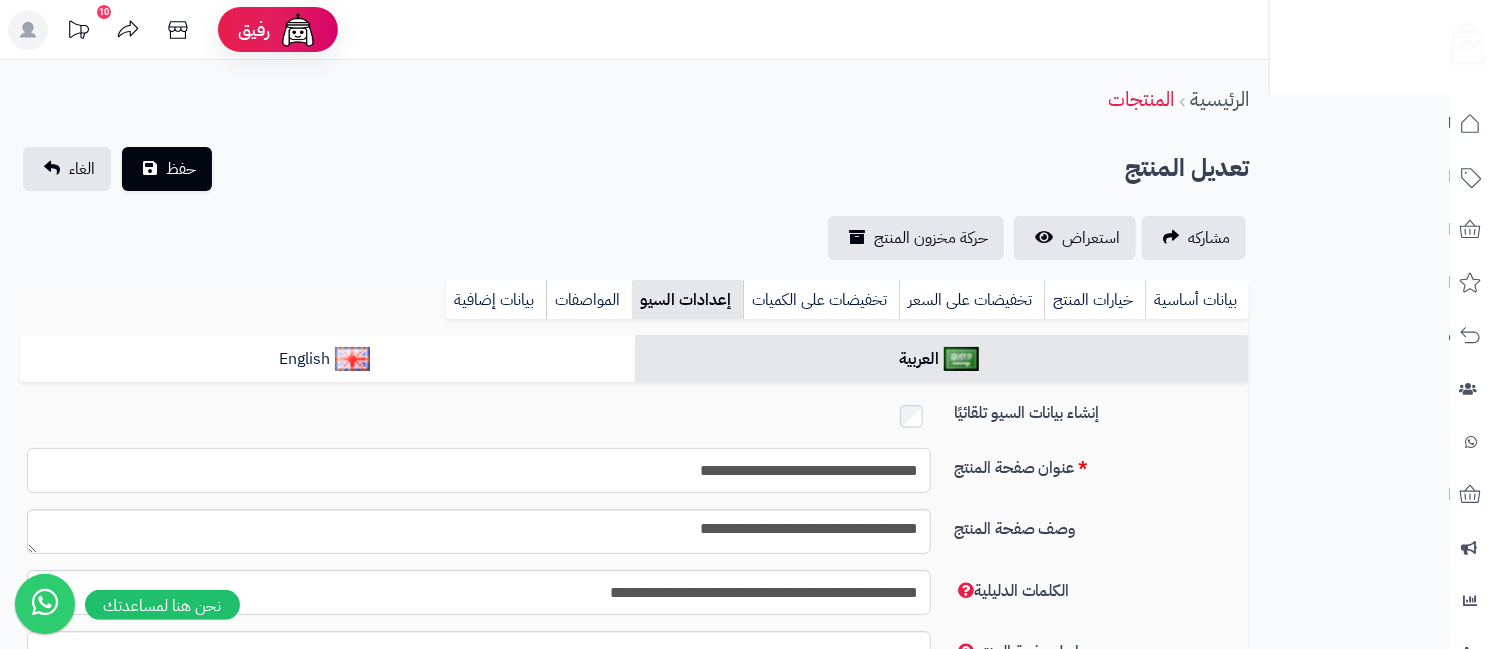 click on "**********" at bounding box center [479, 470] 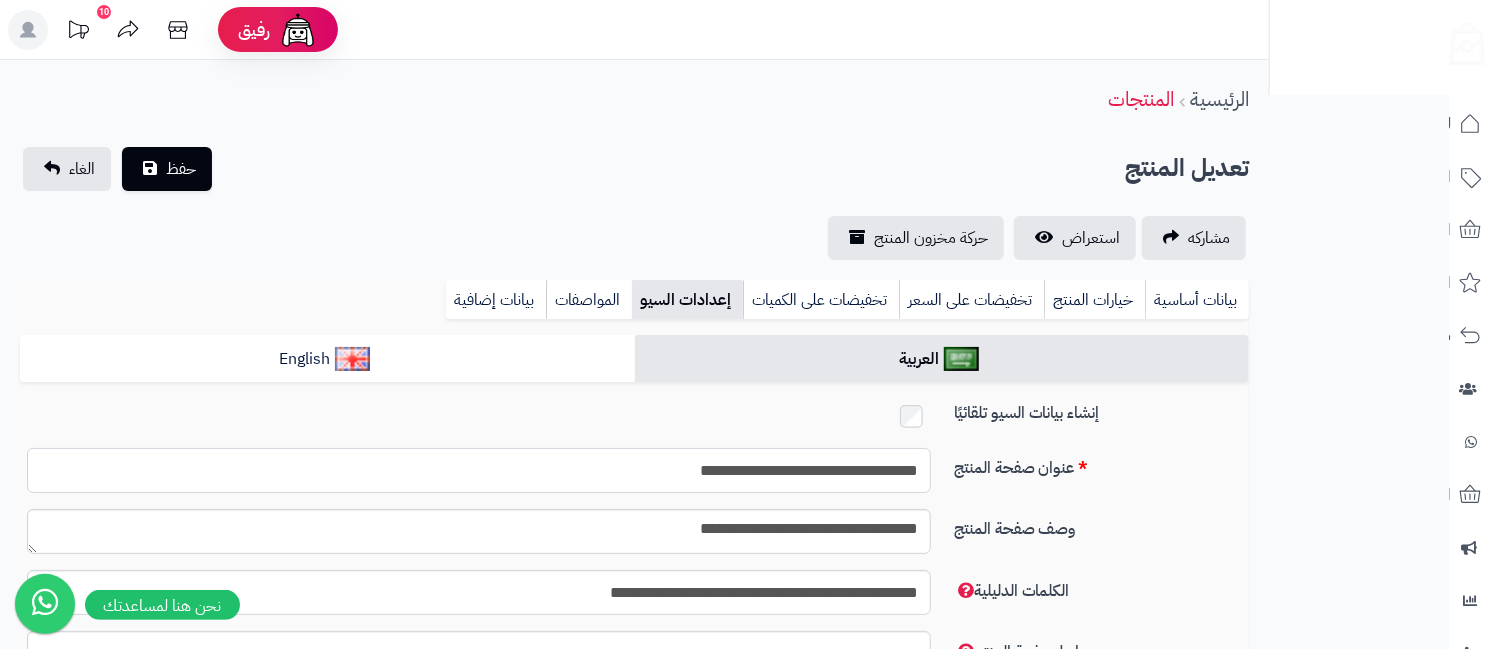 click on "**********" at bounding box center [479, 470] 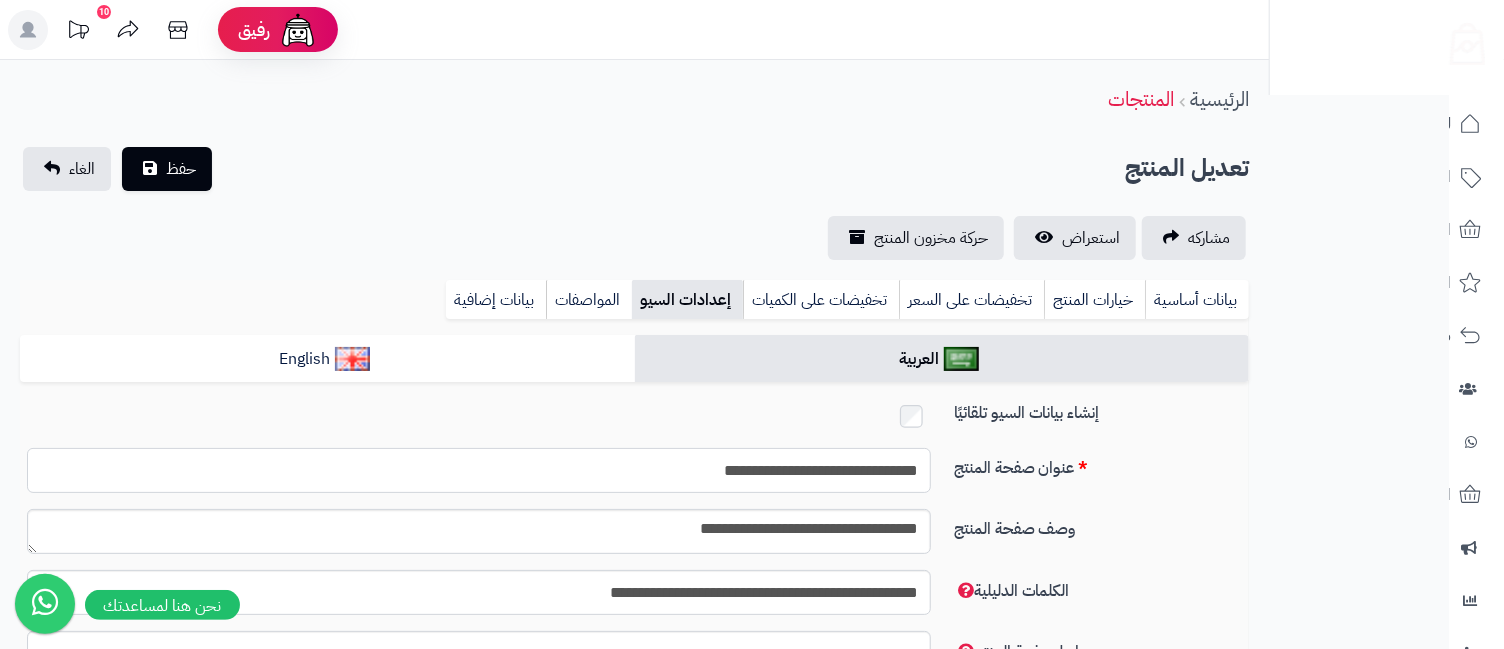 type on "**********" 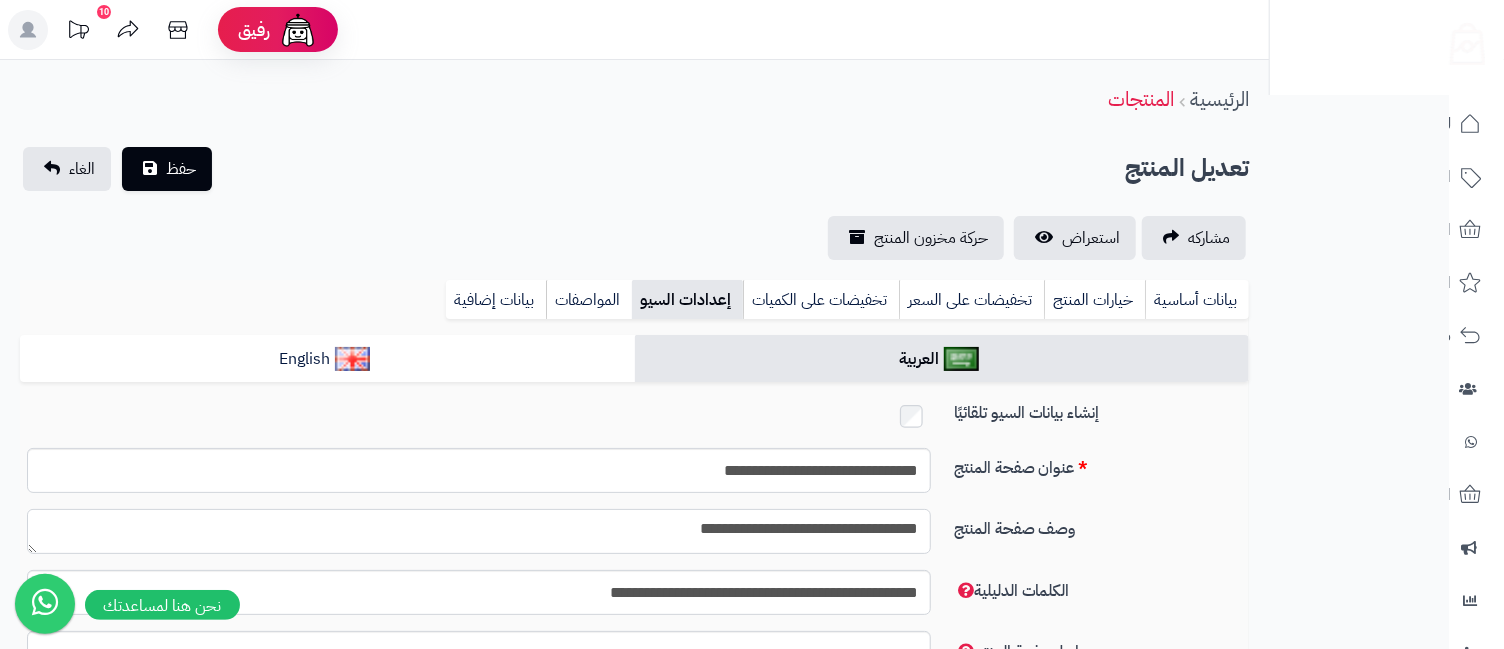 click on "**********" at bounding box center (479, 531) 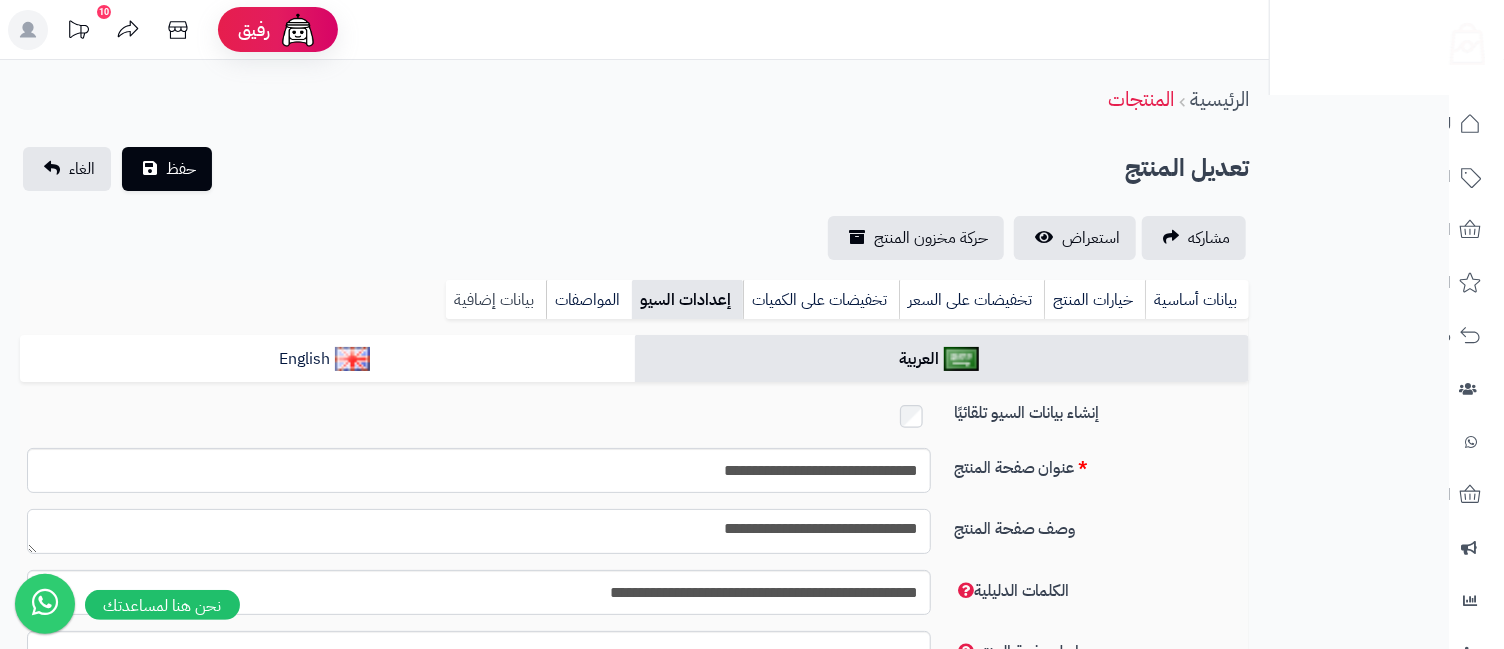 type on "**********" 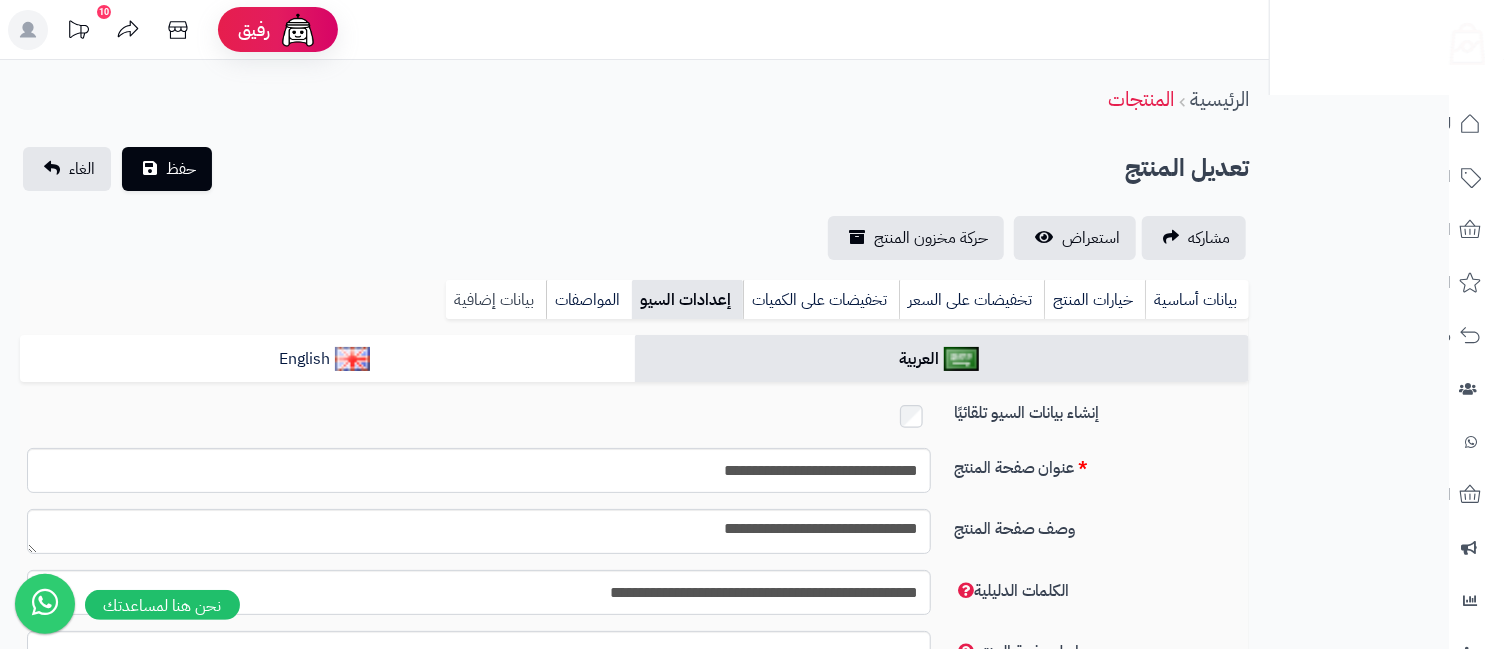 click on "بيانات إضافية" at bounding box center [496, 300] 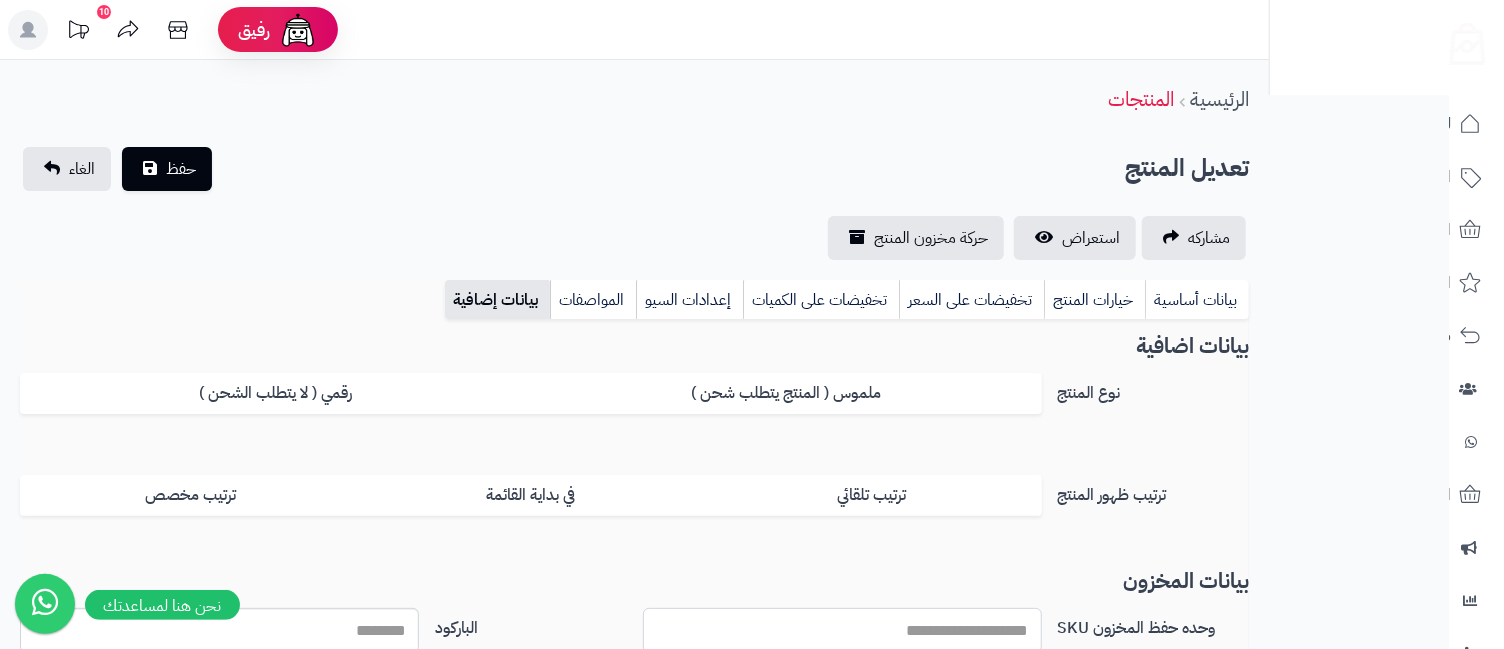 click on "وحده حفظ المخزون SKU" at bounding box center [842, 630] 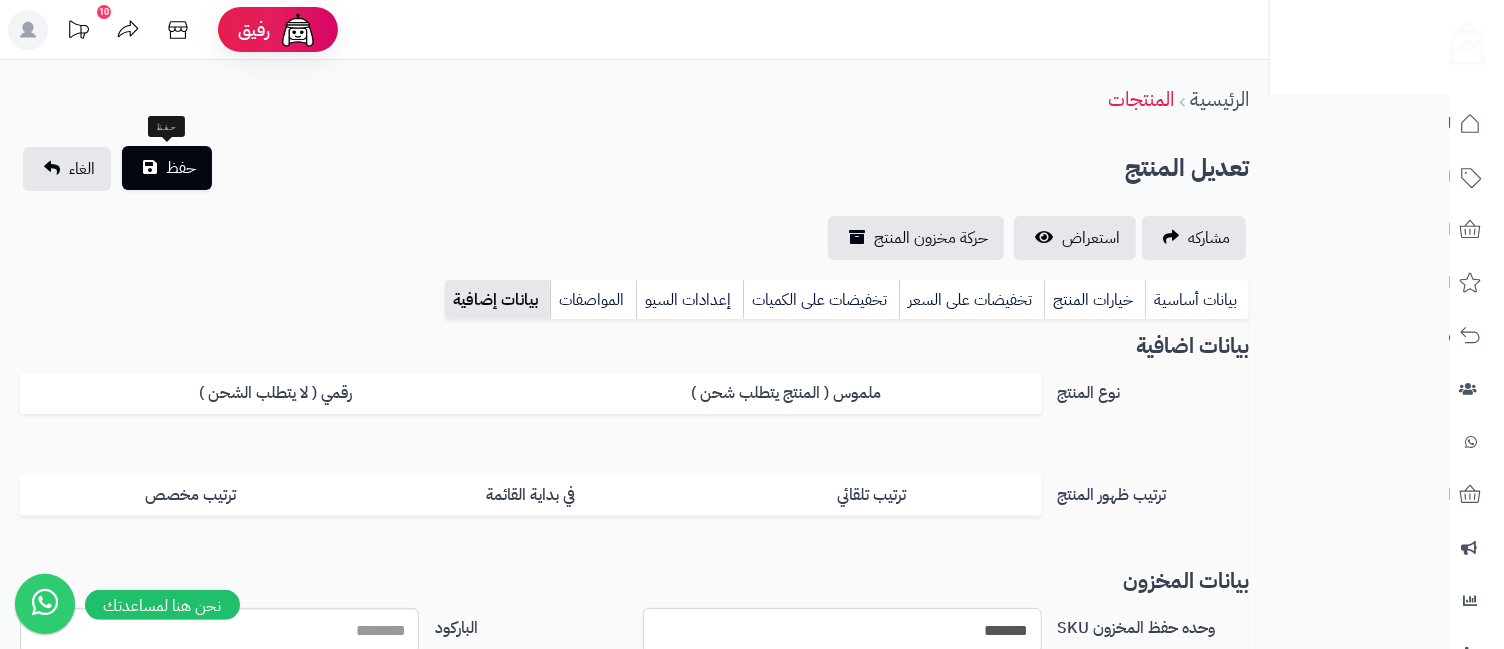 type on "*******" 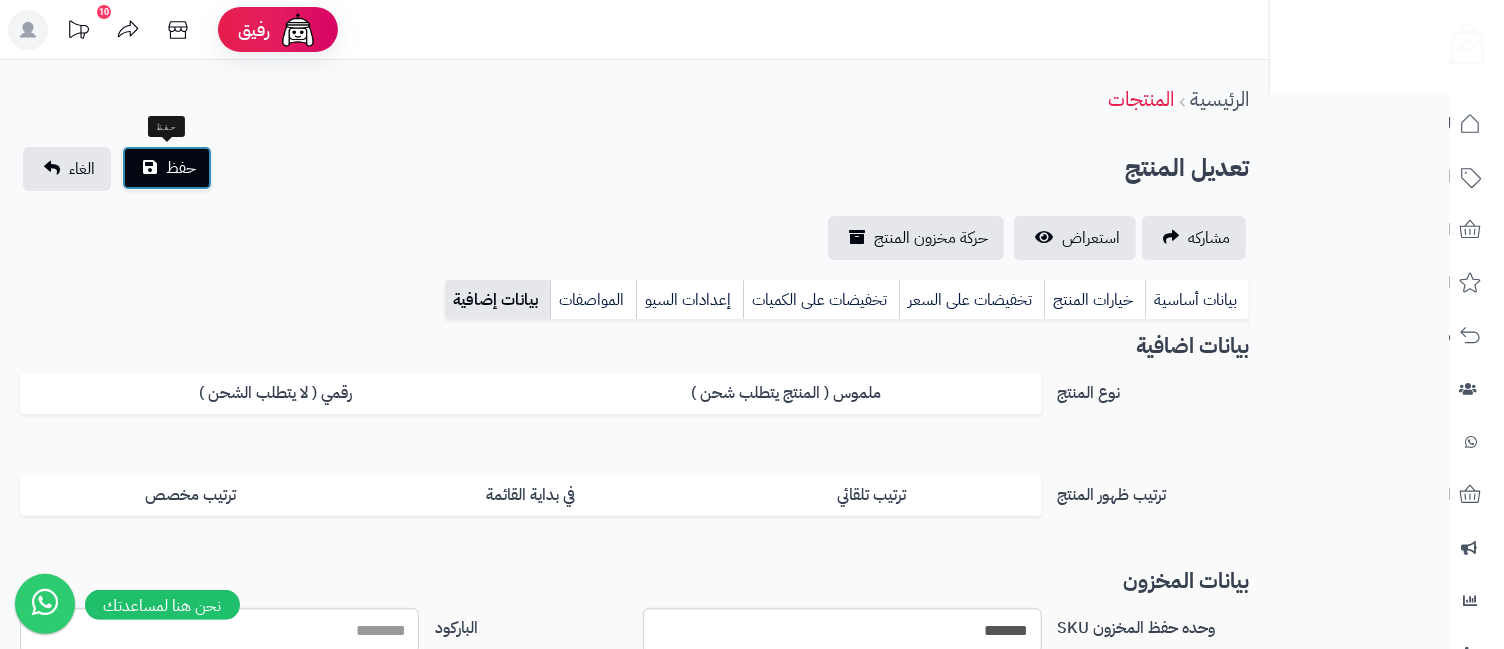 click on "حفظ" at bounding box center [167, 168] 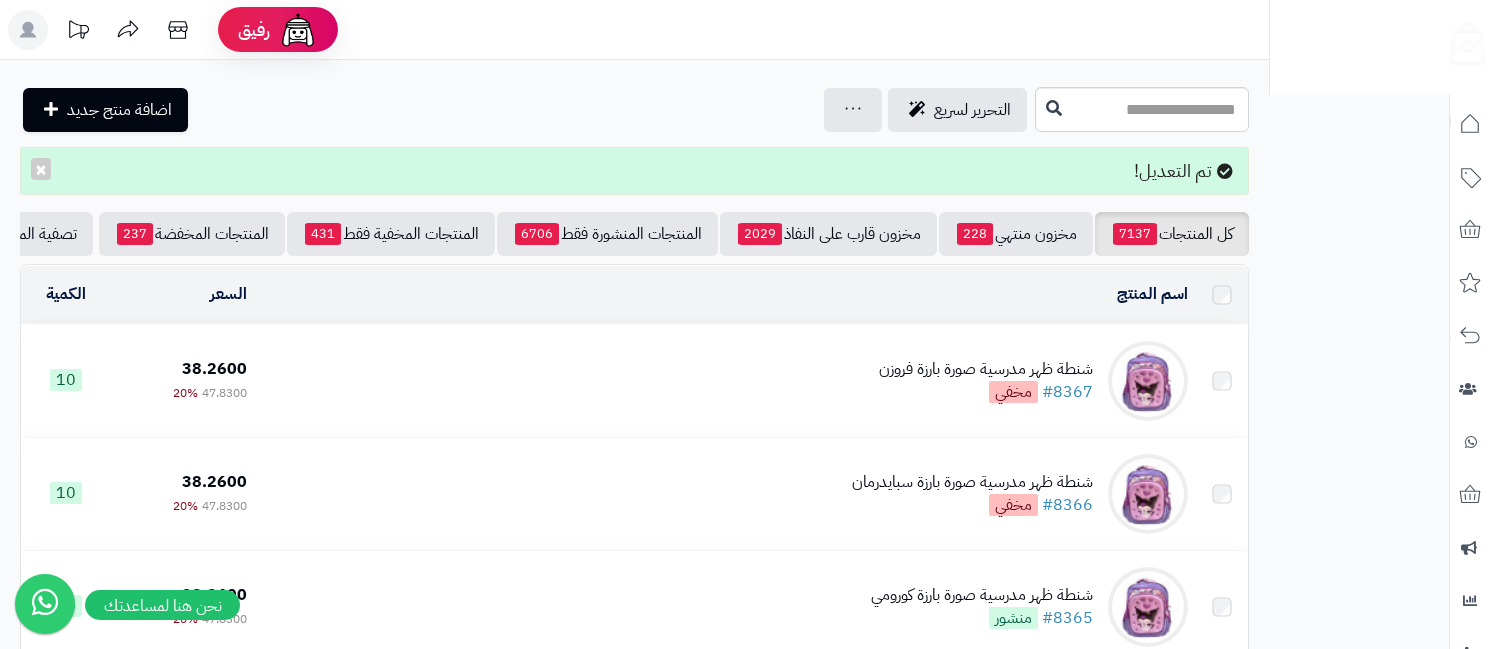 scroll, scrollTop: 0, scrollLeft: 0, axis: both 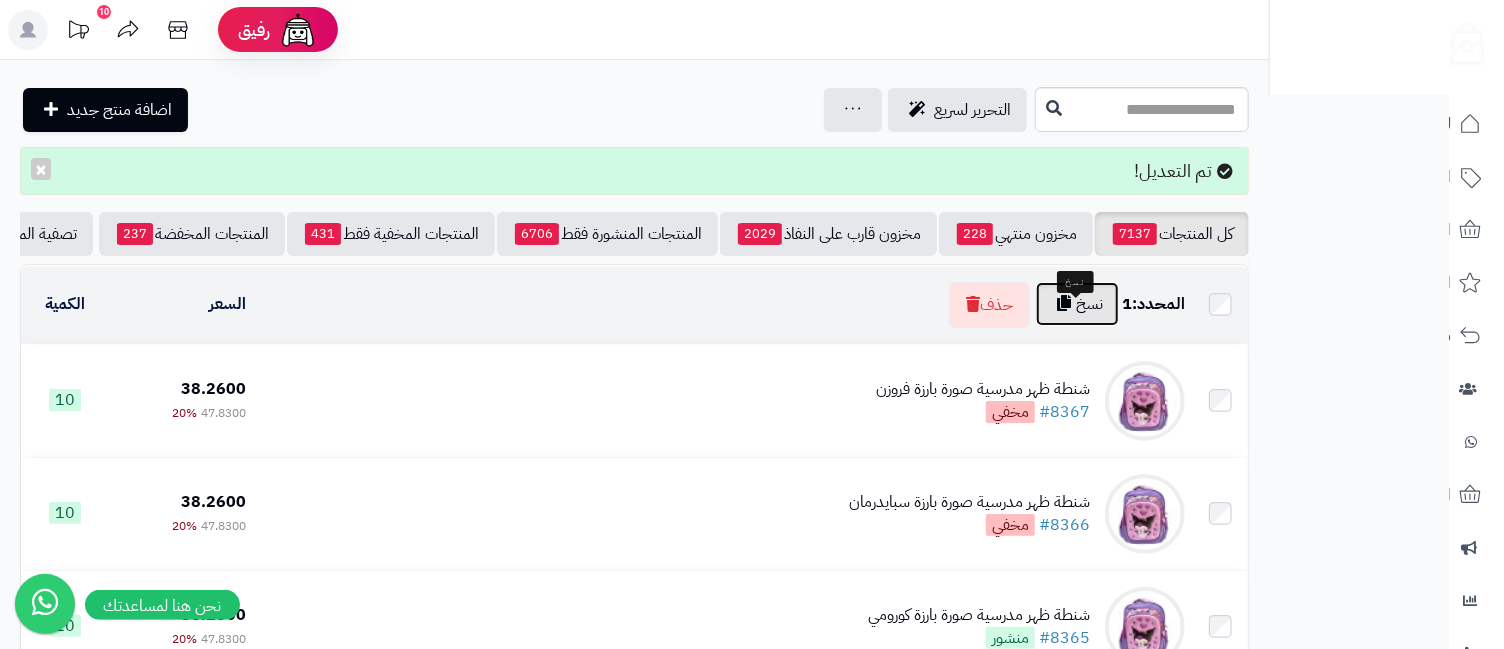 click on "نسخ" at bounding box center (1077, 304) 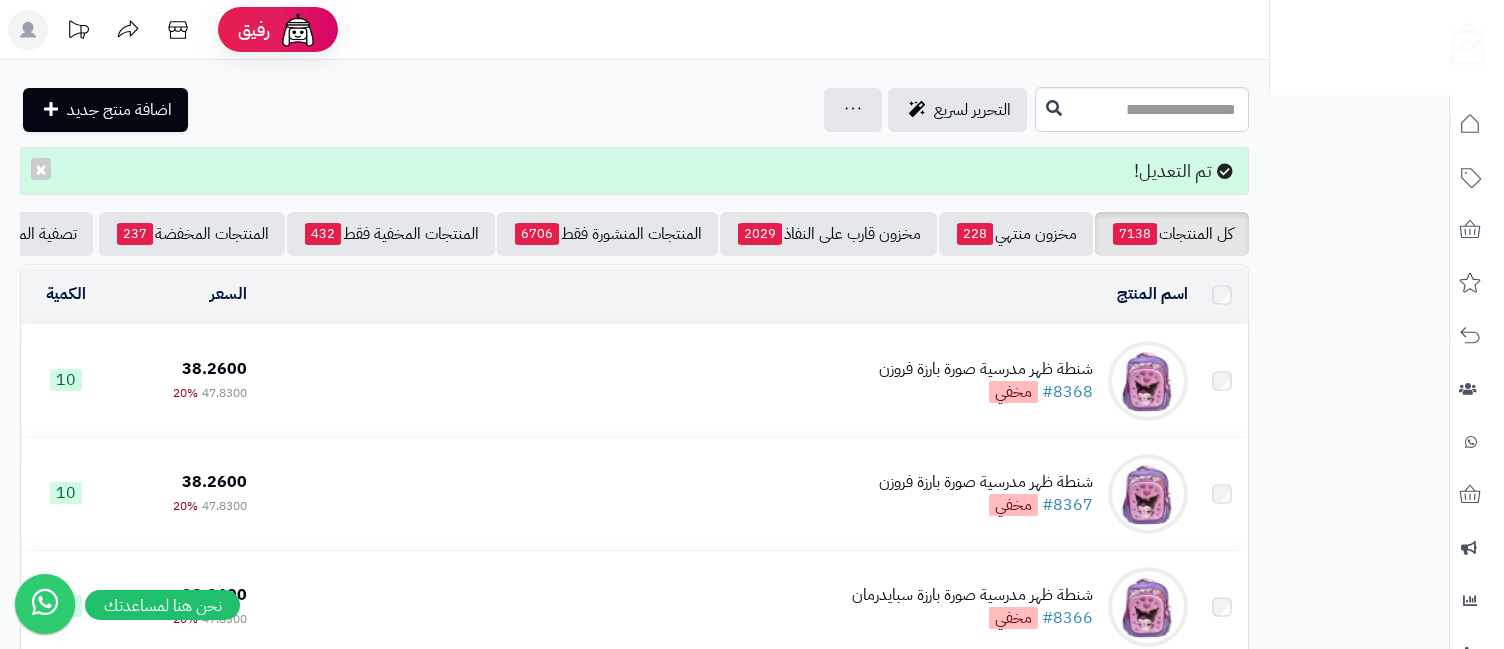 scroll, scrollTop: 0, scrollLeft: 0, axis: both 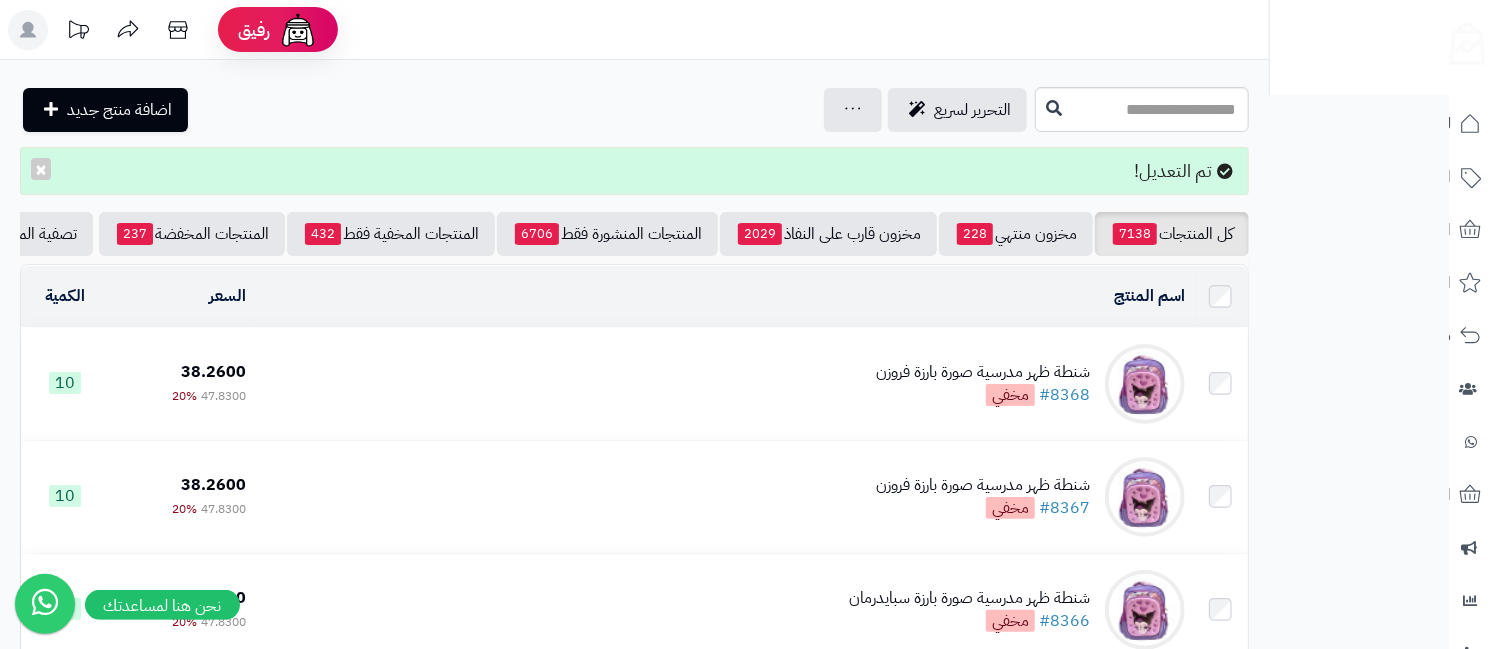 click on "شنطة ظهر مدرسية صورة بارزة فروزن" at bounding box center (983, 372) 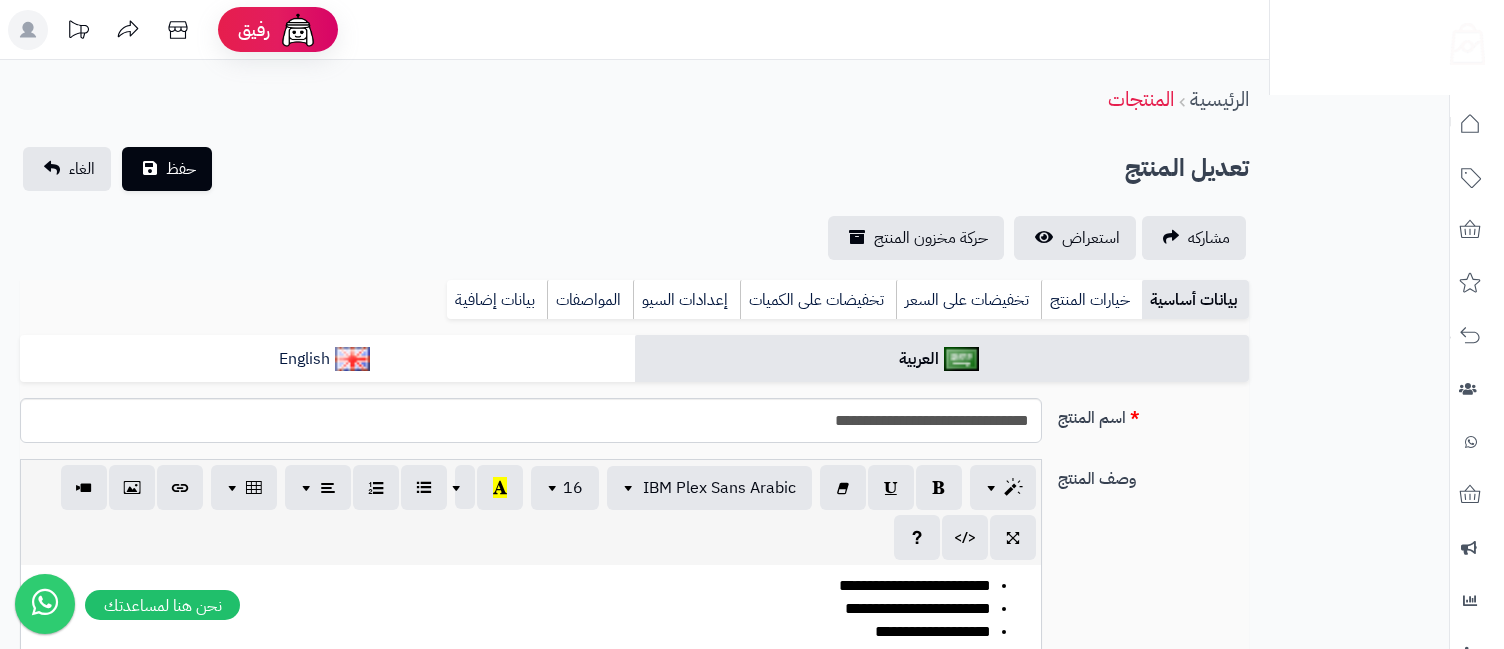scroll, scrollTop: 0, scrollLeft: 0, axis: both 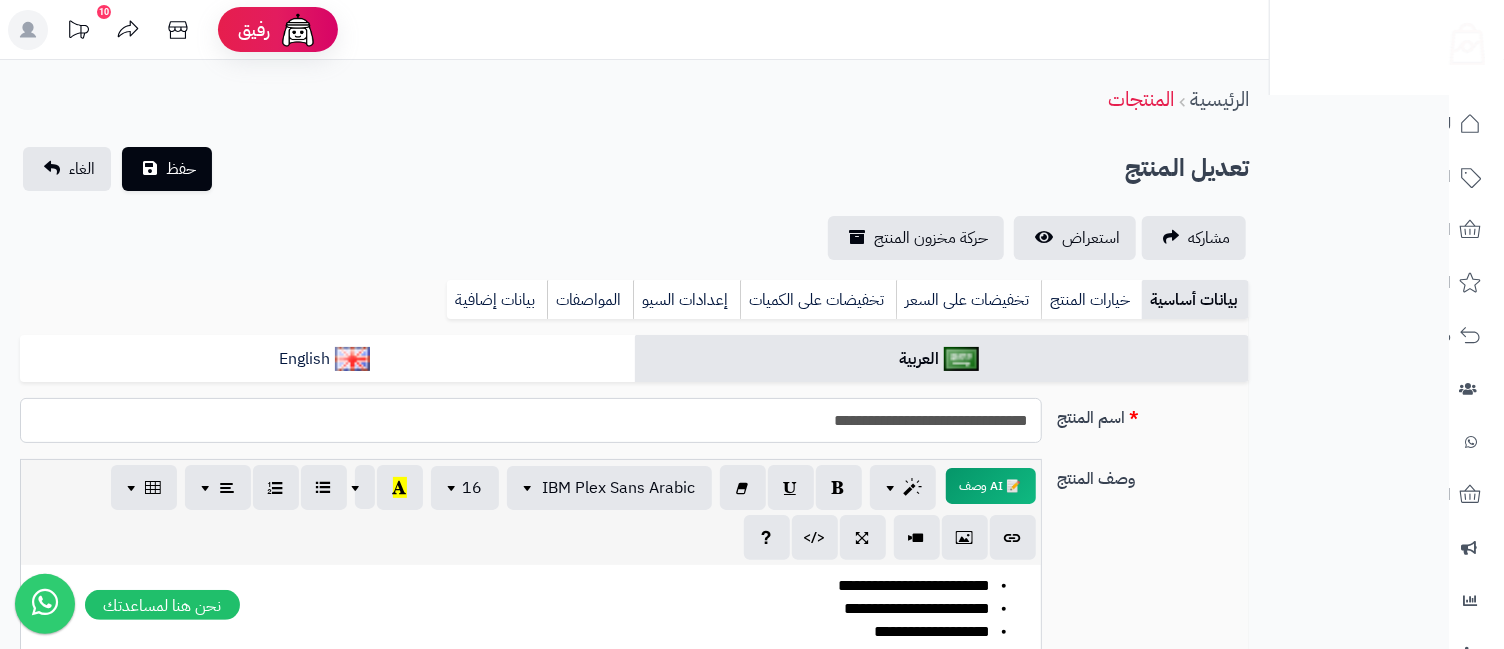 drag, startPoint x: 802, startPoint y: 413, endPoint x: 846, endPoint y: 436, distance: 49.648766 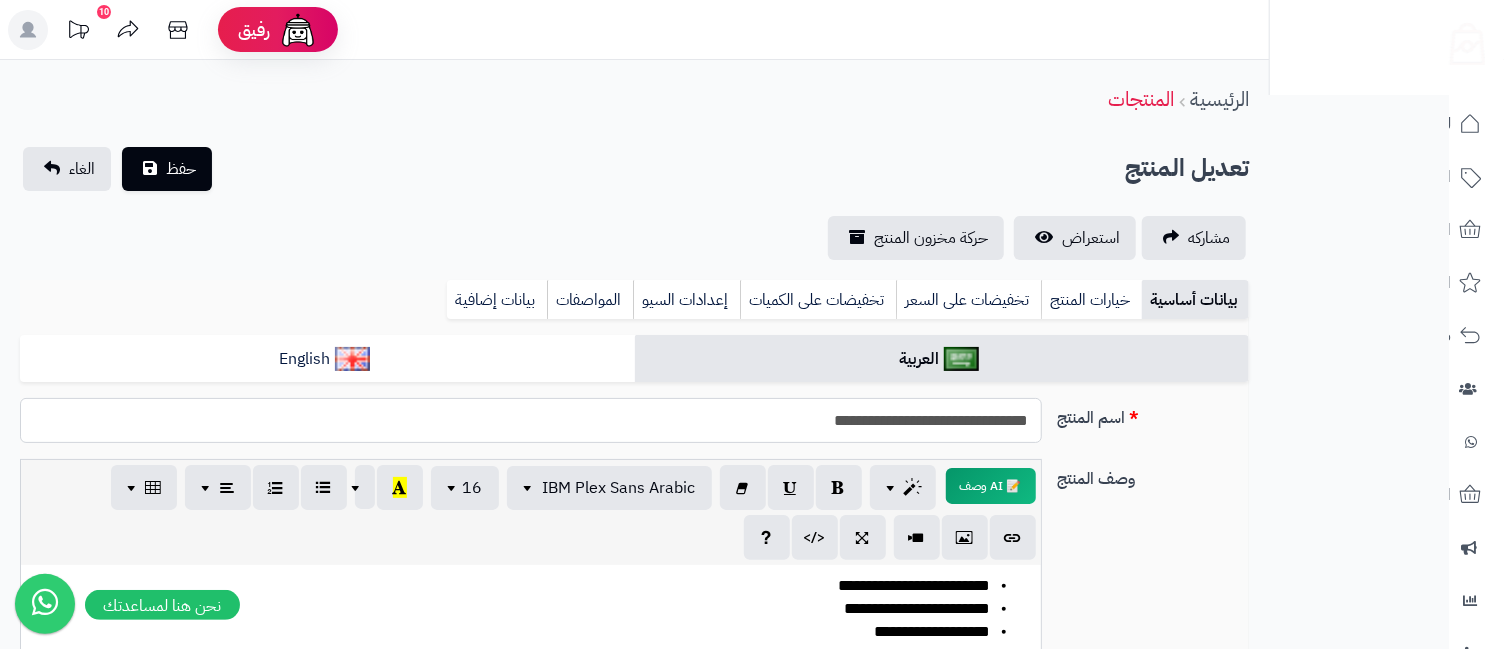 click on "**********" at bounding box center [530, 420] 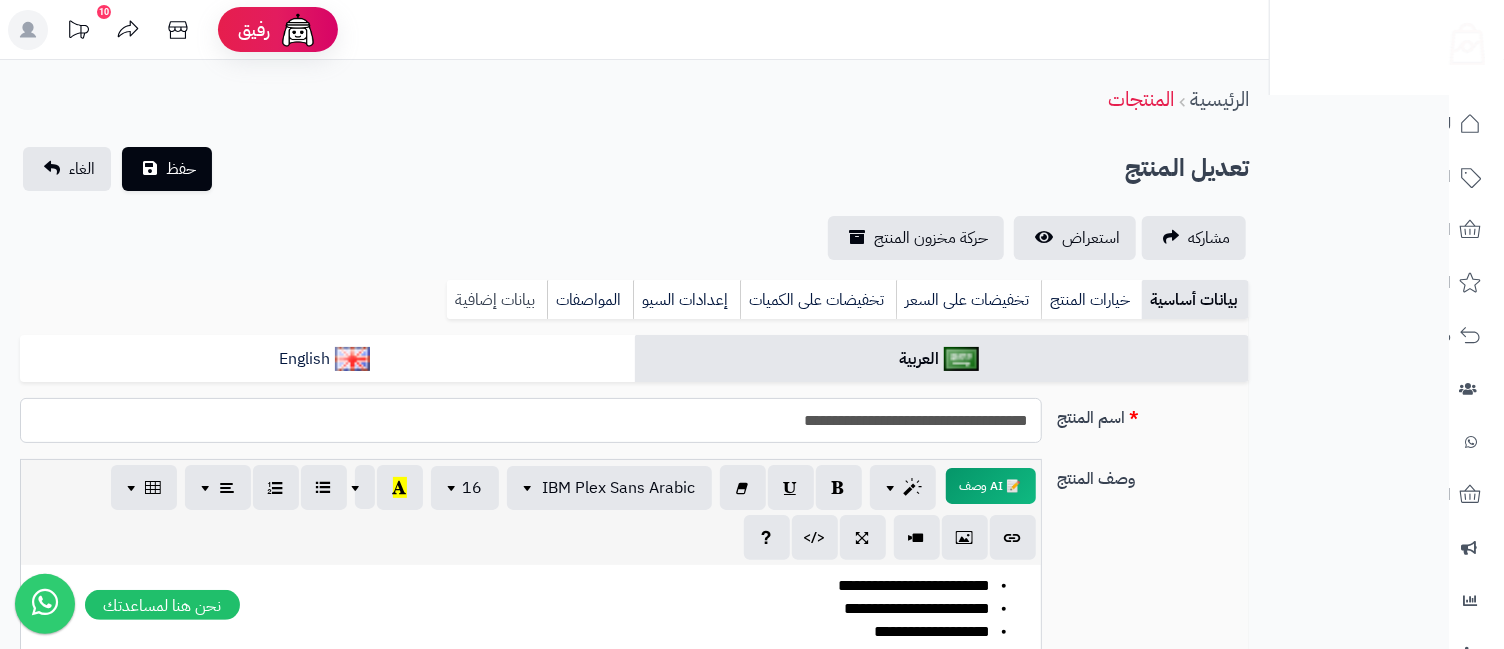 type on "**********" 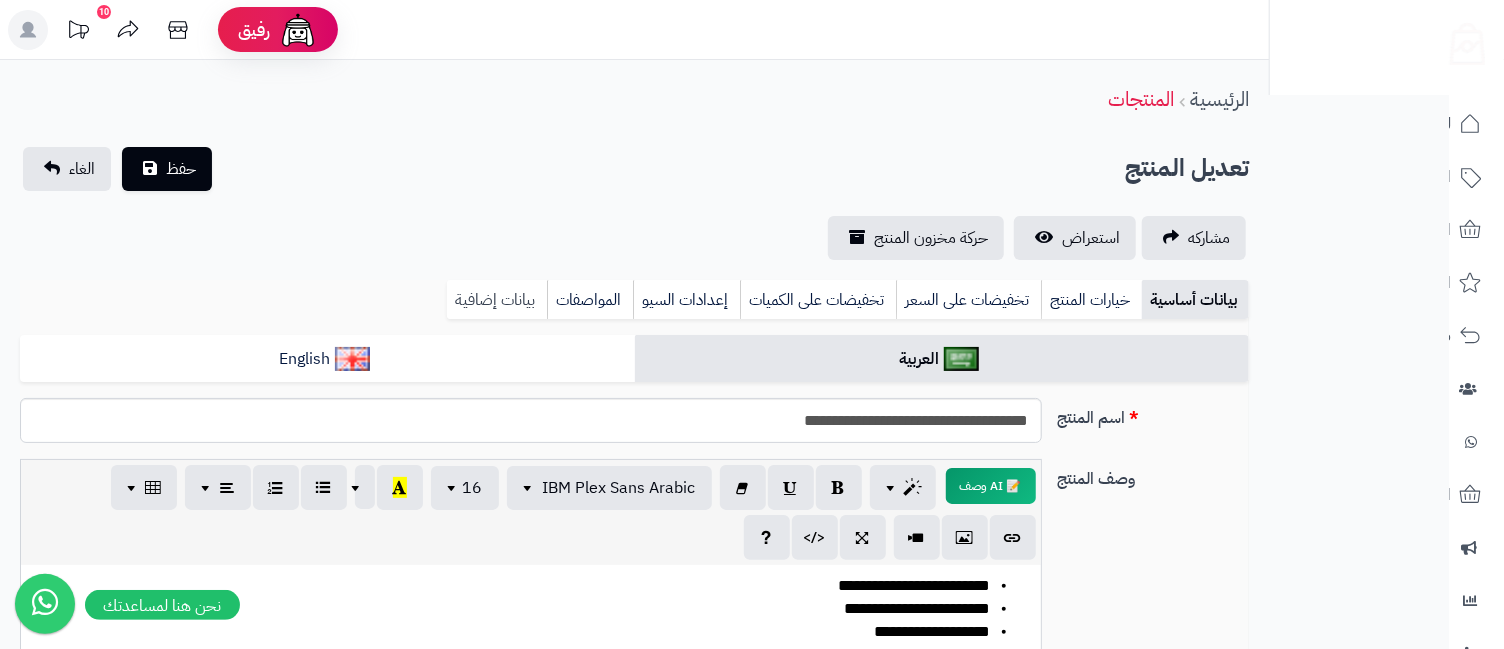 click on "بيانات إضافية" at bounding box center (497, 300) 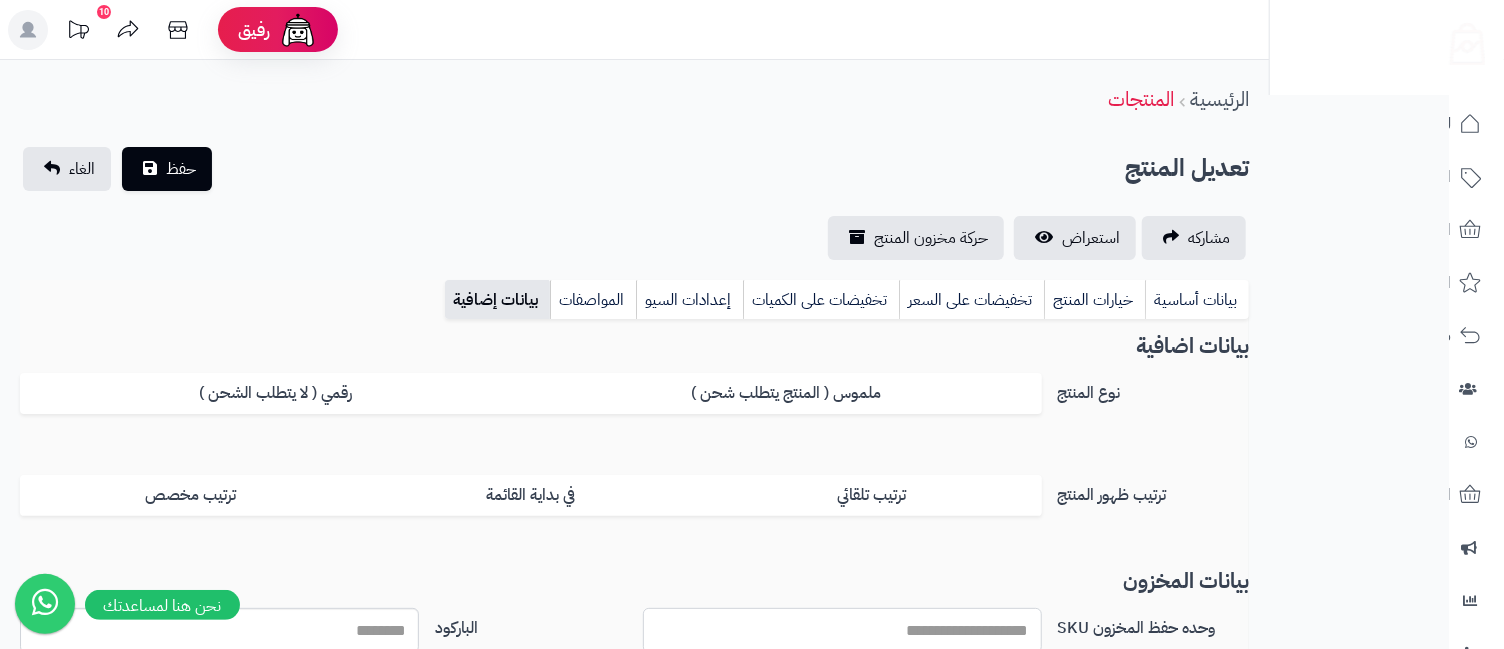 click on "وحده حفظ المخزون SKU" at bounding box center (842, 630) 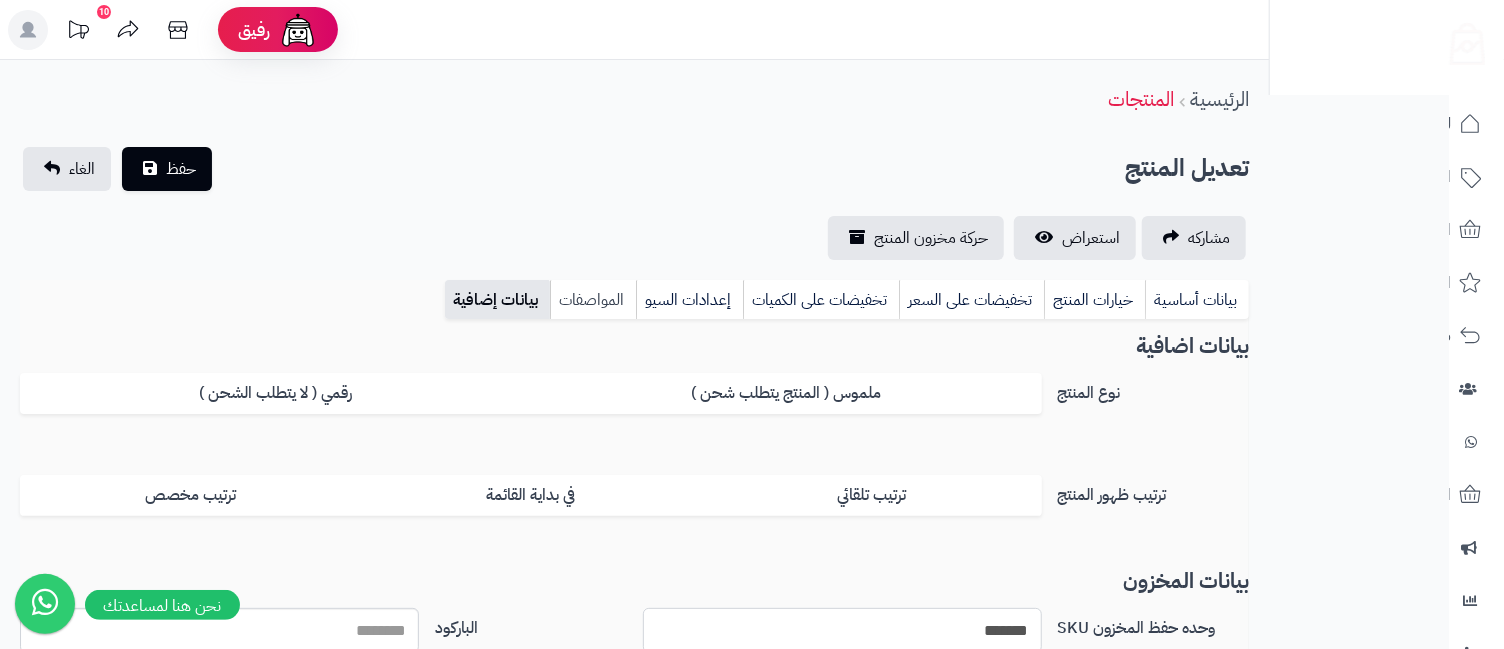 type on "*******" 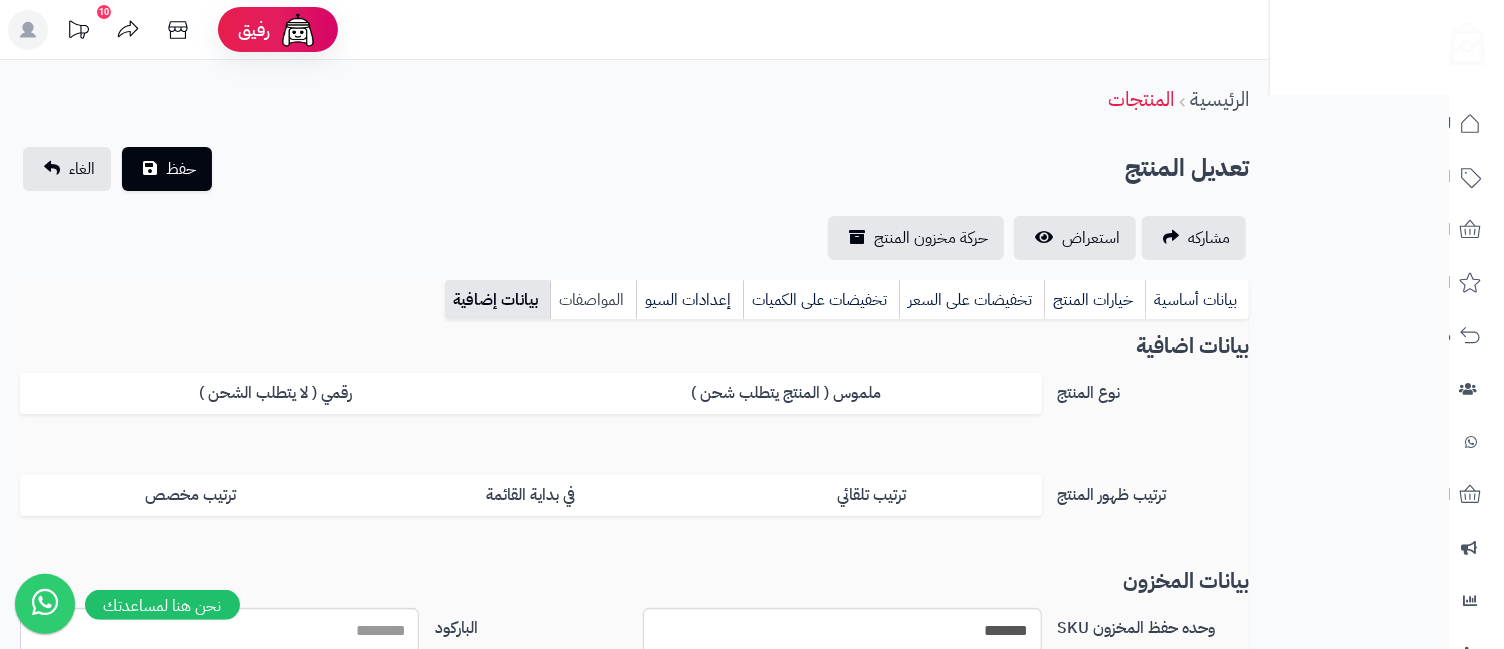 click on "المواصفات" at bounding box center [593, 300] 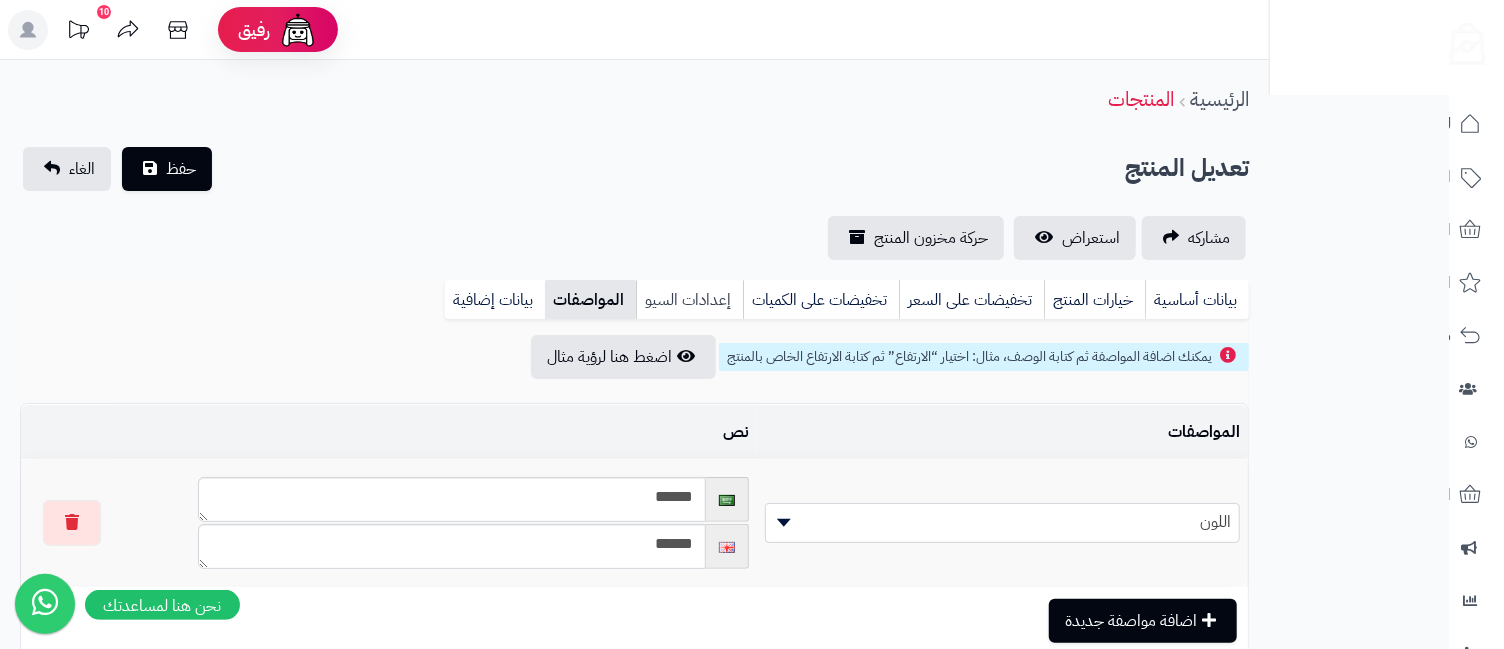 click on "إعدادات السيو" at bounding box center [689, 300] 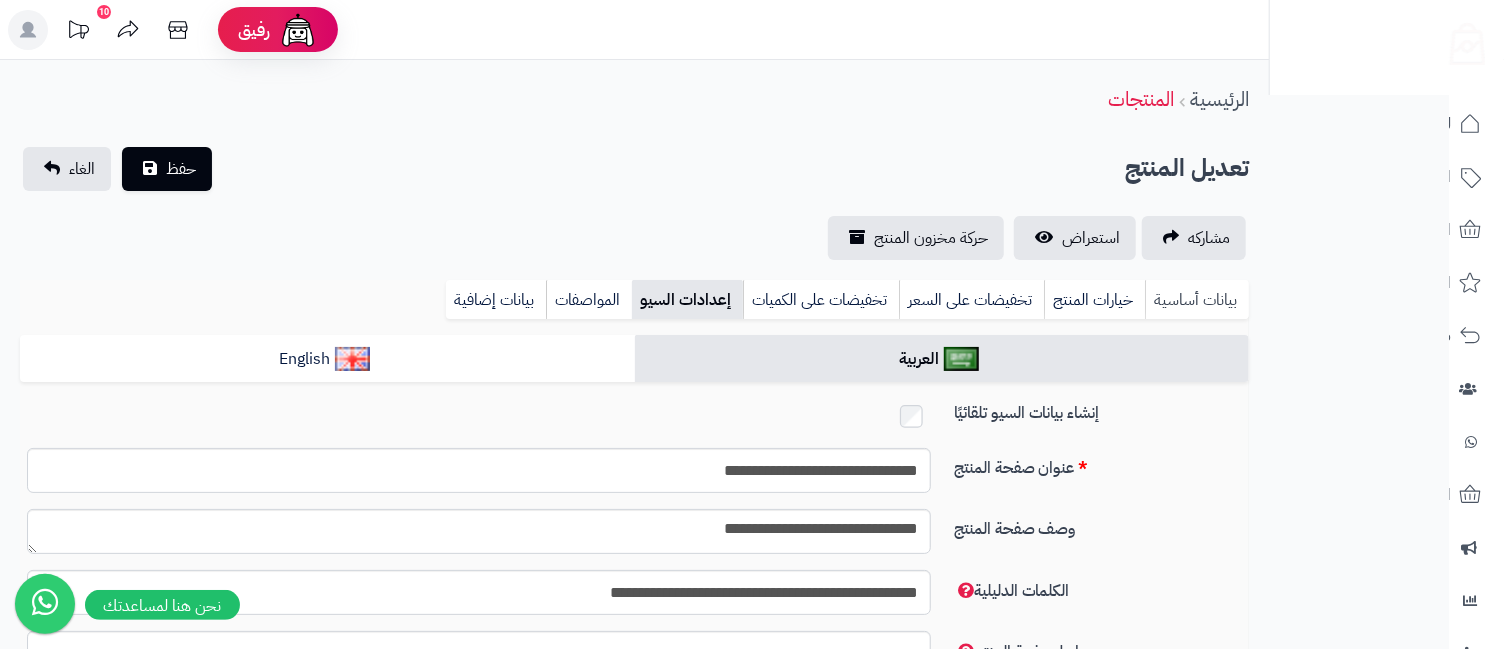 click on "بيانات أساسية" at bounding box center [1197, 300] 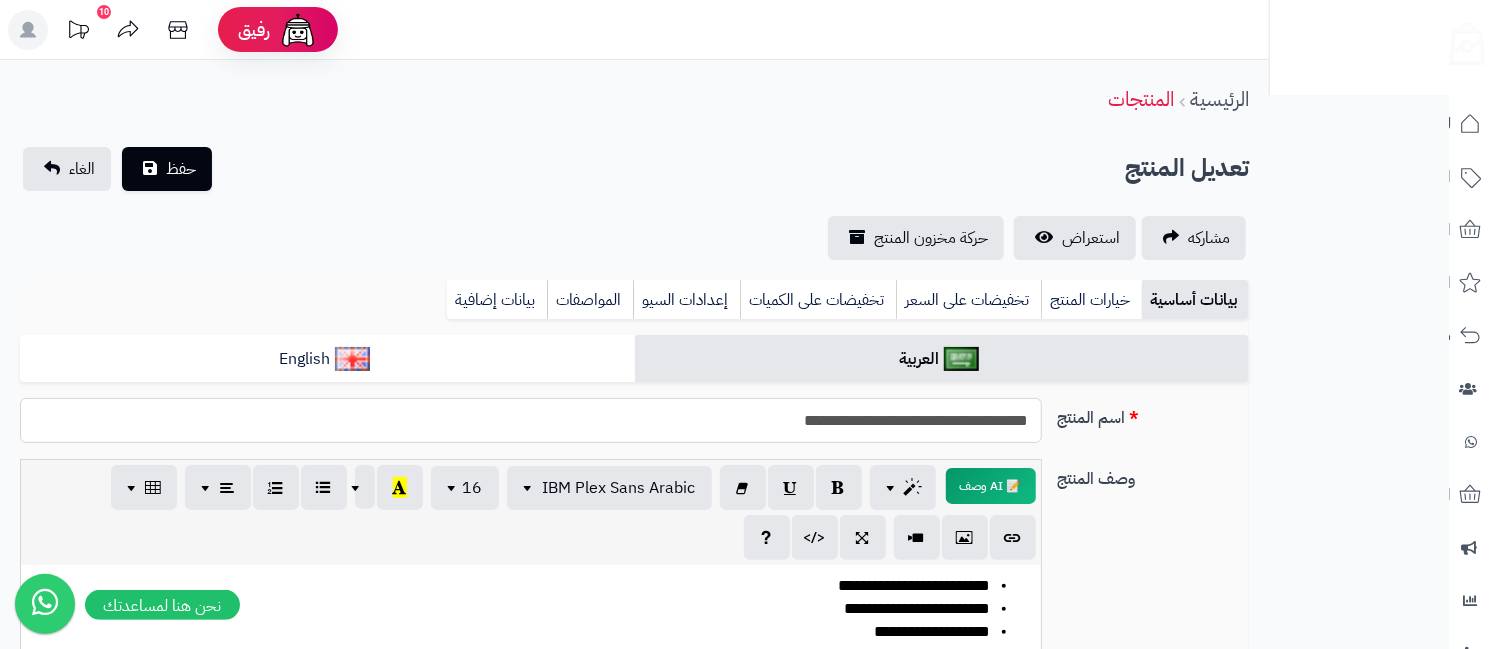 click on "**********" at bounding box center (530, 420) 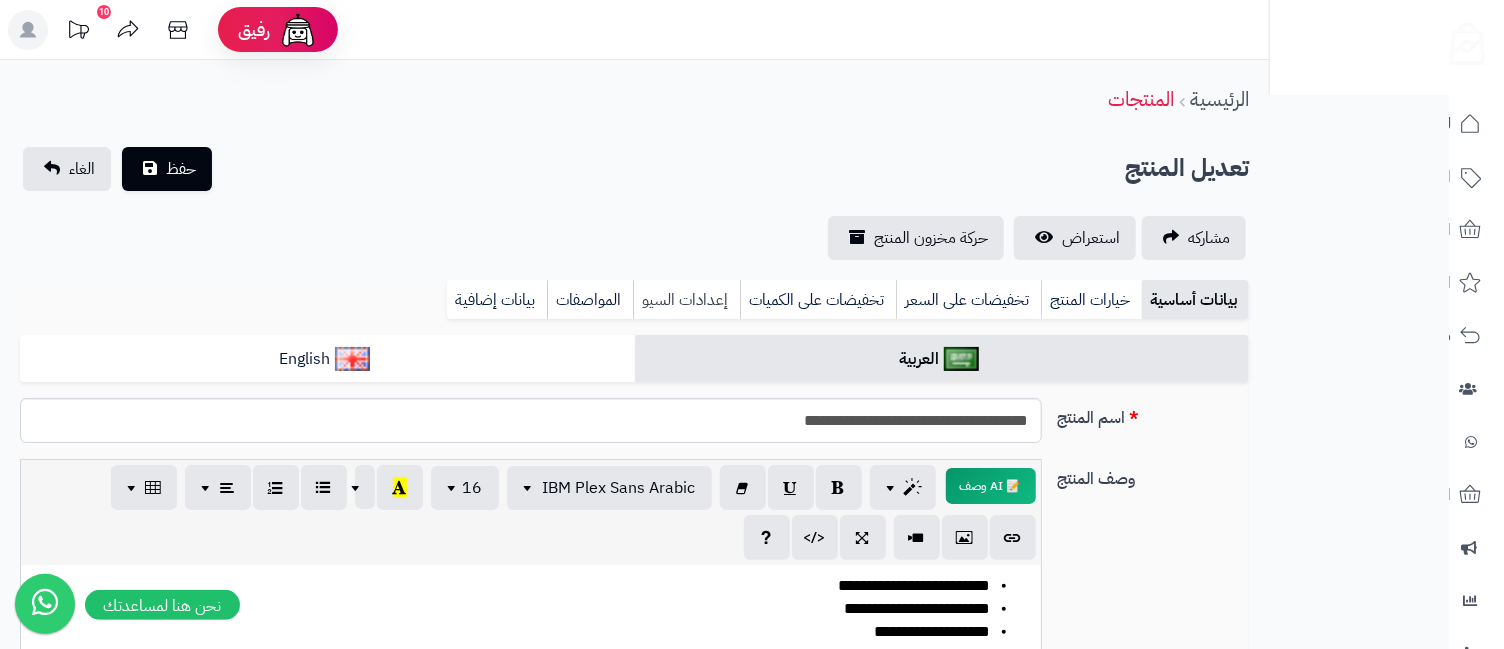 click on "إعدادات السيو" at bounding box center [686, 300] 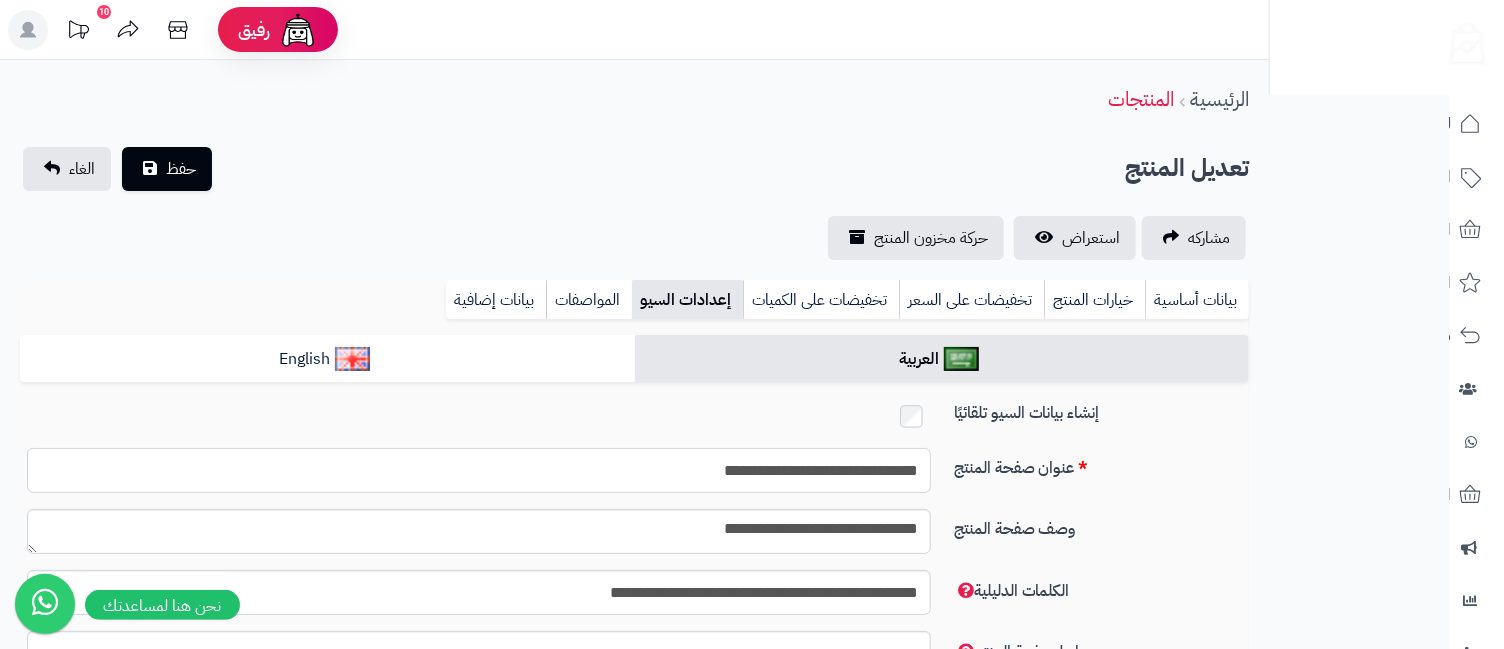 click on "**********" at bounding box center [479, 470] 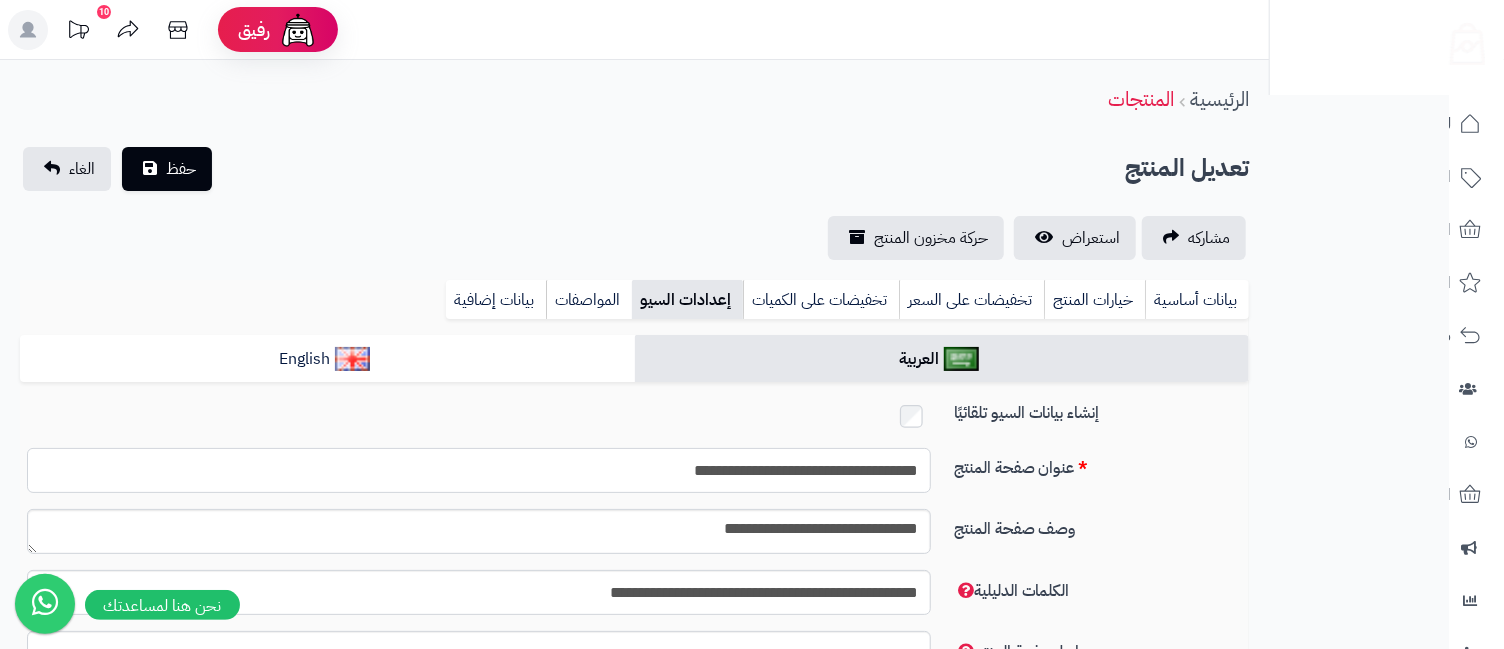 type on "**********" 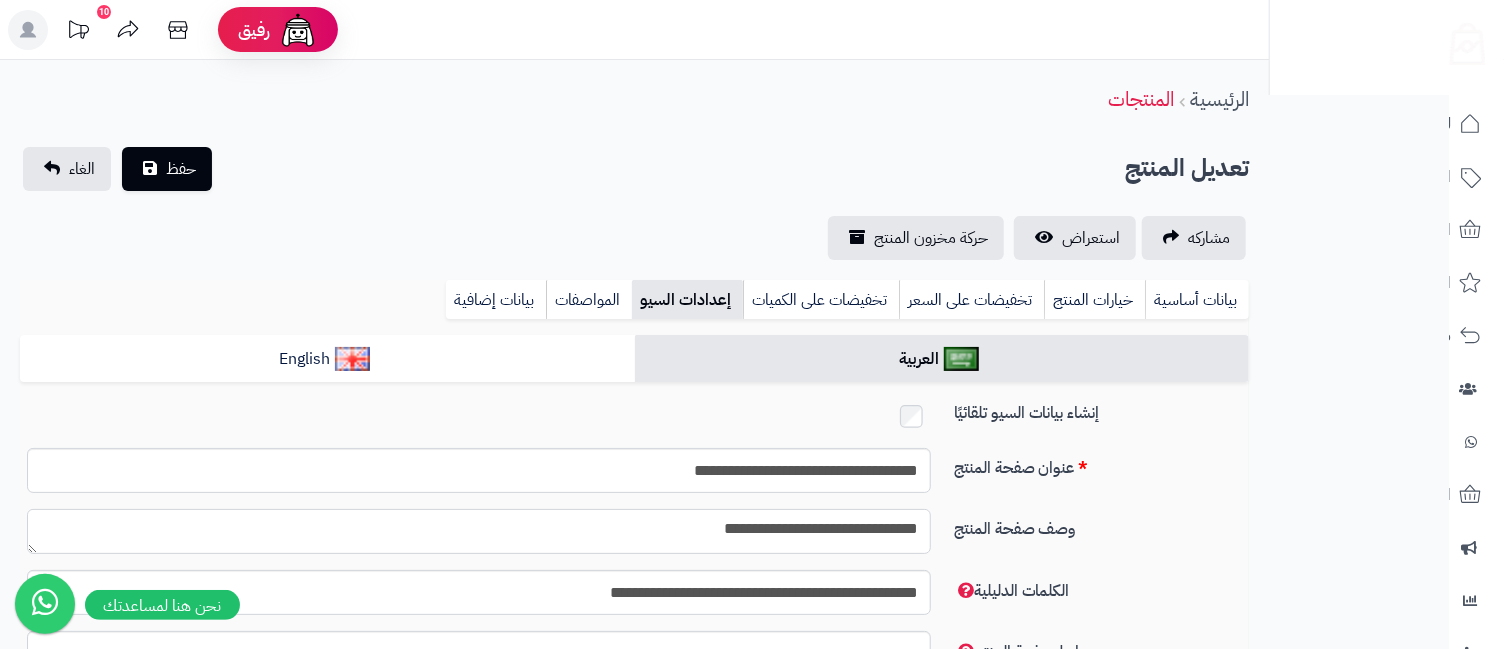 click on "**********" at bounding box center (479, 531) 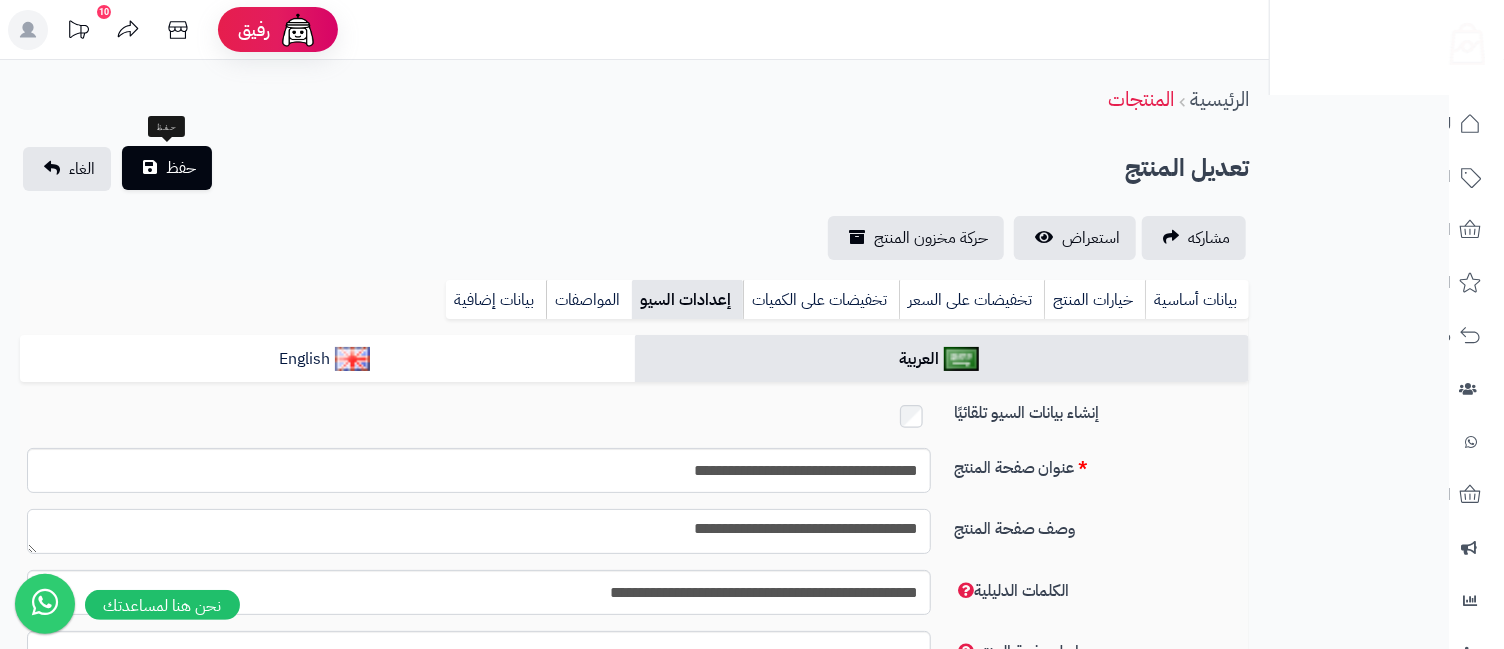 type on "**********" 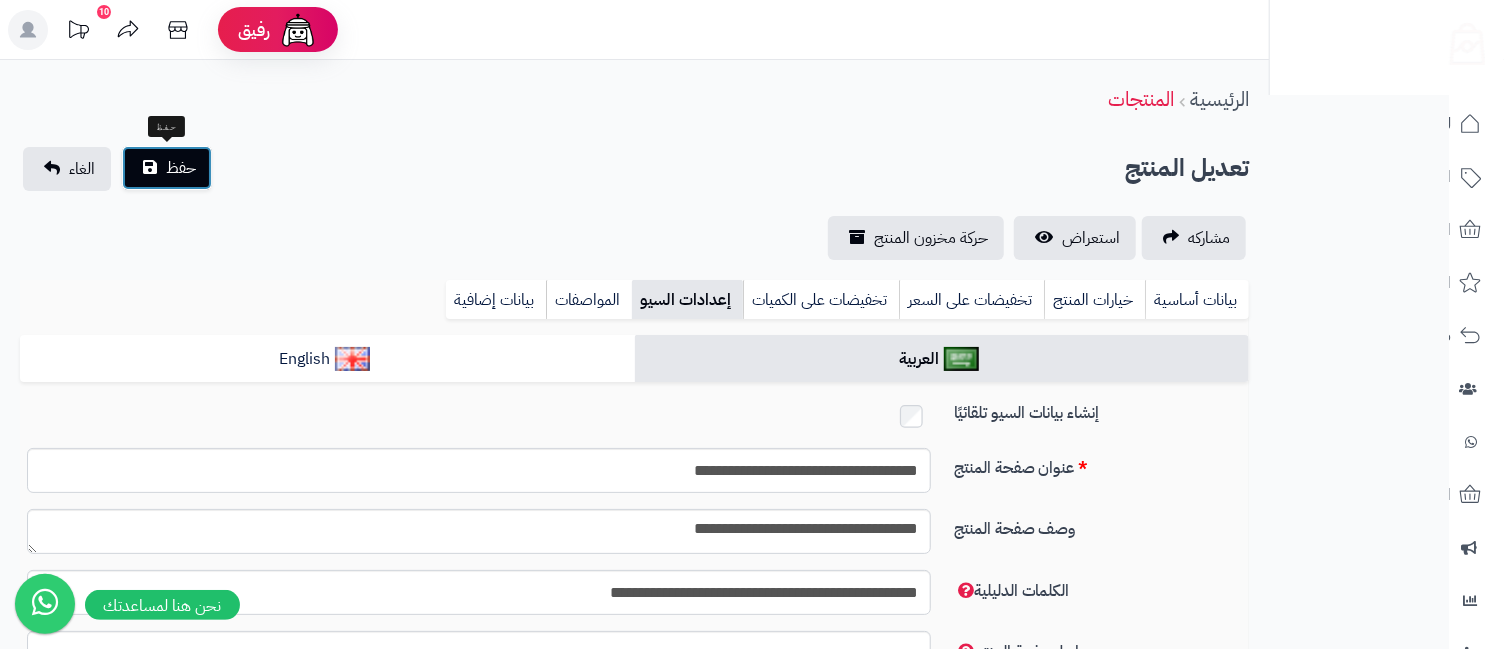 click on "حفظ" at bounding box center [181, 168] 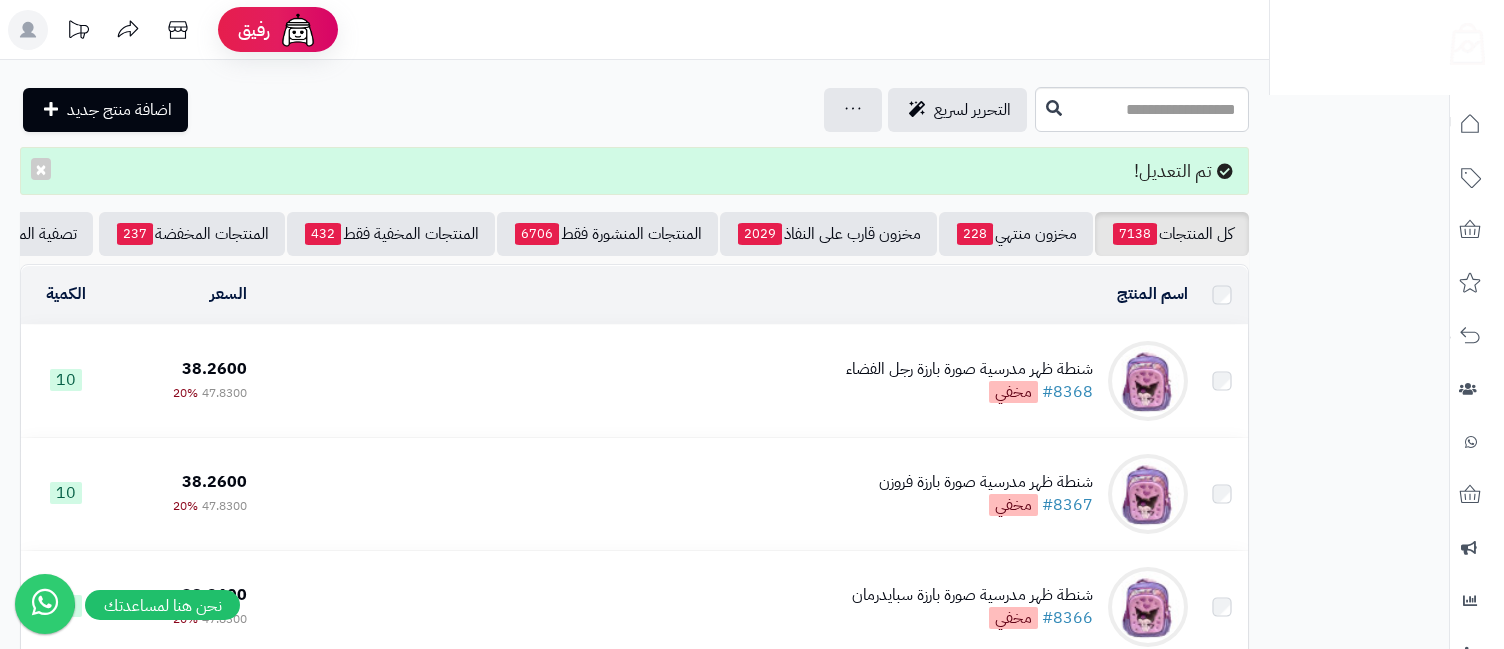 scroll, scrollTop: 0, scrollLeft: 0, axis: both 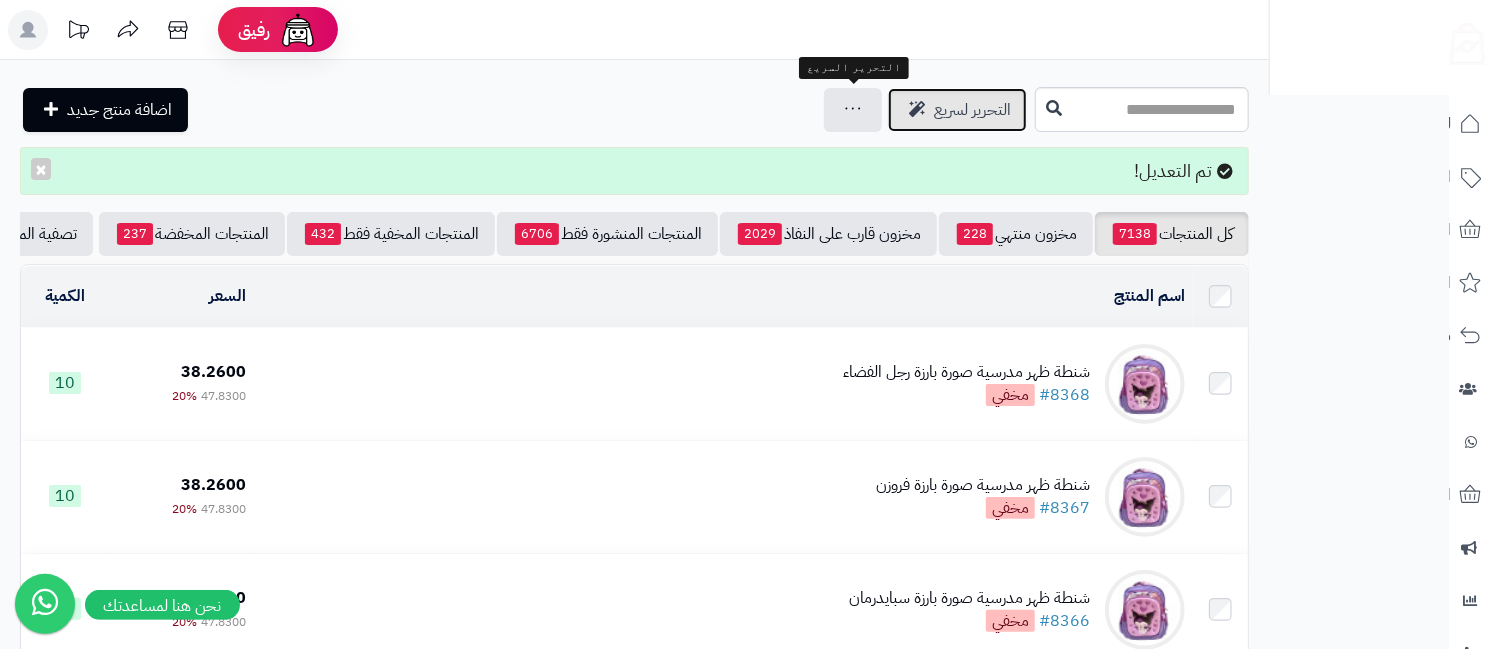 click on "التحرير لسريع" at bounding box center (972, 110) 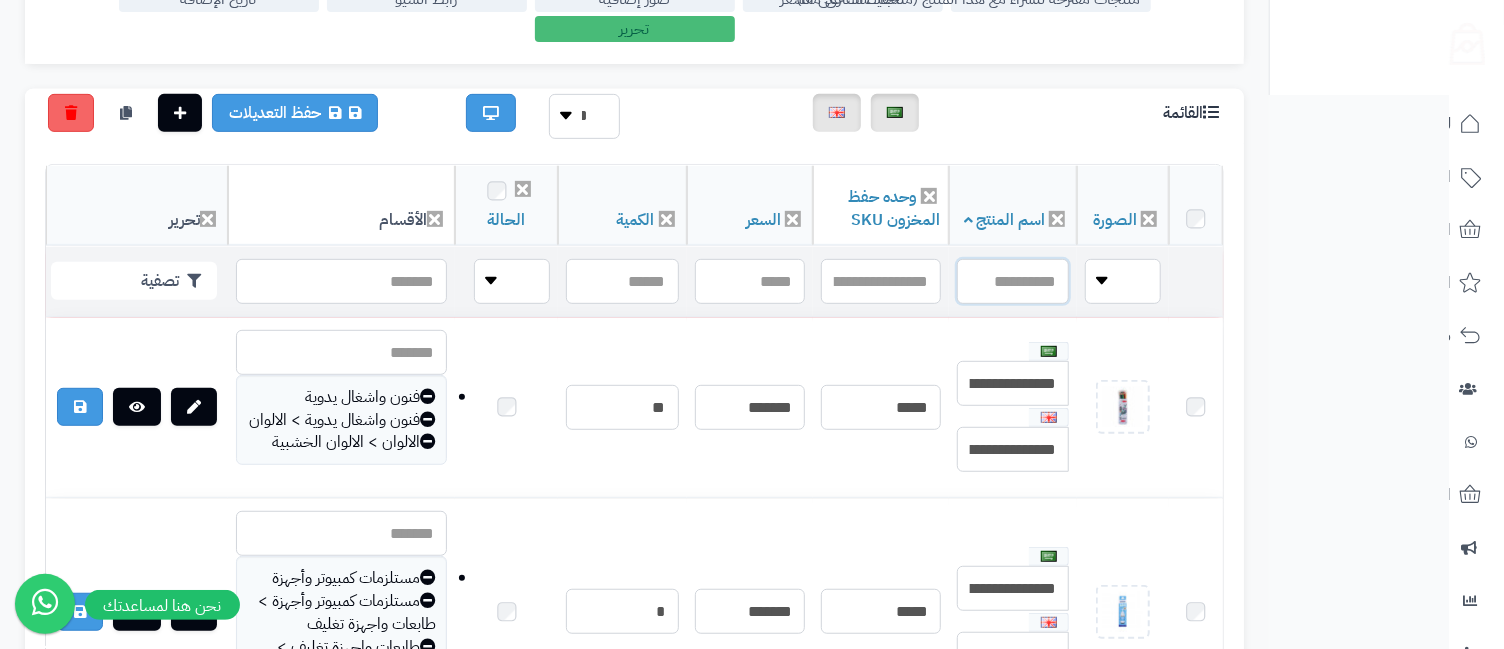 click at bounding box center [1013, 281] 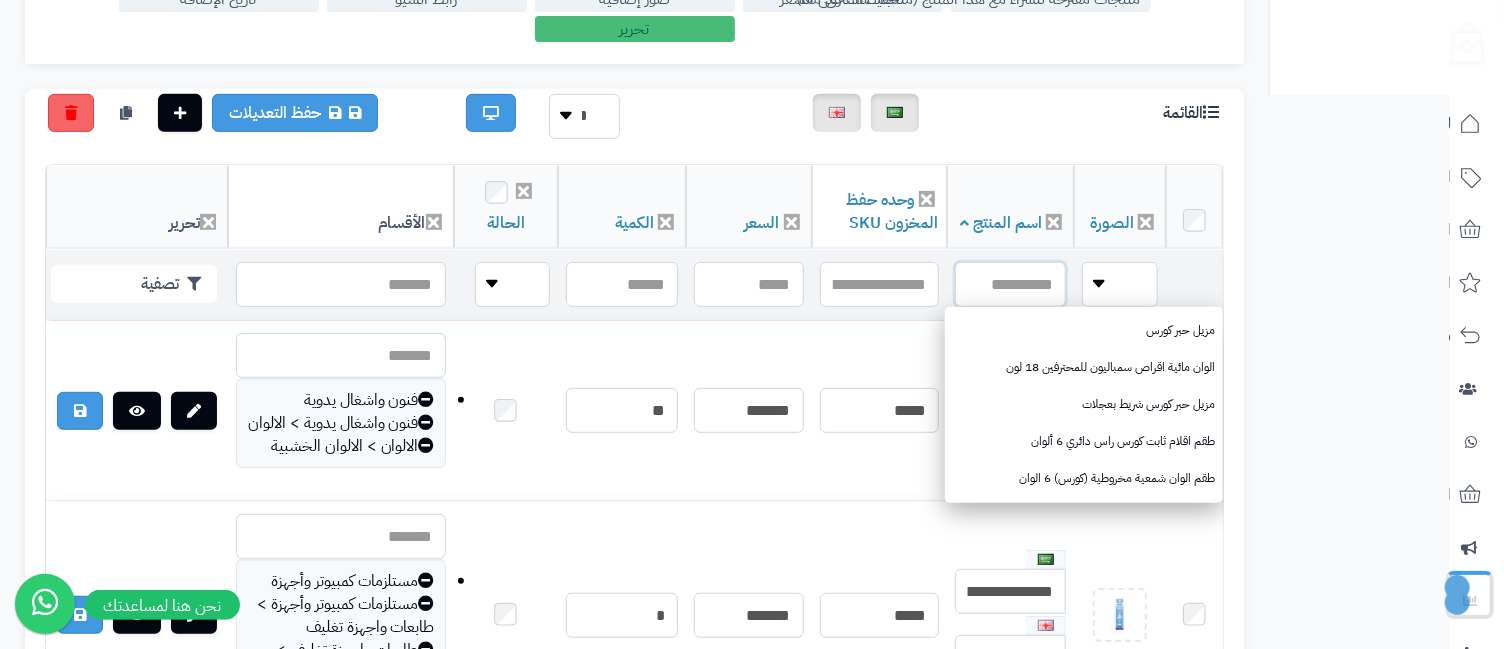 scroll, scrollTop: 444, scrollLeft: 0, axis: vertical 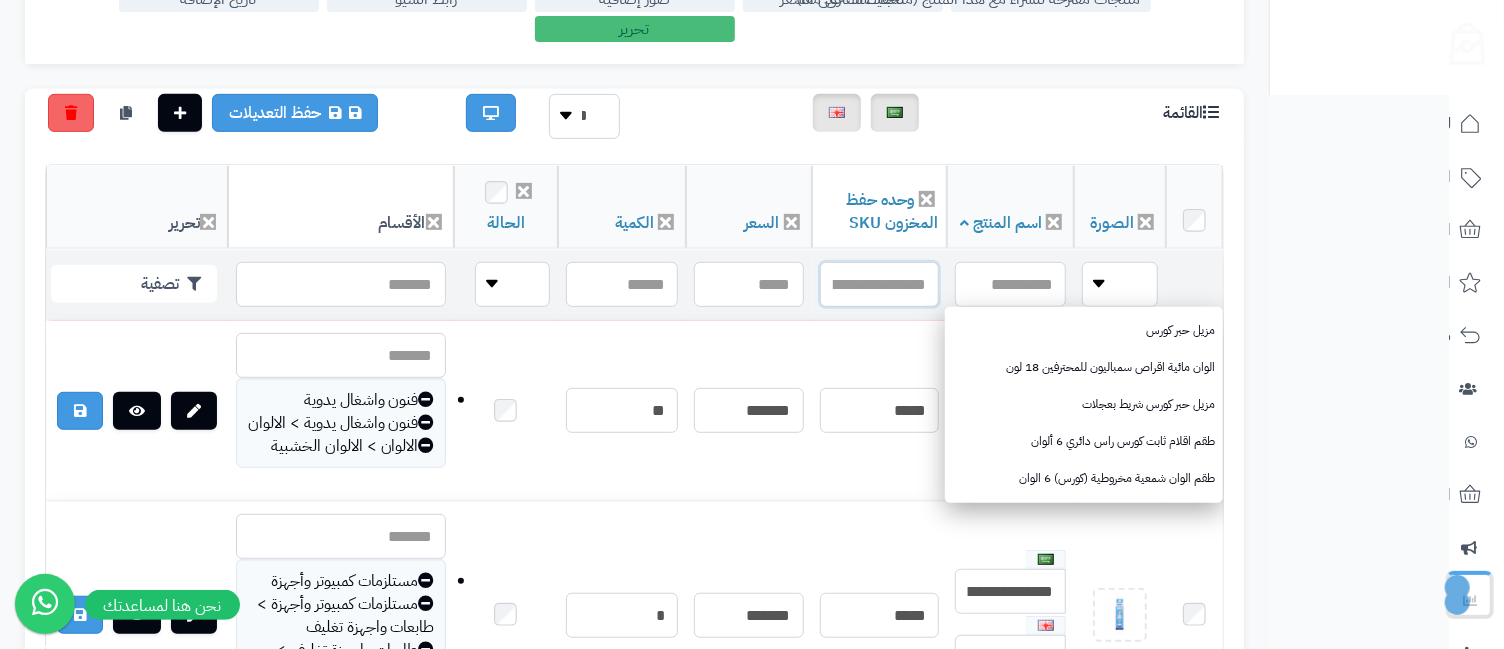 click at bounding box center (879, 284) 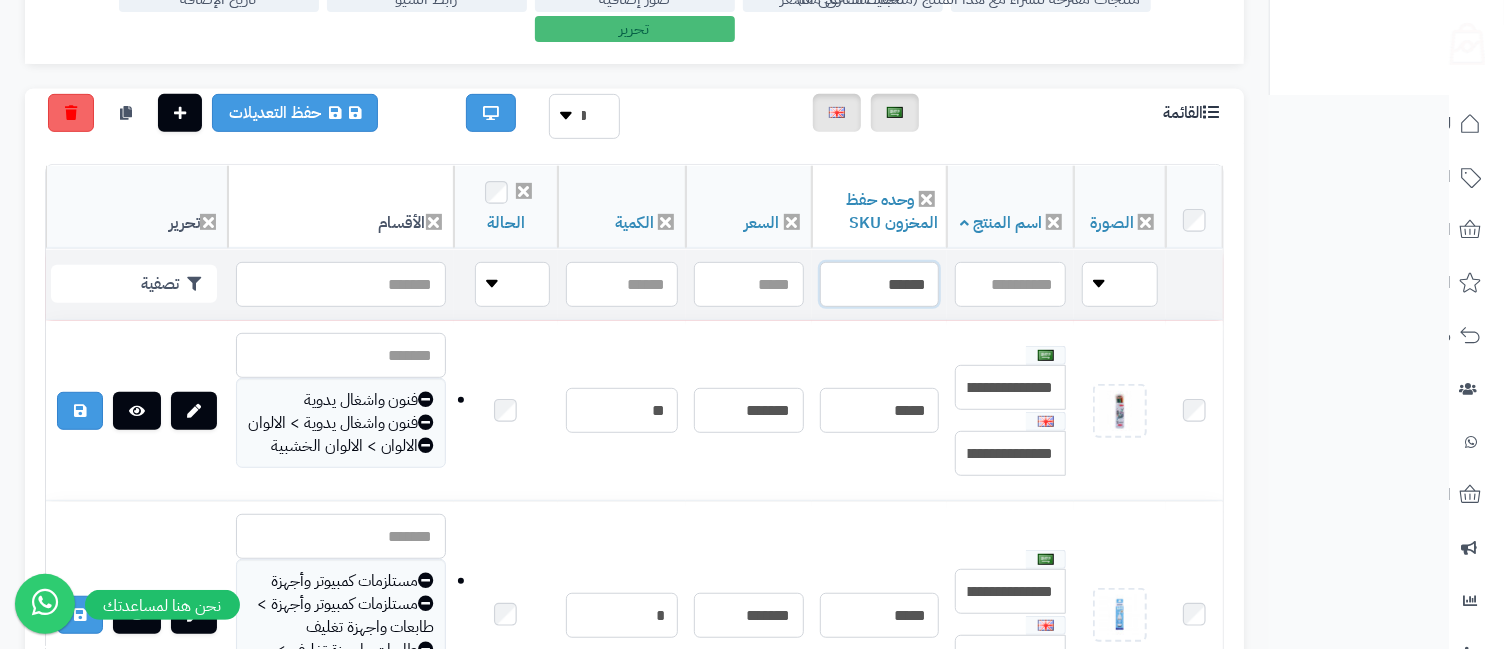 type on "******" 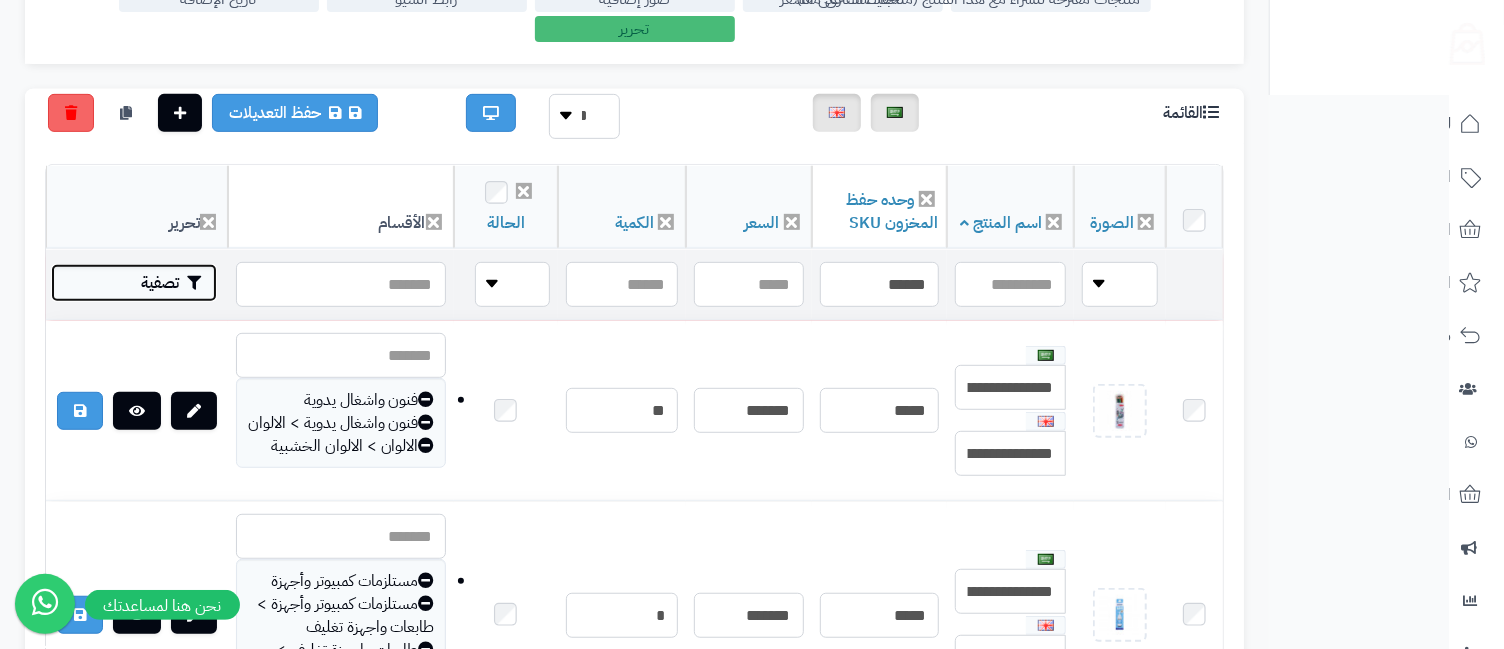 click on "تصفية" at bounding box center [134, 283] 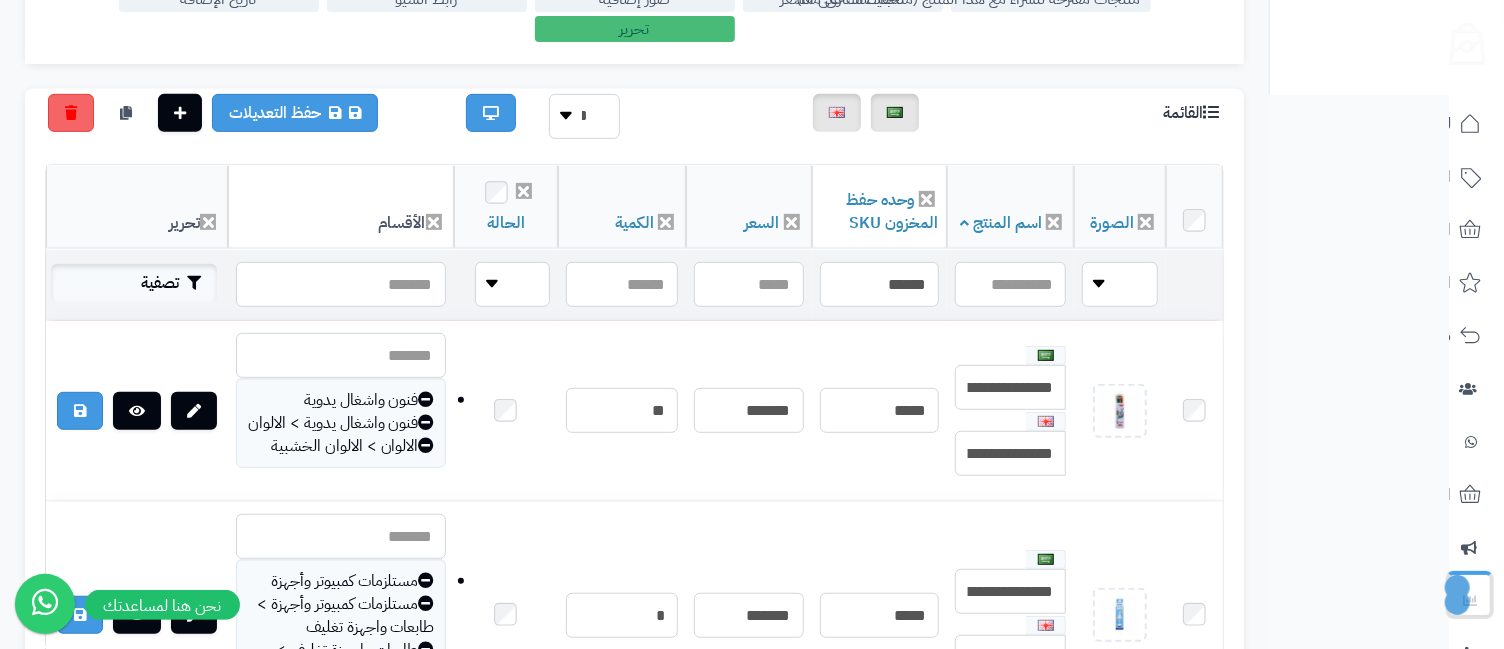 scroll, scrollTop: 371, scrollLeft: 0, axis: vertical 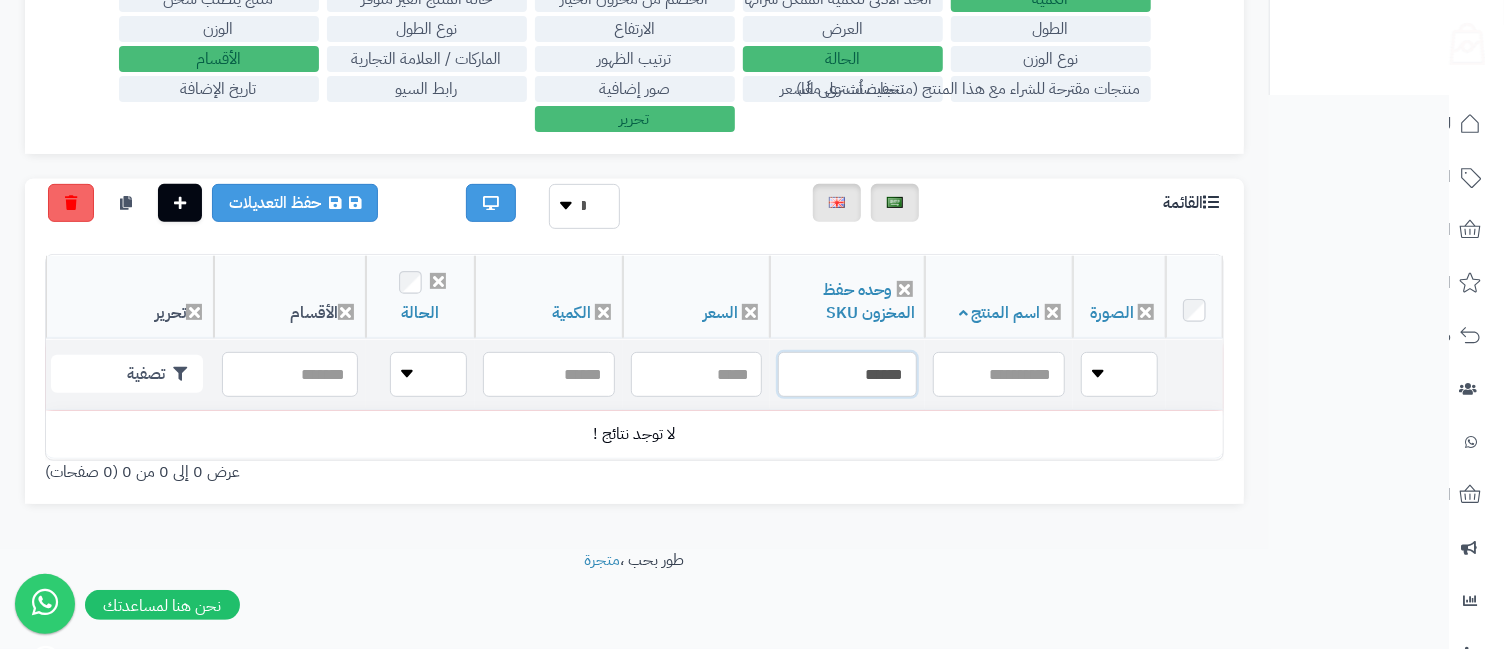 click on "******" at bounding box center (847, 374) 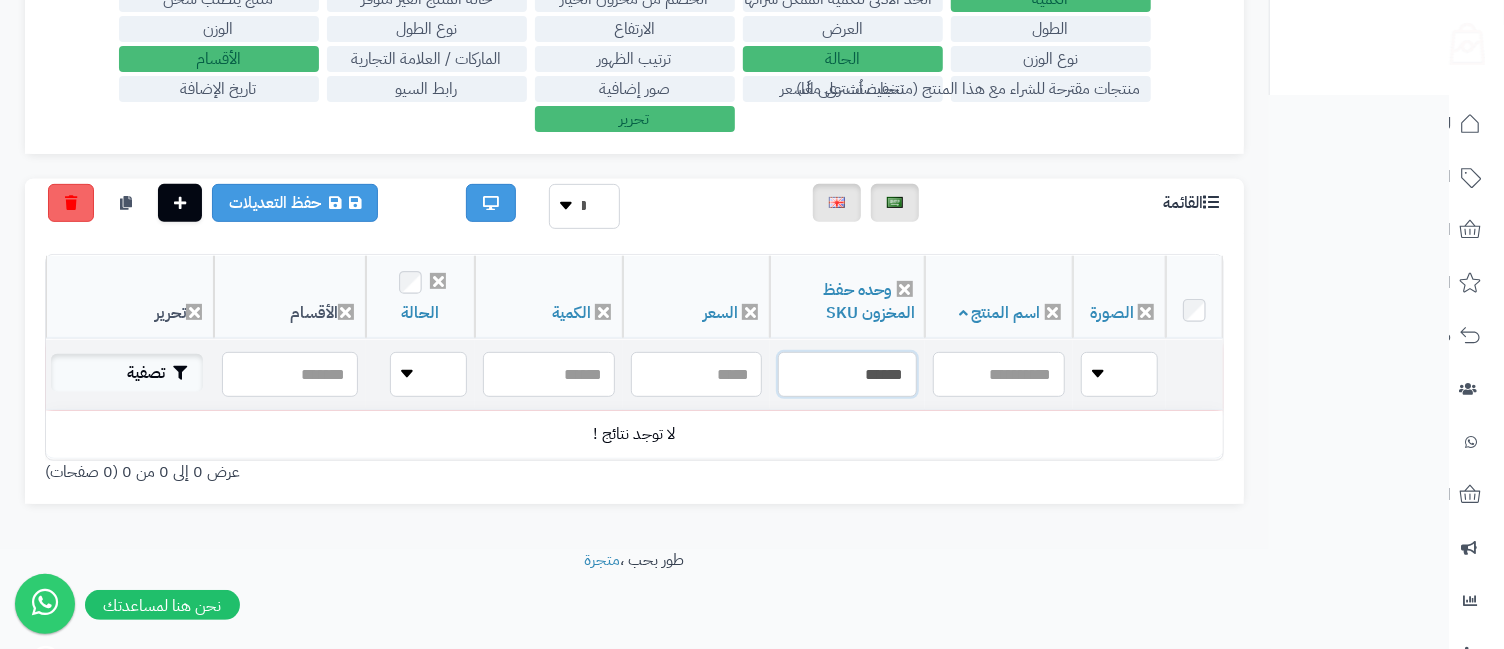 type on "******" 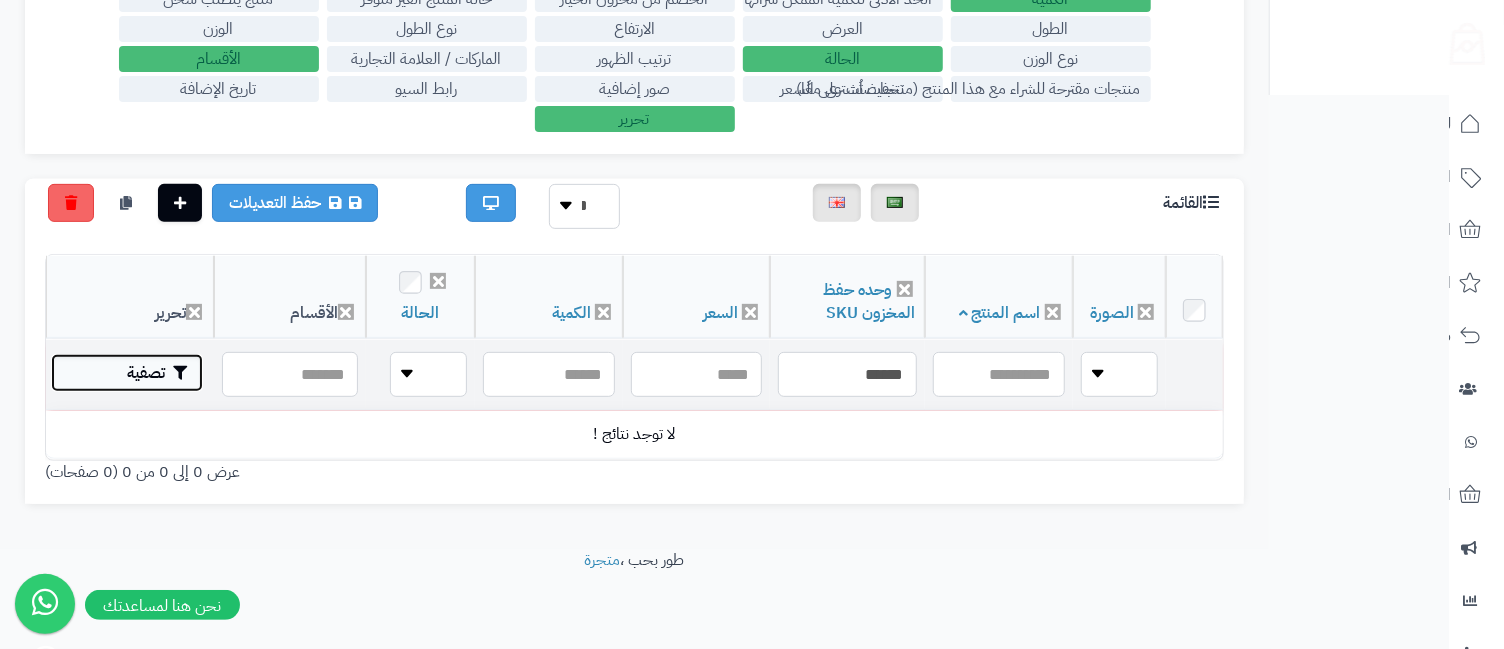 click on "تصفية" at bounding box center [127, 373] 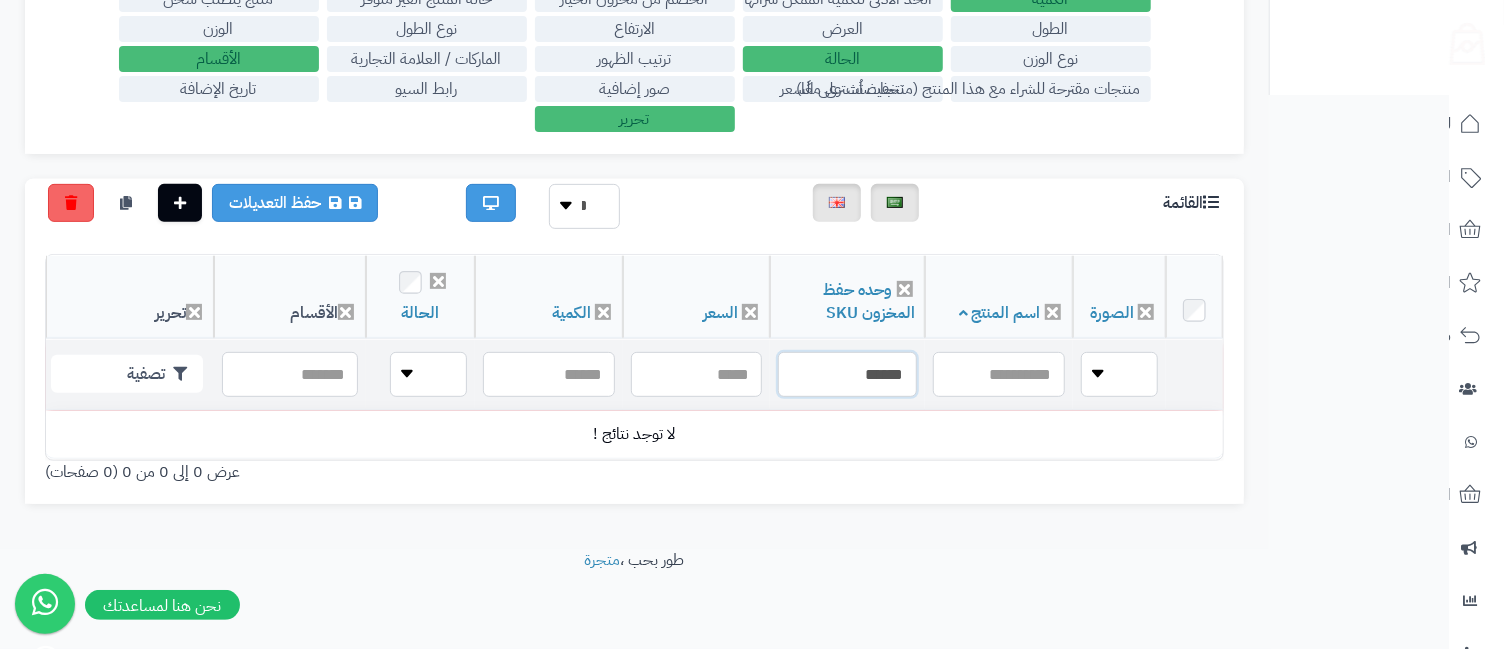 drag, startPoint x: 891, startPoint y: 355, endPoint x: 902, endPoint y: 361, distance: 12.529964 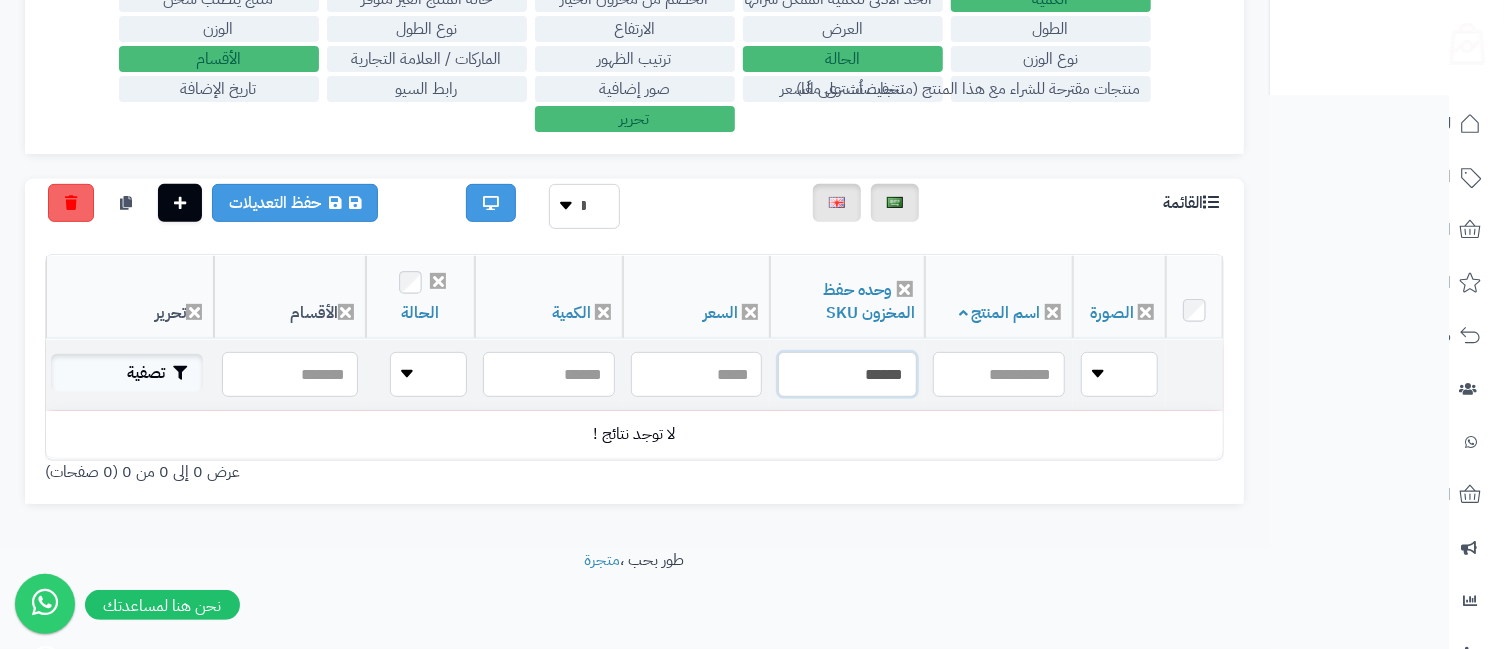 type on "******" 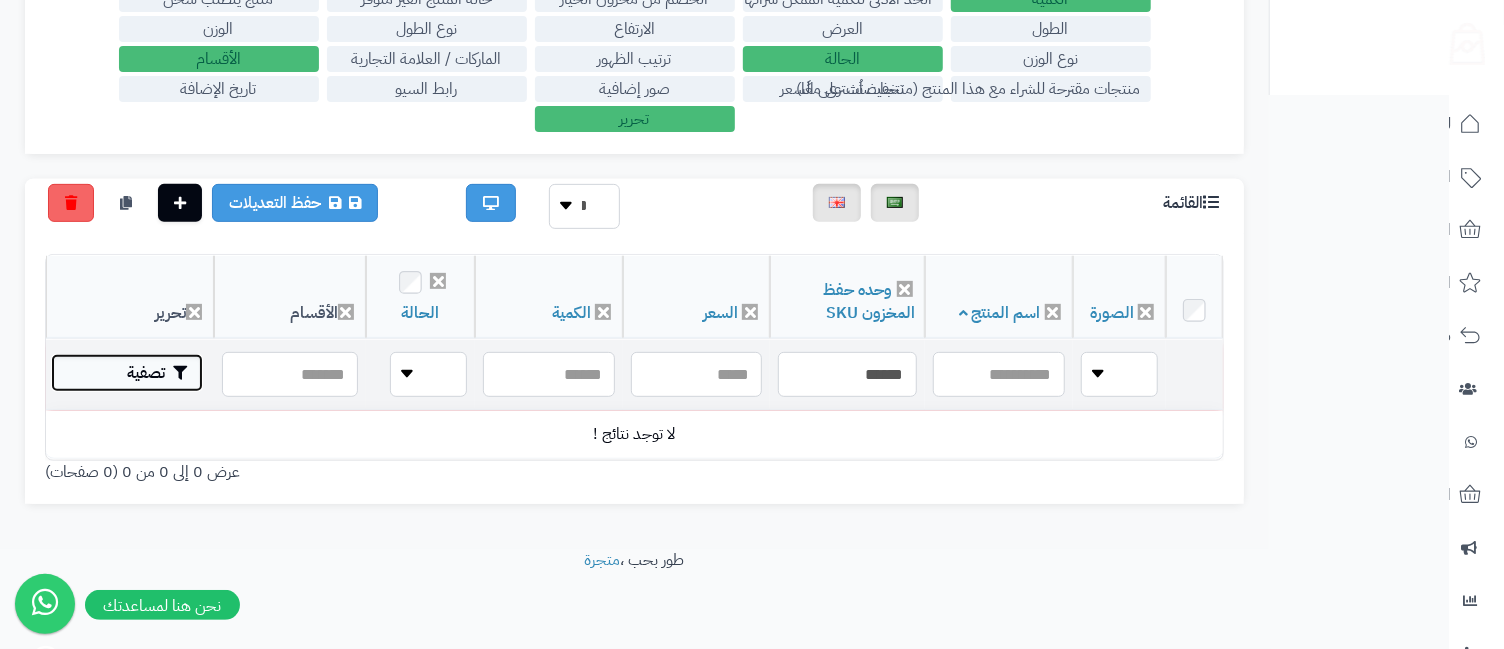 click on "تصفية" at bounding box center (127, 373) 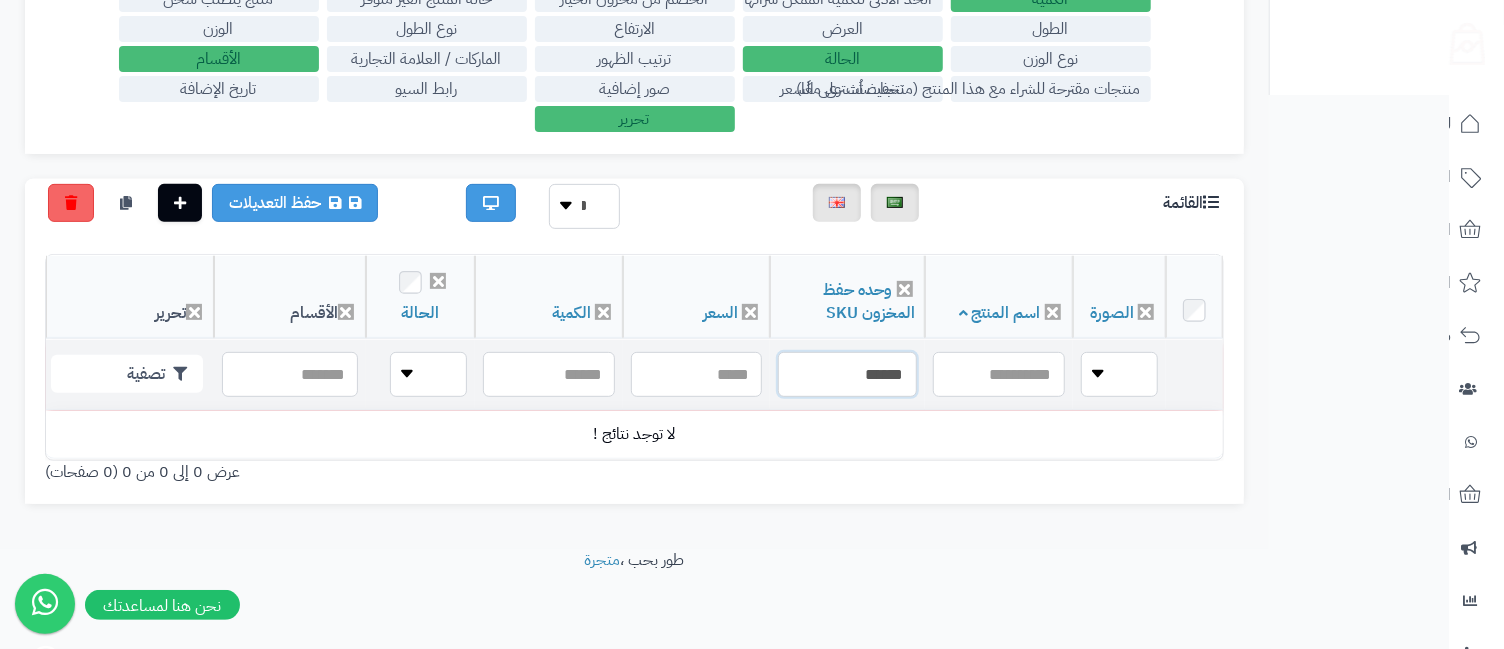 drag, startPoint x: 873, startPoint y: 357, endPoint x: 915, endPoint y: 375, distance: 45.694637 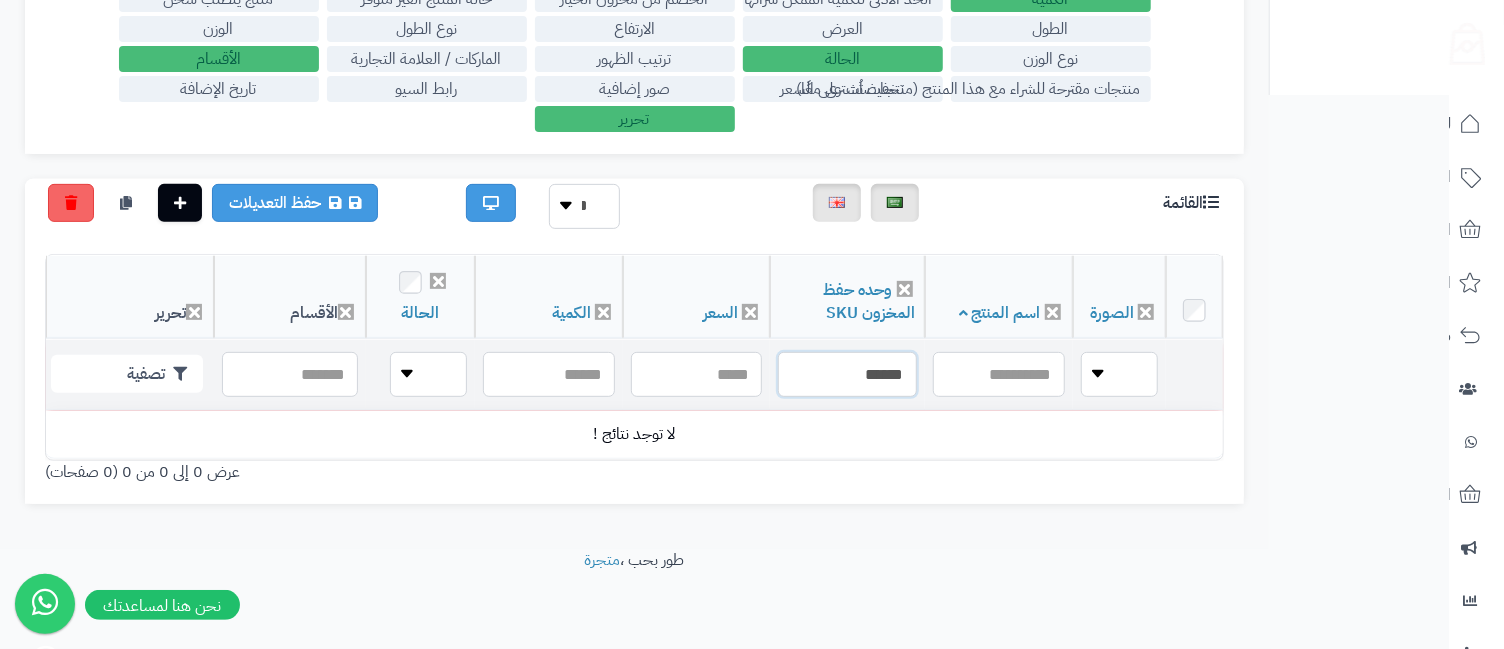 type on "******" 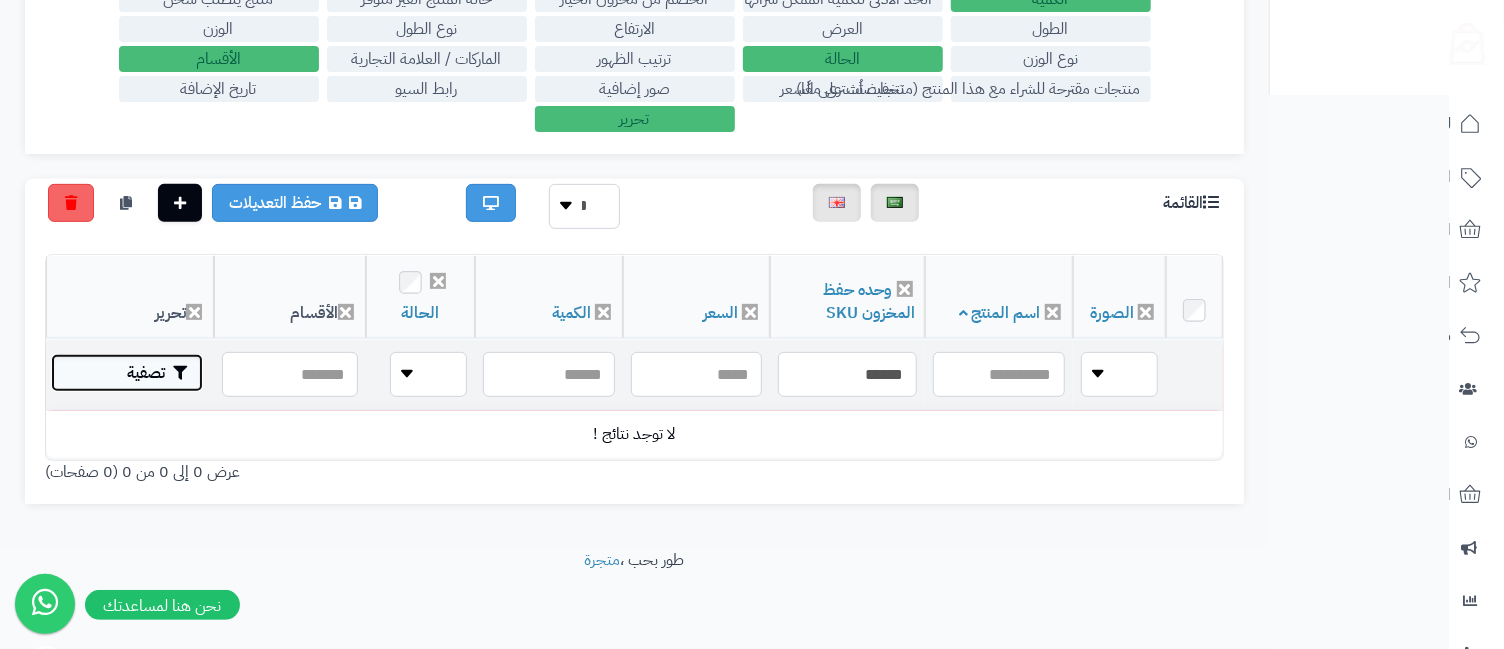 click on "تصفية" at bounding box center (127, 373) 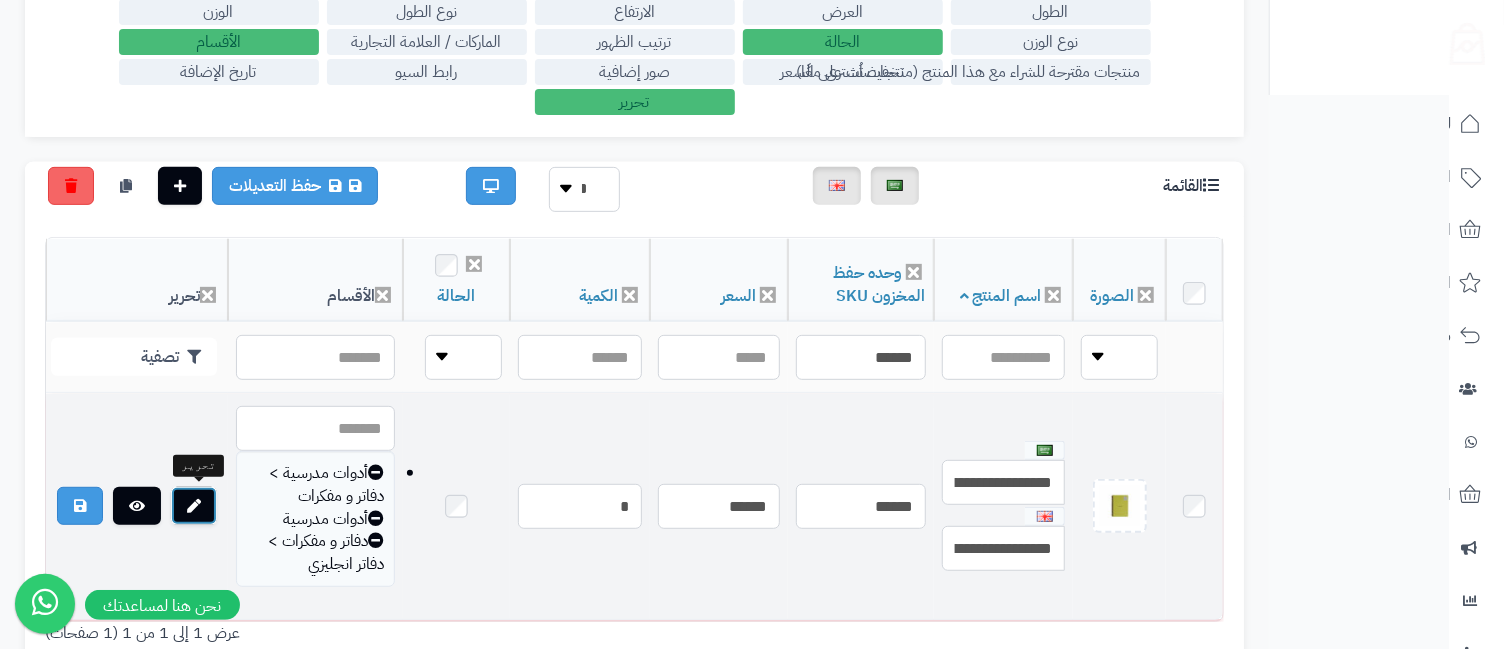 click at bounding box center (194, 506) 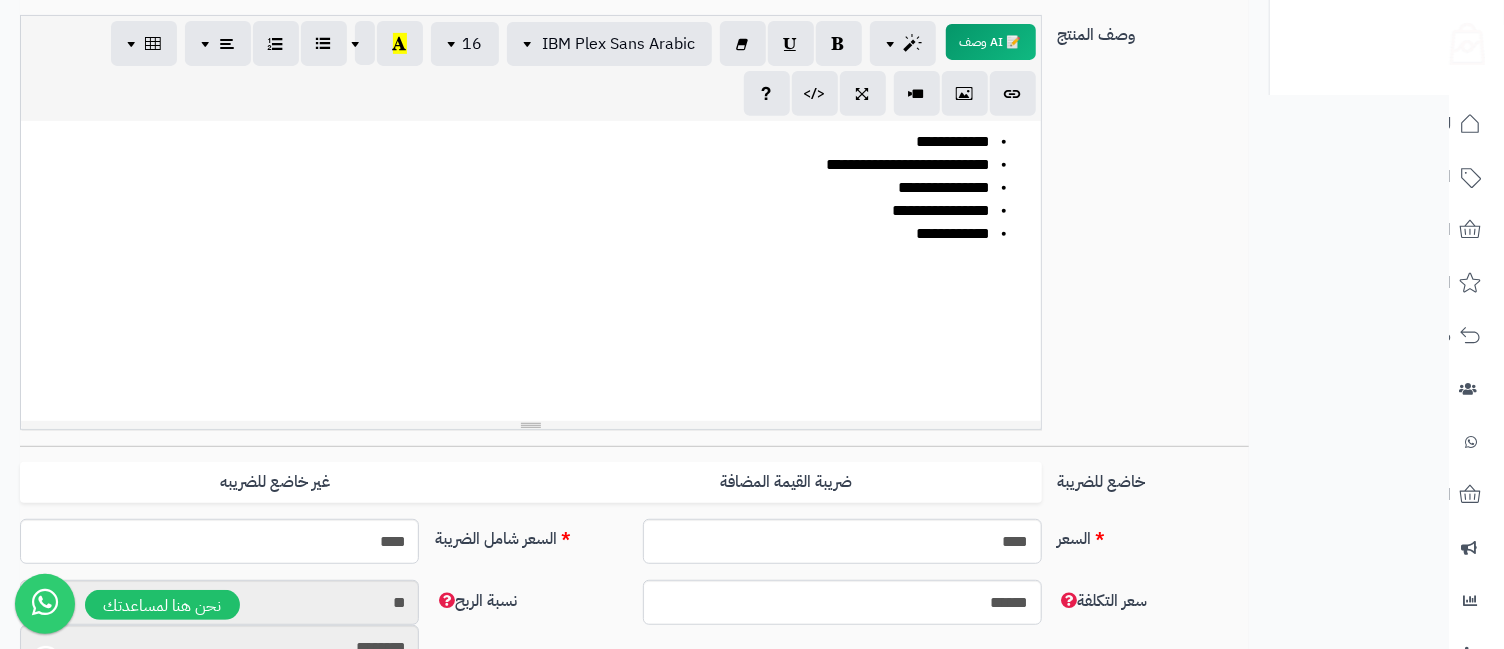 scroll, scrollTop: 0, scrollLeft: 0, axis: both 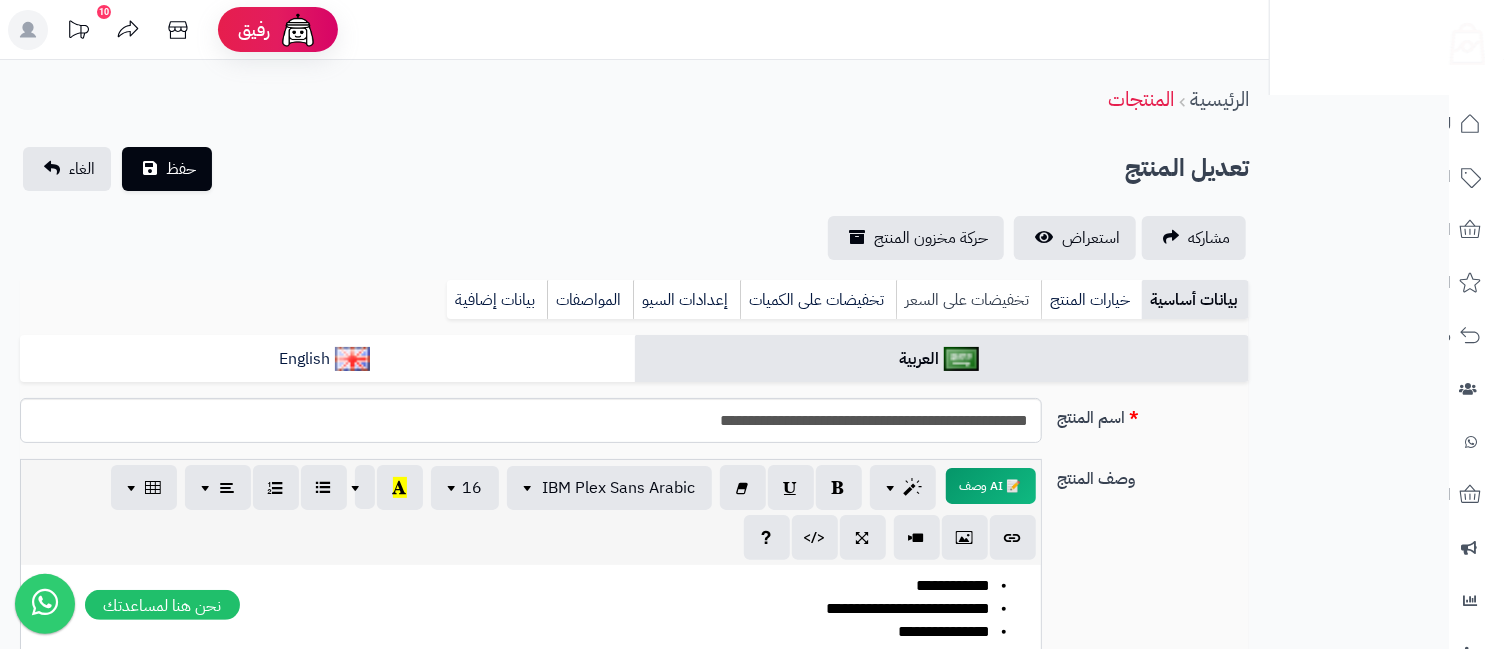 click on "تخفيضات على السعر" at bounding box center [968, 300] 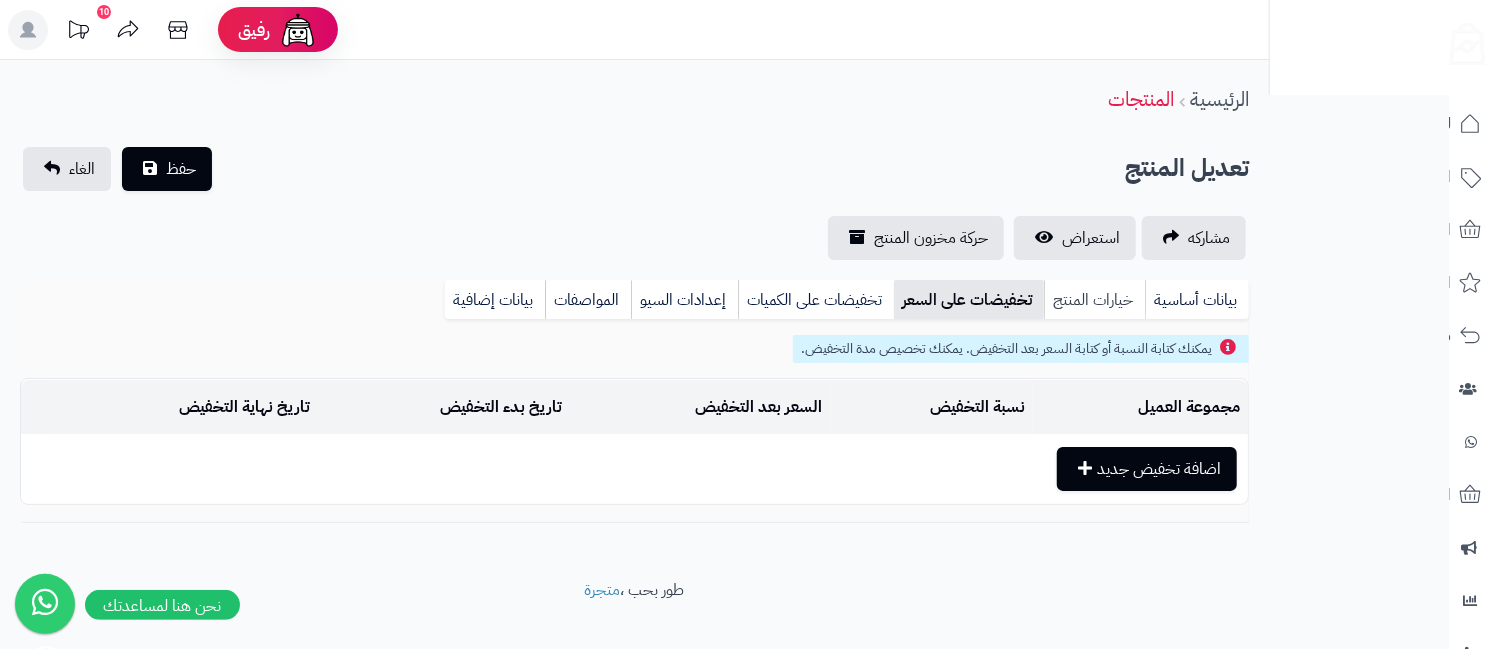 click on "خيارات المنتج" at bounding box center [1094, 300] 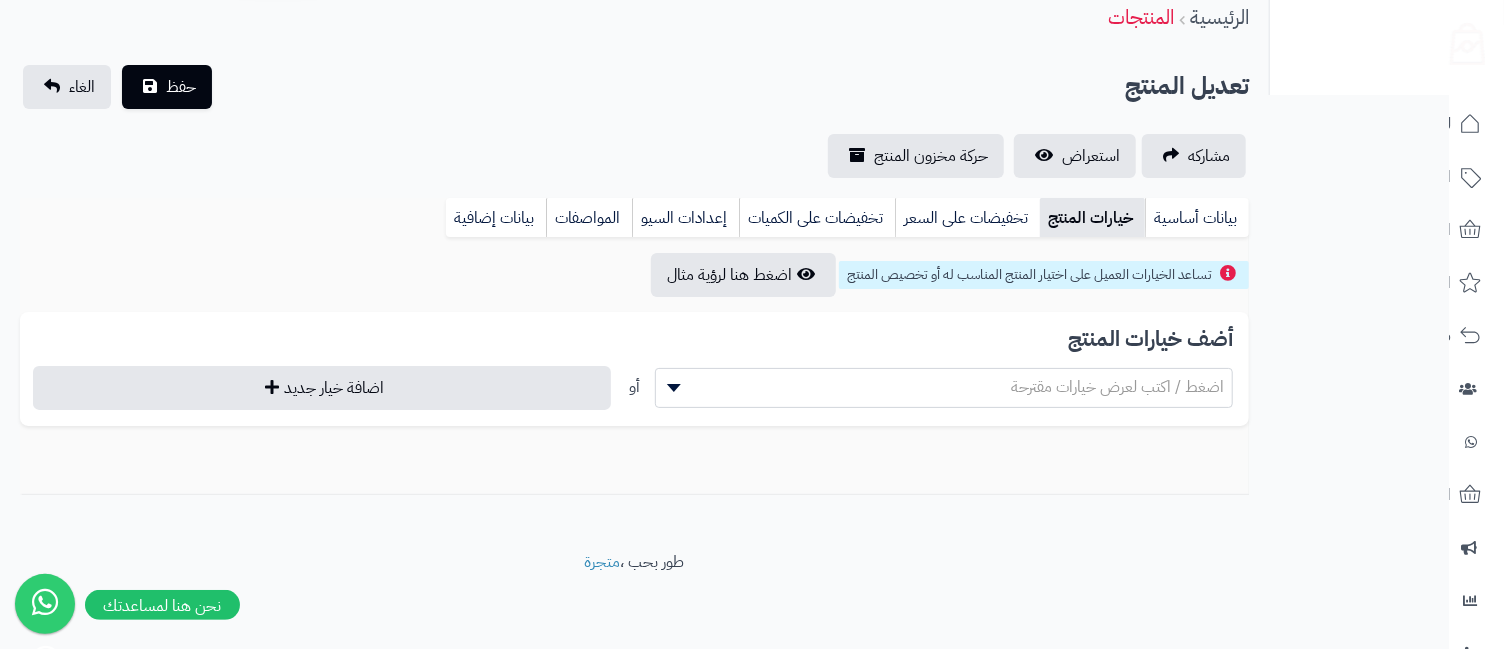 scroll, scrollTop: 83, scrollLeft: 0, axis: vertical 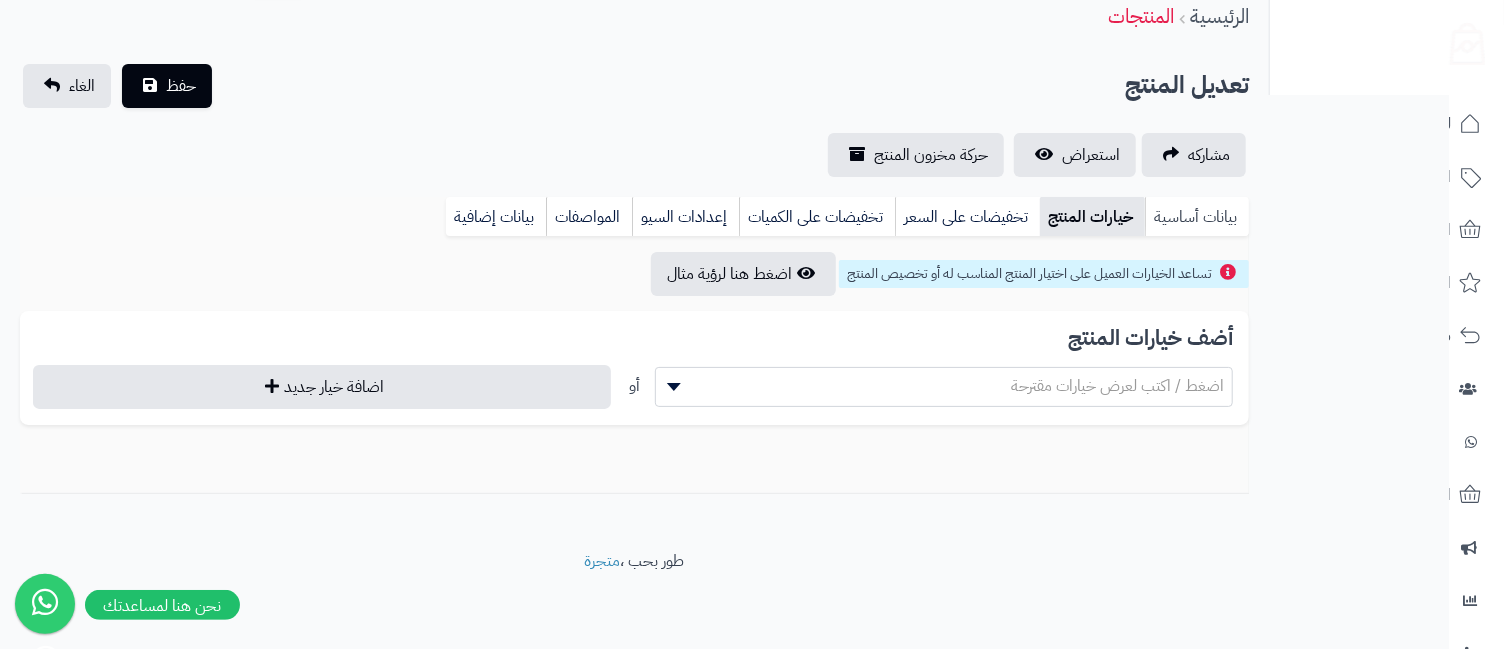 click on "بيانات أساسية" at bounding box center [1197, 217] 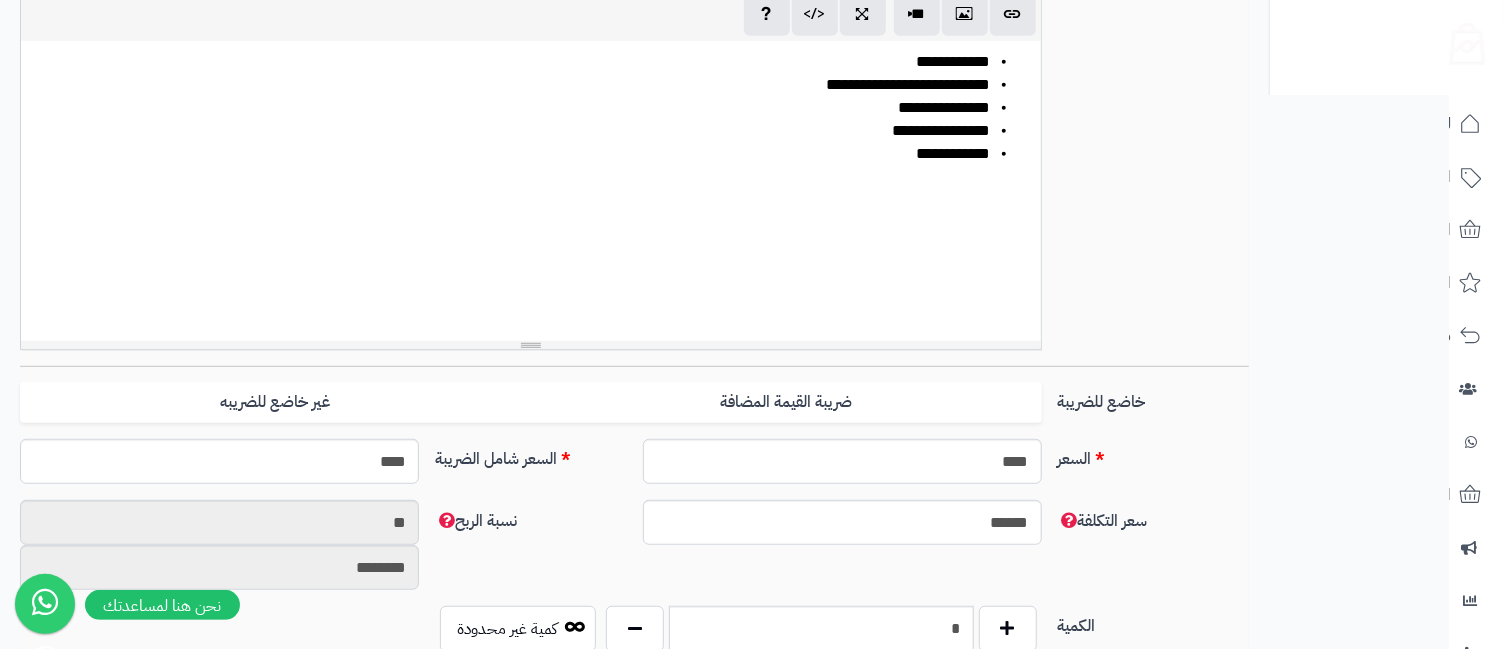 scroll, scrollTop: 83, scrollLeft: 0, axis: vertical 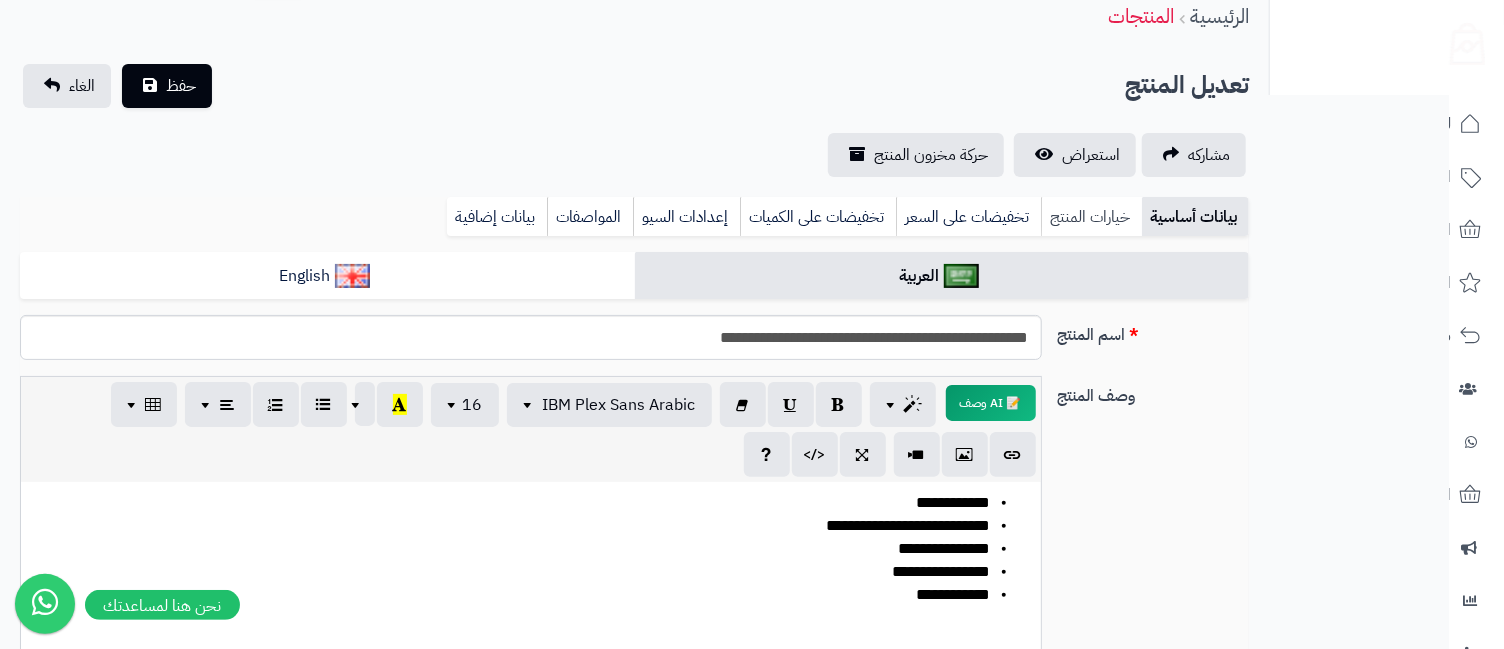 click on "خيارات المنتج" at bounding box center [1091, 217] 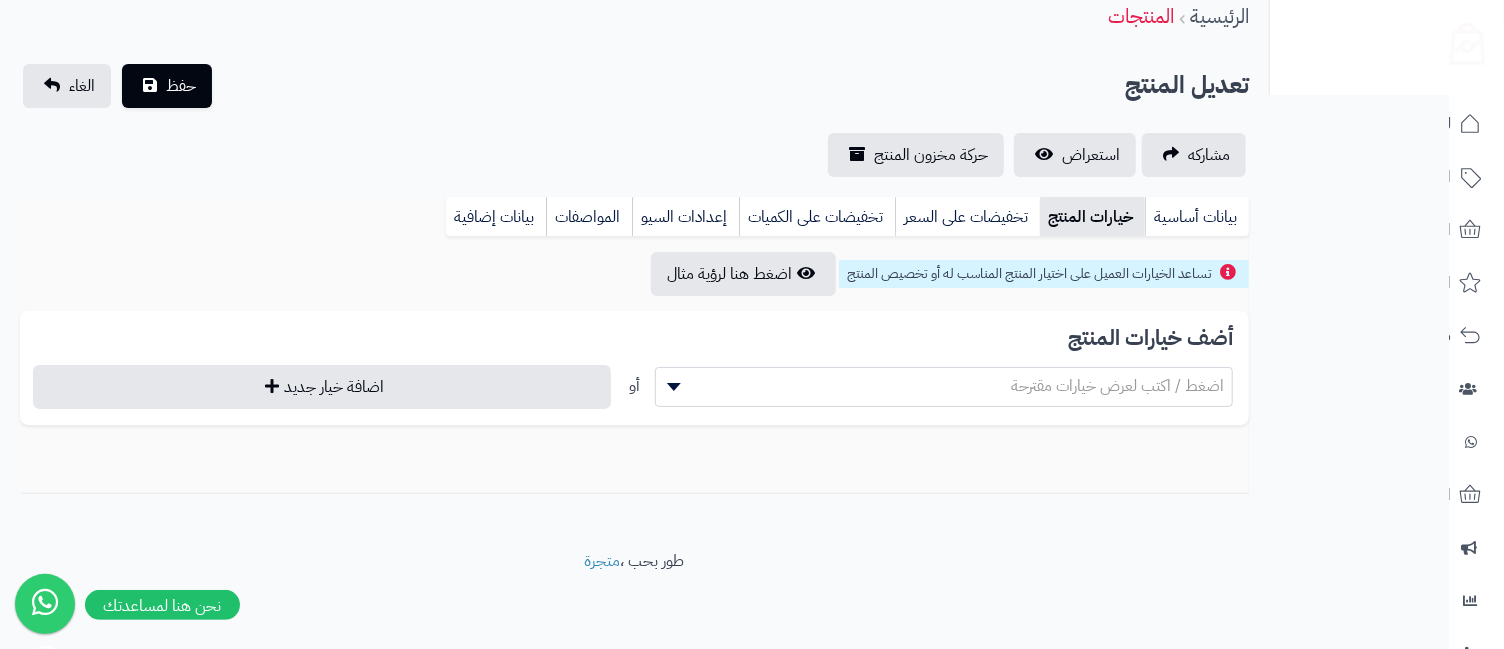 click on "اضغط / اكتب لعرض خيارات مقترحة" at bounding box center (944, 386) 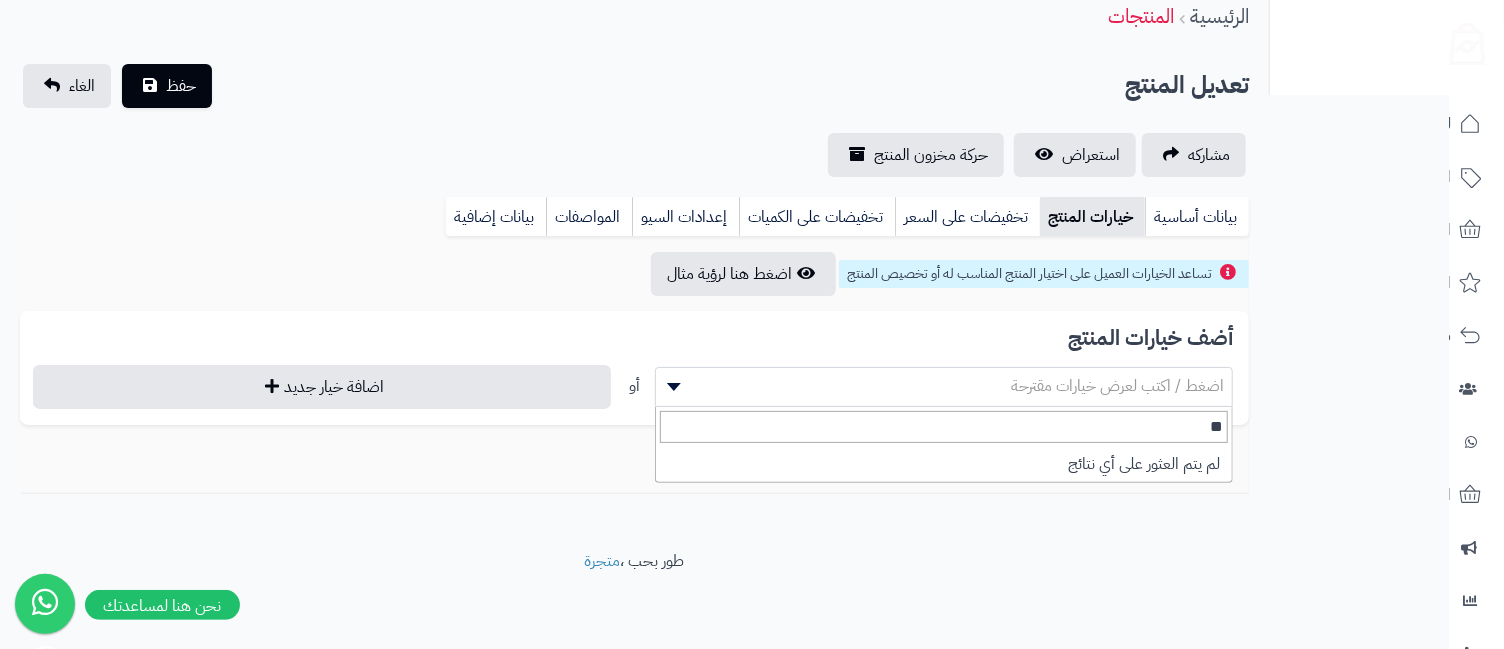 type on "*" 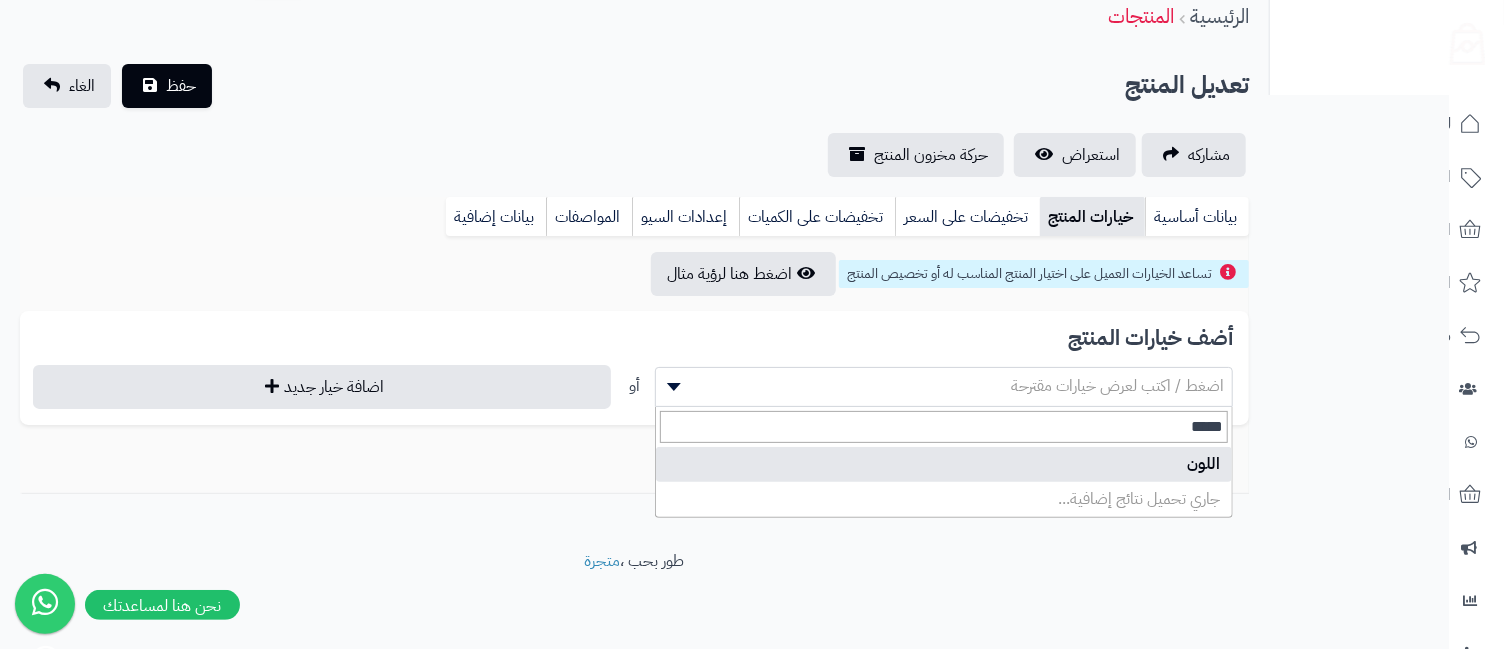 type on "*****" 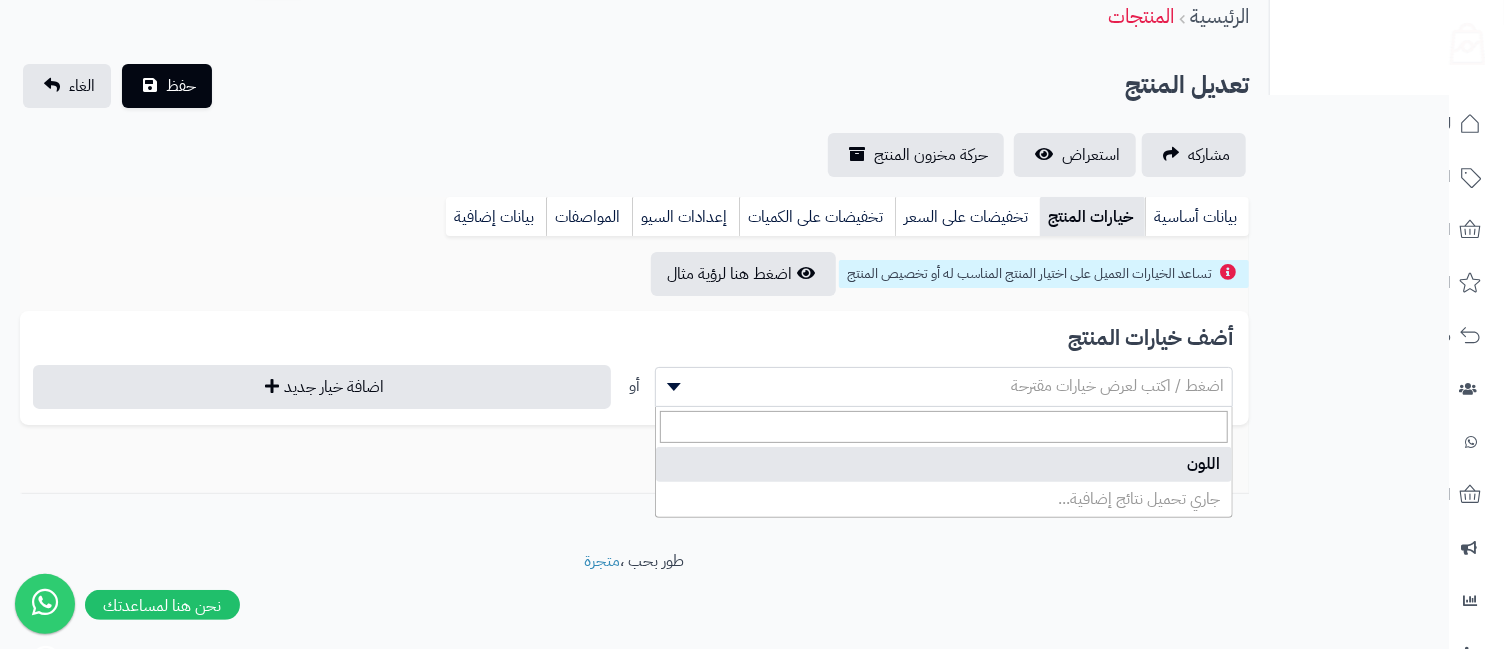 select on "**" 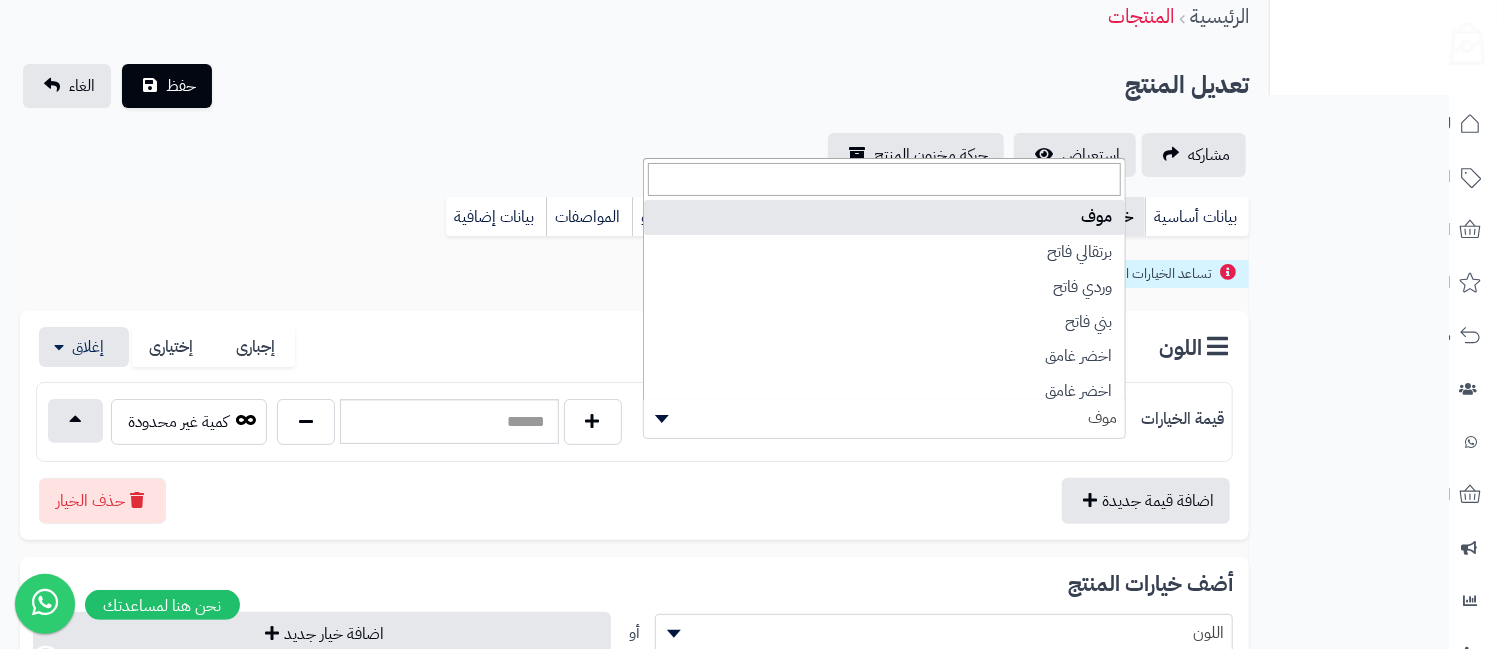 click on "موف" at bounding box center (885, 418) 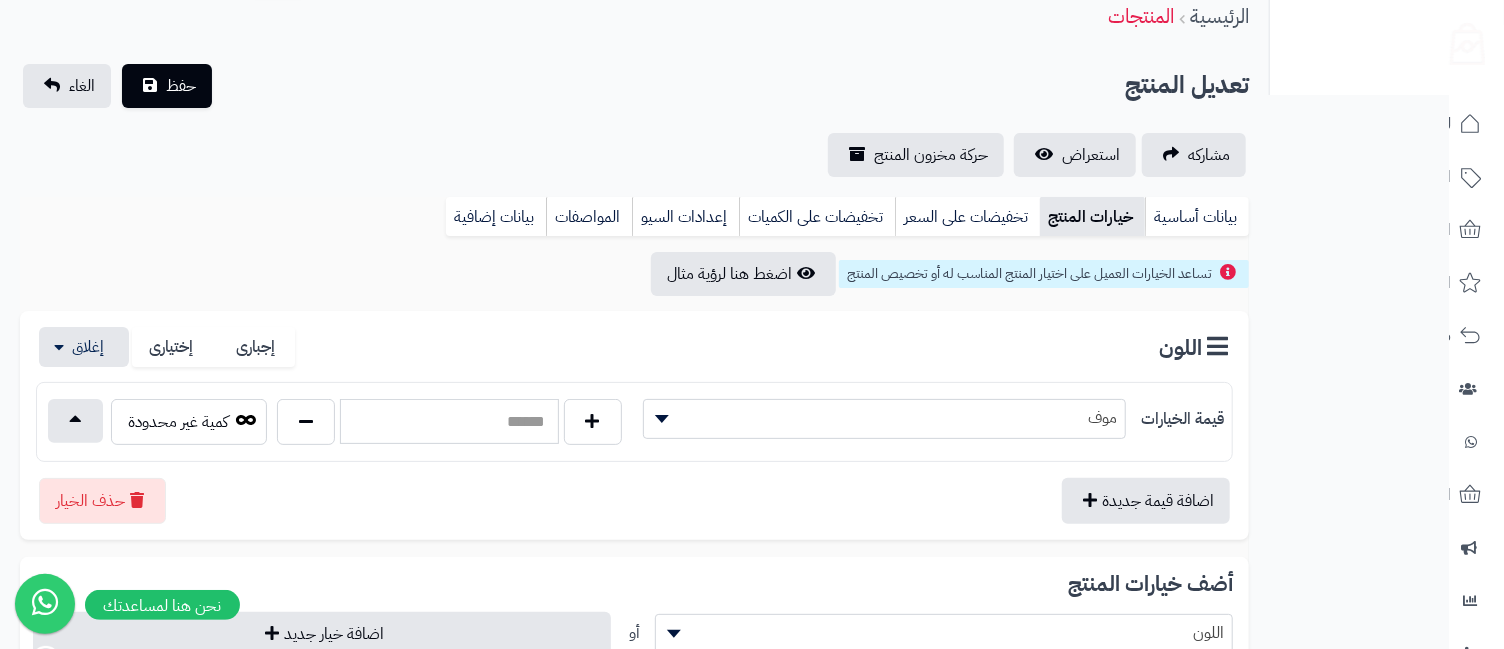 click at bounding box center [449, 421] 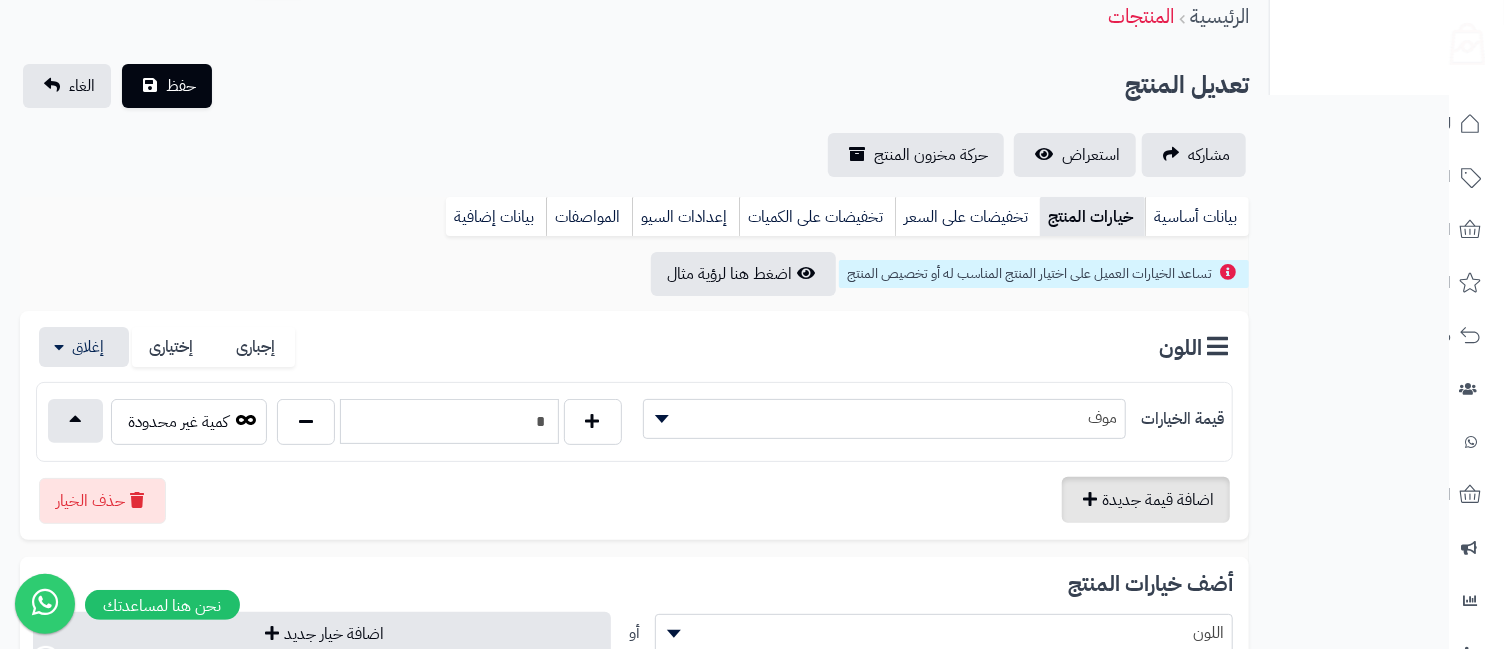 type on "*" 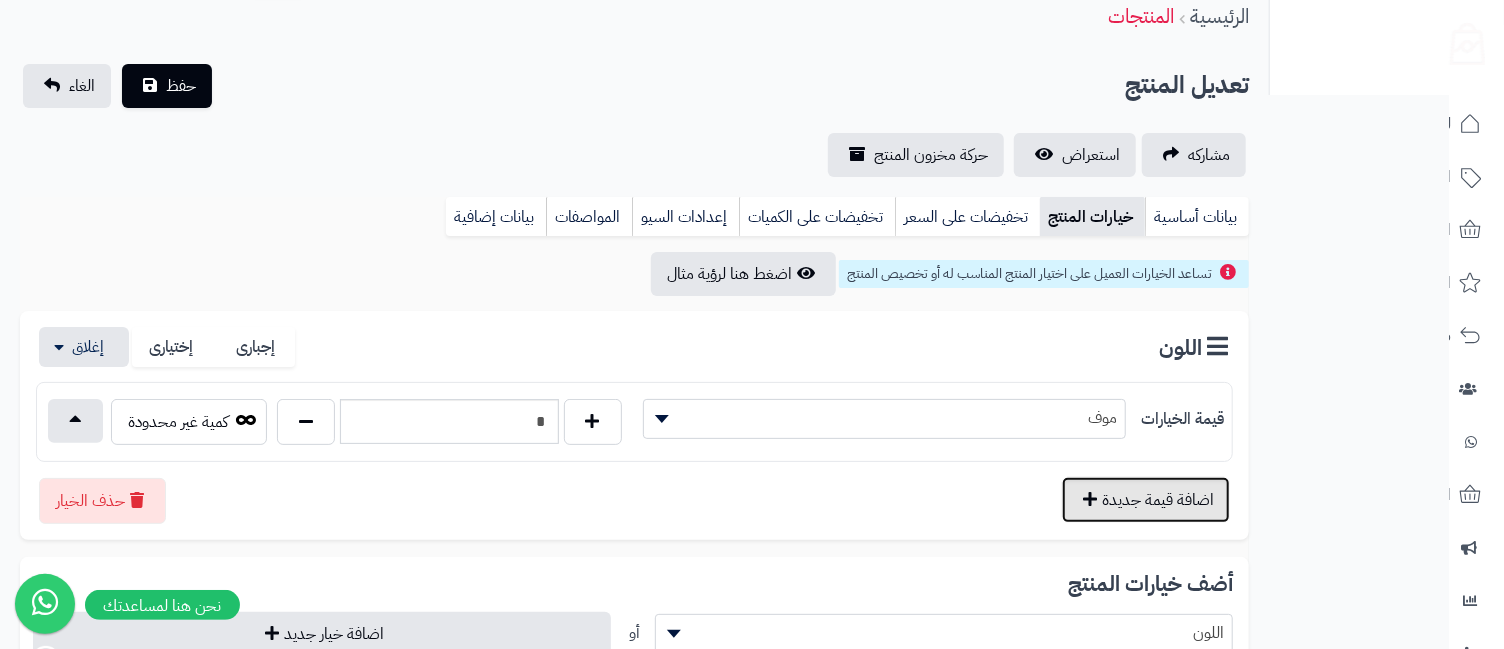 click on "اضافة قيمة جديدة" at bounding box center [1146, 500] 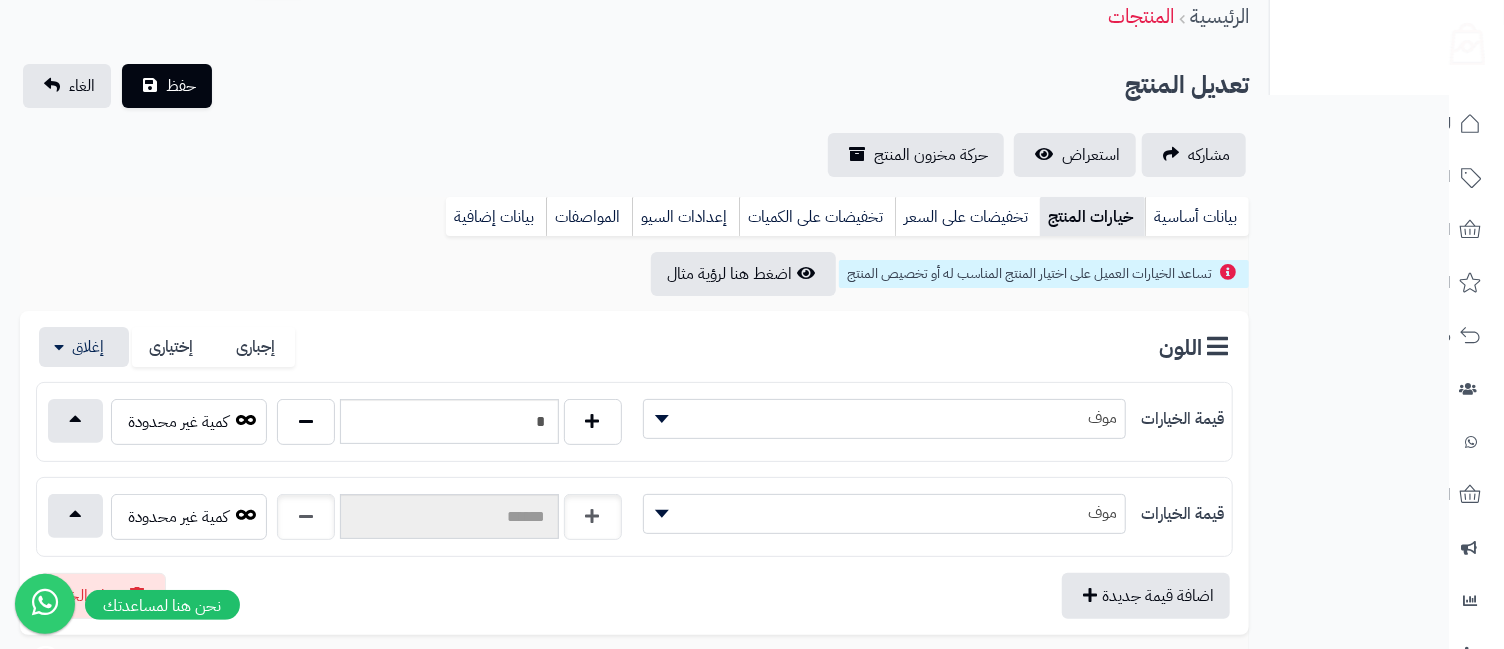 click on "موف" at bounding box center (885, 513) 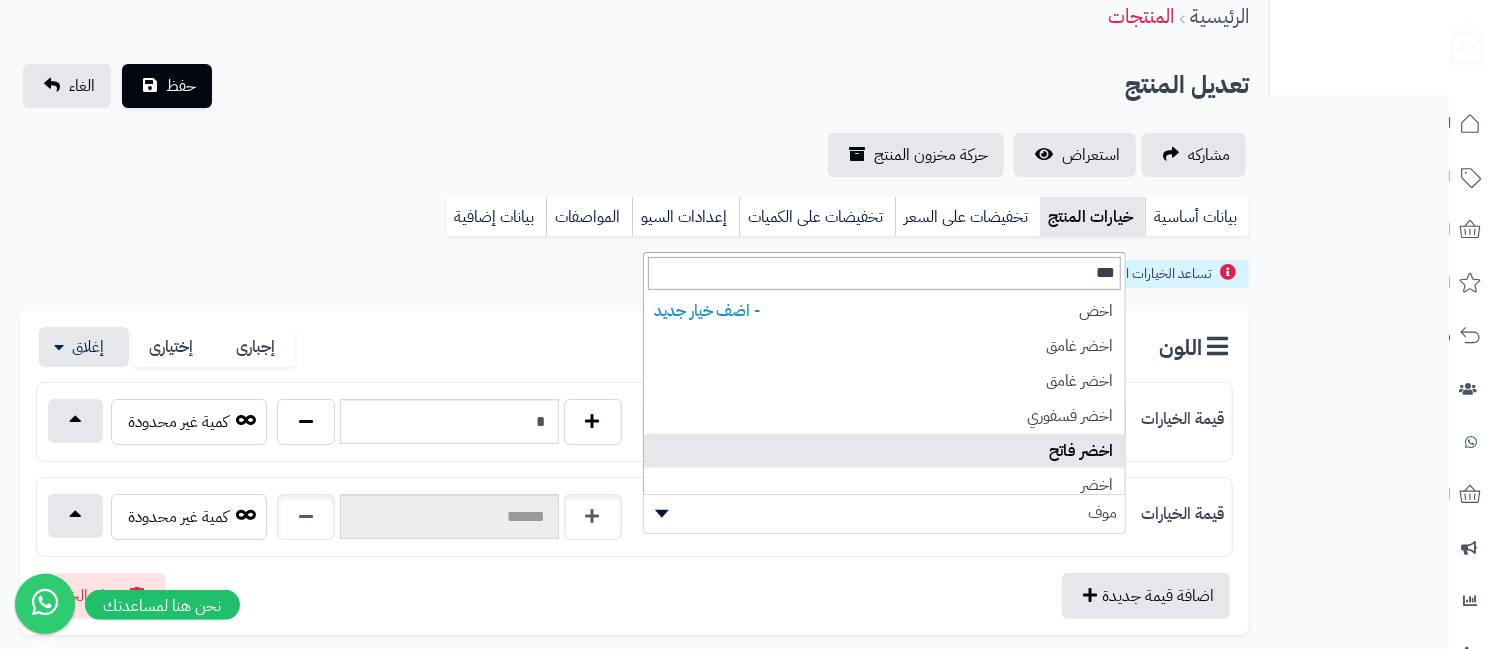 type on "***" 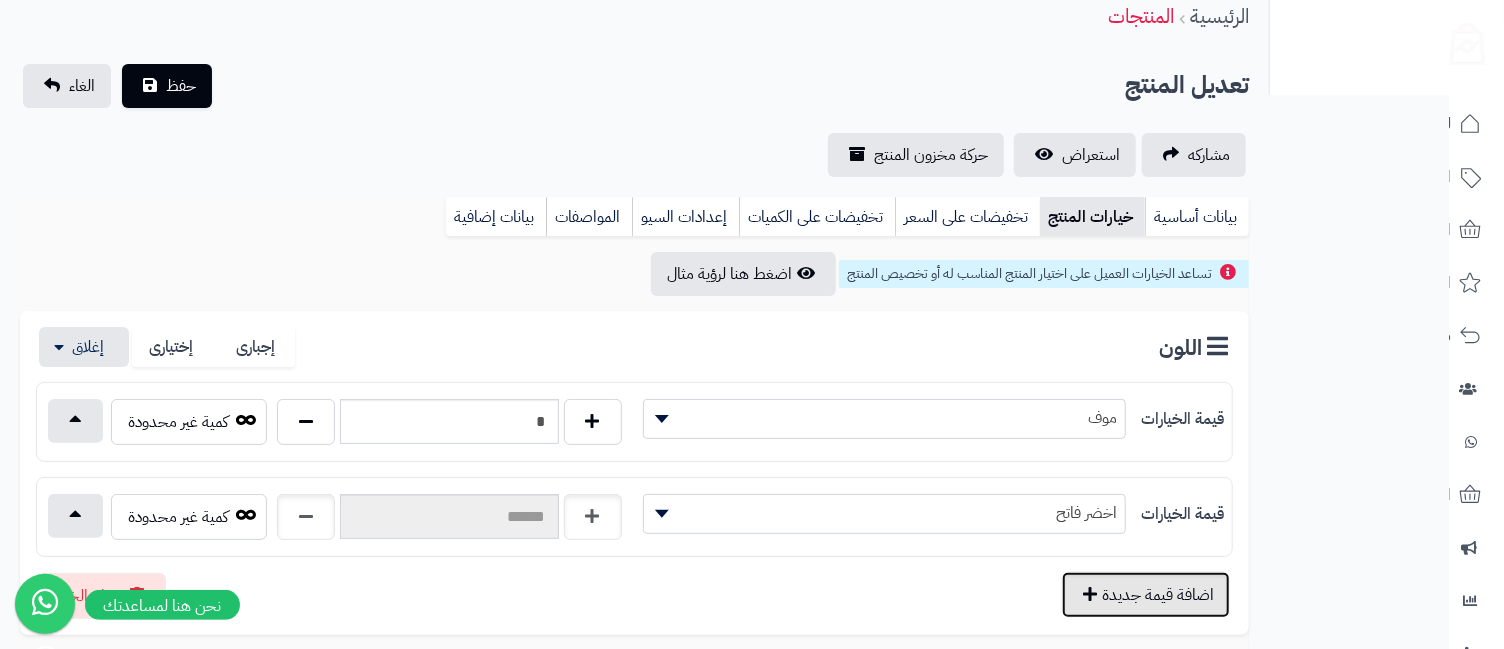 click on "اضافة قيمة جديدة" at bounding box center [1146, 595] 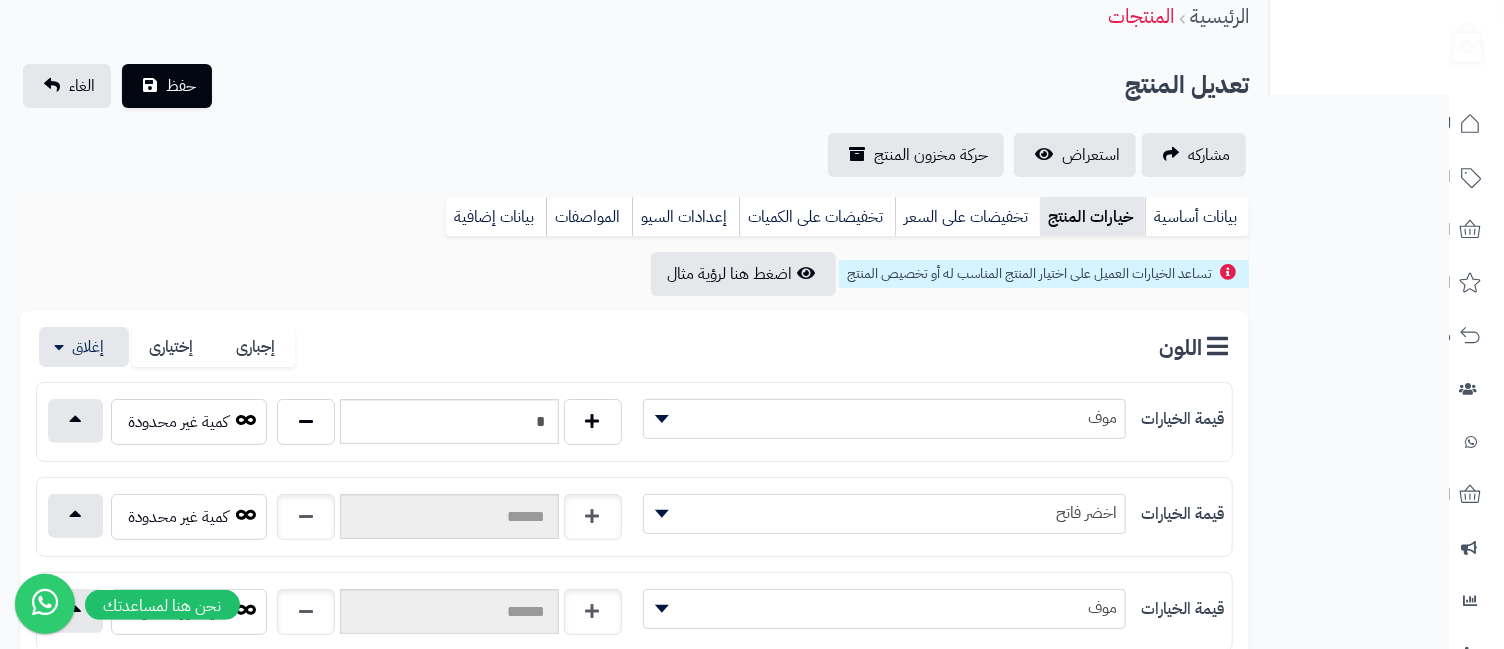 click on "موف" at bounding box center [885, 418] 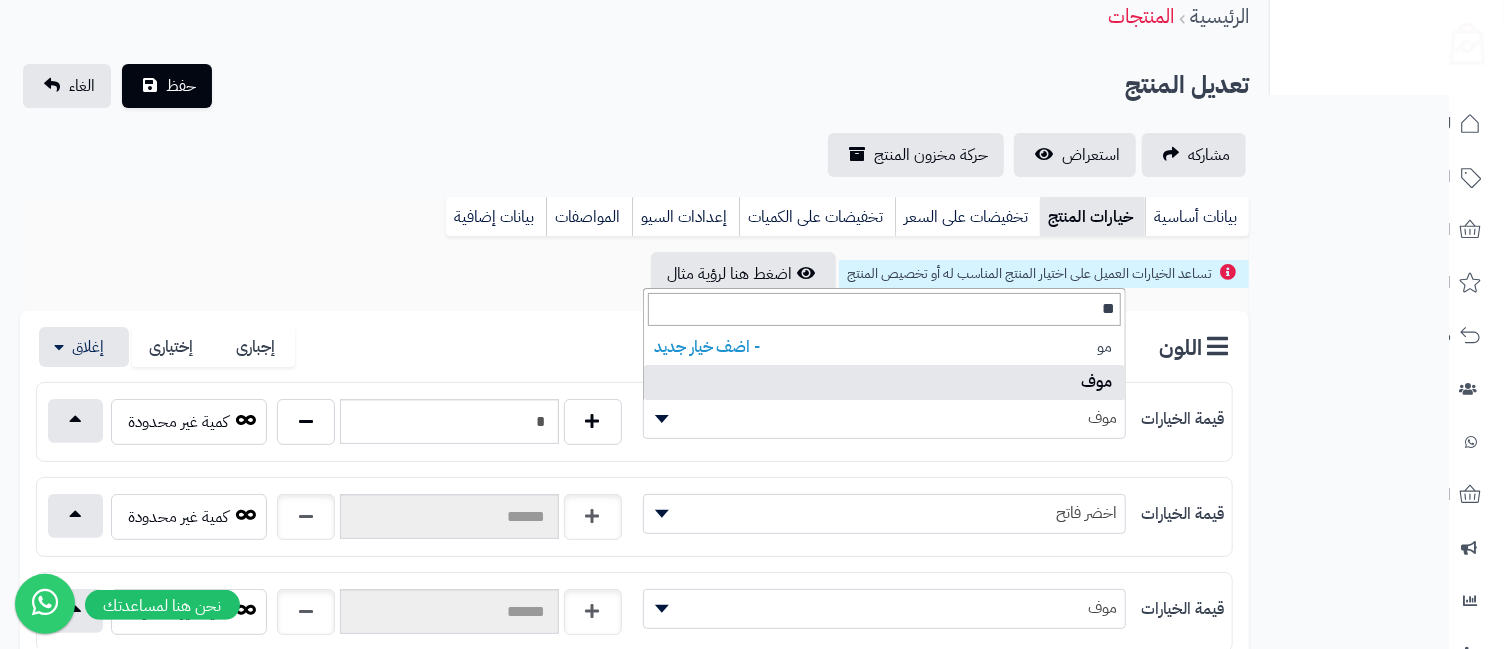 scroll, scrollTop: 0, scrollLeft: 0, axis: both 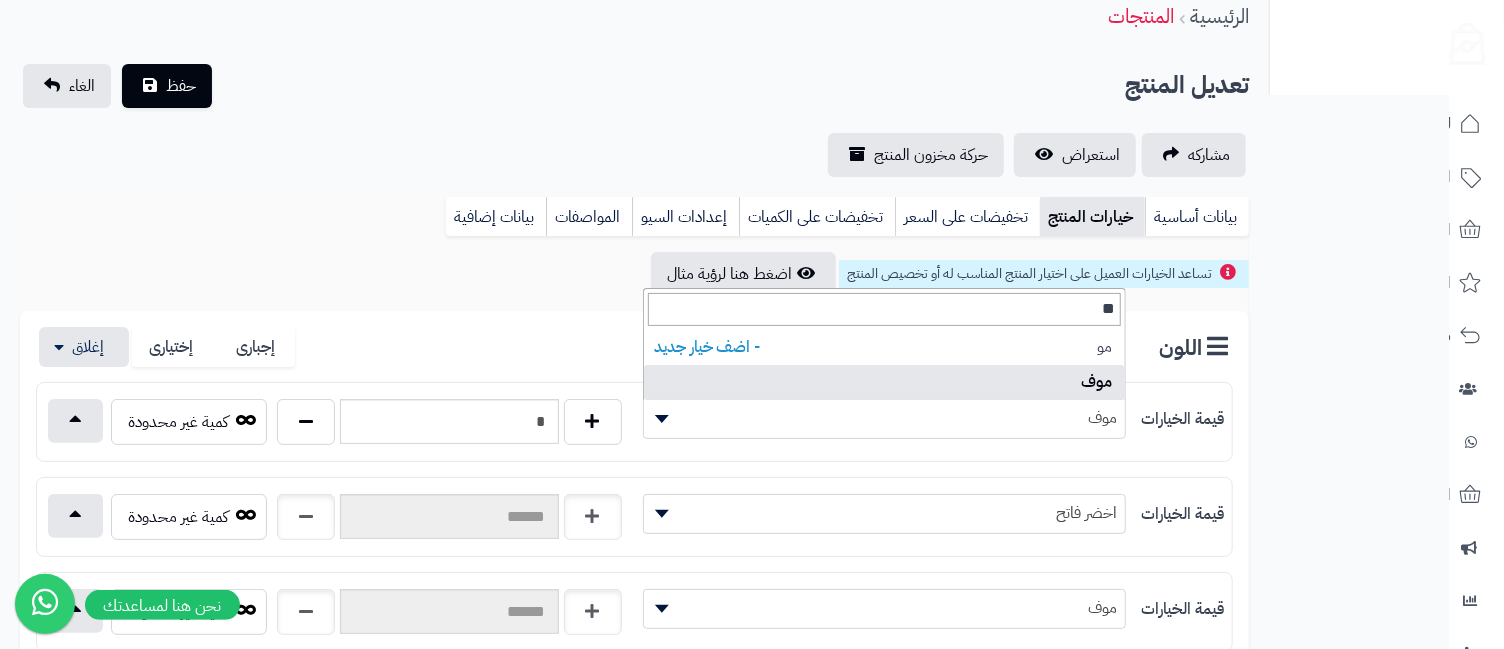 type on "*" 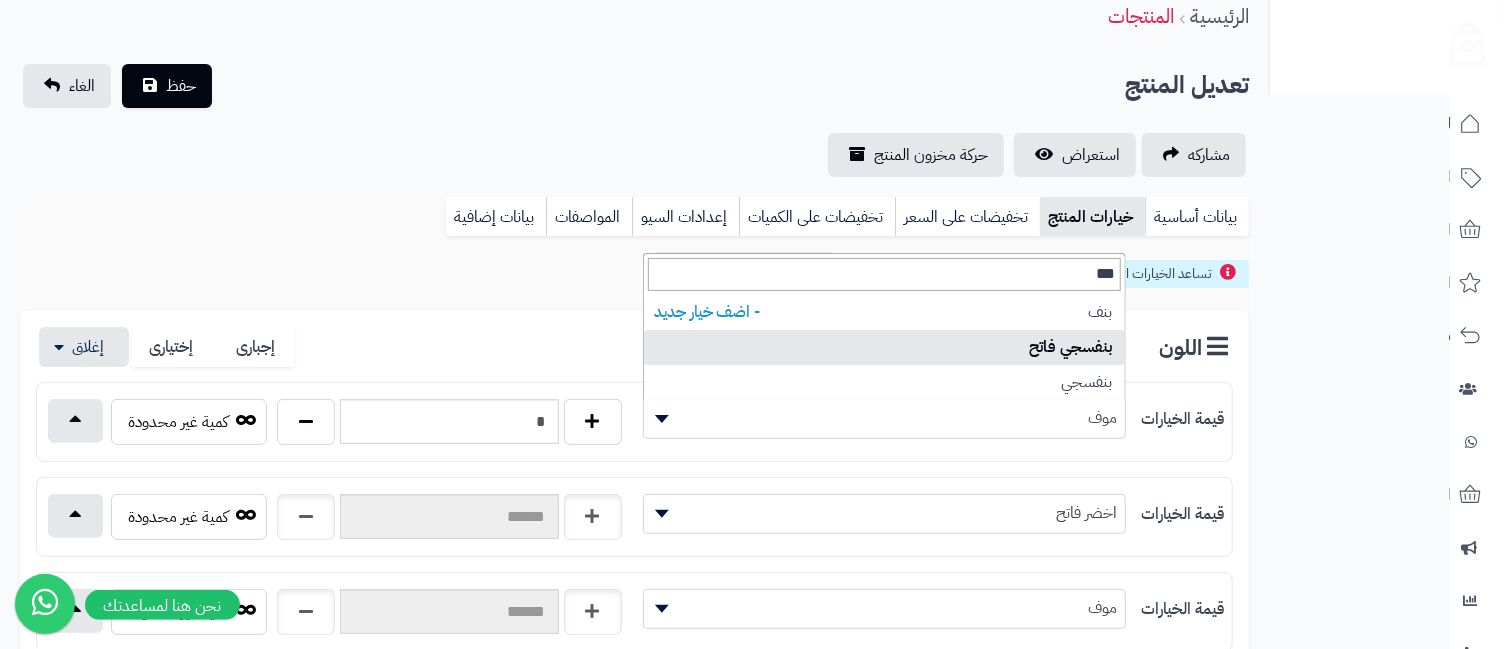 type on "***" 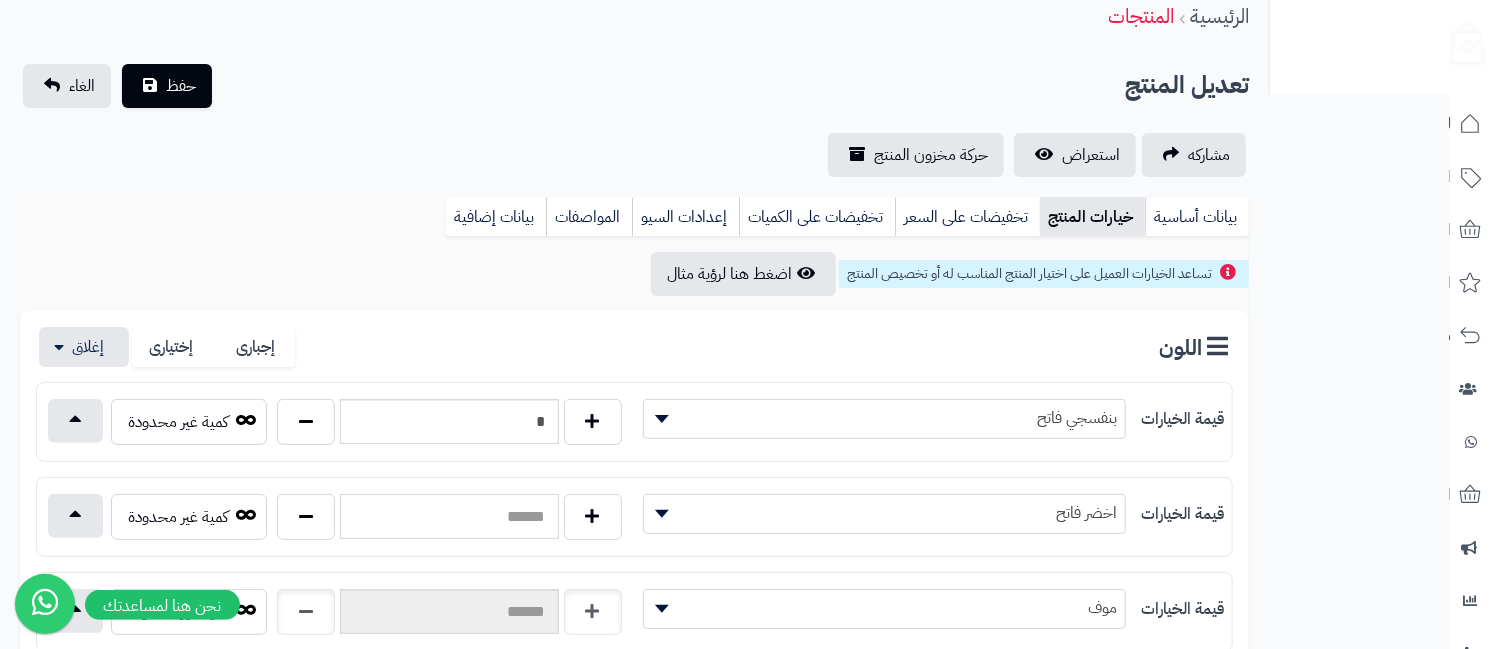 click at bounding box center (449, 516) 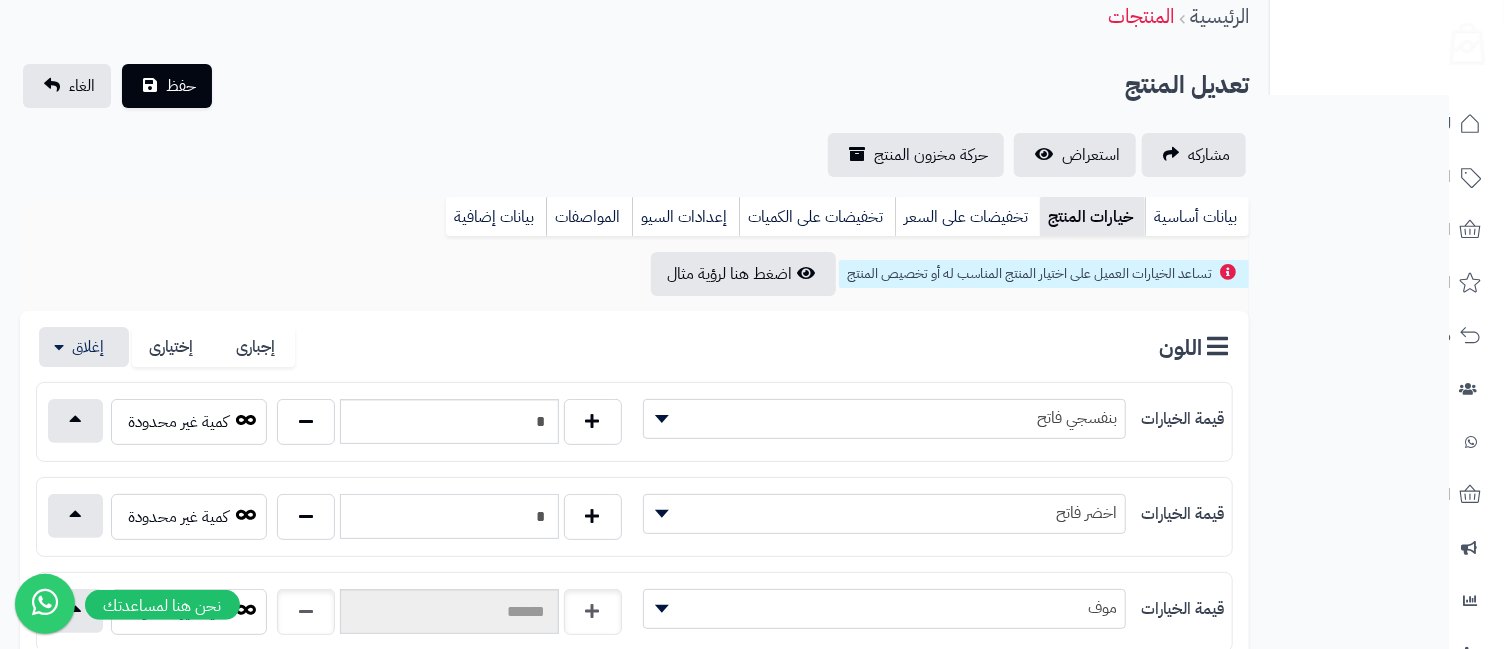scroll, scrollTop: 517, scrollLeft: 0, axis: vertical 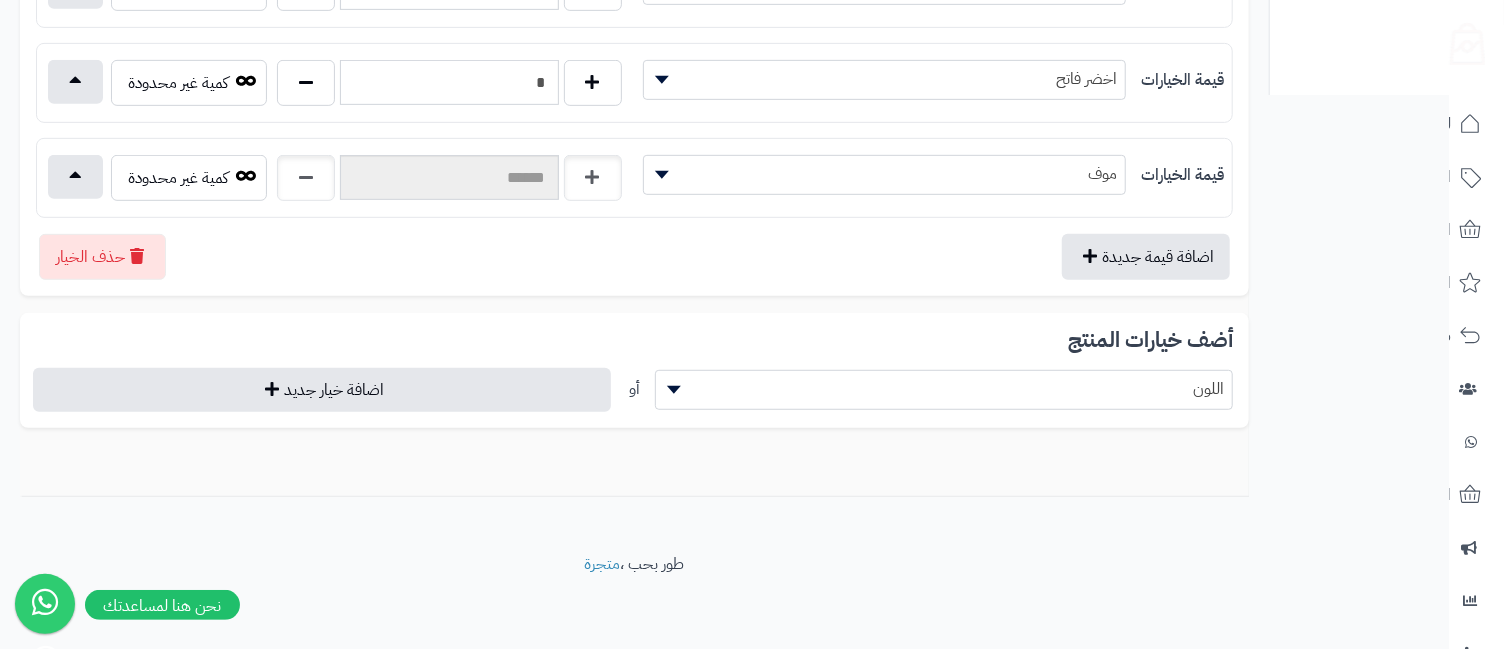 type on "*" 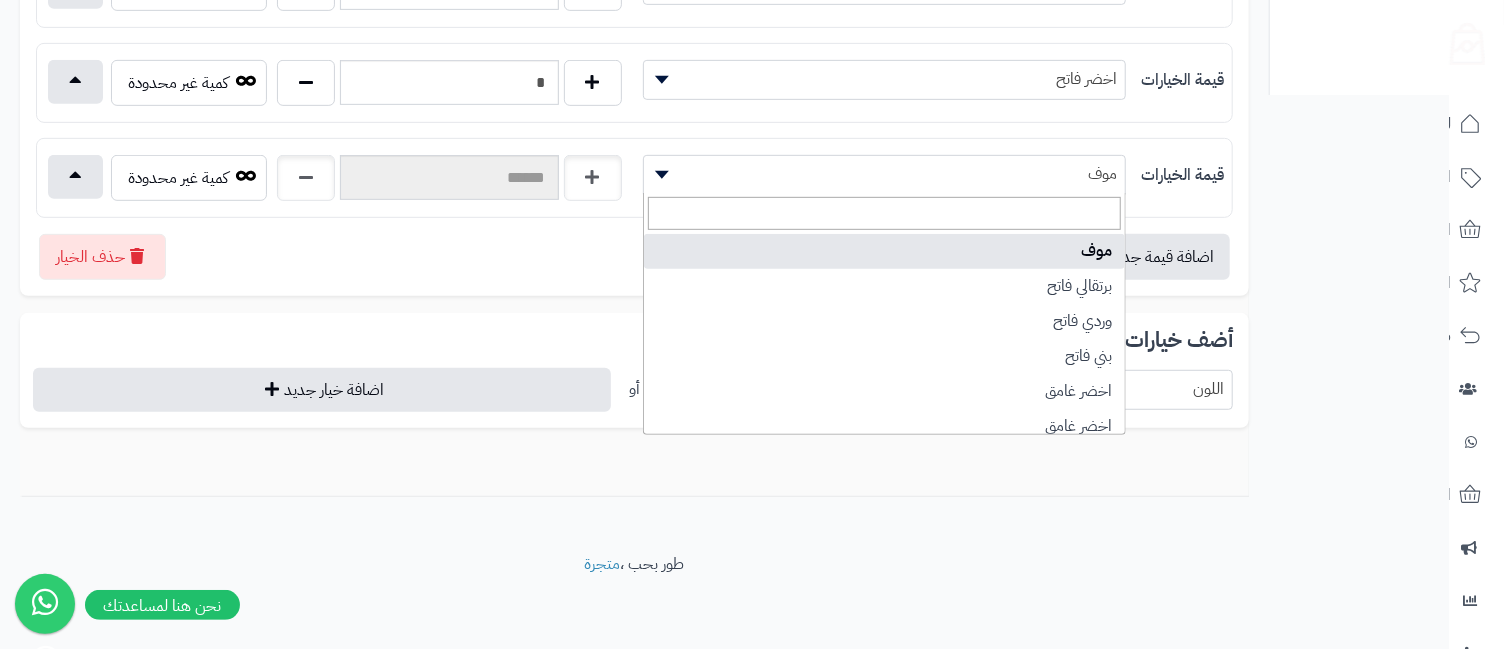 click on "موف" at bounding box center (885, 174) 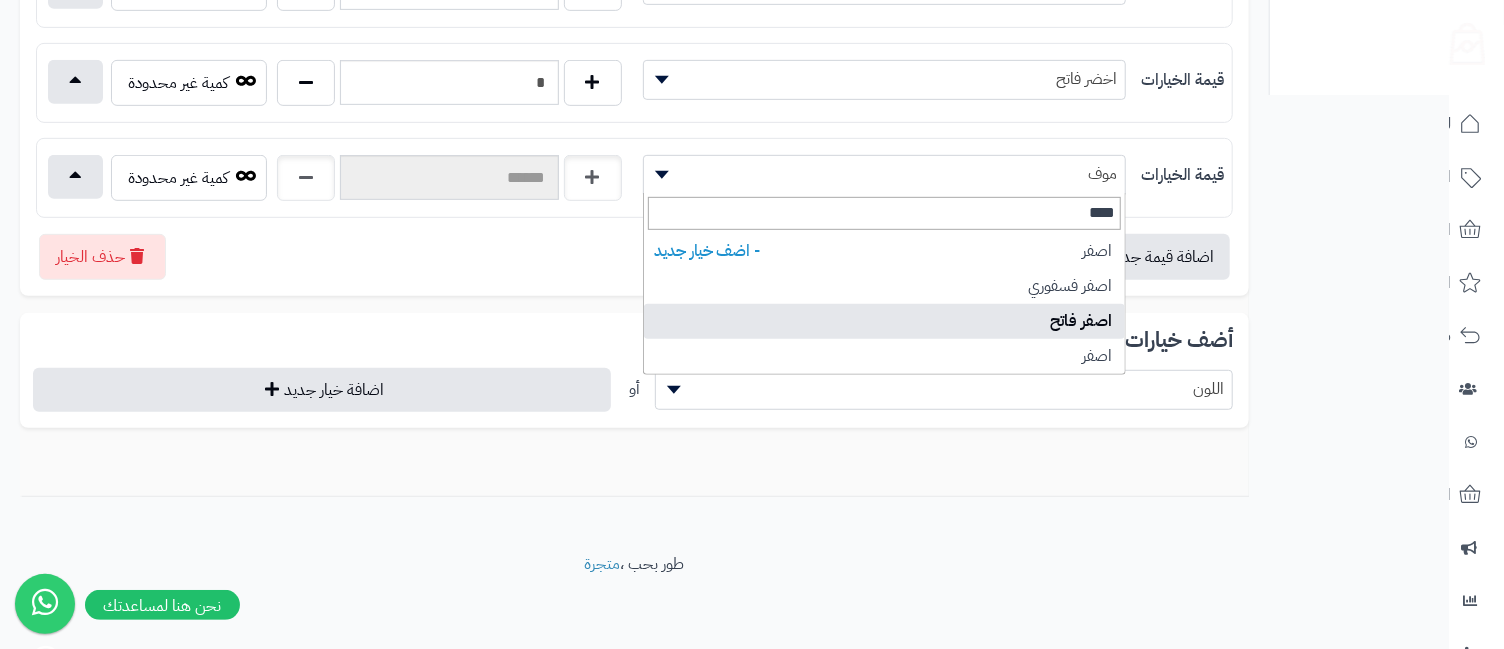 type on "****" 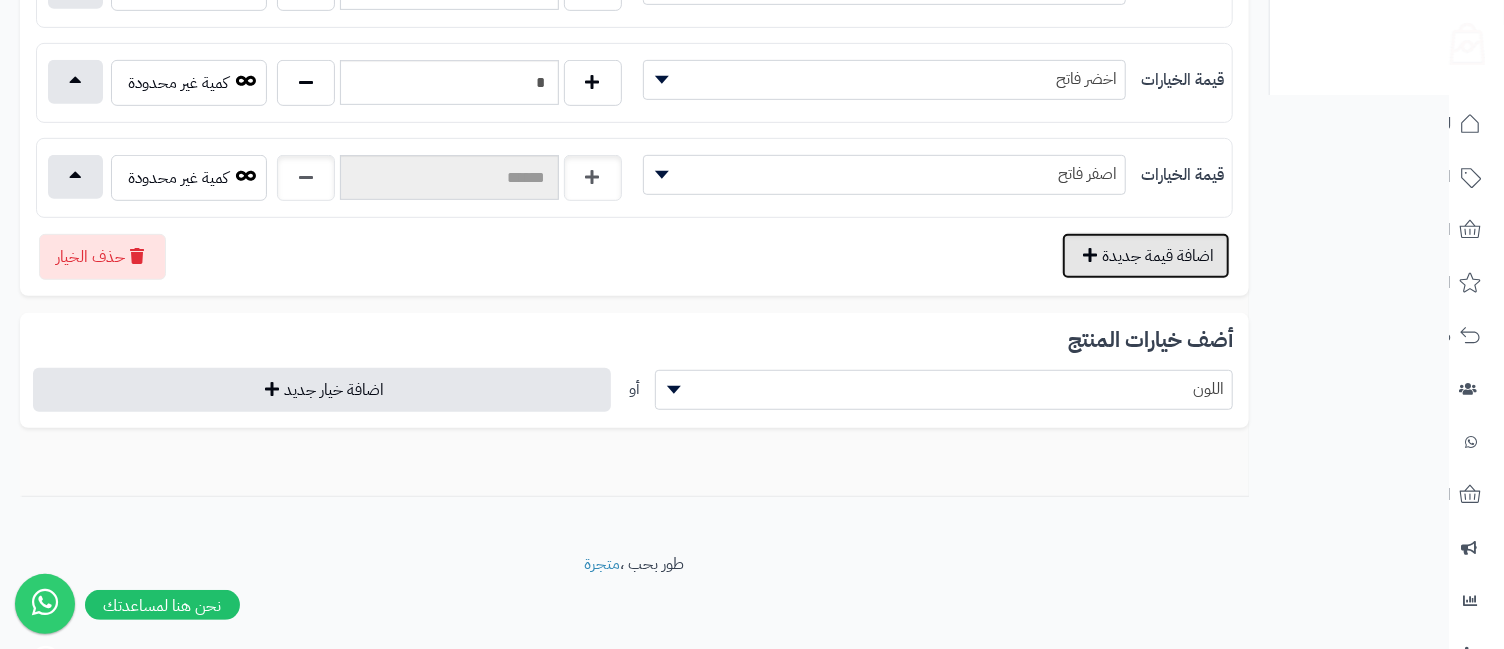 click on "اضافة قيمة جديدة" at bounding box center (1146, 256) 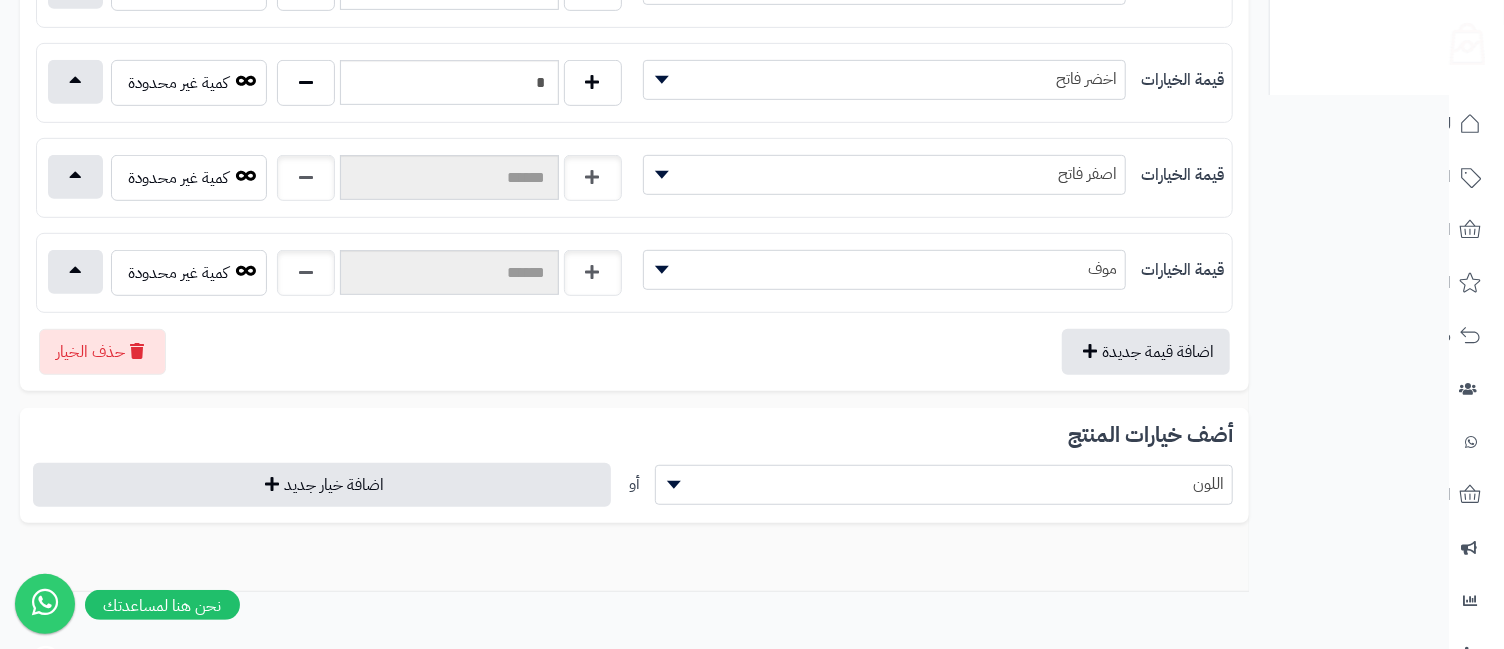 click on "موف" at bounding box center (885, 269) 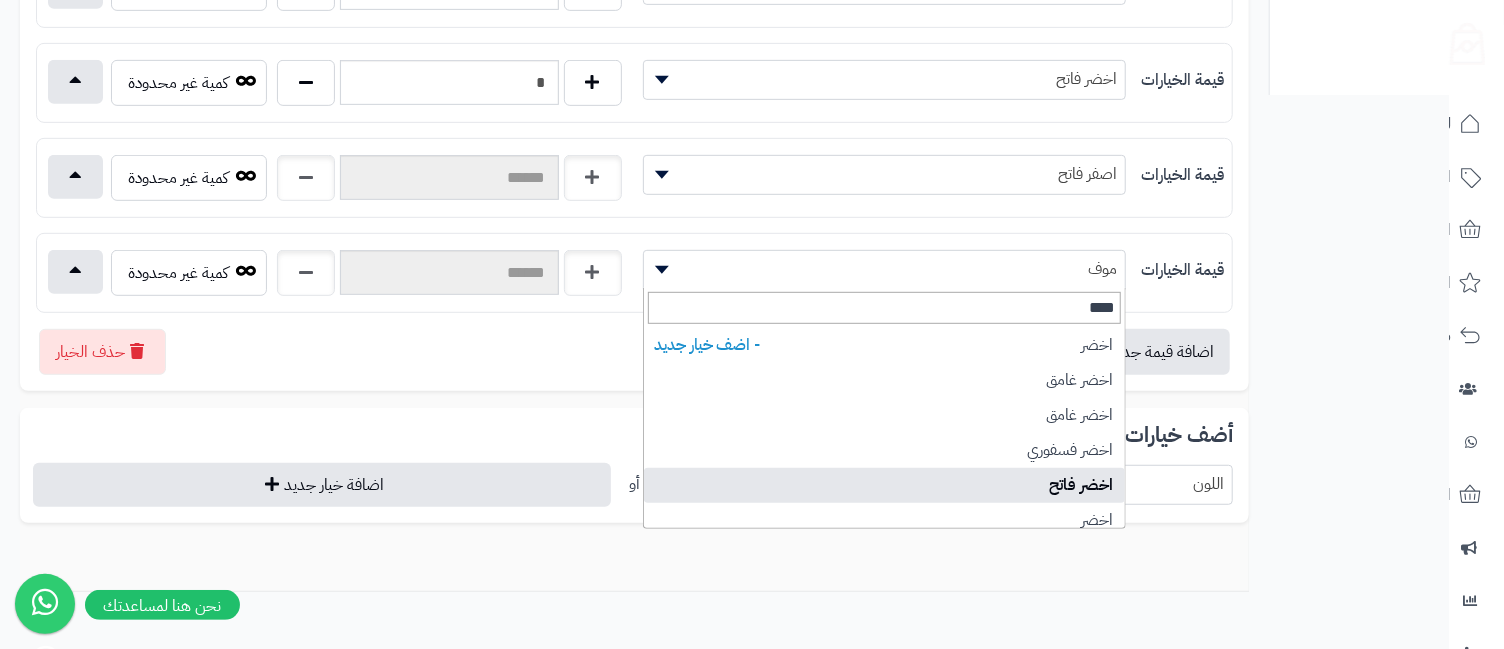 type on "****" 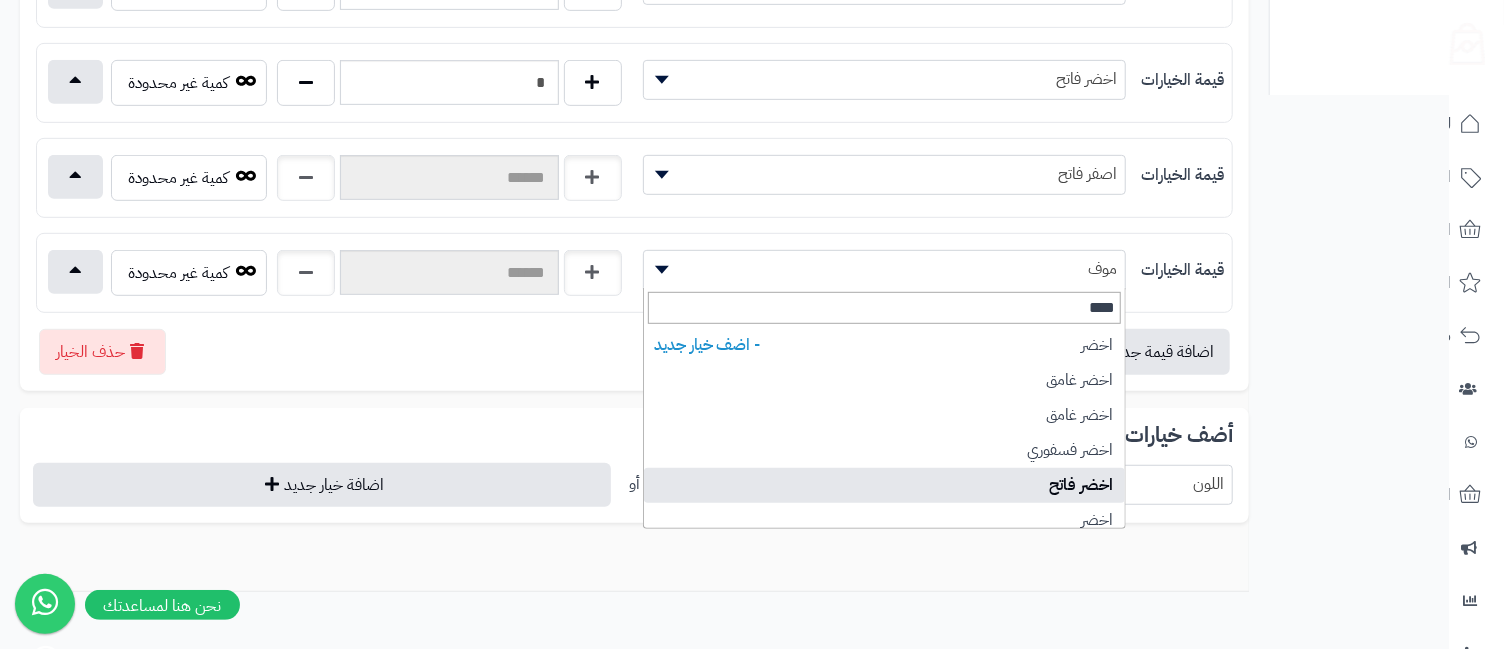 select on "***" 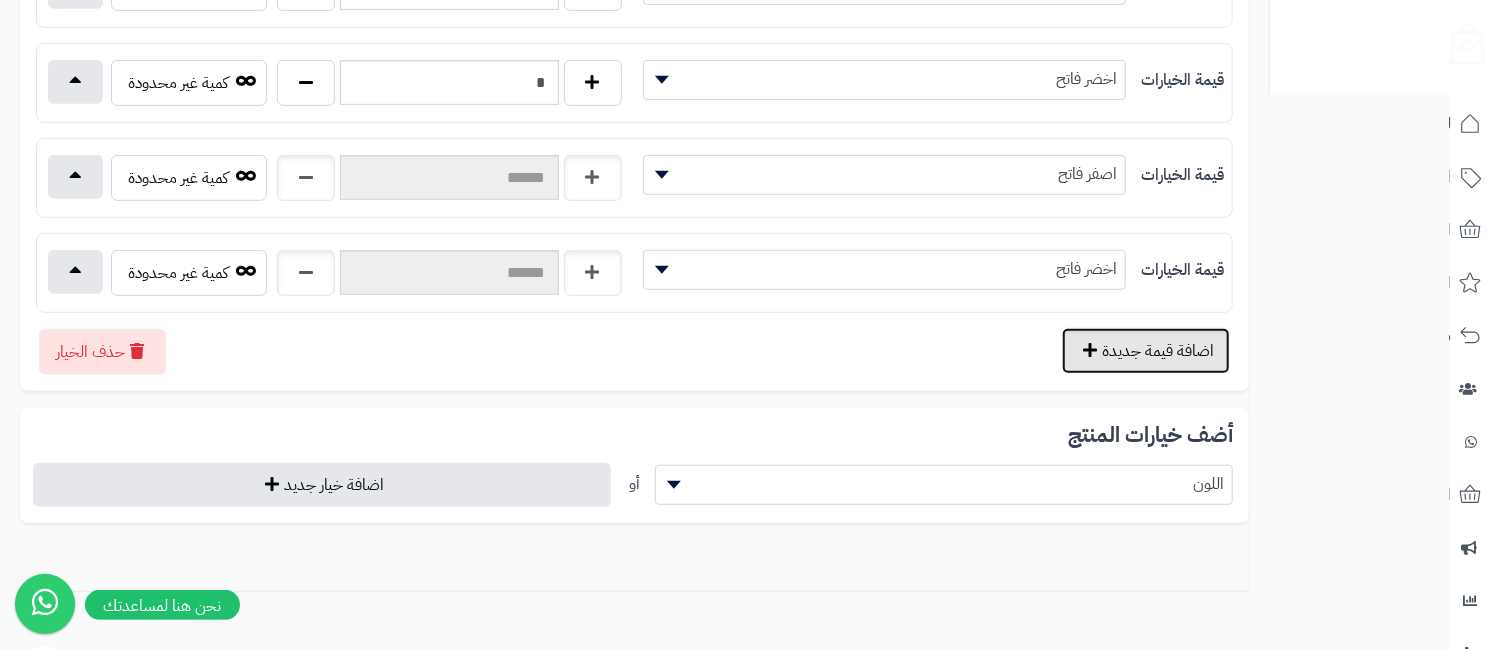click on "اضافة قيمة جديدة" at bounding box center [1146, 351] 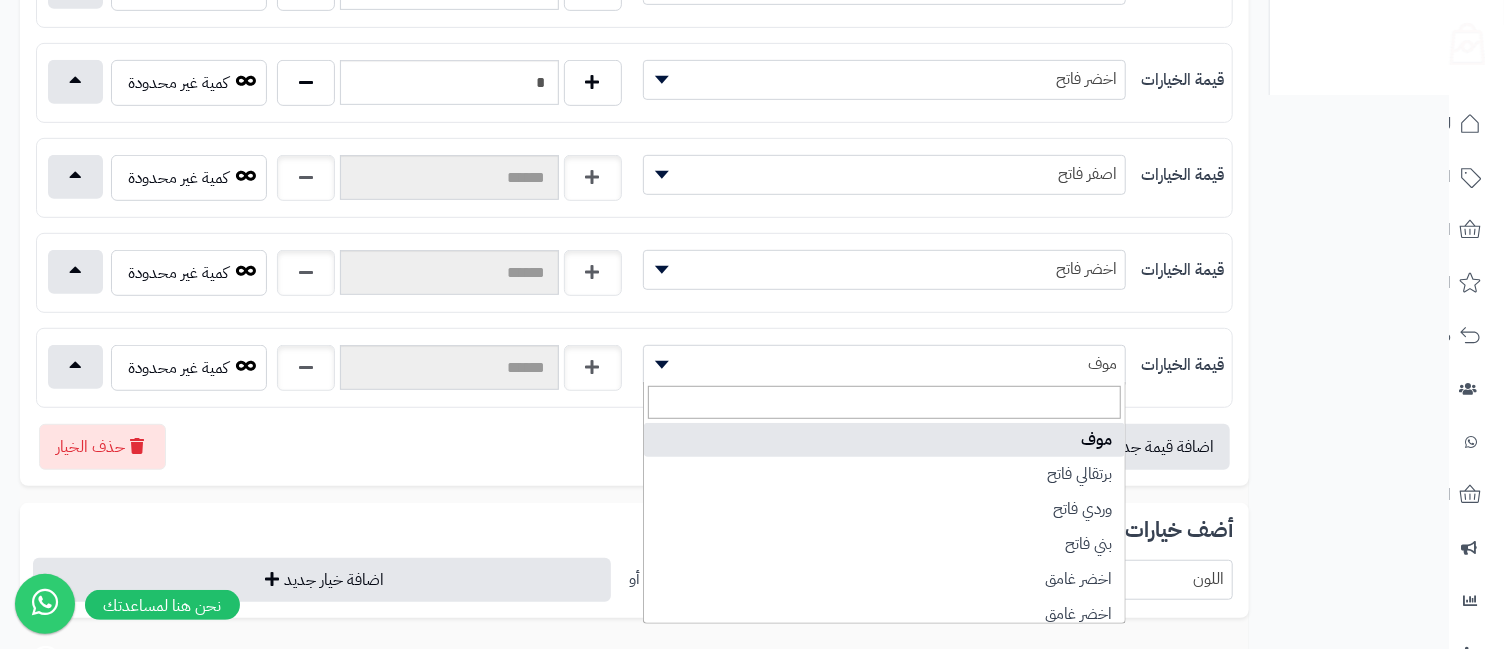 click on "موف" at bounding box center [885, 364] 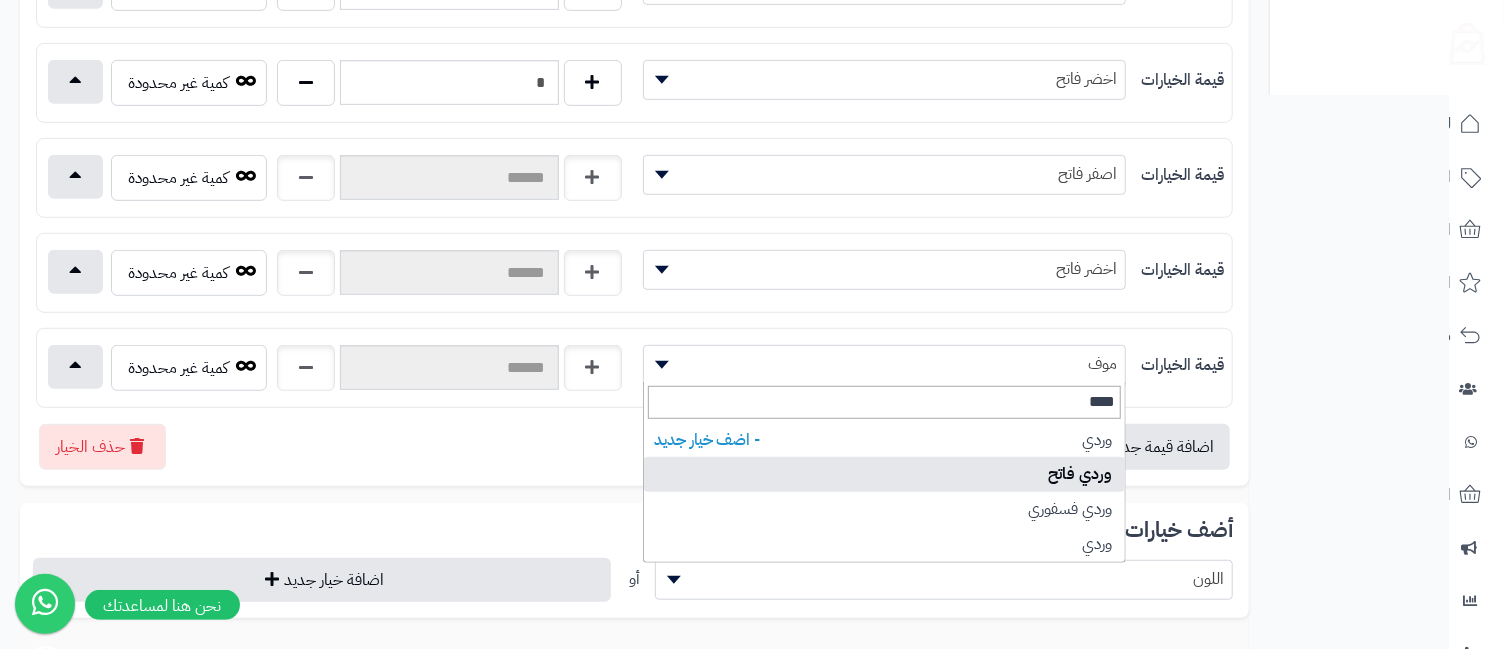type on "****" 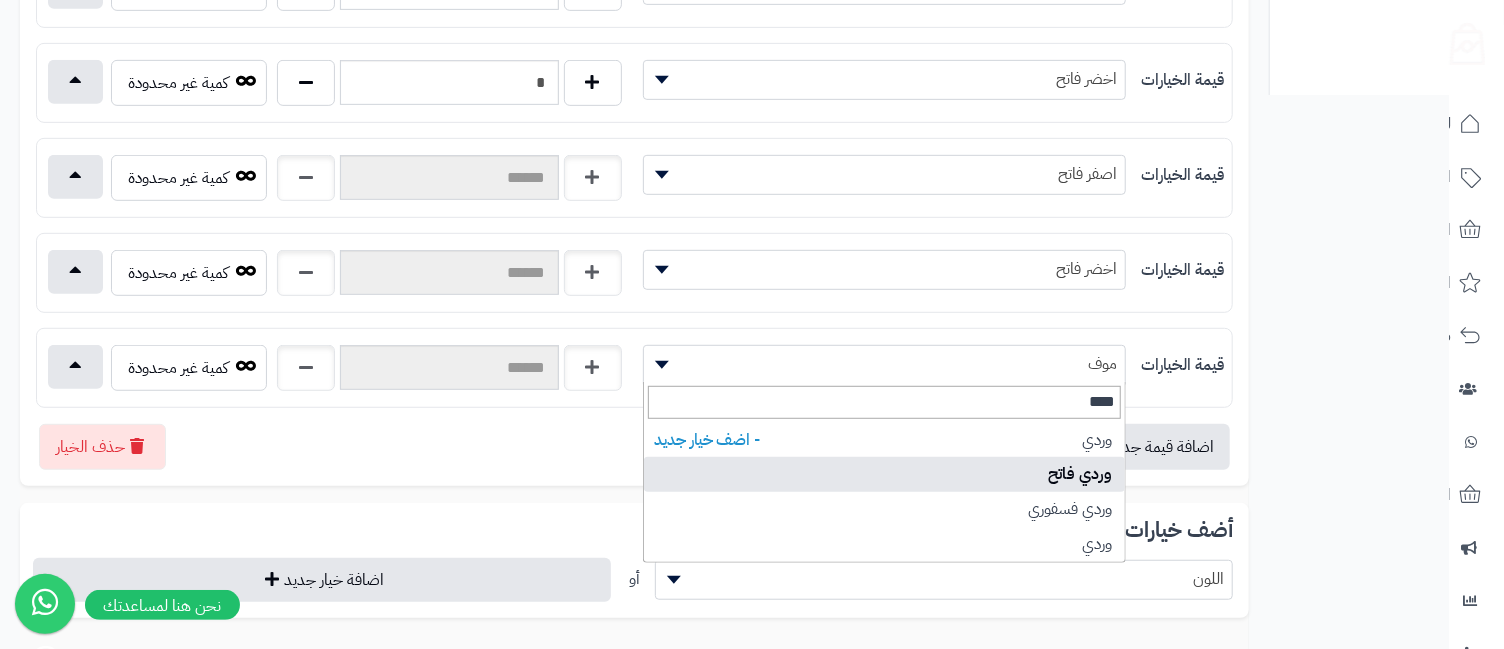 select on "***" 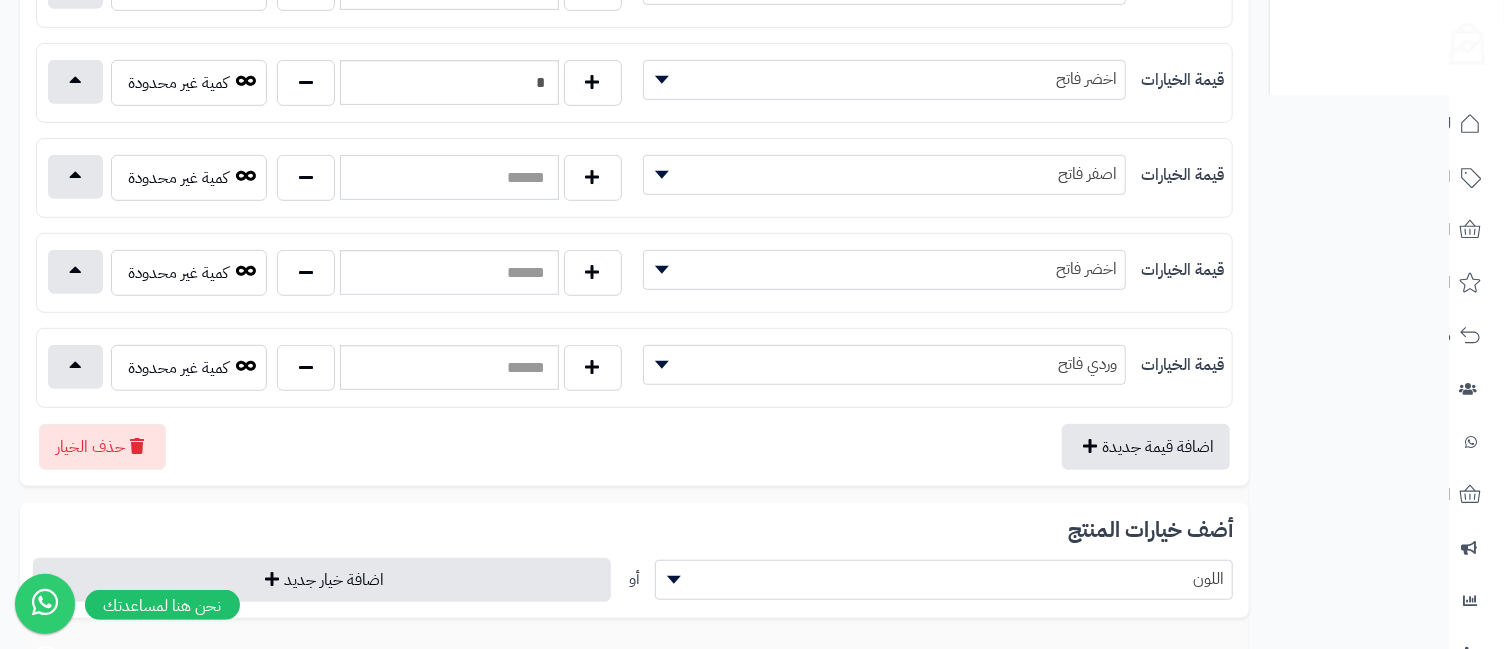 click at bounding box center (449, 177) 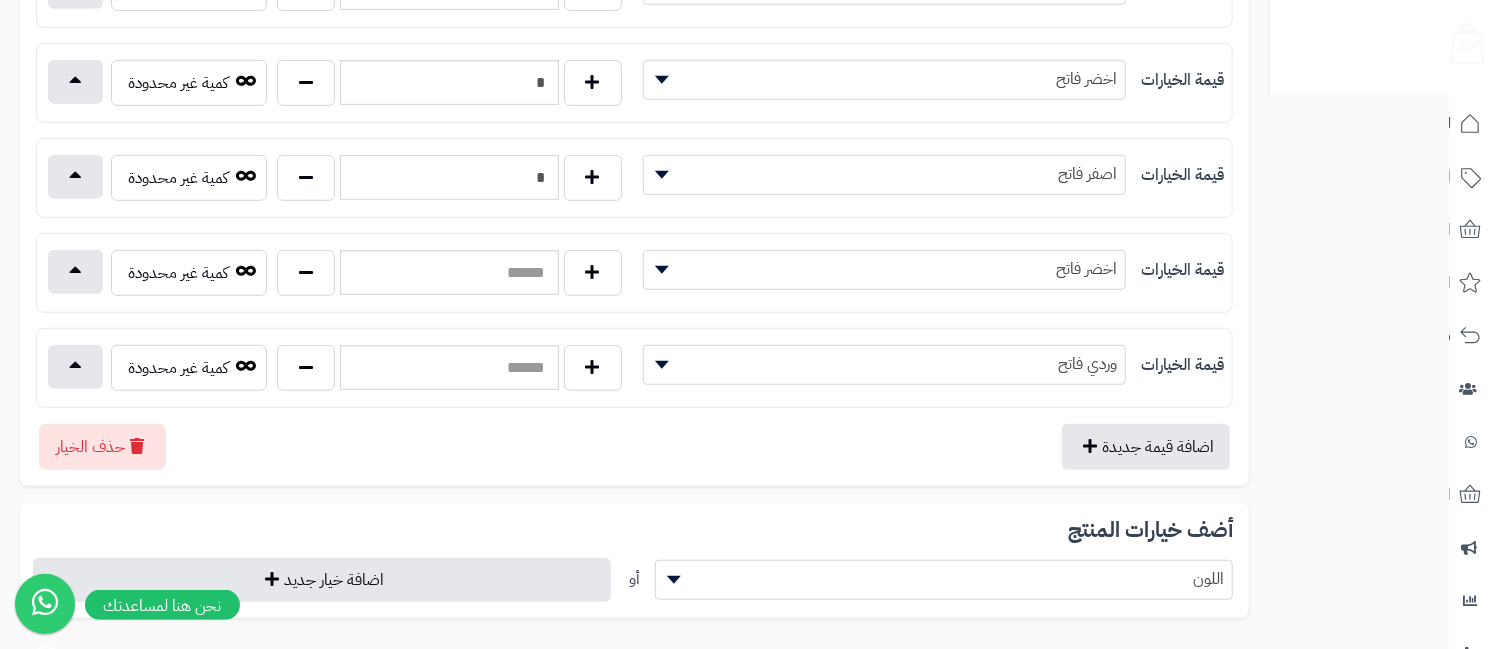 type on "*" 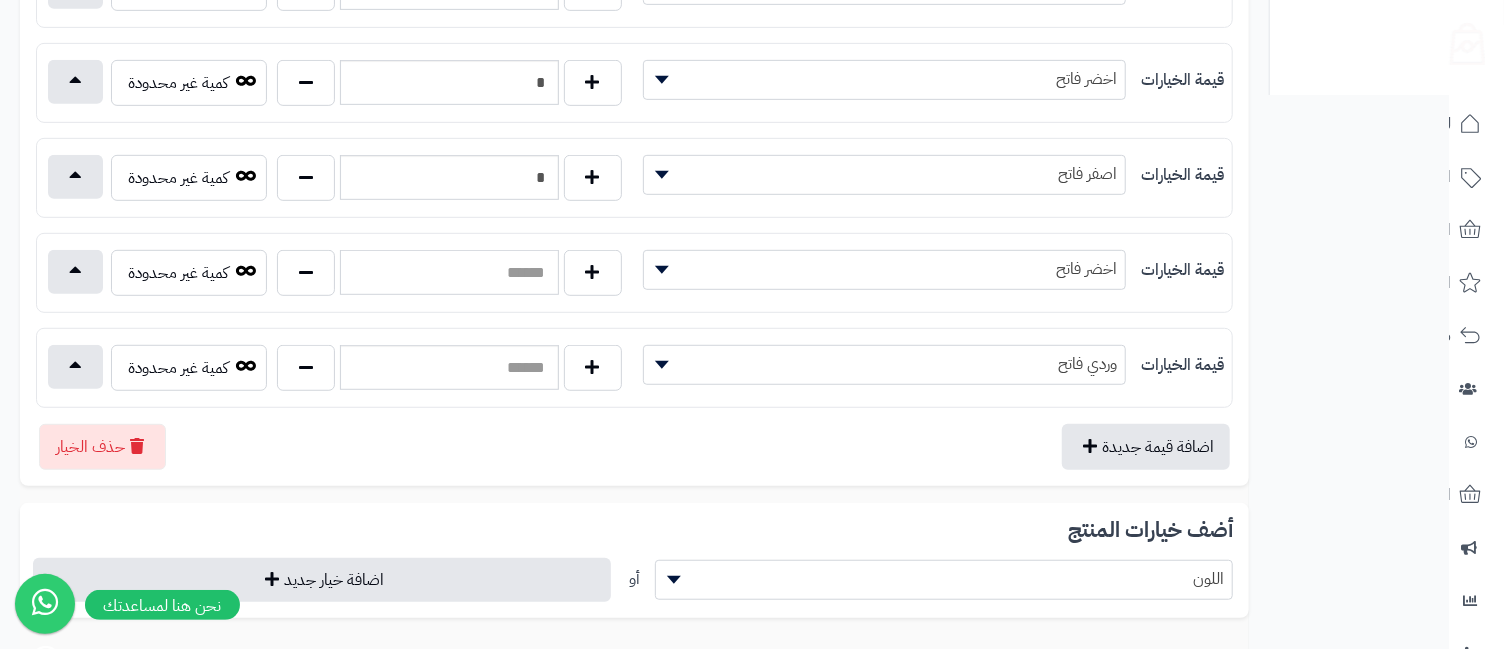 click at bounding box center (449, 272) 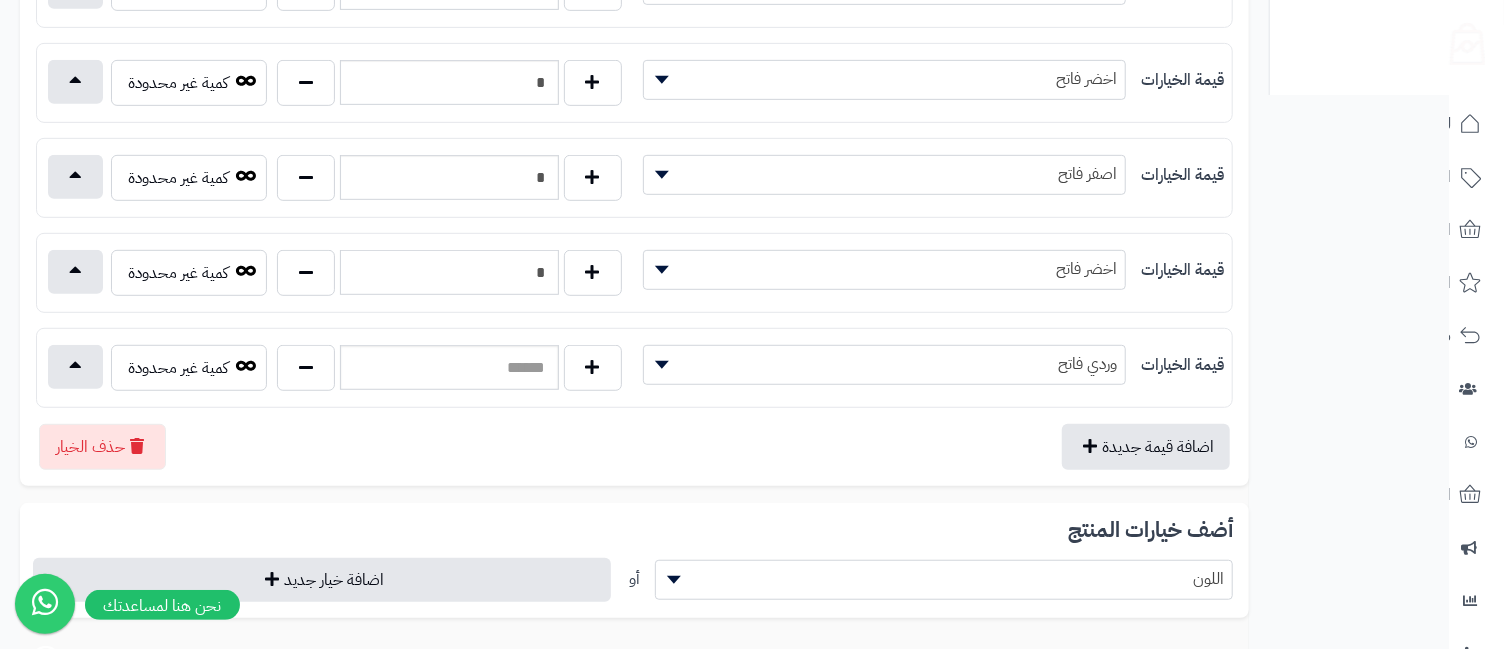 type on "*" 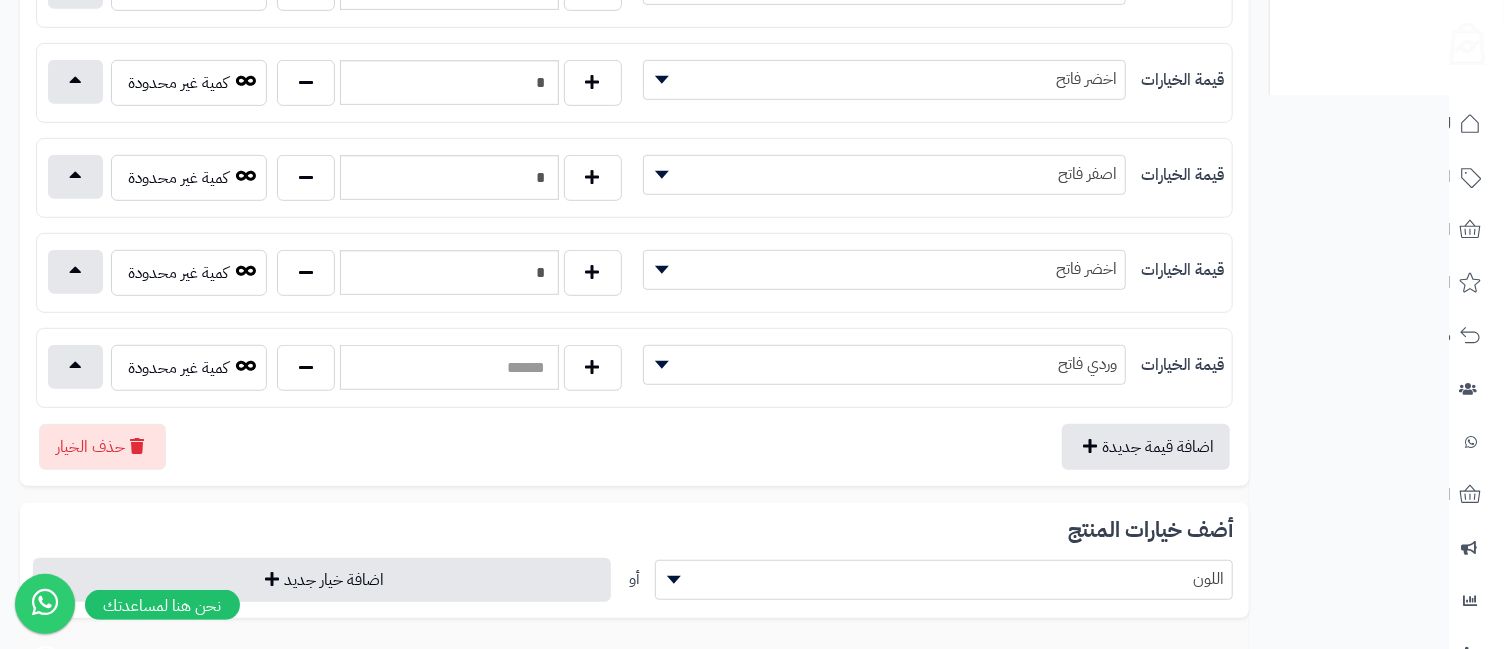 click at bounding box center [449, 367] 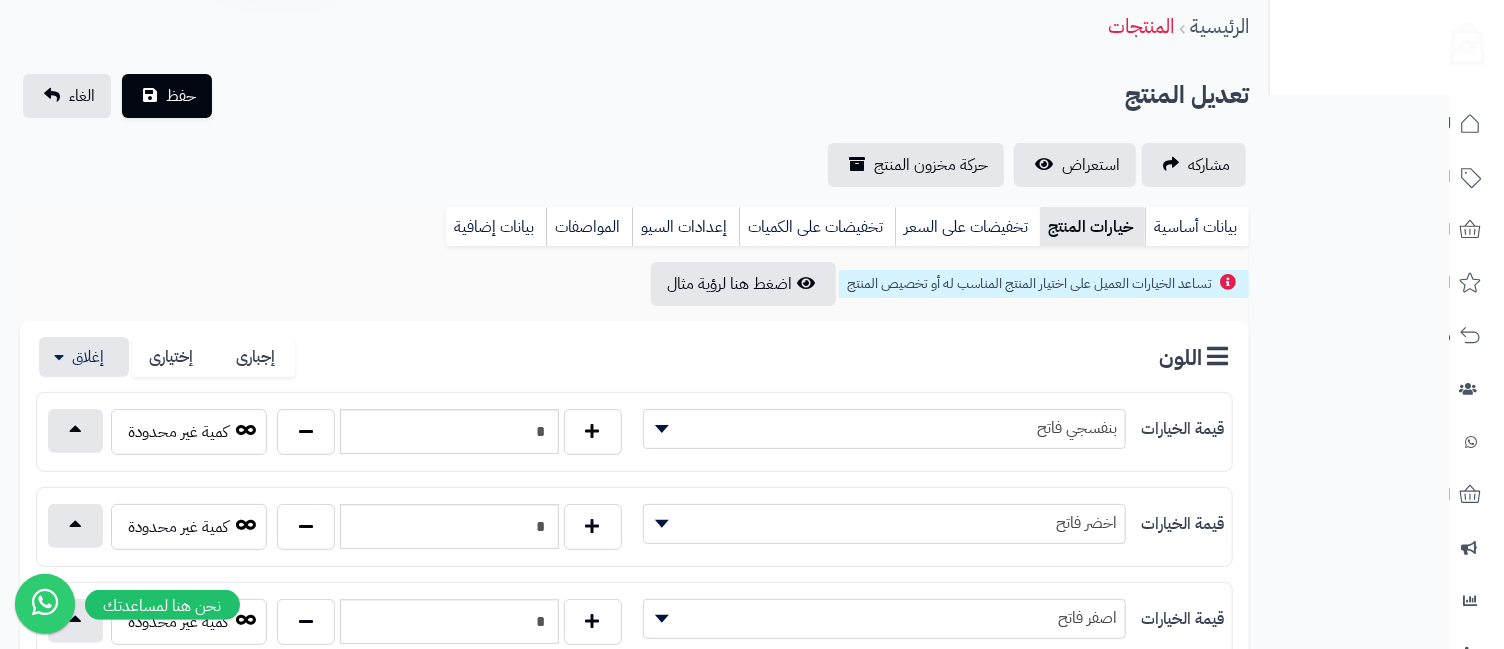 scroll, scrollTop: 517, scrollLeft: 0, axis: vertical 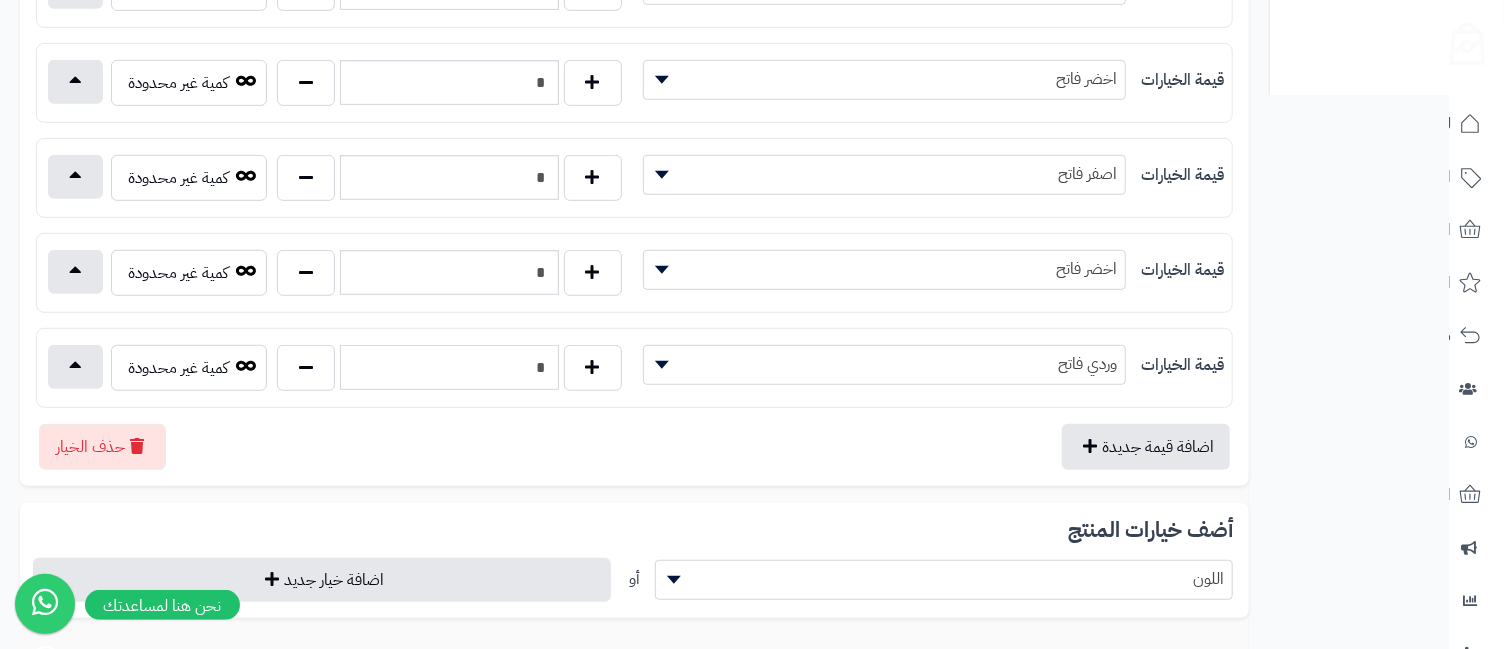 type on "*" 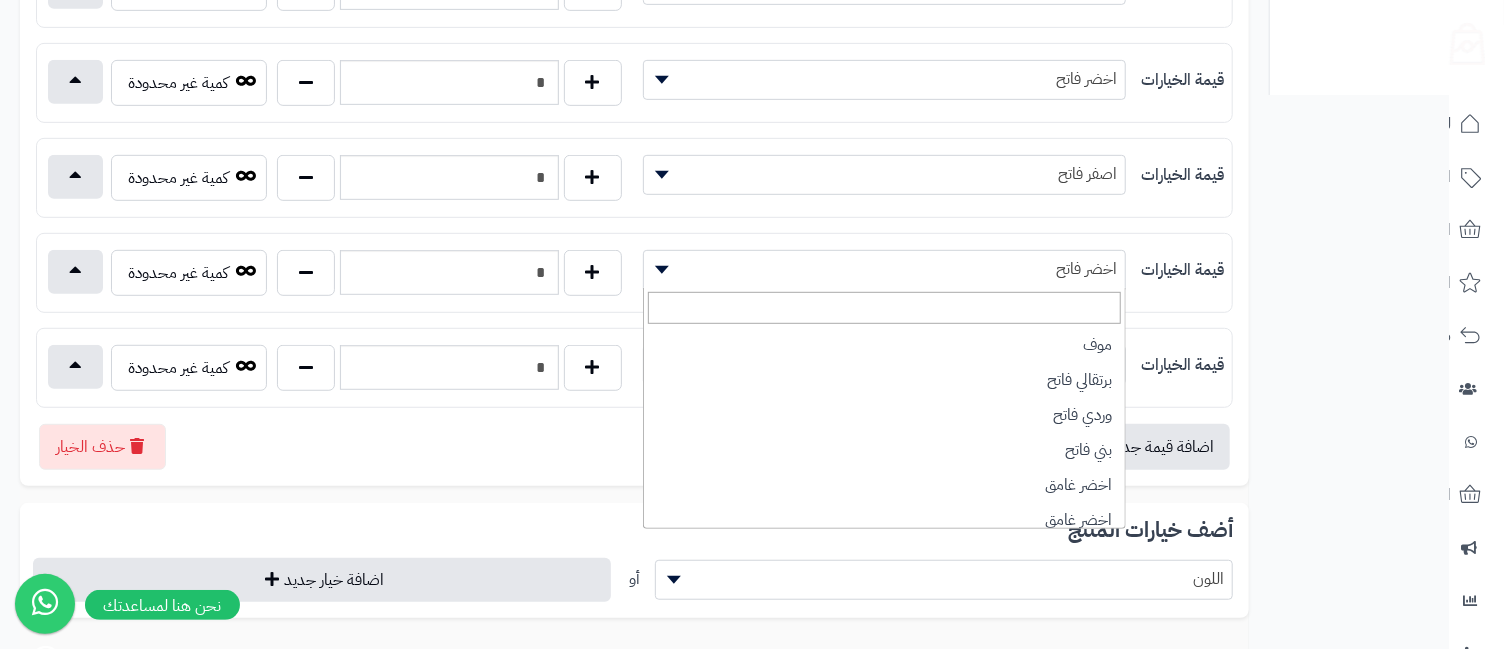 click on "اخضر فاتح" at bounding box center [885, 269] 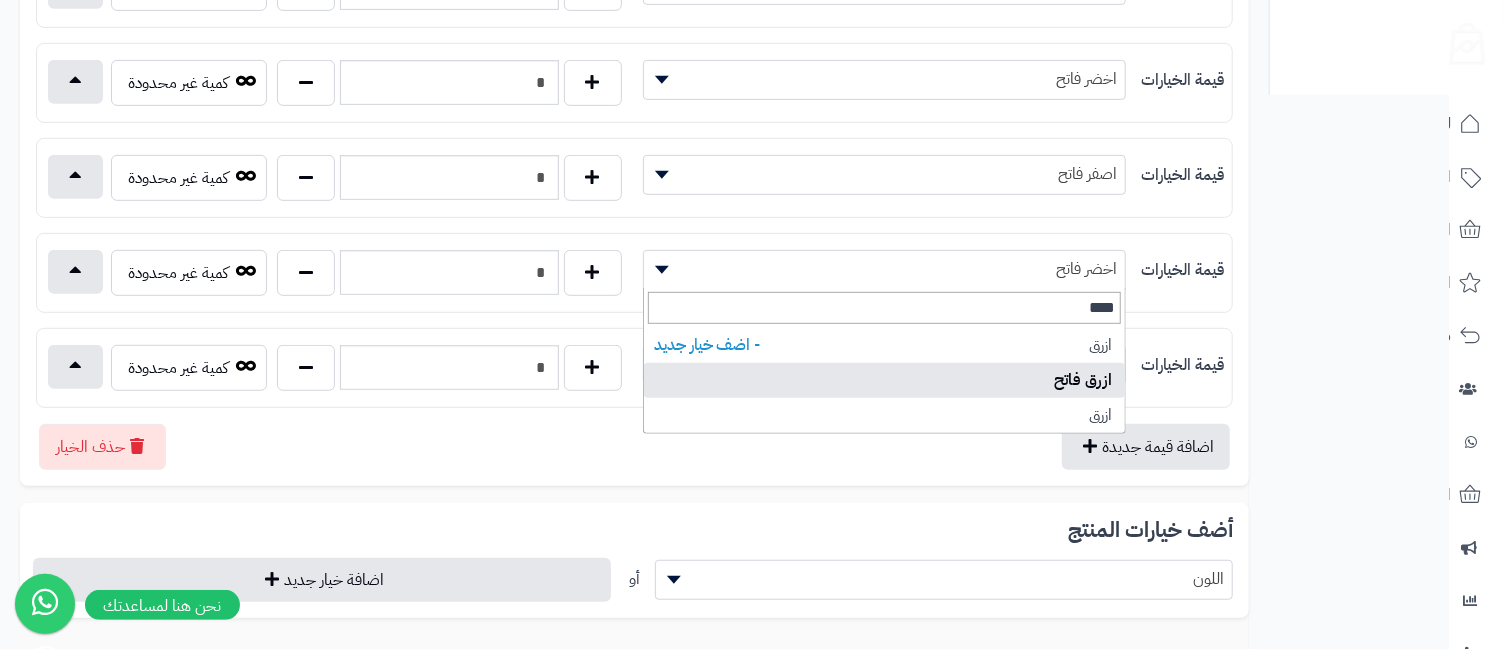 type on "****" 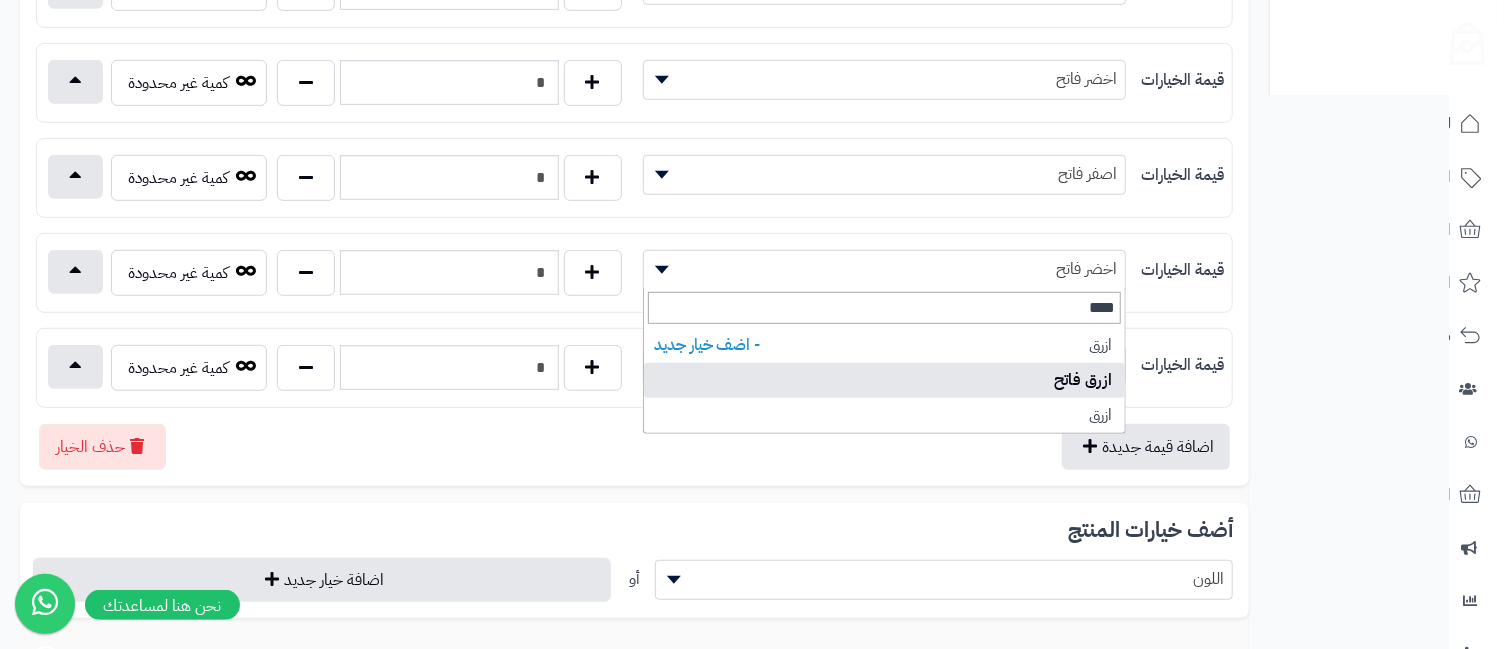 select on "**" 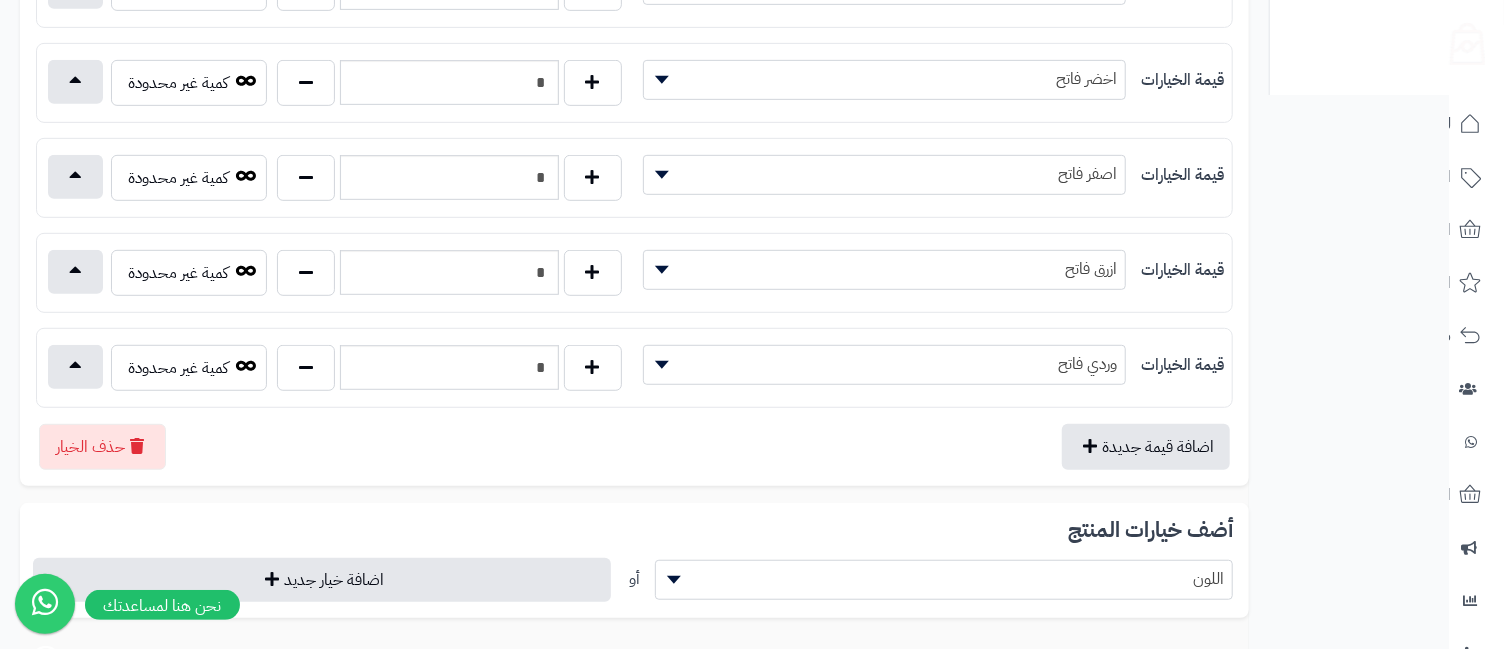 scroll, scrollTop: 73, scrollLeft: 0, axis: vertical 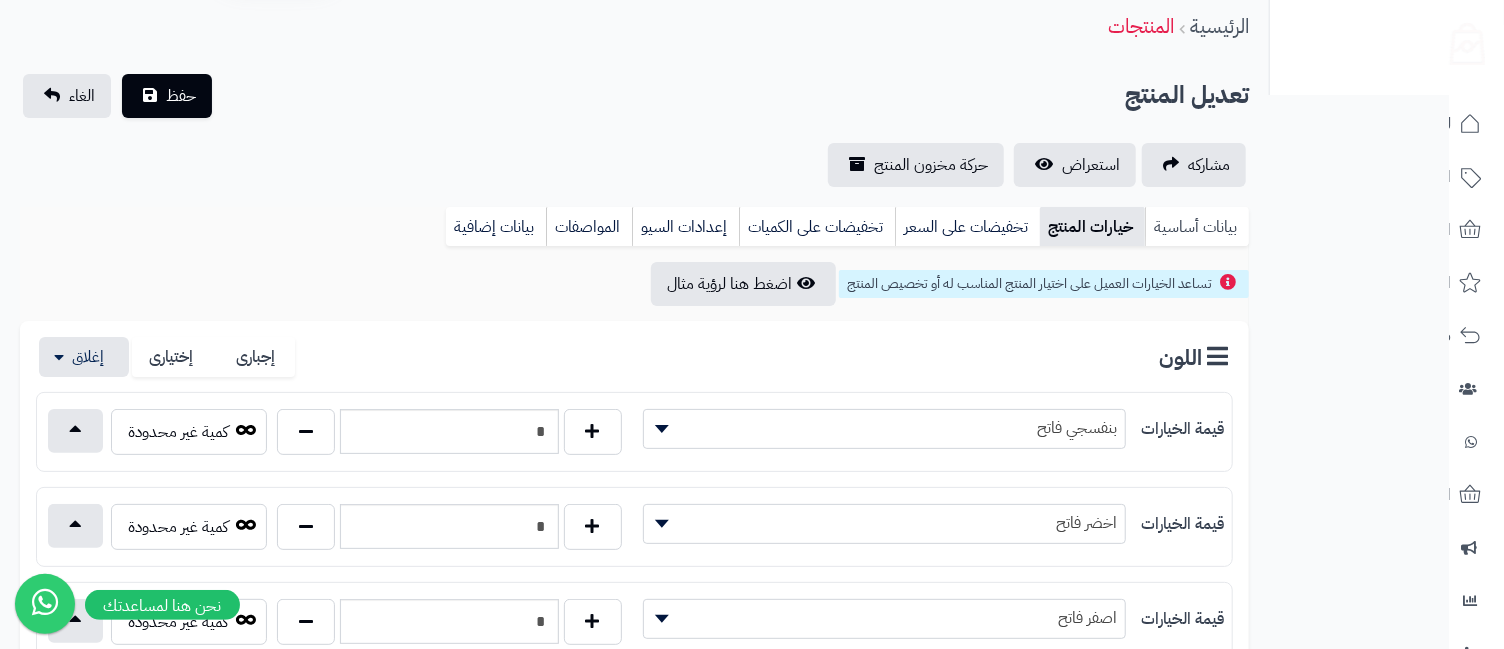 click on "بيانات أساسية" at bounding box center (1197, 227) 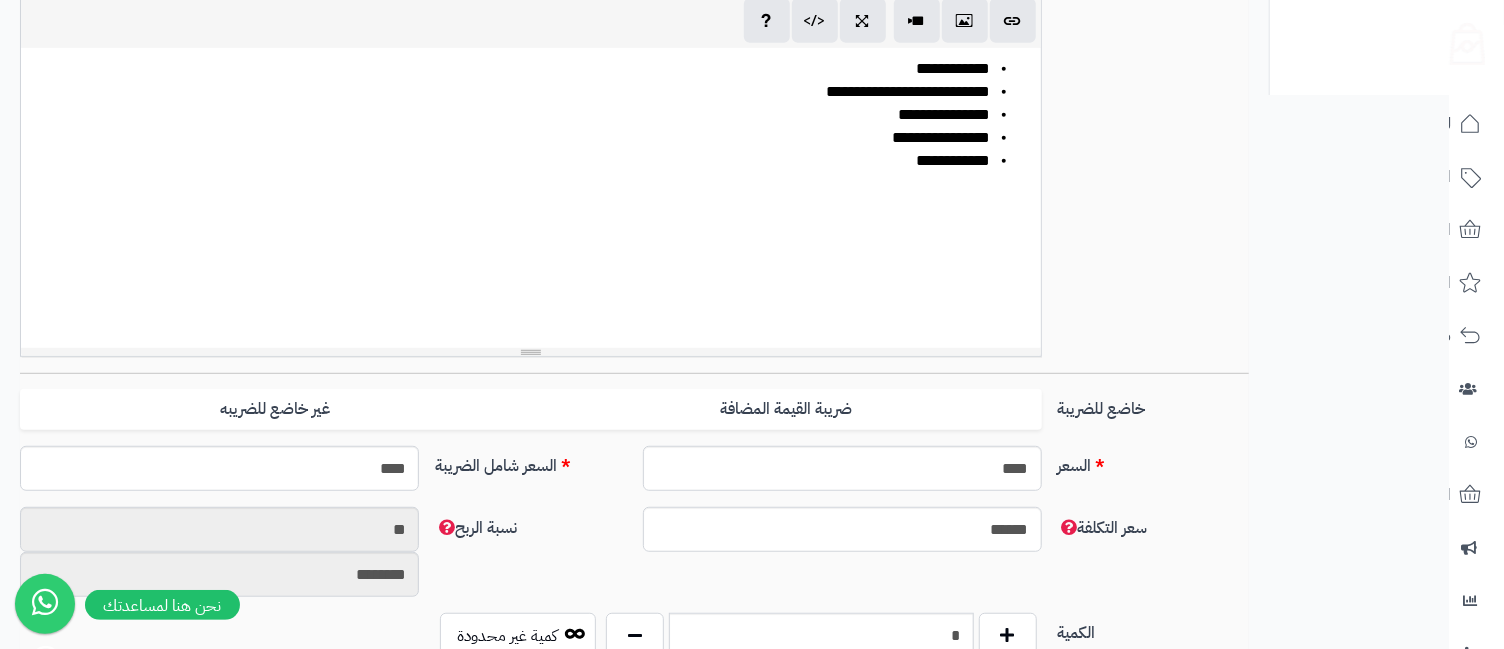 scroll, scrollTop: 961, scrollLeft: 0, axis: vertical 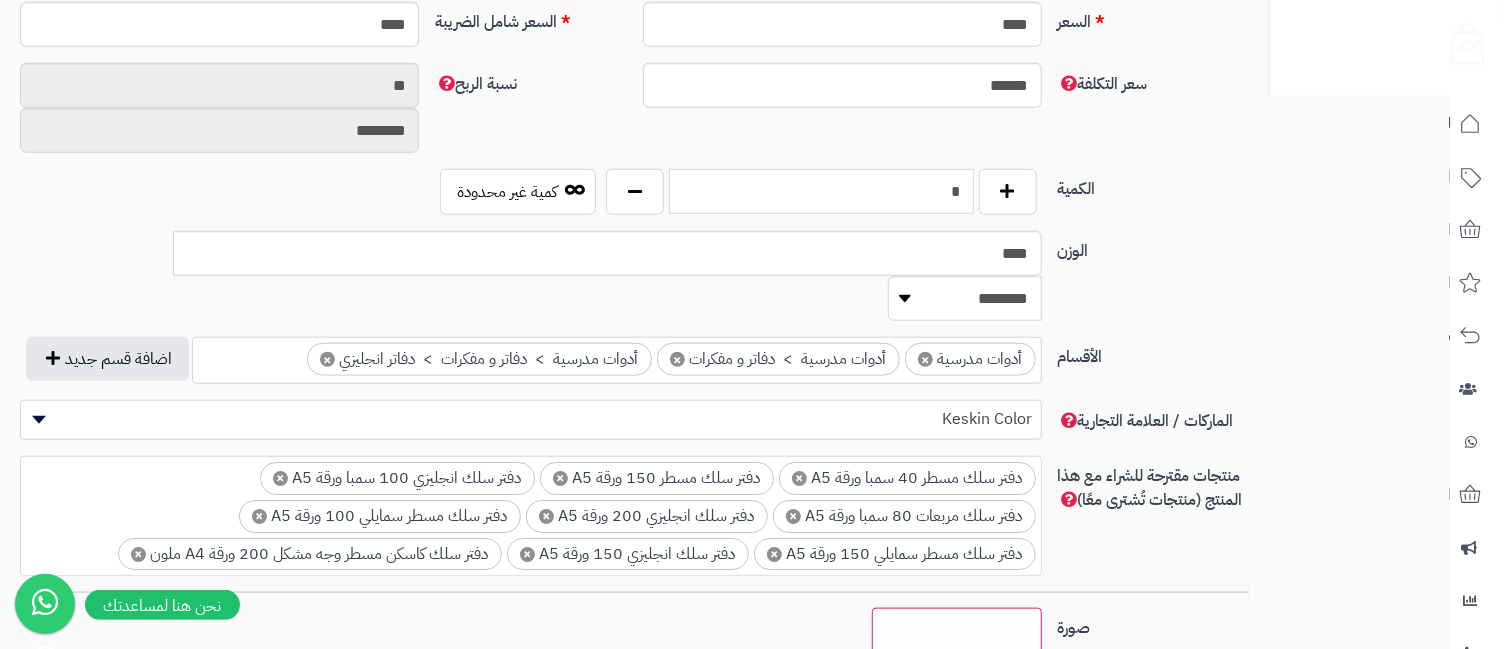 click on "*" at bounding box center (821, 191) 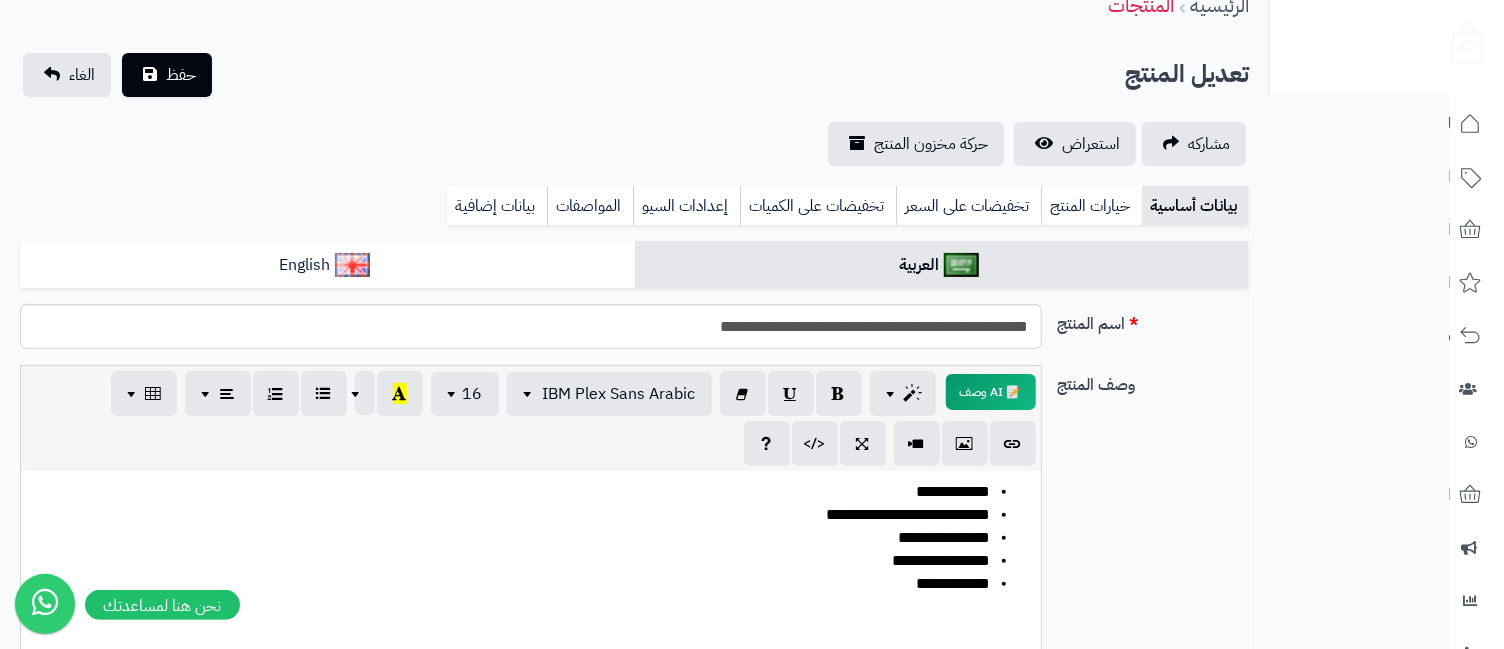 scroll, scrollTop: 0, scrollLeft: 0, axis: both 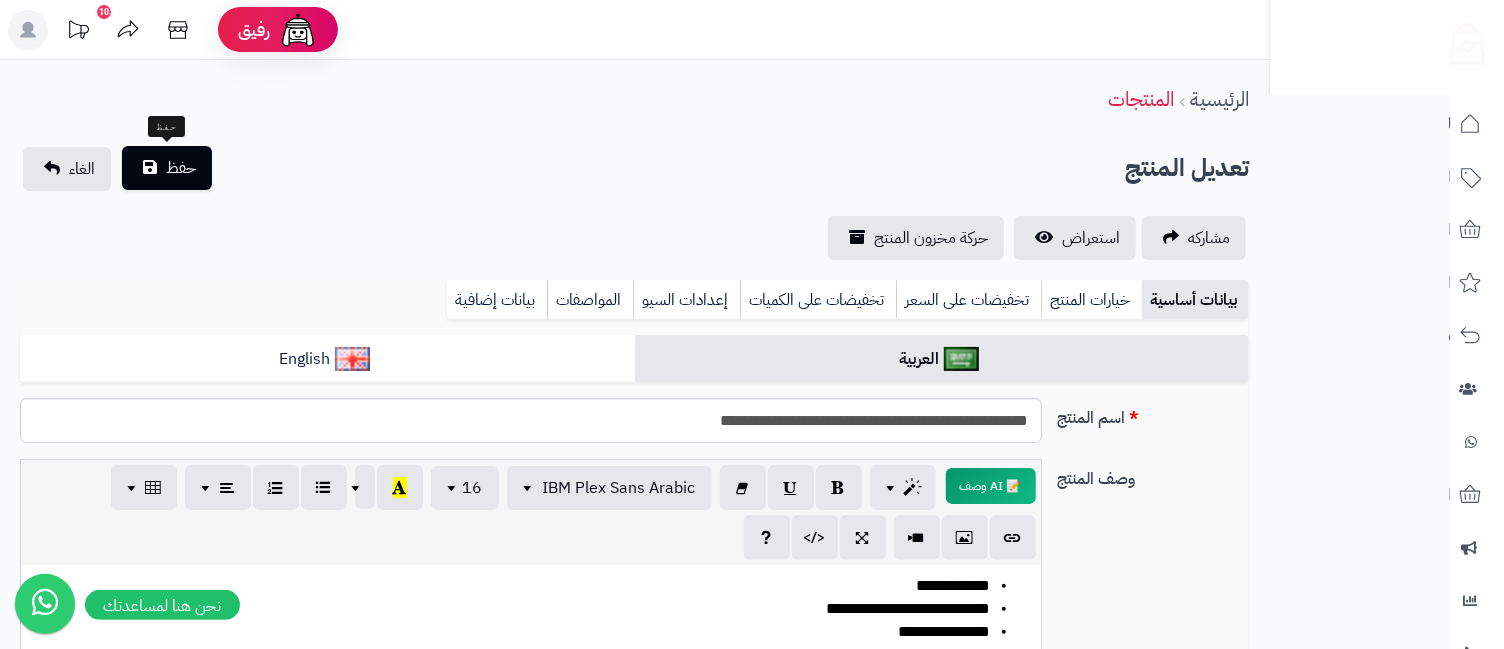 type on "**" 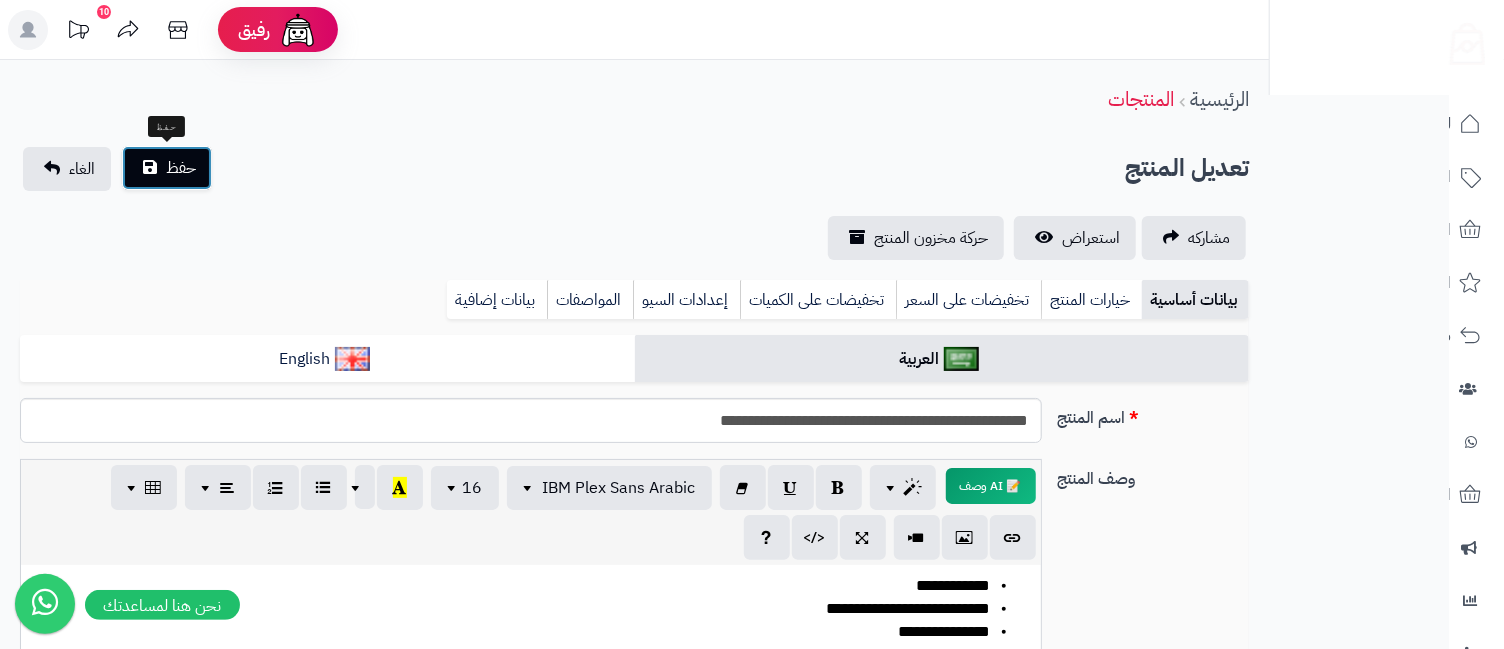 click on "حفظ" at bounding box center [181, 168] 